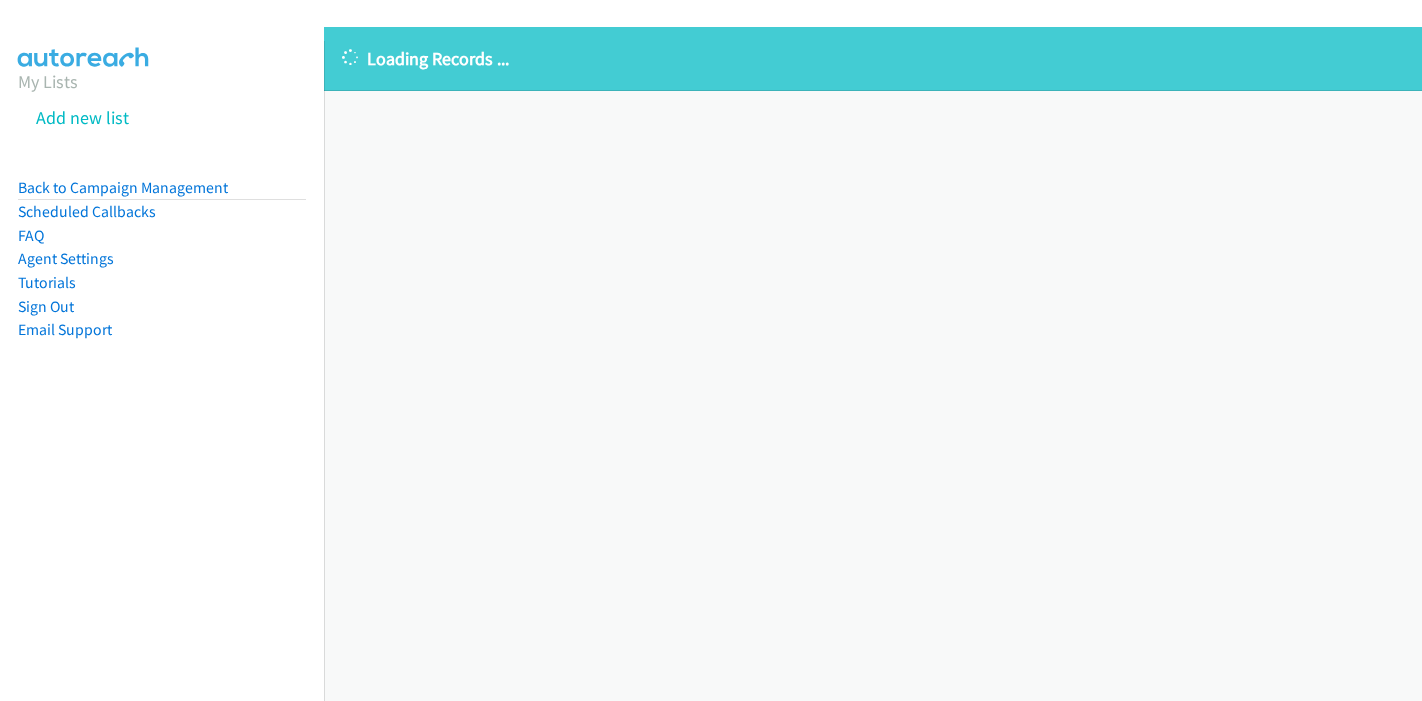 scroll, scrollTop: 0, scrollLeft: 0, axis: both 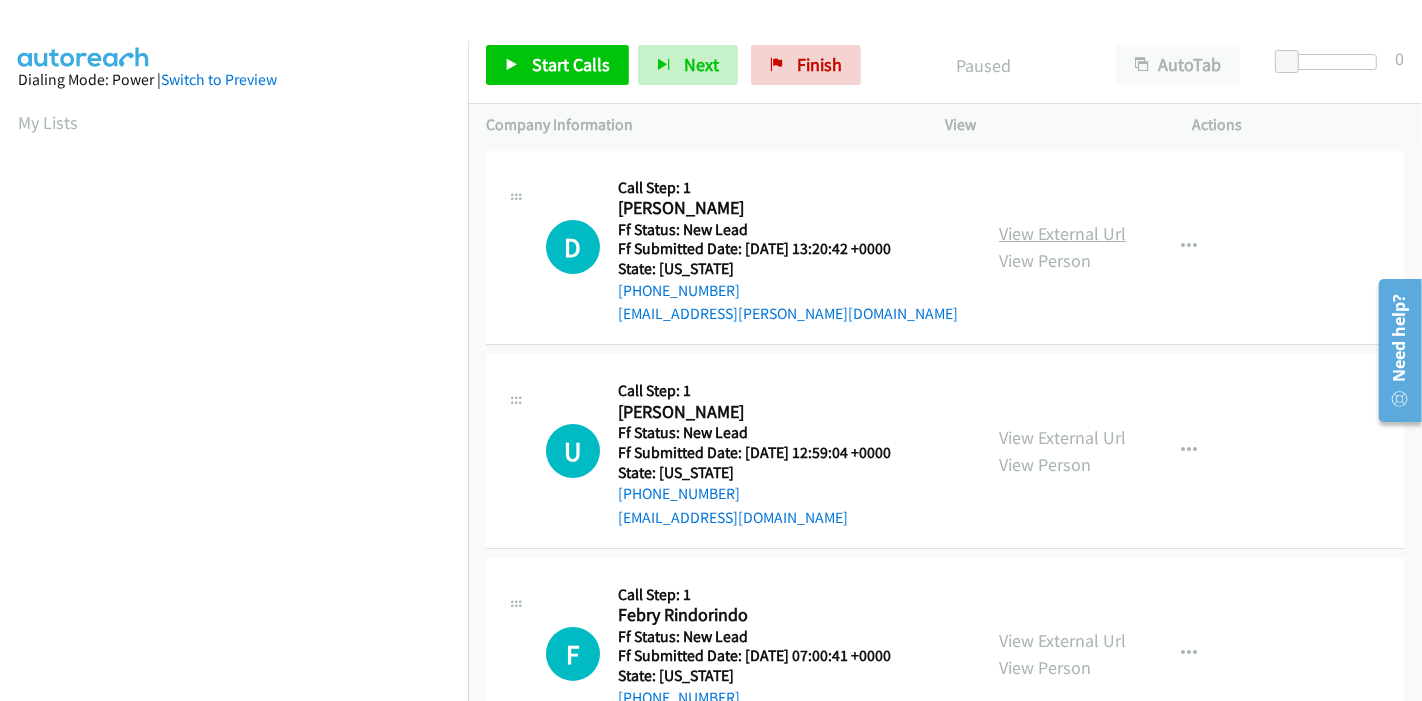 click on "View External Url" at bounding box center [1062, 233] 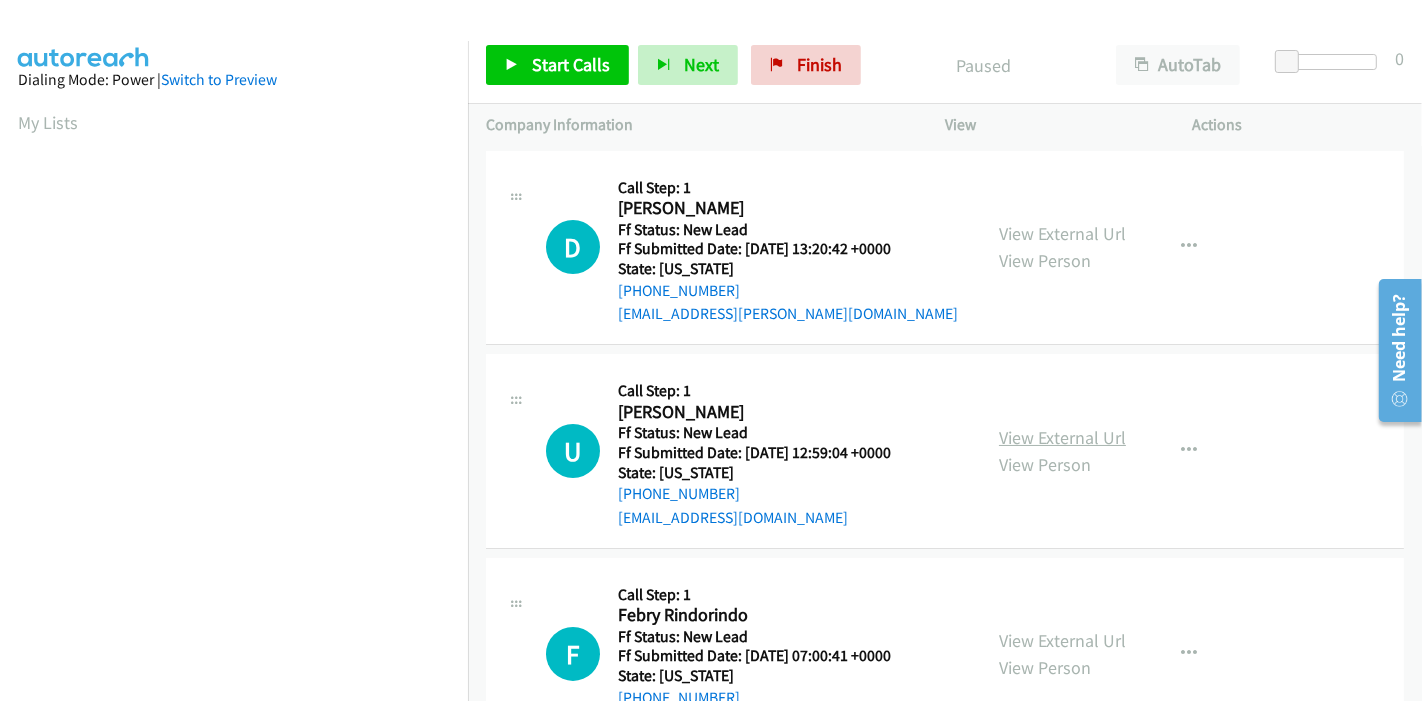 click on "View External Url" at bounding box center (1062, 437) 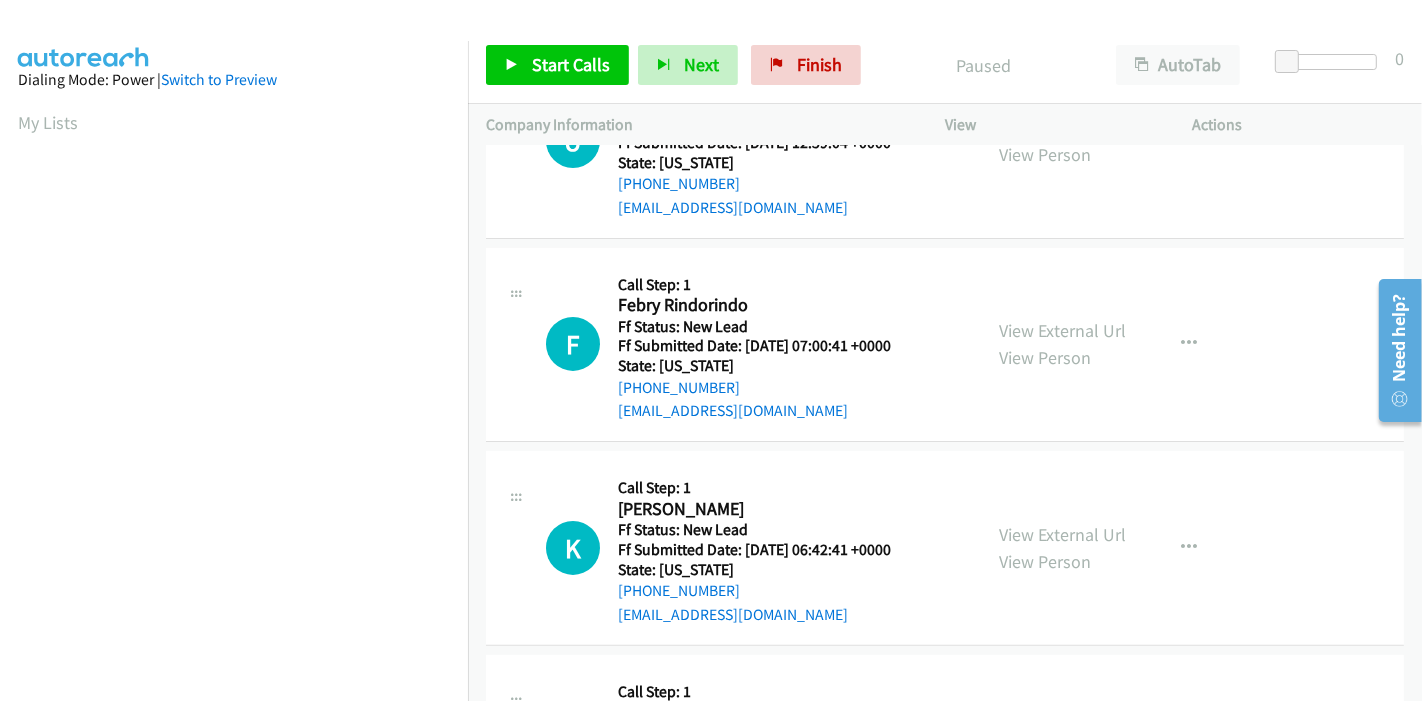 scroll, scrollTop: 333, scrollLeft: 0, axis: vertical 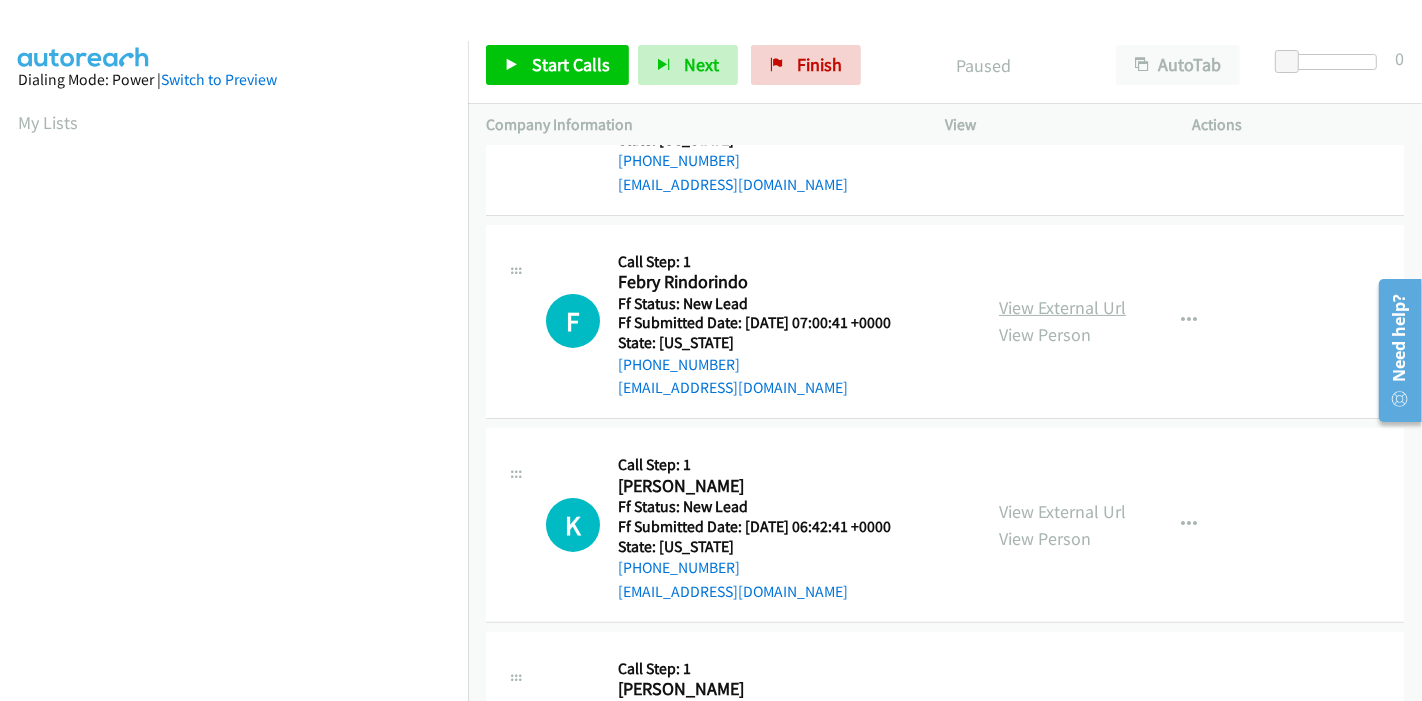 click on "View External Url" at bounding box center [1062, 307] 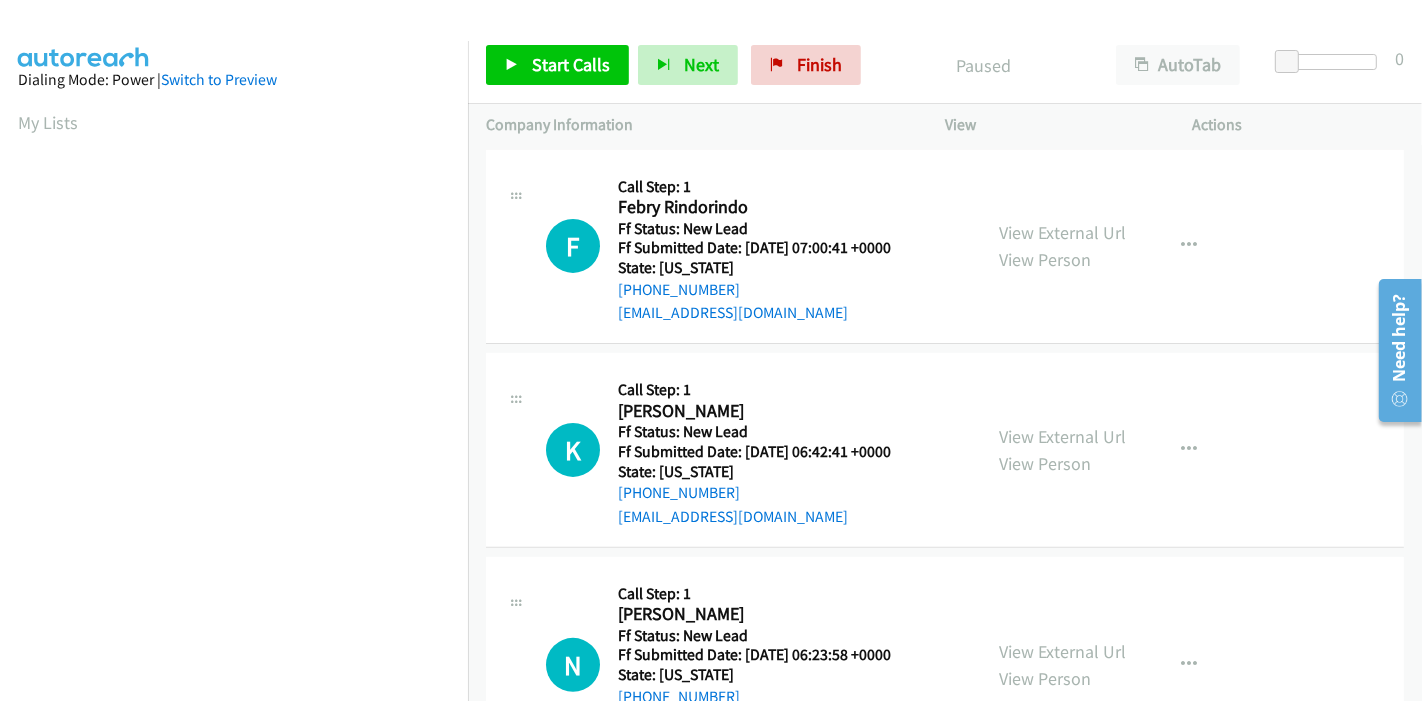 scroll, scrollTop: 487, scrollLeft: 0, axis: vertical 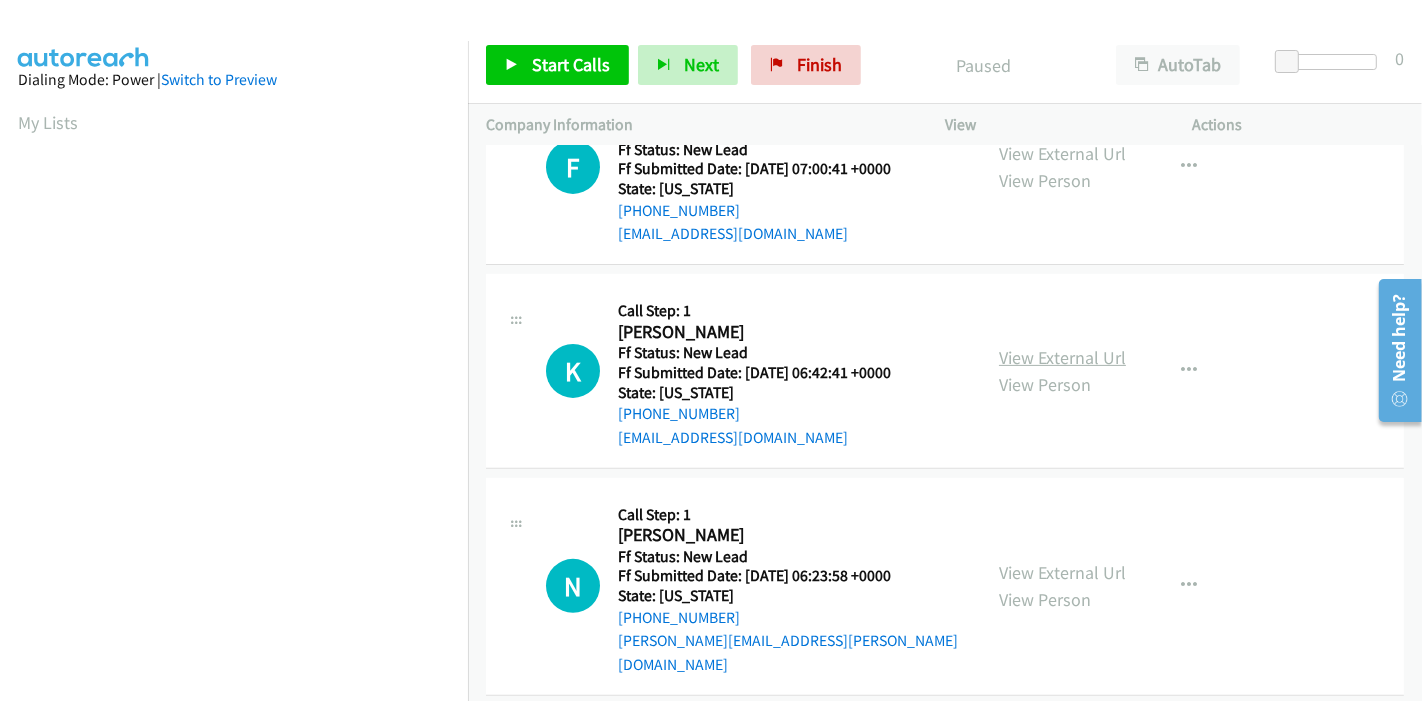 click on "View External Url" at bounding box center [1062, 357] 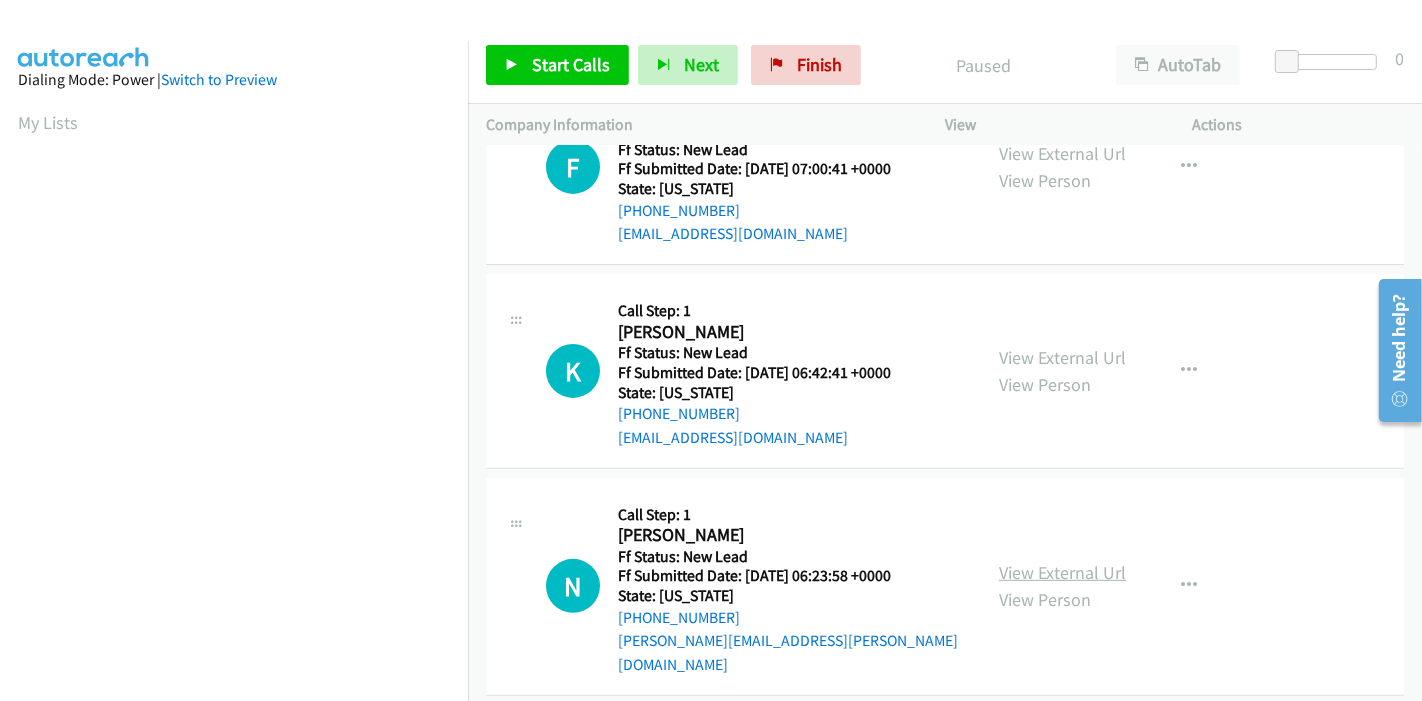click on "View External Url" at bounding box center [1062, 572] 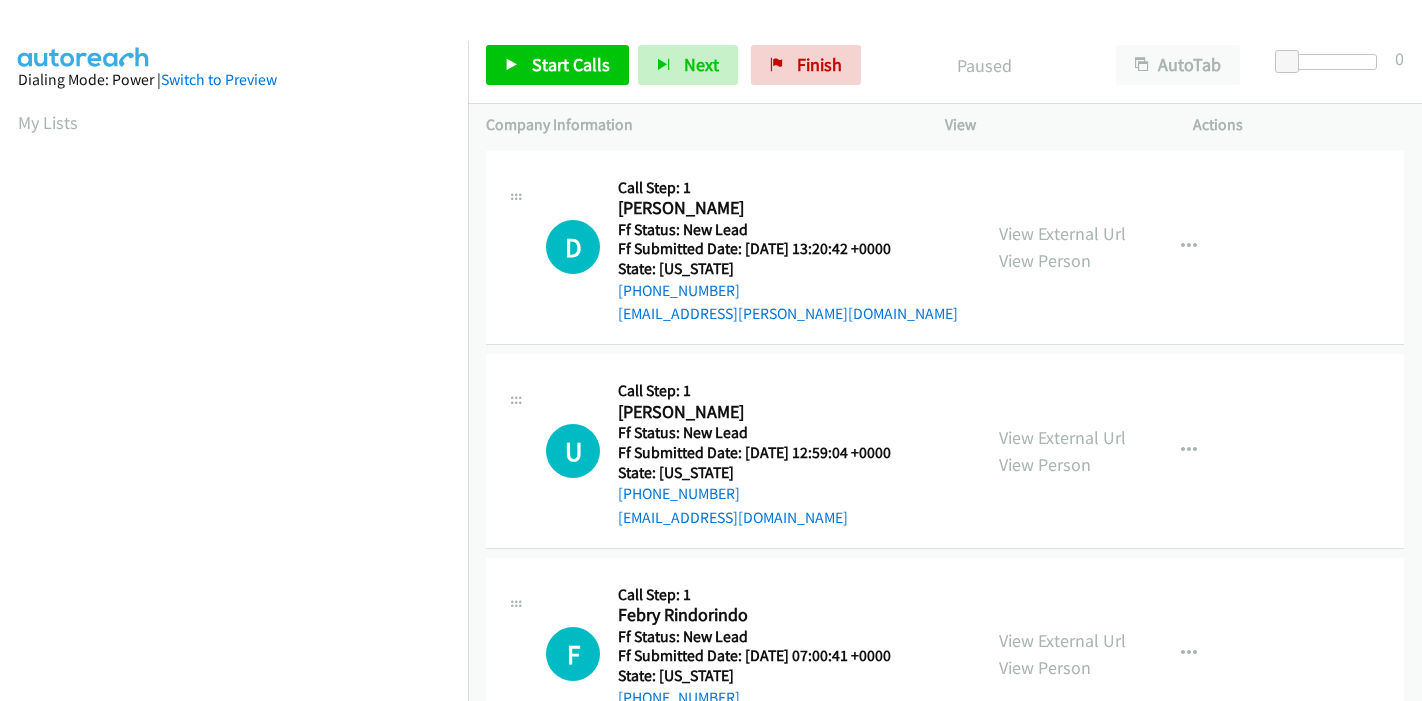 scroll, scrollTop: 0, scrollLeft: 0, axis: both 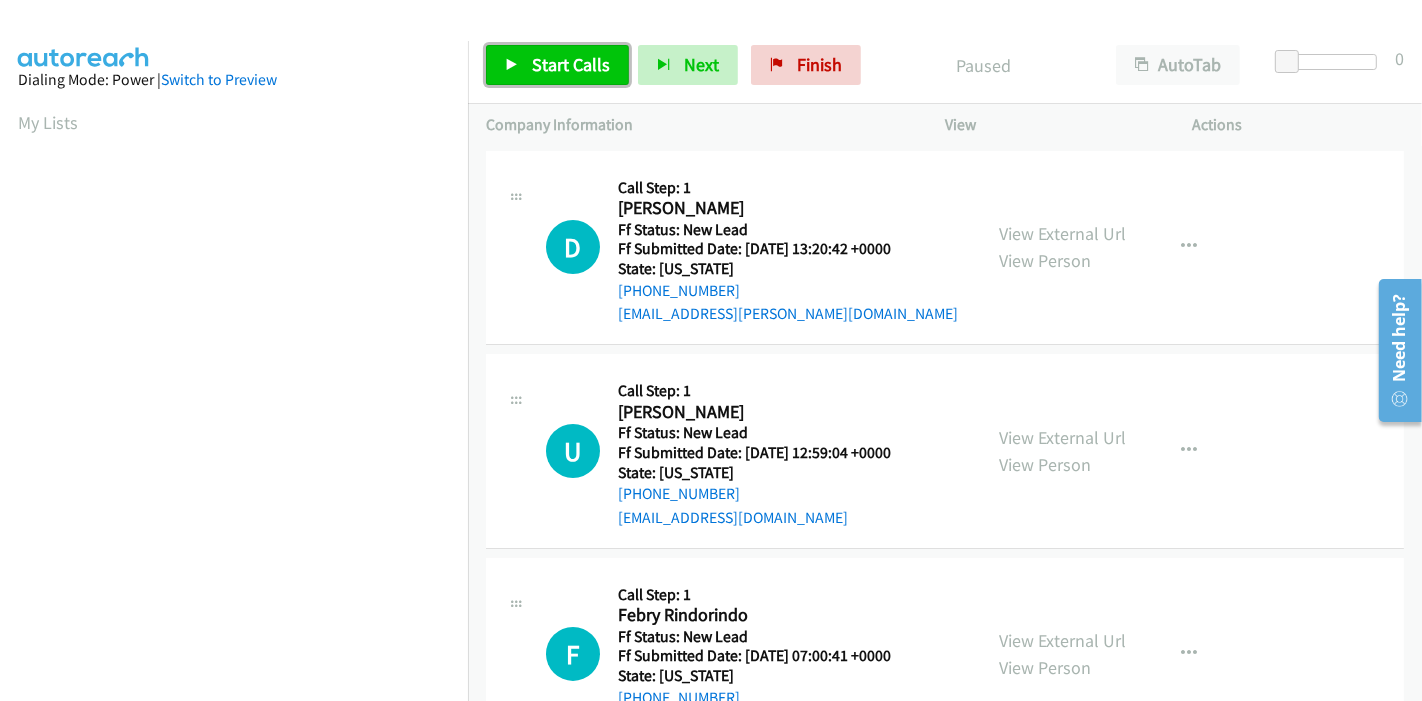 click on "Start Calls" at bounding box center (557, 65) 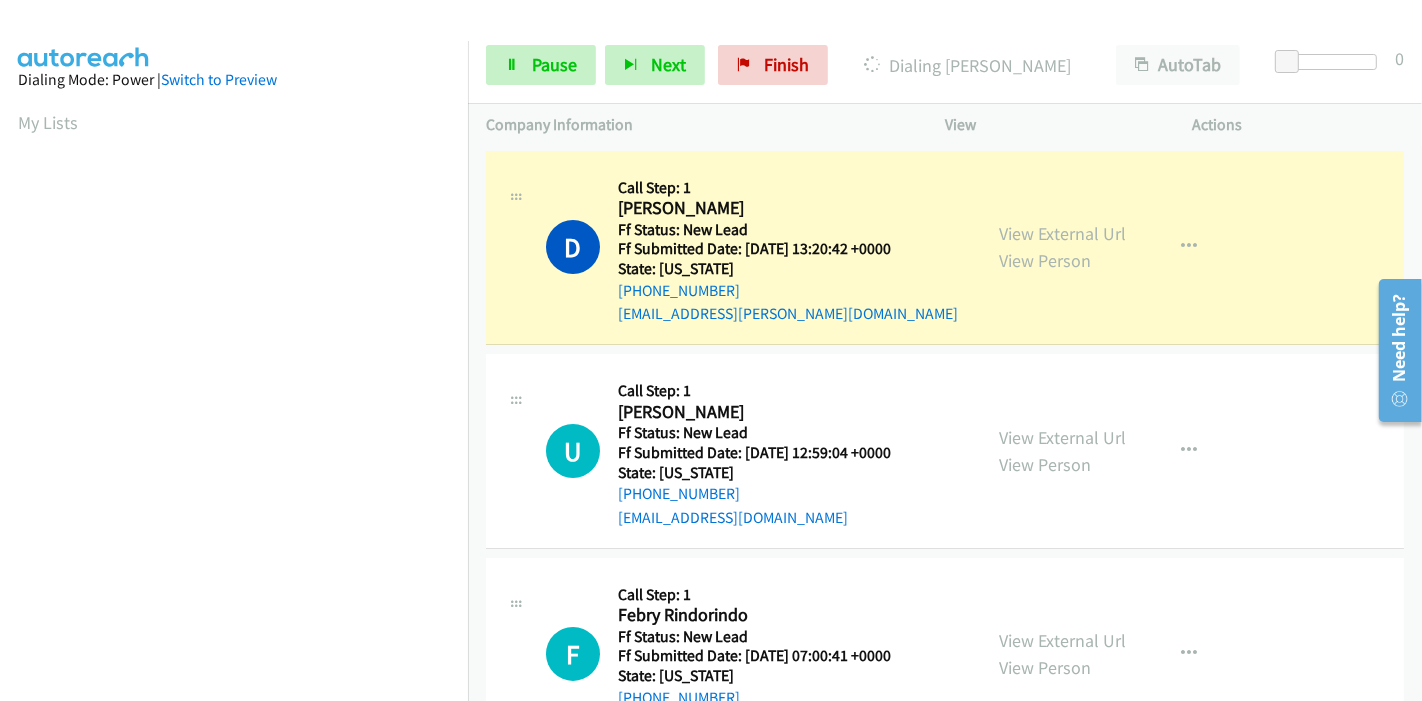 scroll, scrollTop: 422, scrollLeft: 0, axis: vertical 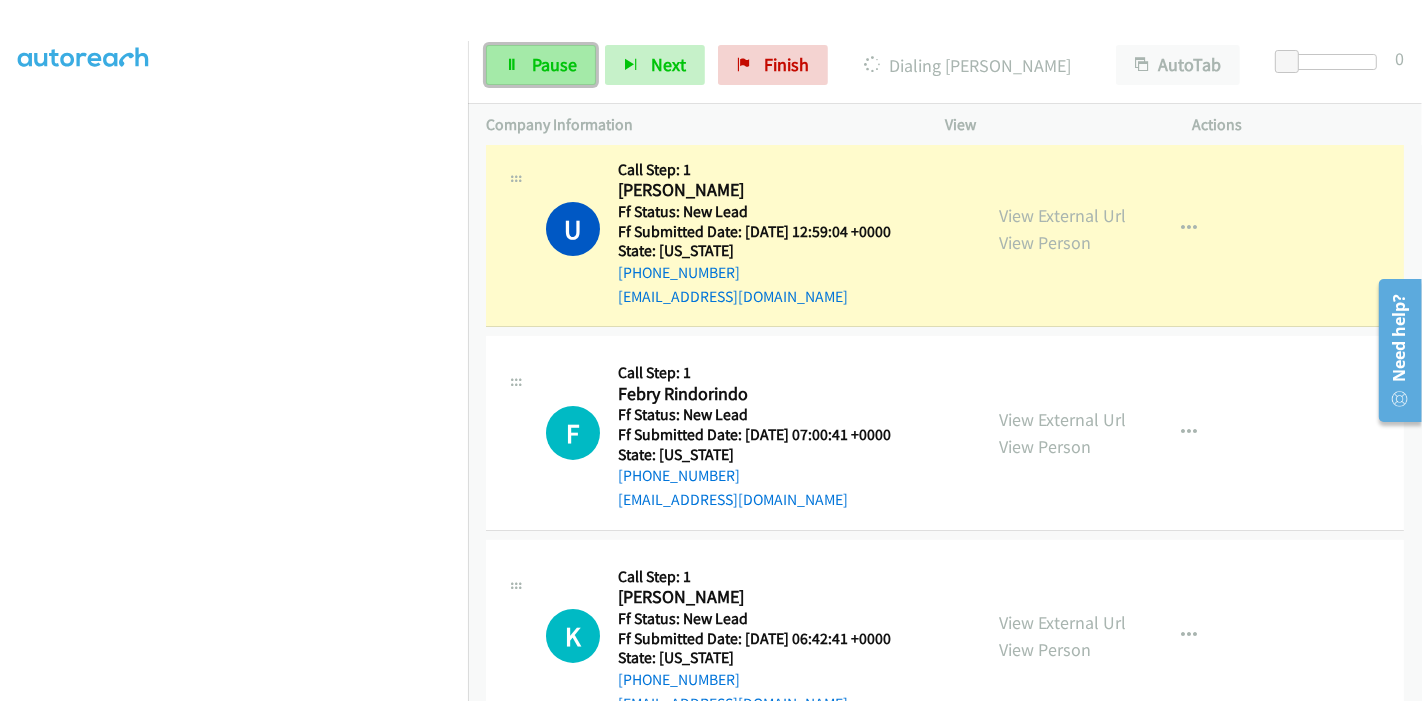 click on "Pause" at bounding box center [541, 65] 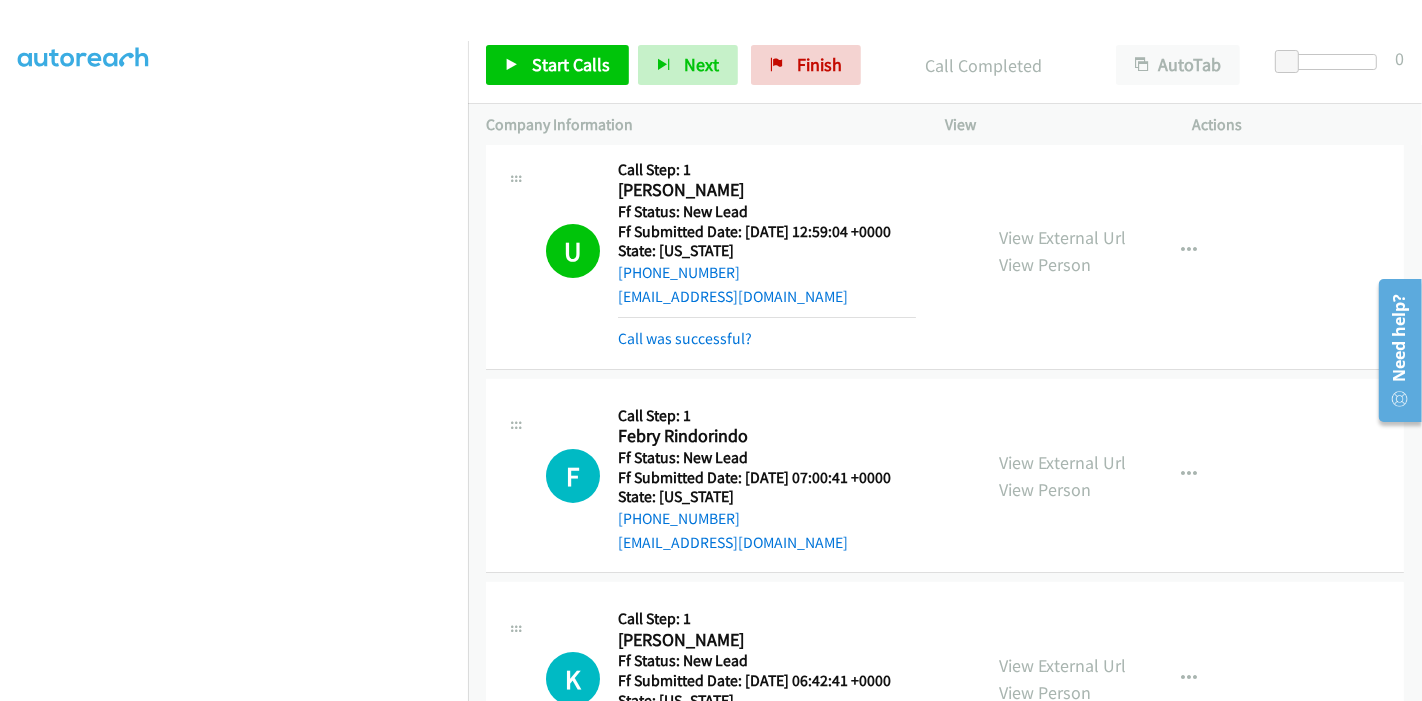 scroll, scrollTop: 422, scrollLeft: 0, axis: vertical 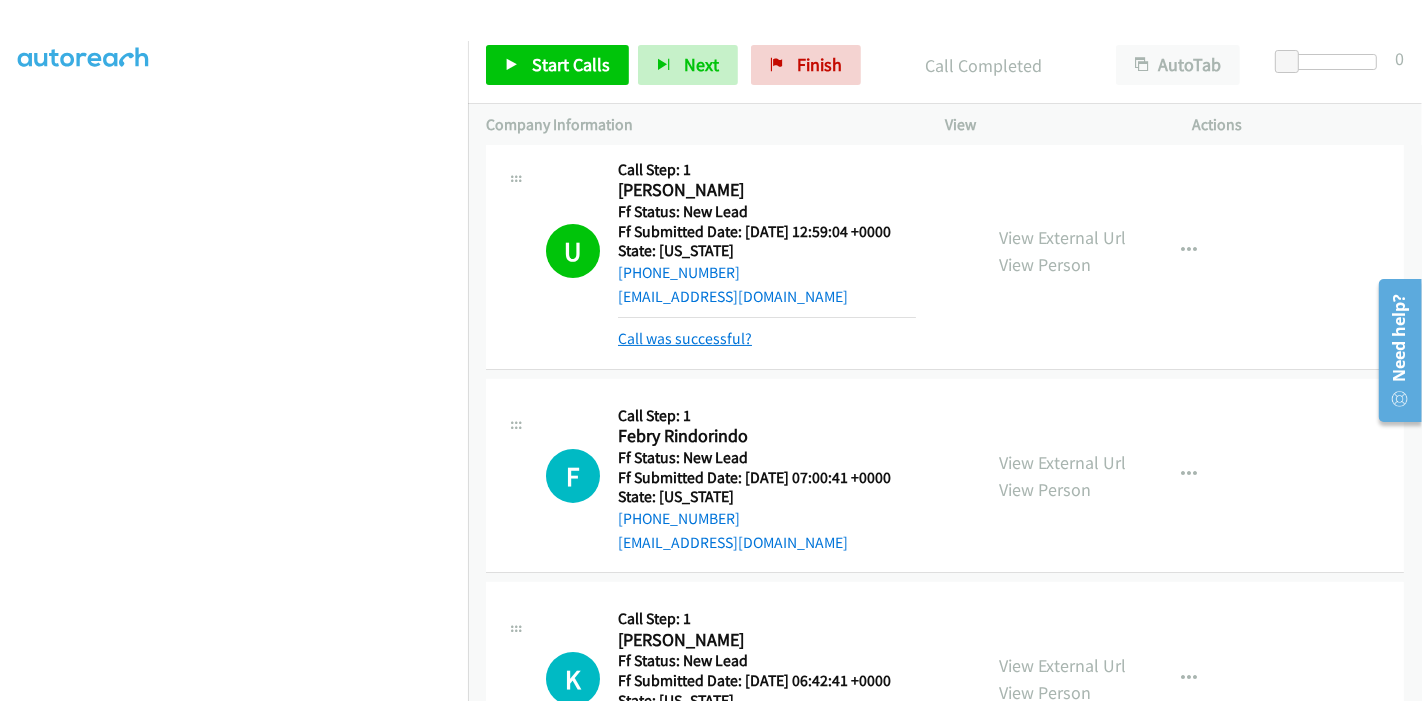 click on "Call was successful?" at bounding box center [685, 338] 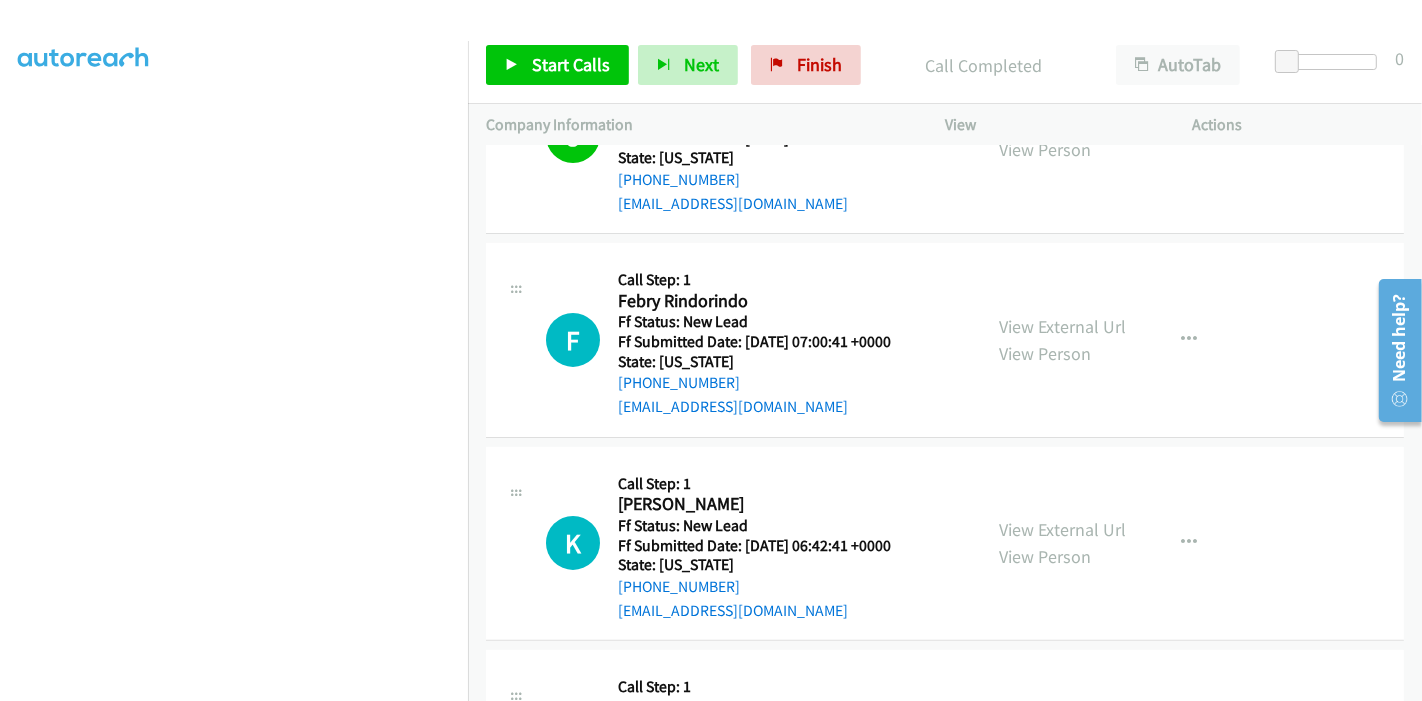 scroll, scrollTop: 486, scrollLeft: 0, axis: vertical 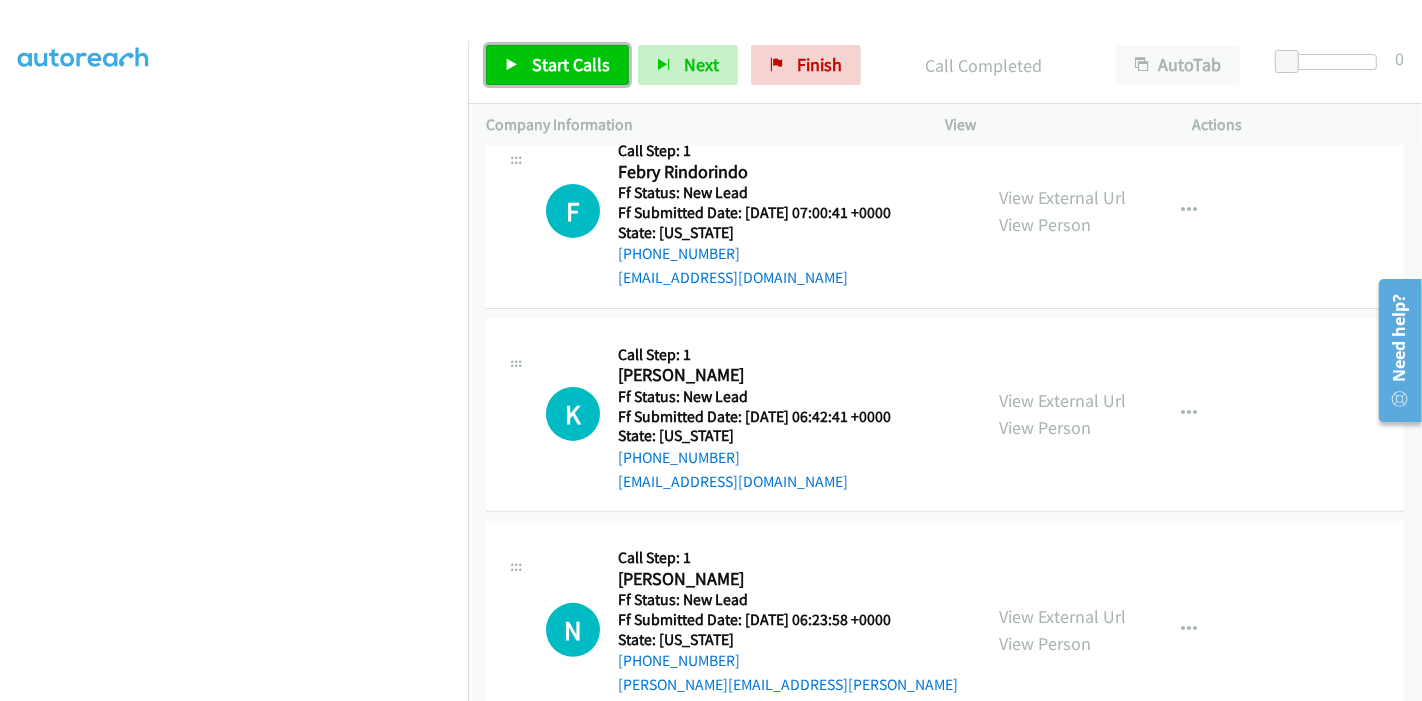 click on "Start Calls" at bounding box center (557, 65) 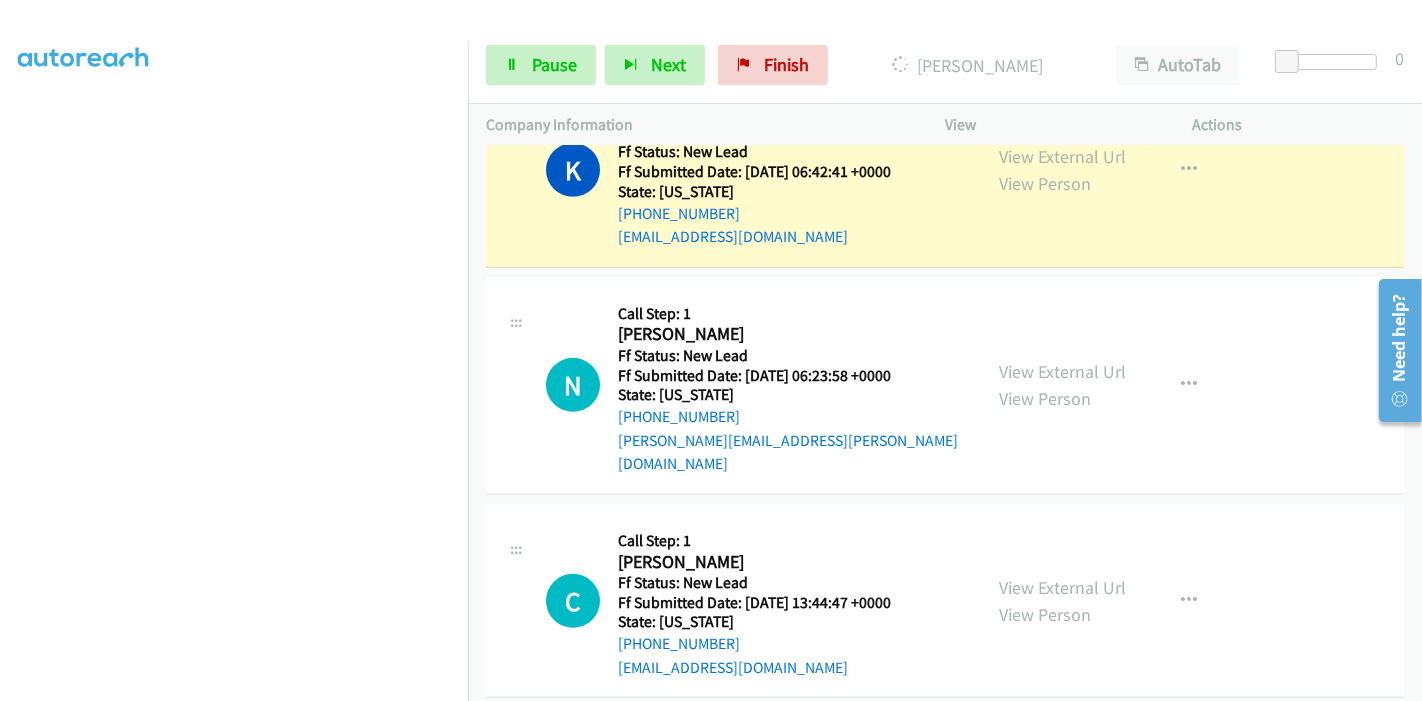 scroll, scrollTop: 995, scrollLeft: 0, axis: vertical 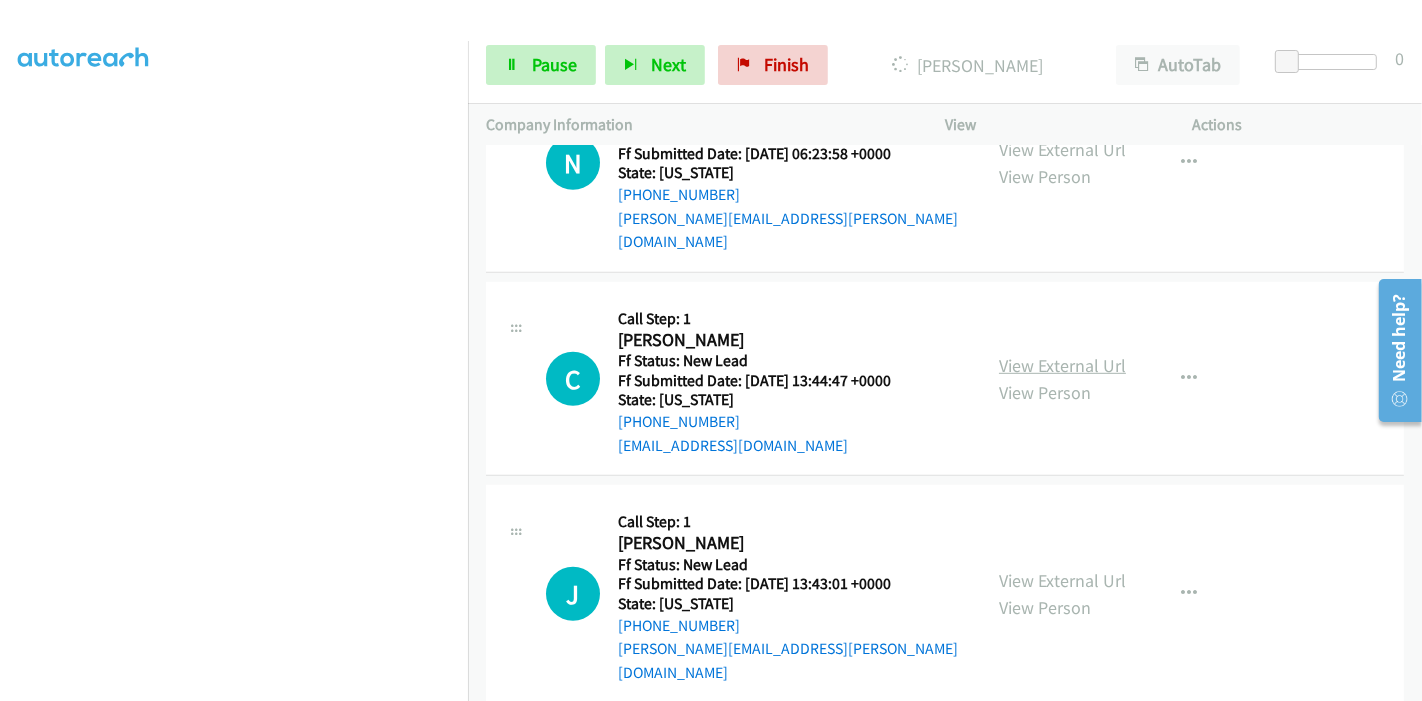 click on "View External Url" at bounding box center [1062, 365] 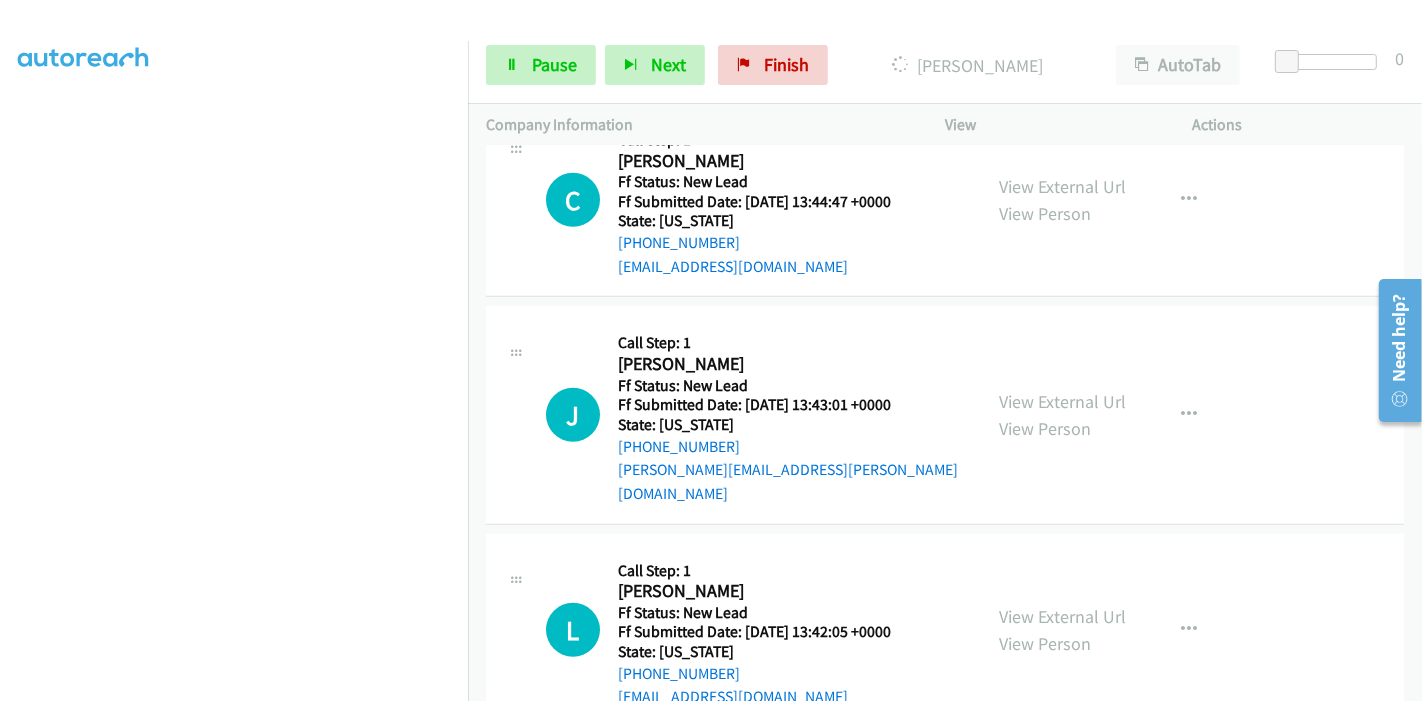 scroll, scrollTop: 1181, scrollLeft: 0, axis: vertical 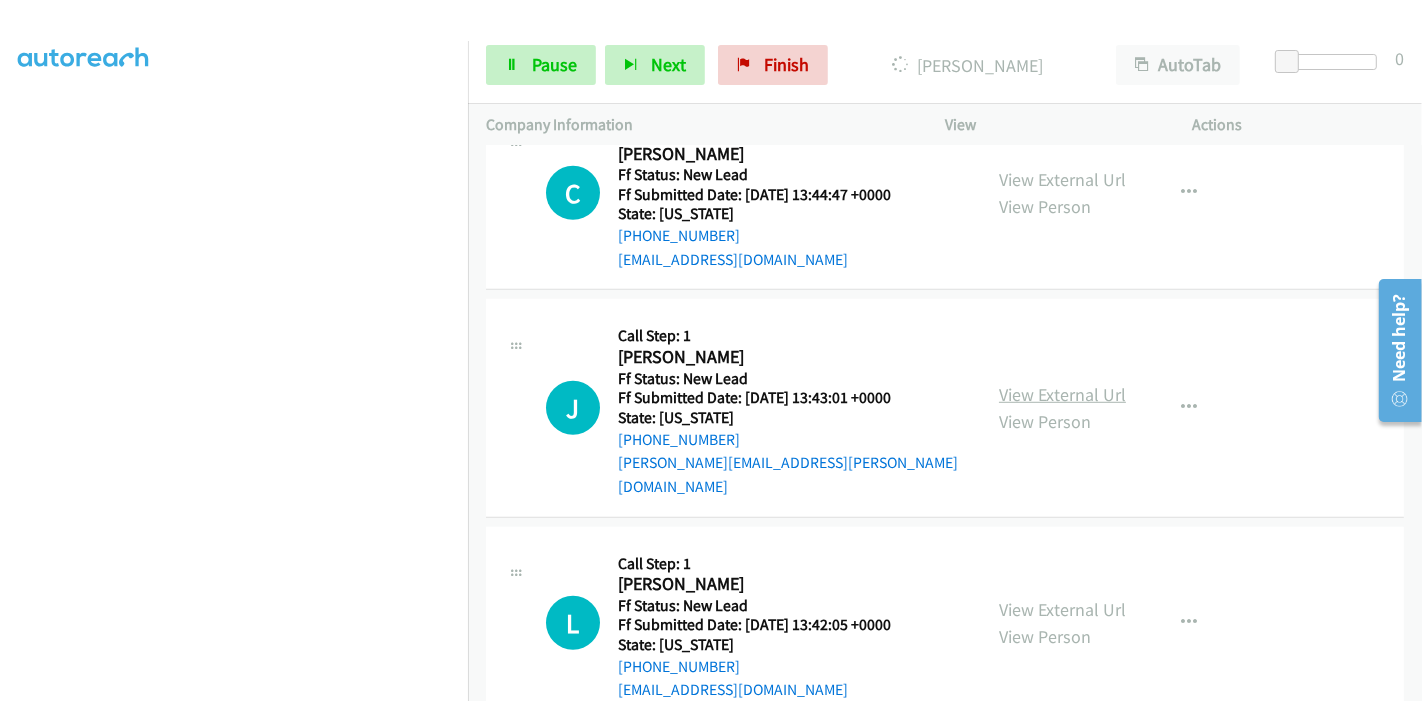 click on "View External Url" at bounding box center (1062, 394) 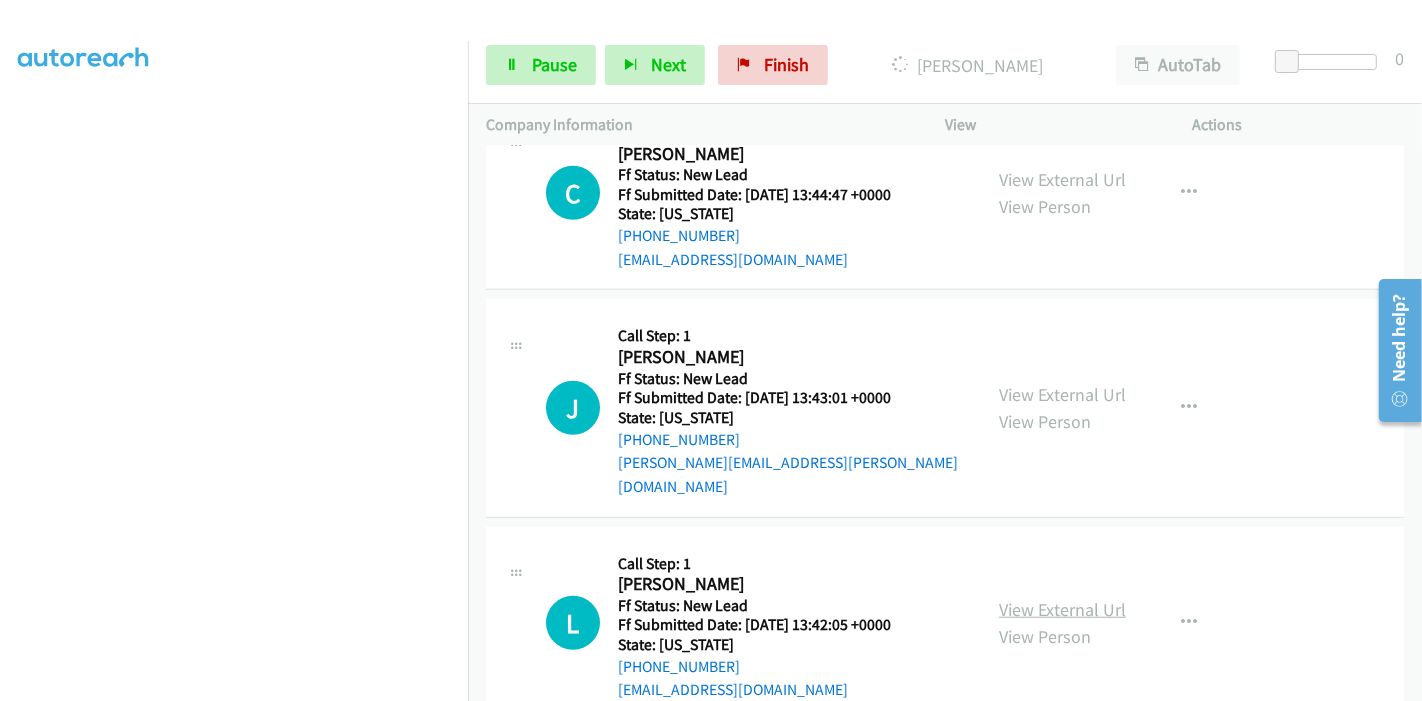 click on "View External Url" at bounding box center (1062, 609) 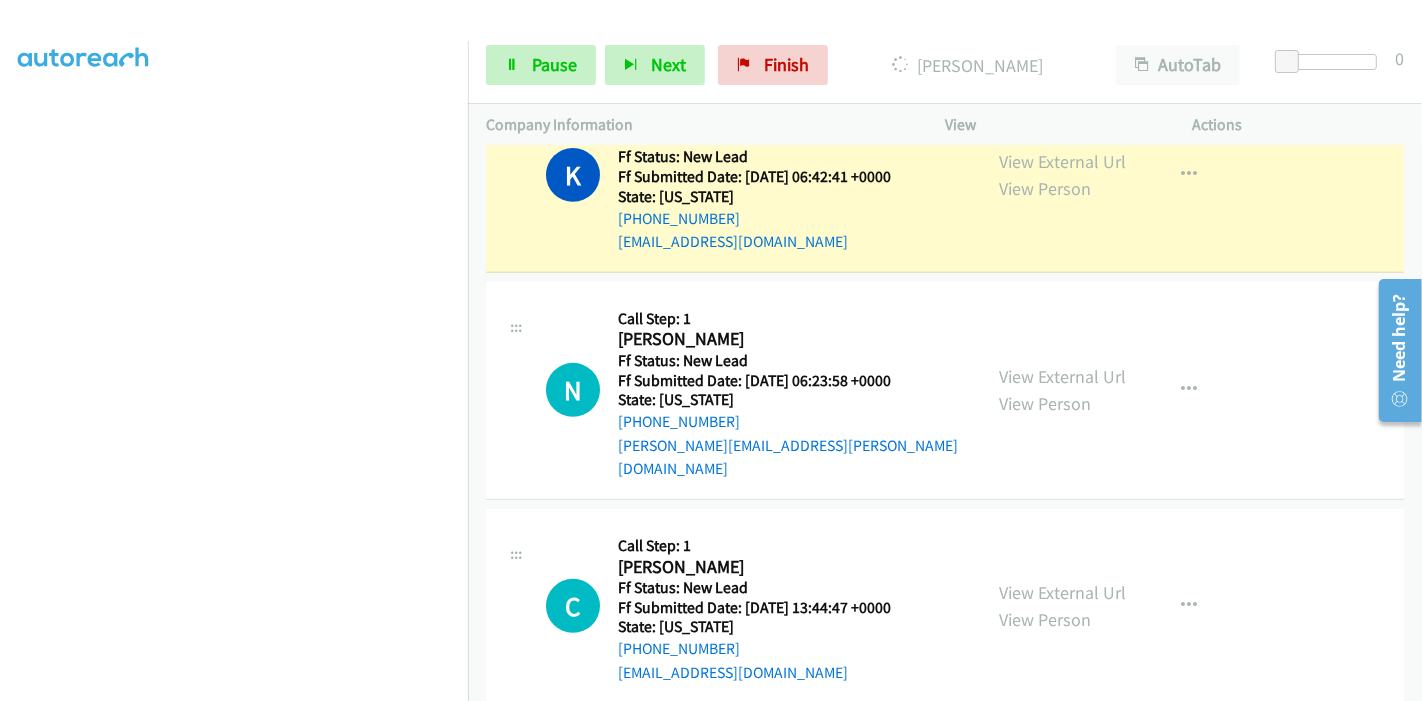 scroll, scrollTop: 625, scrollLeft: 0, axis: vertical 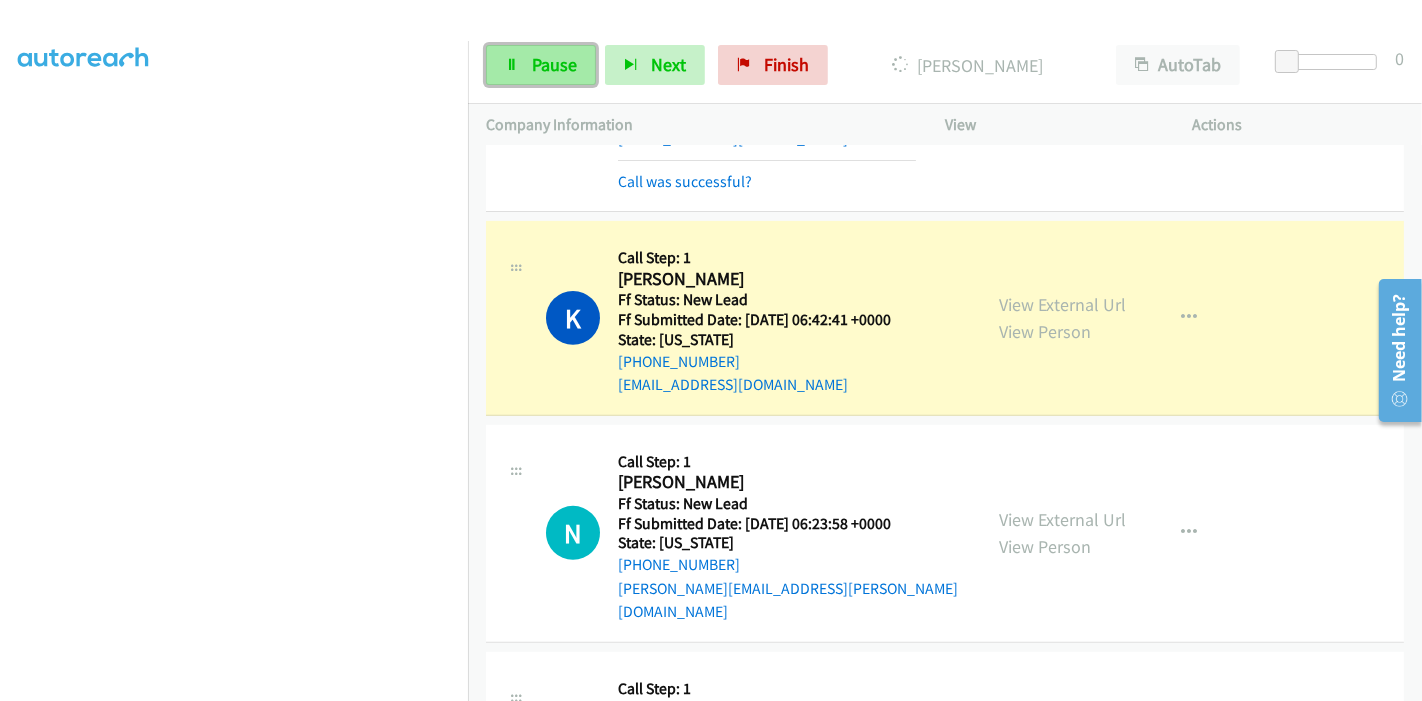 click on "Pause" at bounding box center [554, 64] 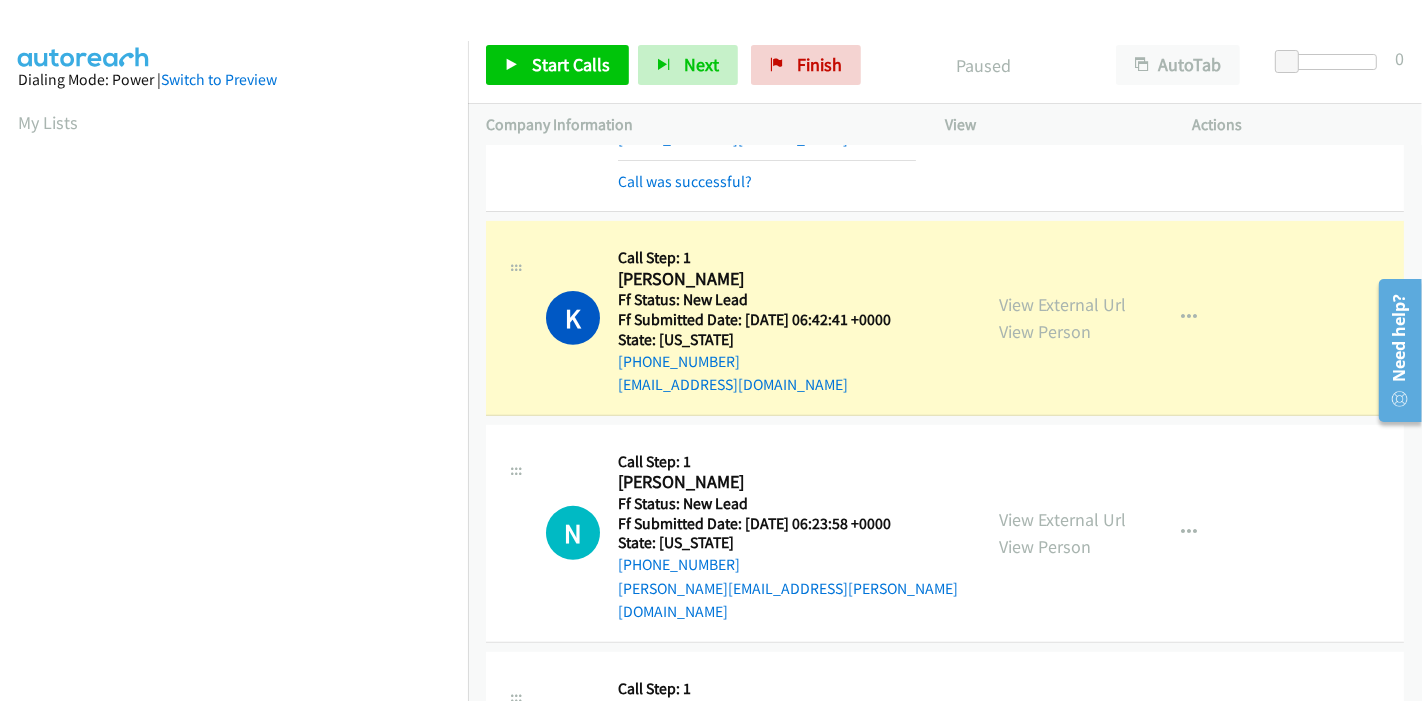 scroll, scrollTop: 422, scrollLeft: 0, axis: vertical 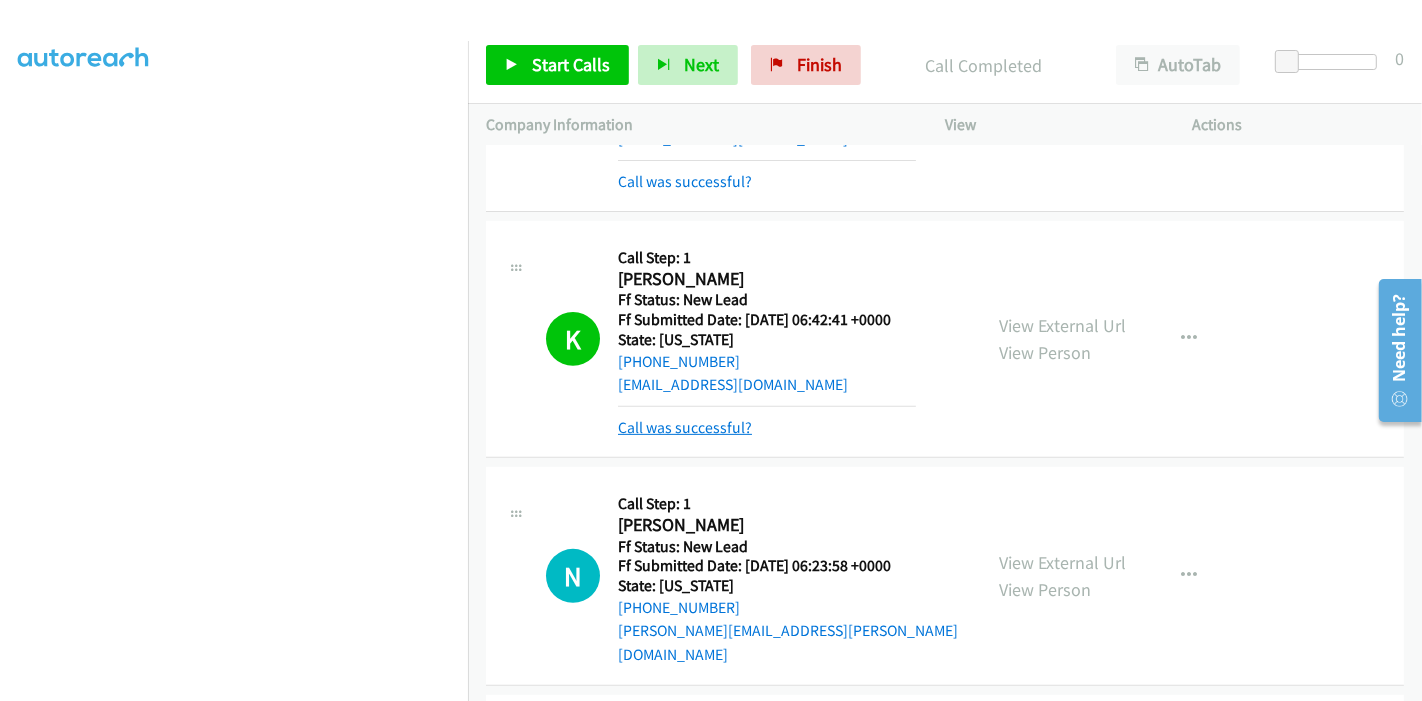 click on "Call was successful?" at bounding box center (685, 427) 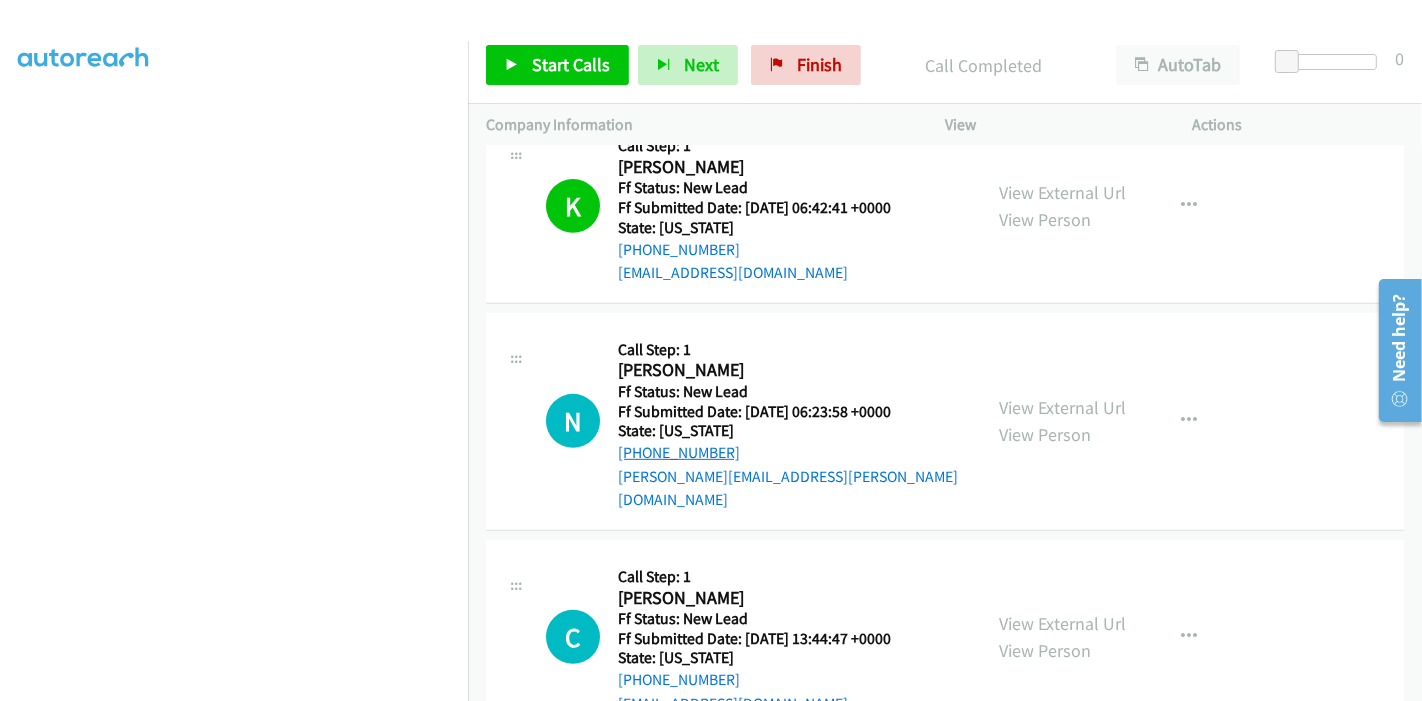 scroll, scrollTop: 848, scrollLeft: 0, axis: vertical 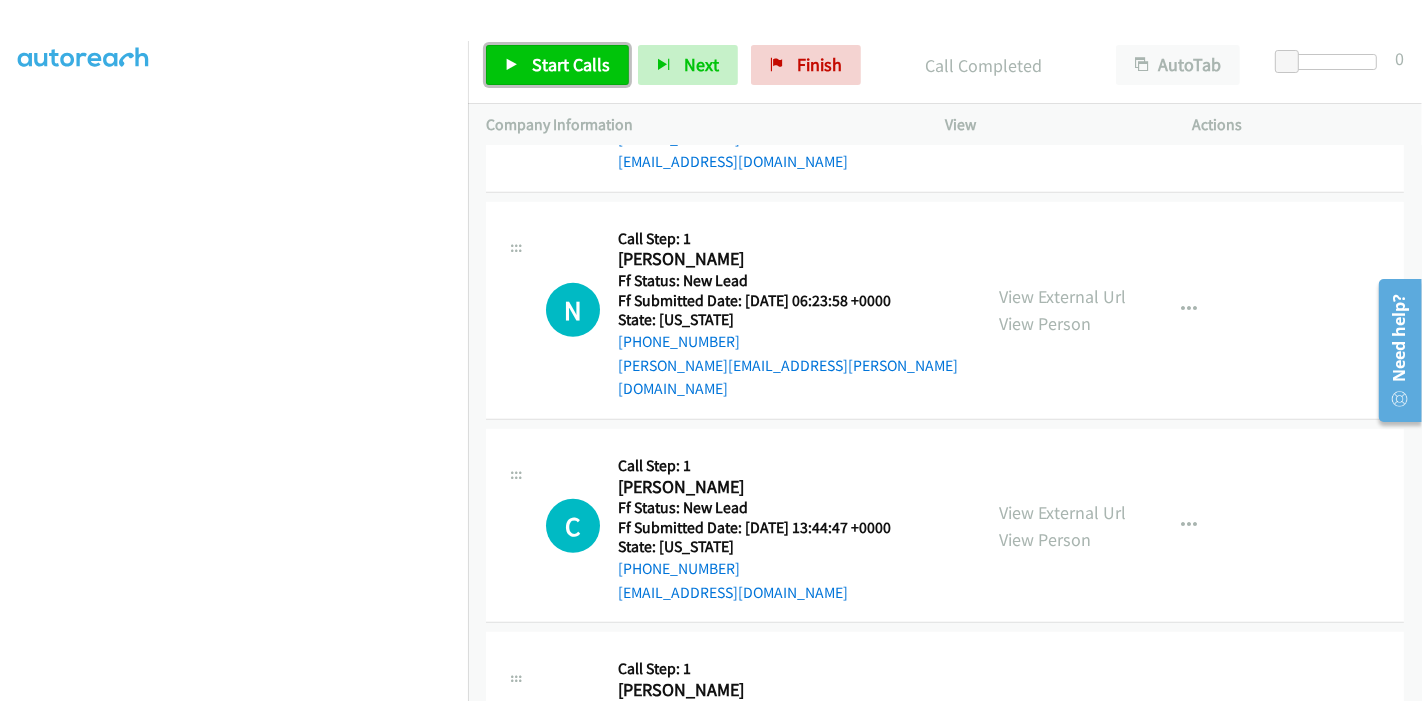 click at bounding box center [512, 66] 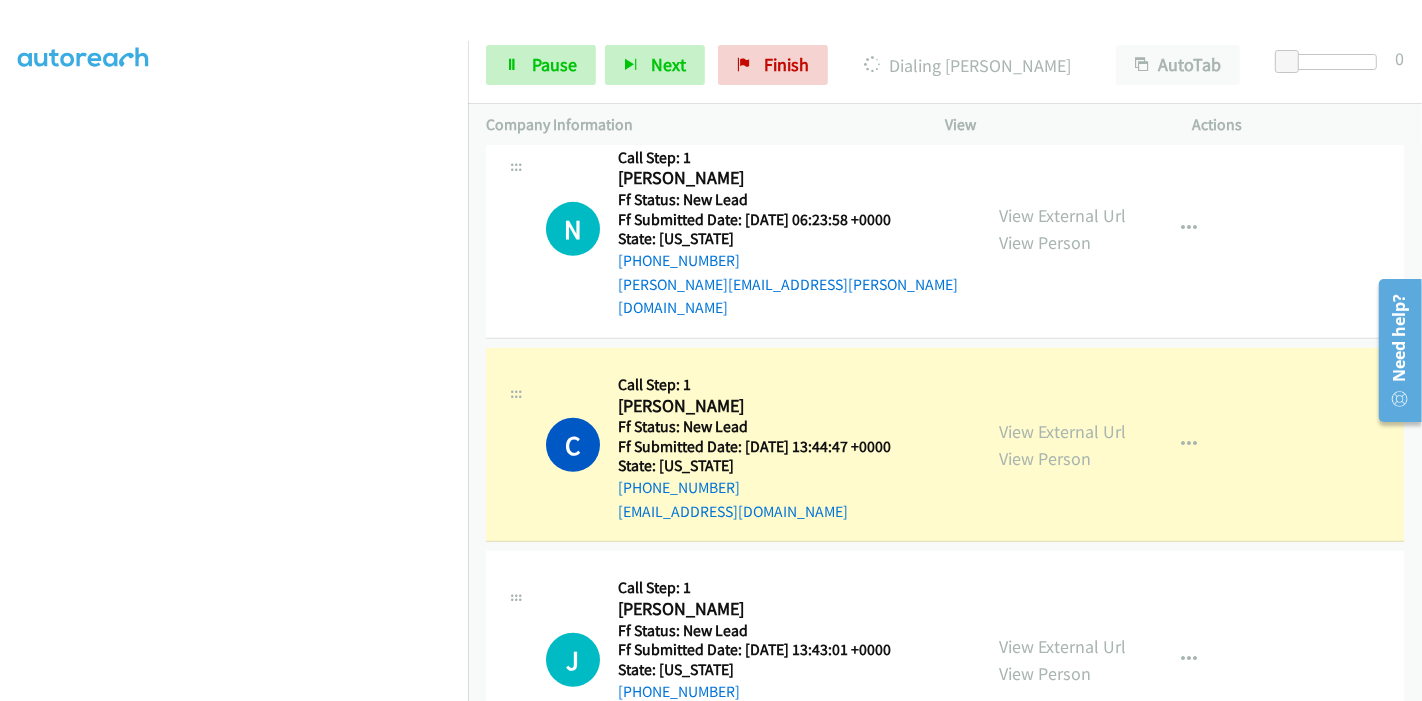 scroll, scrollTop: 940, scrollLeft: 0, axis: vertical 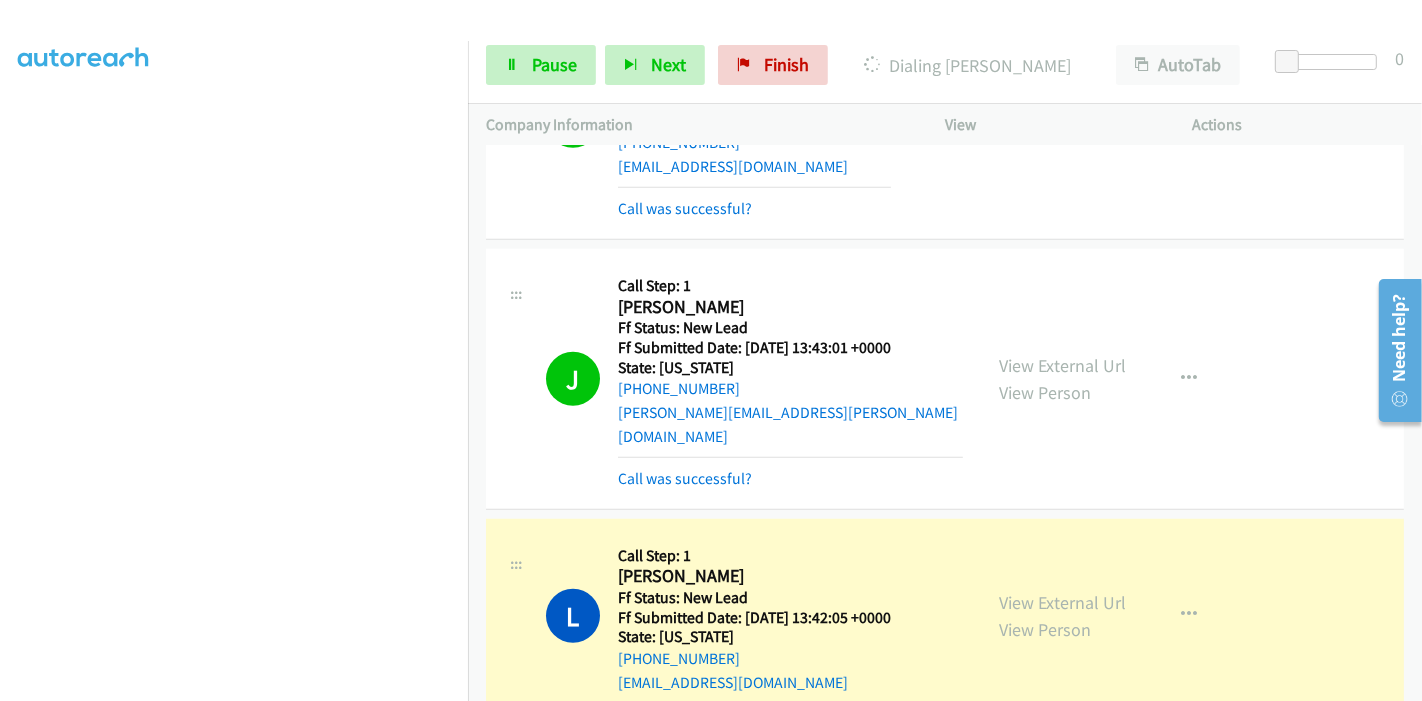 click on "Start Calls
Pause
Next
Finish
Dialing Lilly Willis
AutoTab
AutoTab
0" at bounding box center (945, 65) 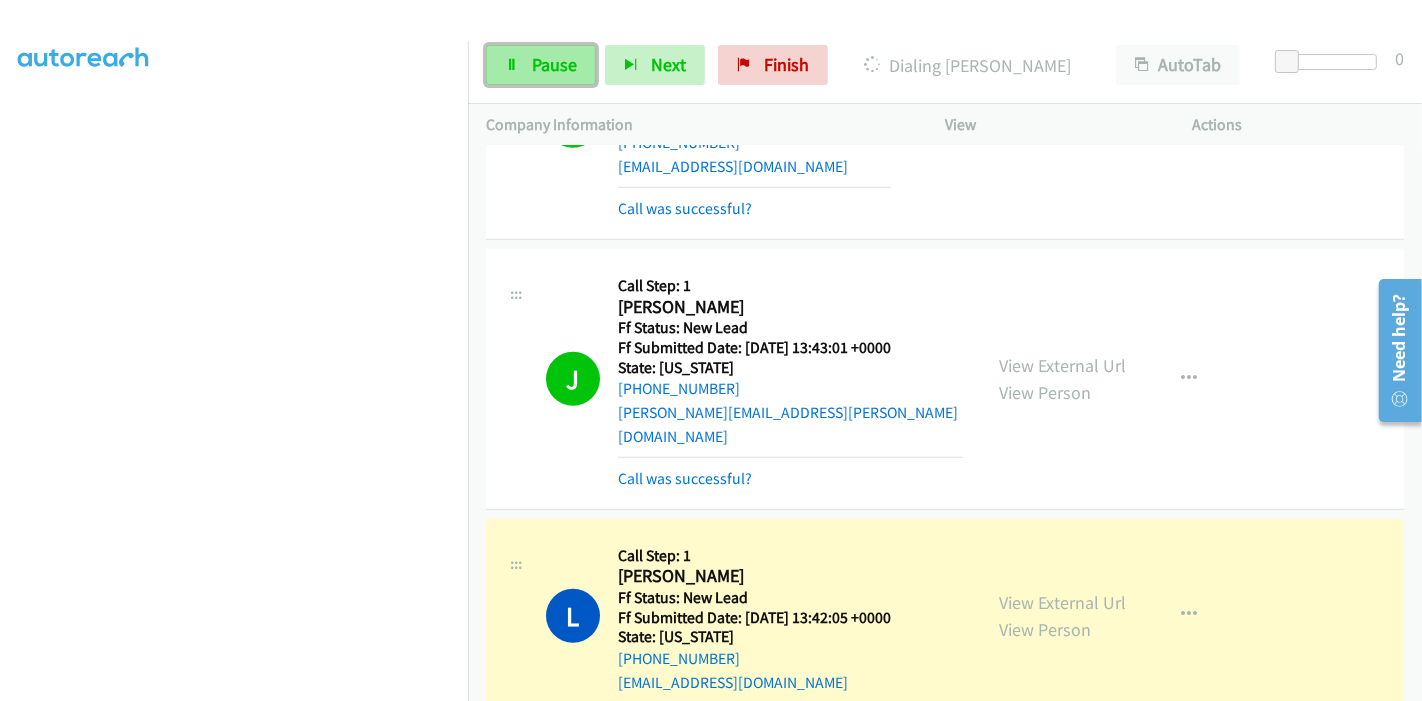 click on "Pause" at bounding box center [554, 64] 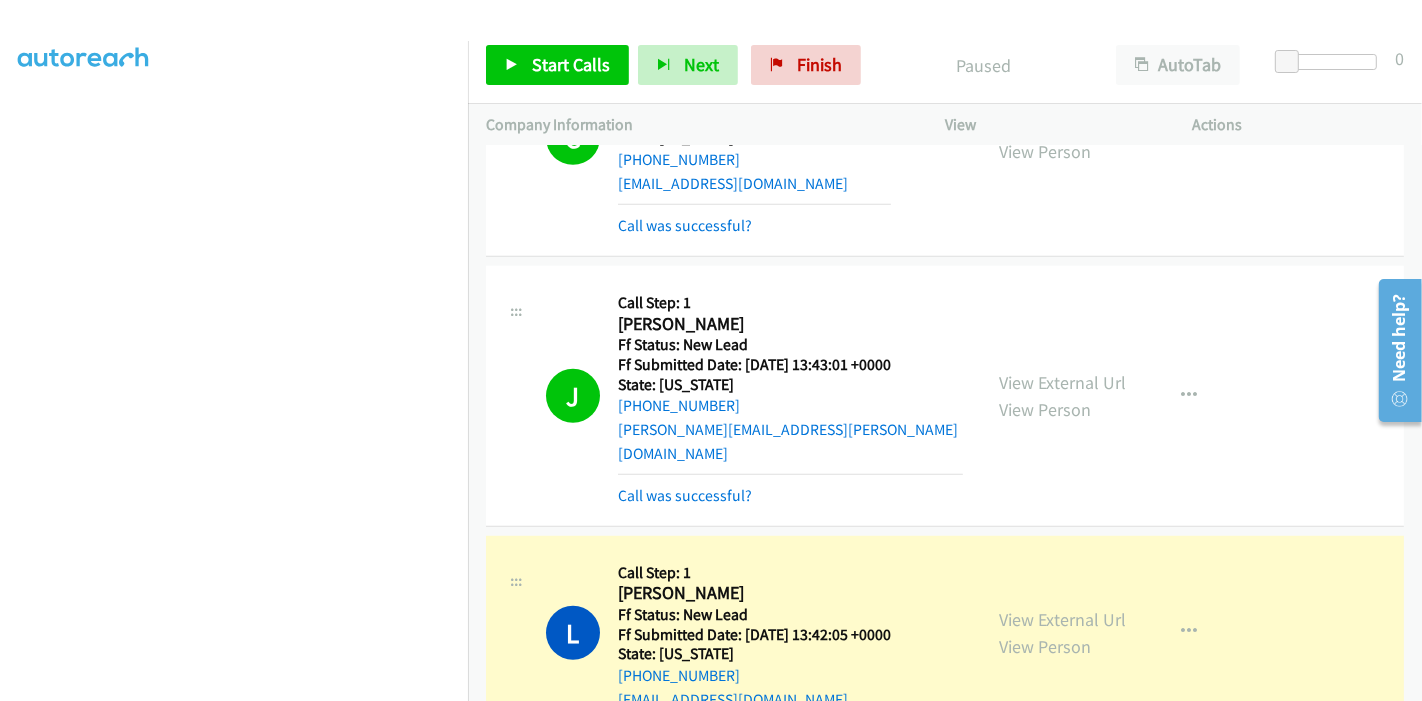 scroll, scrollTop: 1247, scrollLeft: 0, axis: vertical 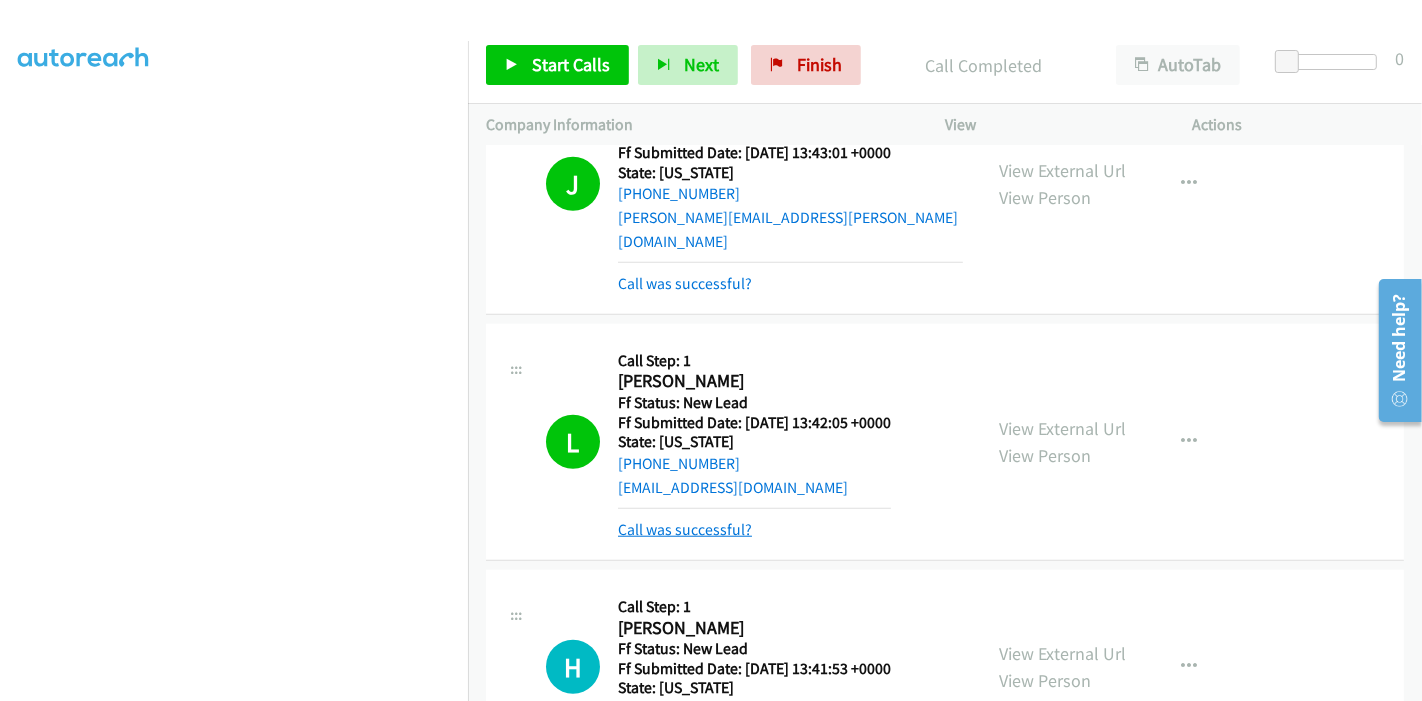 click on "Call was successful?" at bounding box center (685, 529) 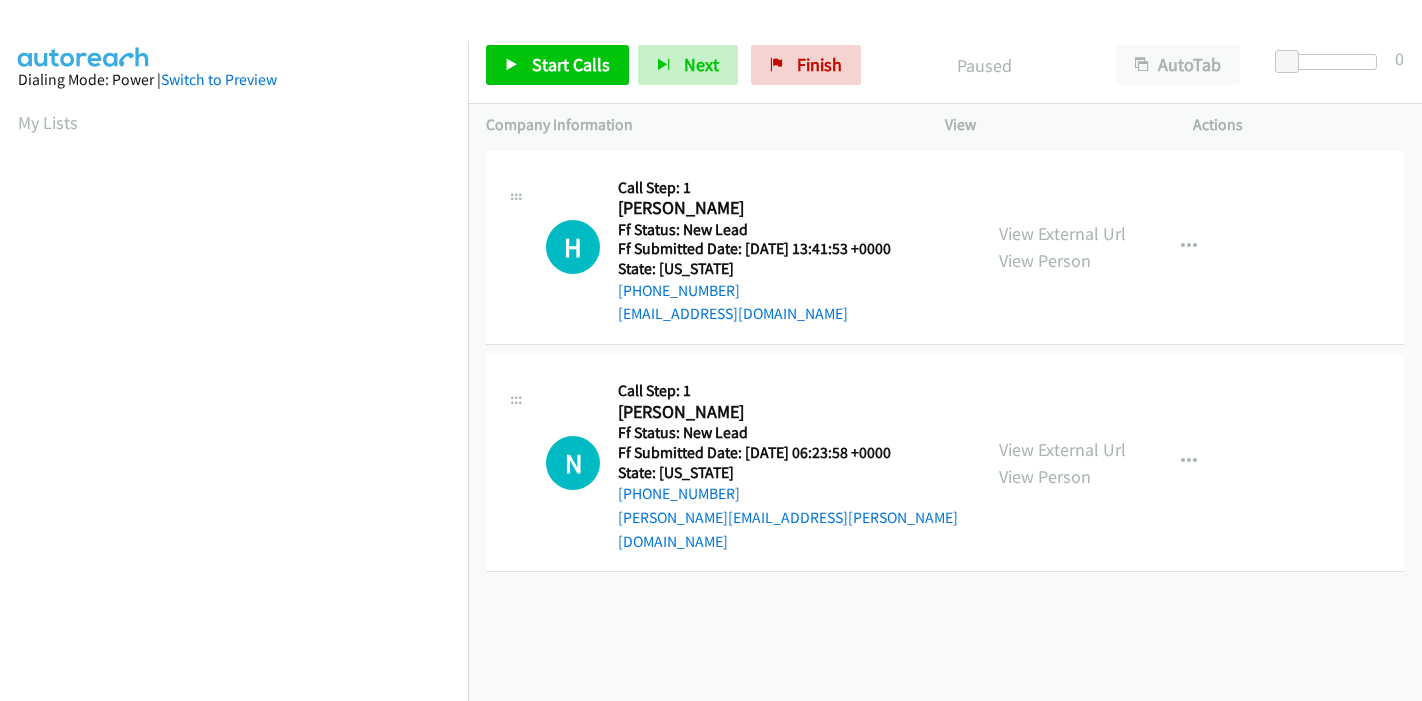 scroll, scrollTop: 0, scrollLeft: 0, axis: both 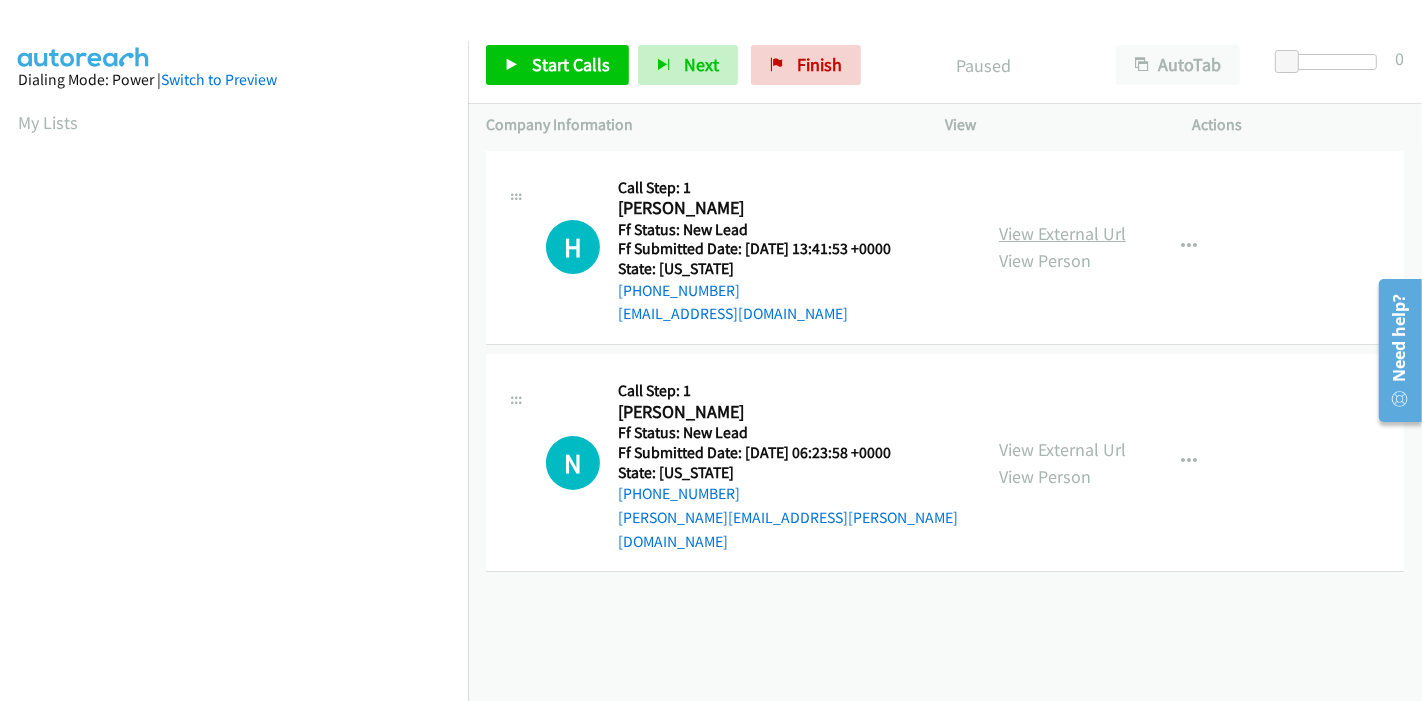 click on "View External Url" at bounding box center [1062, 233] 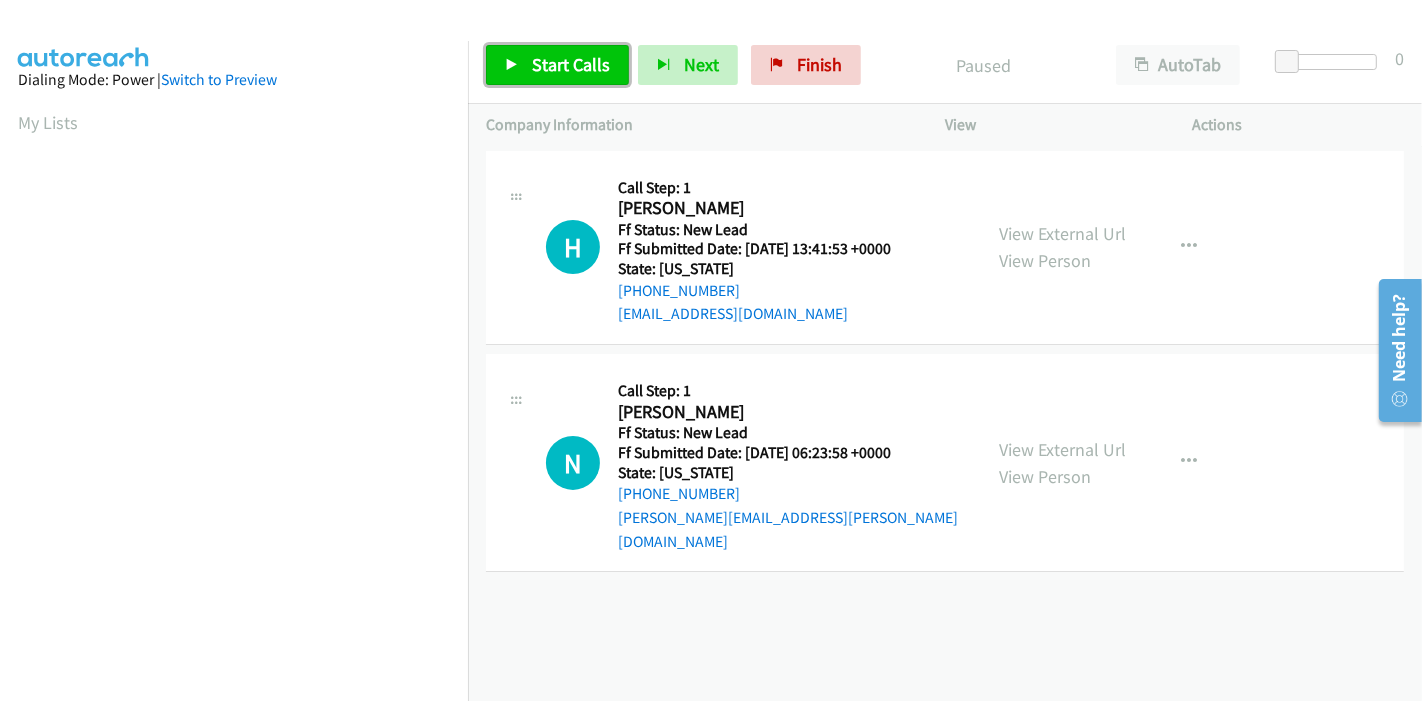 click on "Start Calls" at bounding box center (557, 65) 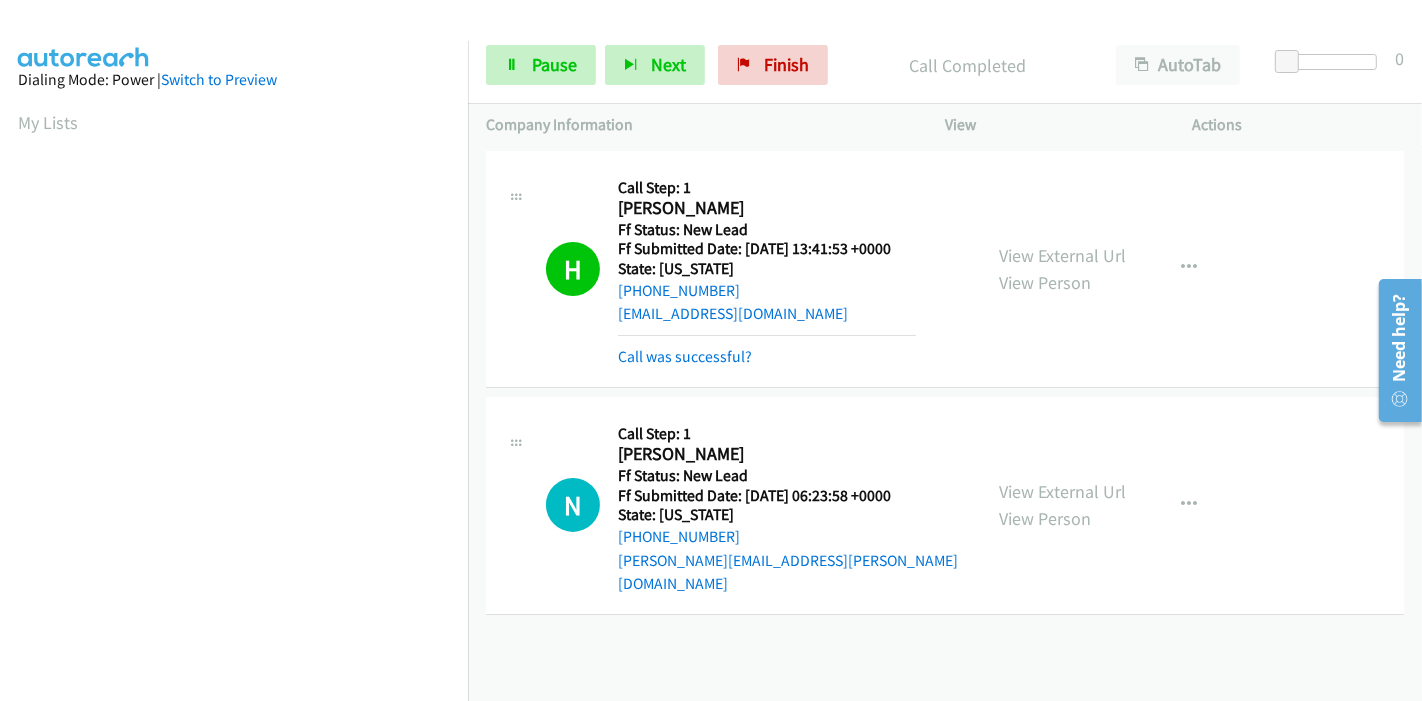 scroll, scrollTop: 422, scrollLeft: 0, axis: vertical 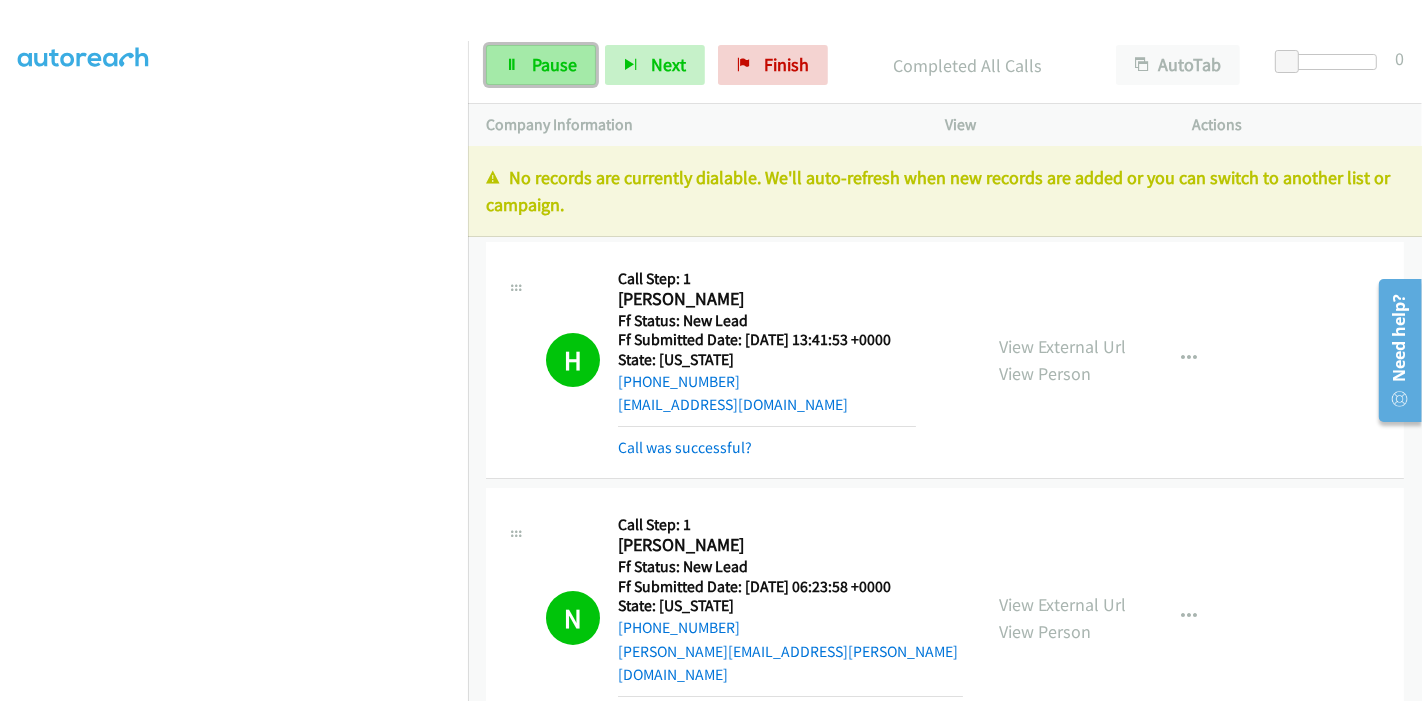 click on "Pause" at bounding box center [554, 64] 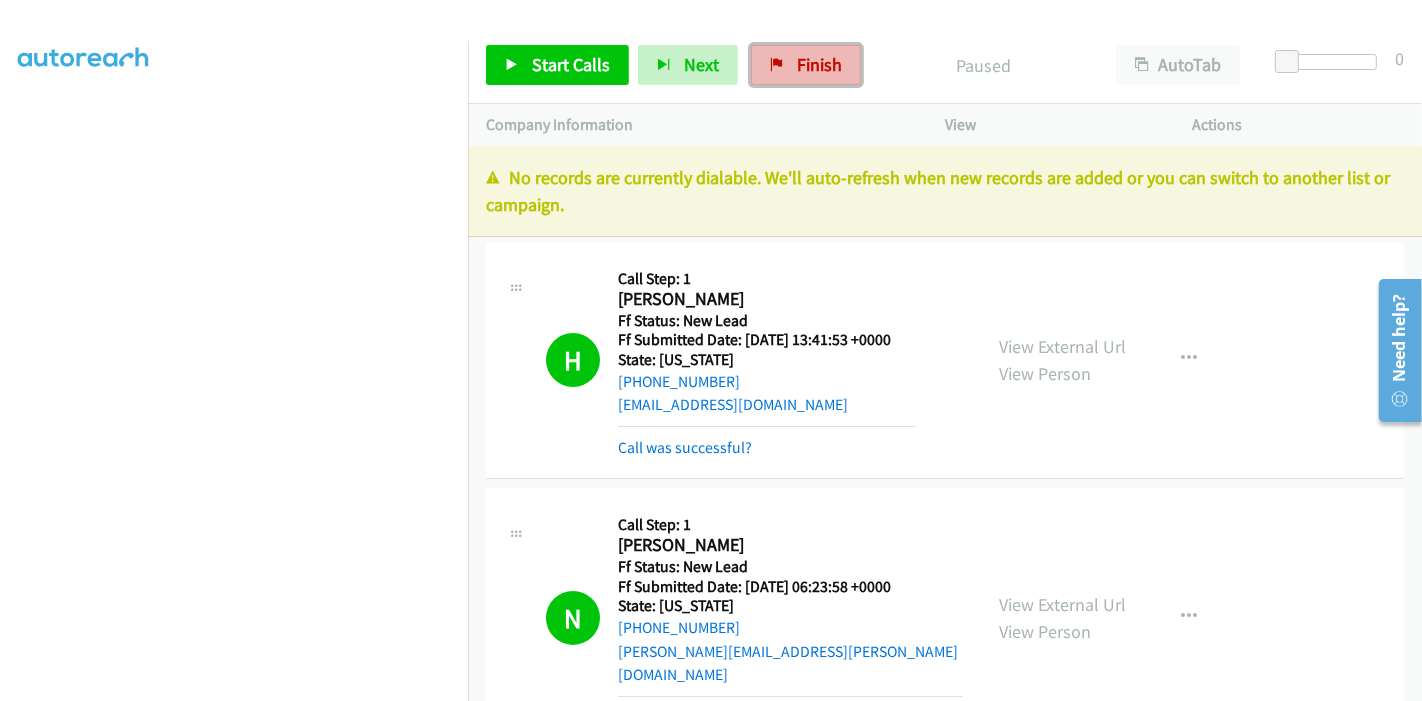 drag, startPoint x: 757, startPoint y: 48, endPoint x: 810, endPoint y: 75, distance: 59.48109 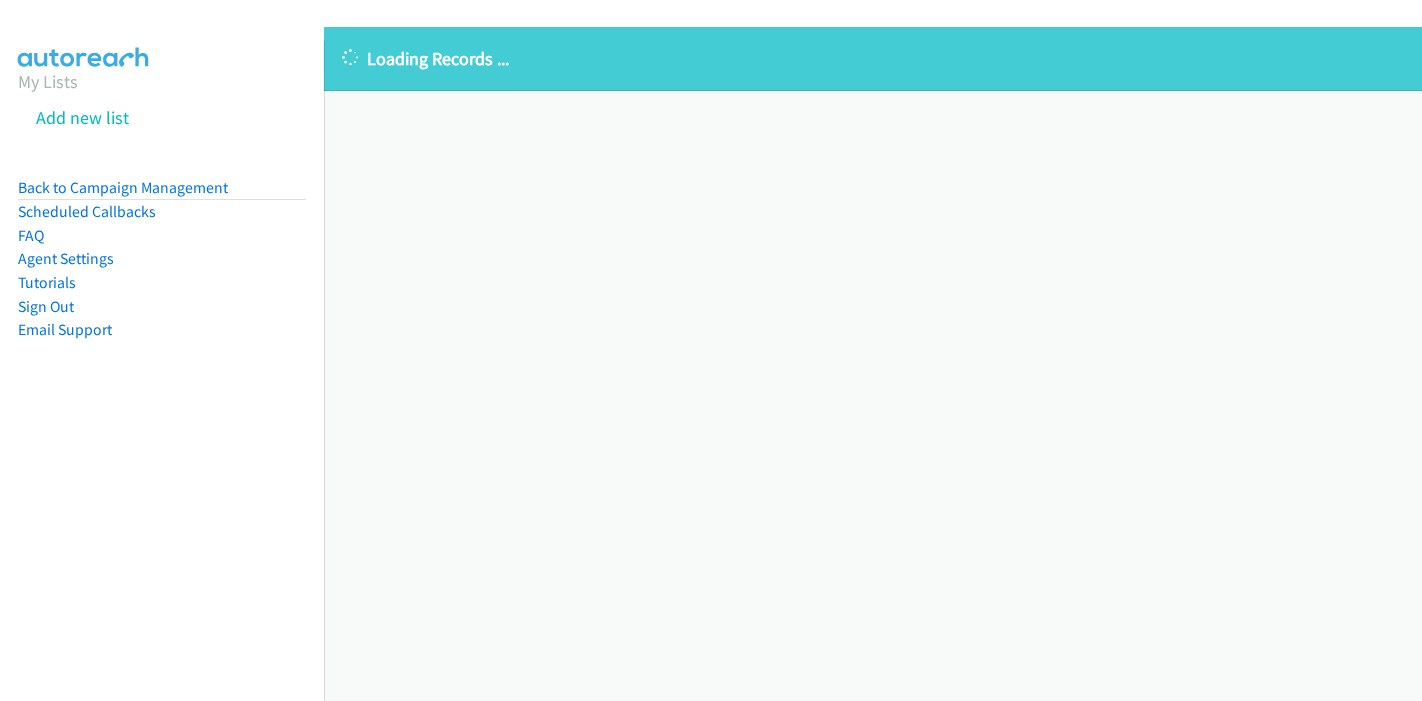 scroll, scrollTop: 0, scrollLeft: 0, axis: both 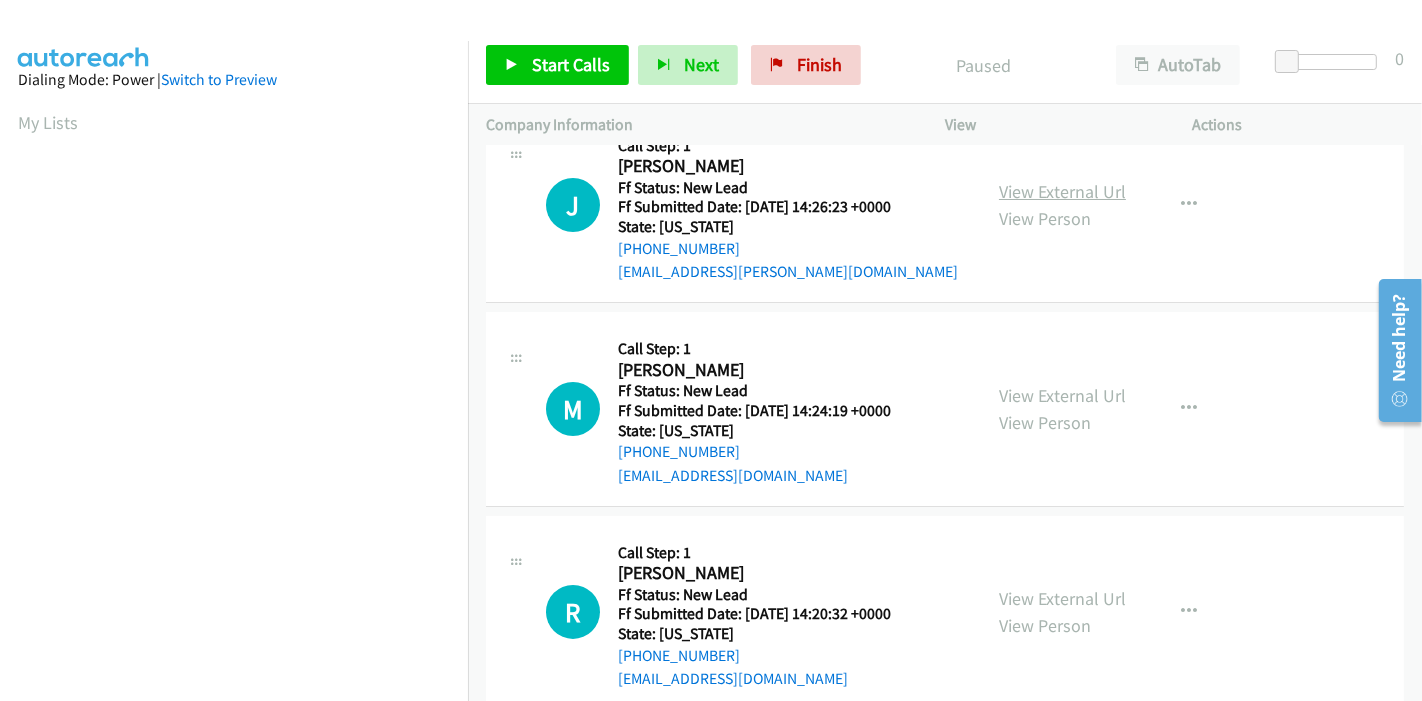 click on "View External Url" at bounding box center (1062, 191) 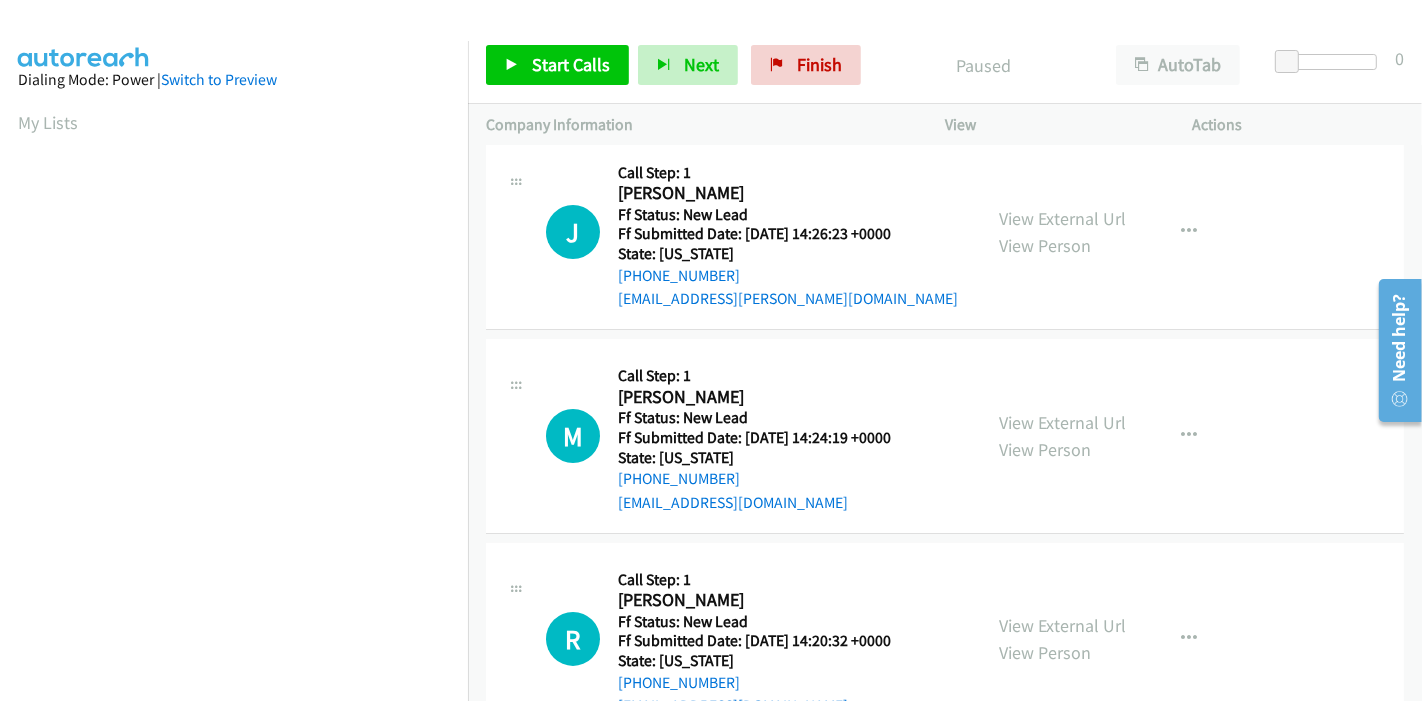 scroll, scrollTop: 0, scrollLeft: 0, axis: both 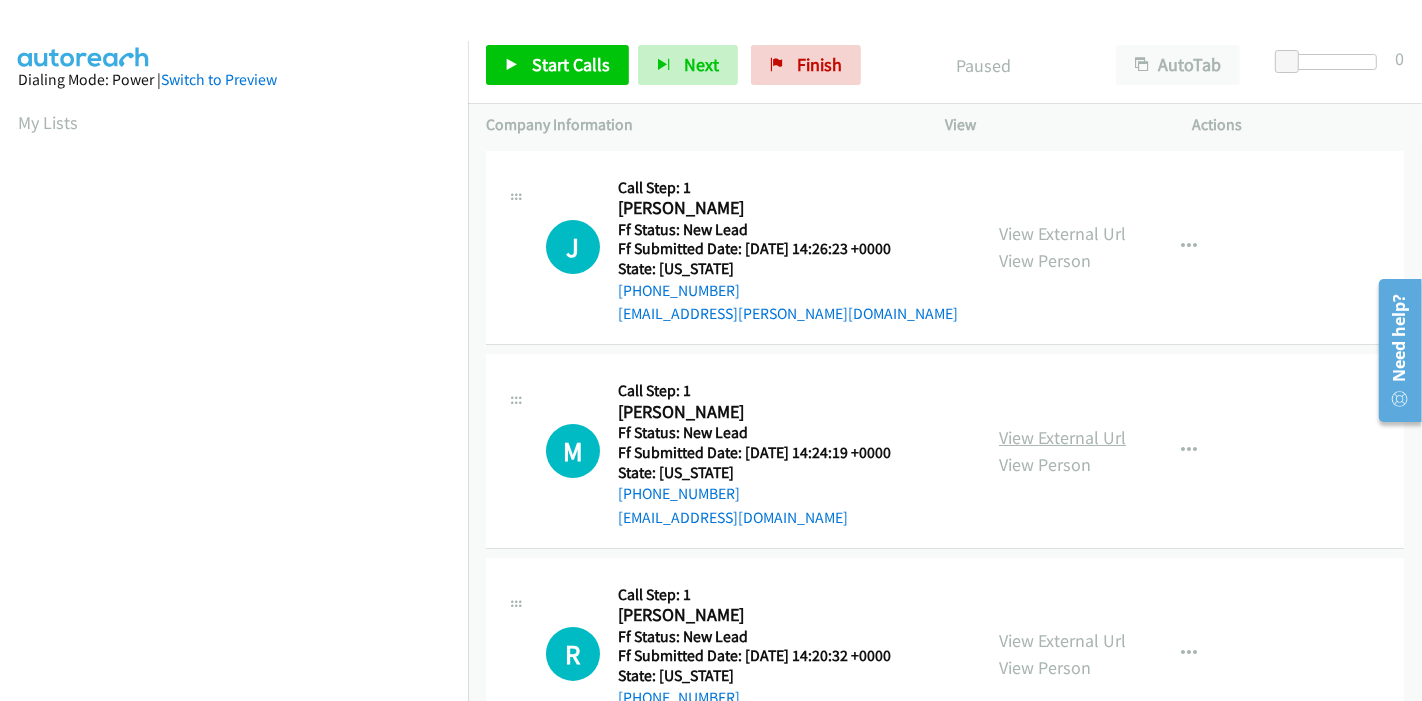 click on "View External Url" at bounding box center (1062, 437) 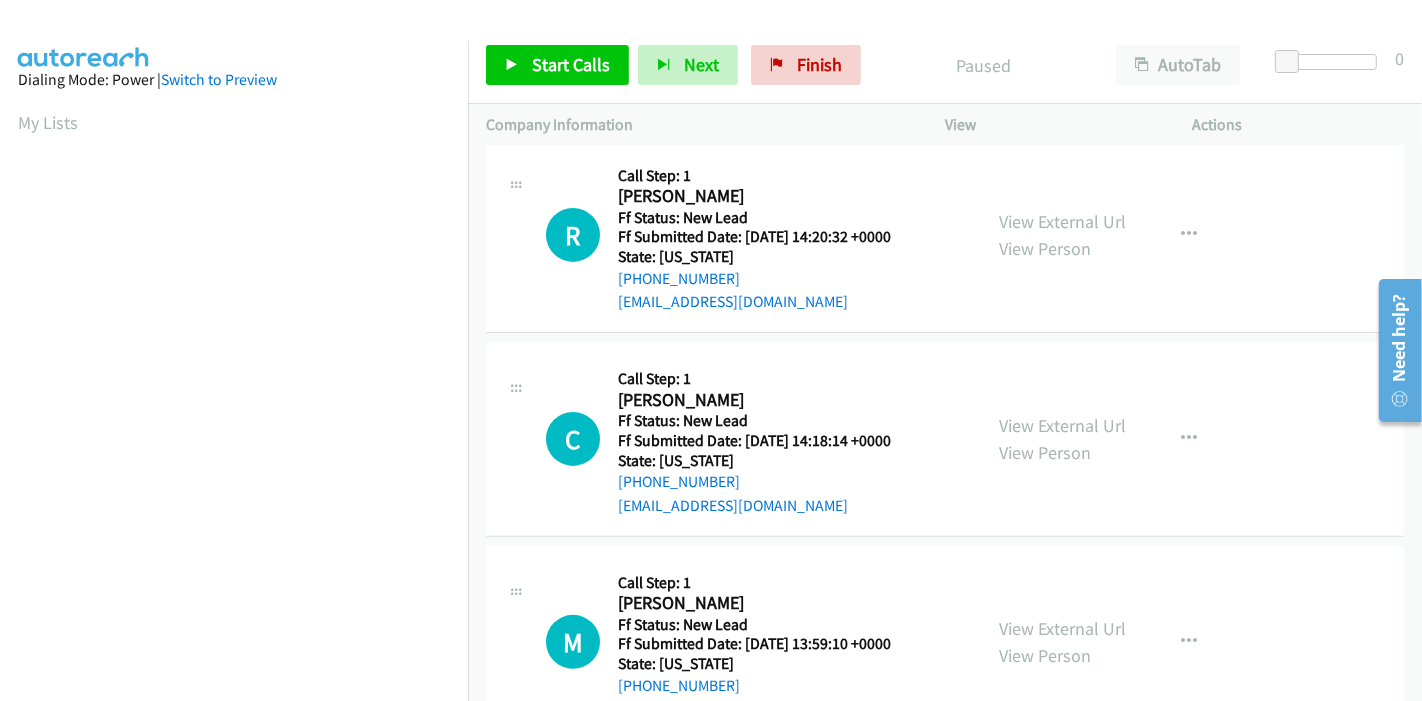 scroll, scrollTop: 444, scrollLeft: 0, axis: vertical 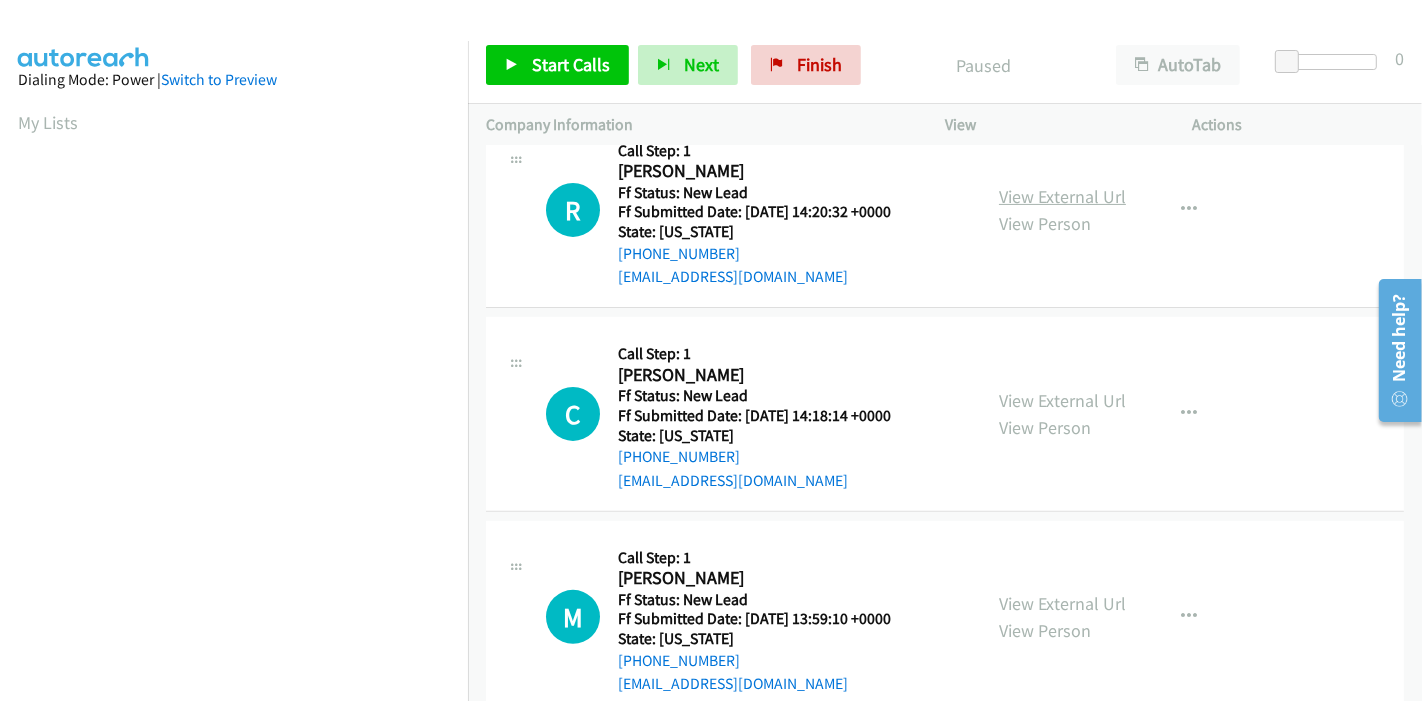 click on "View External Url" at bounding box center (1062, 196) 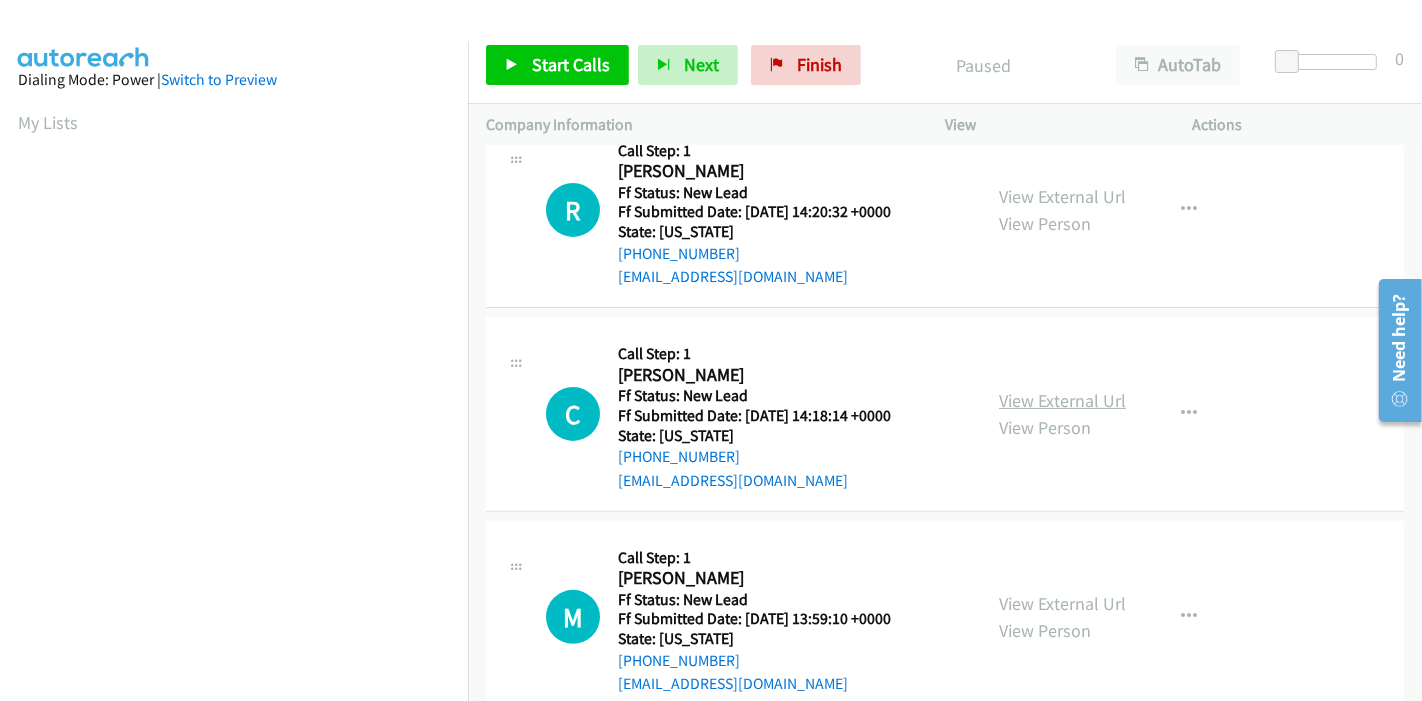 click on "View External Url" at bounding box center (1062, 400) 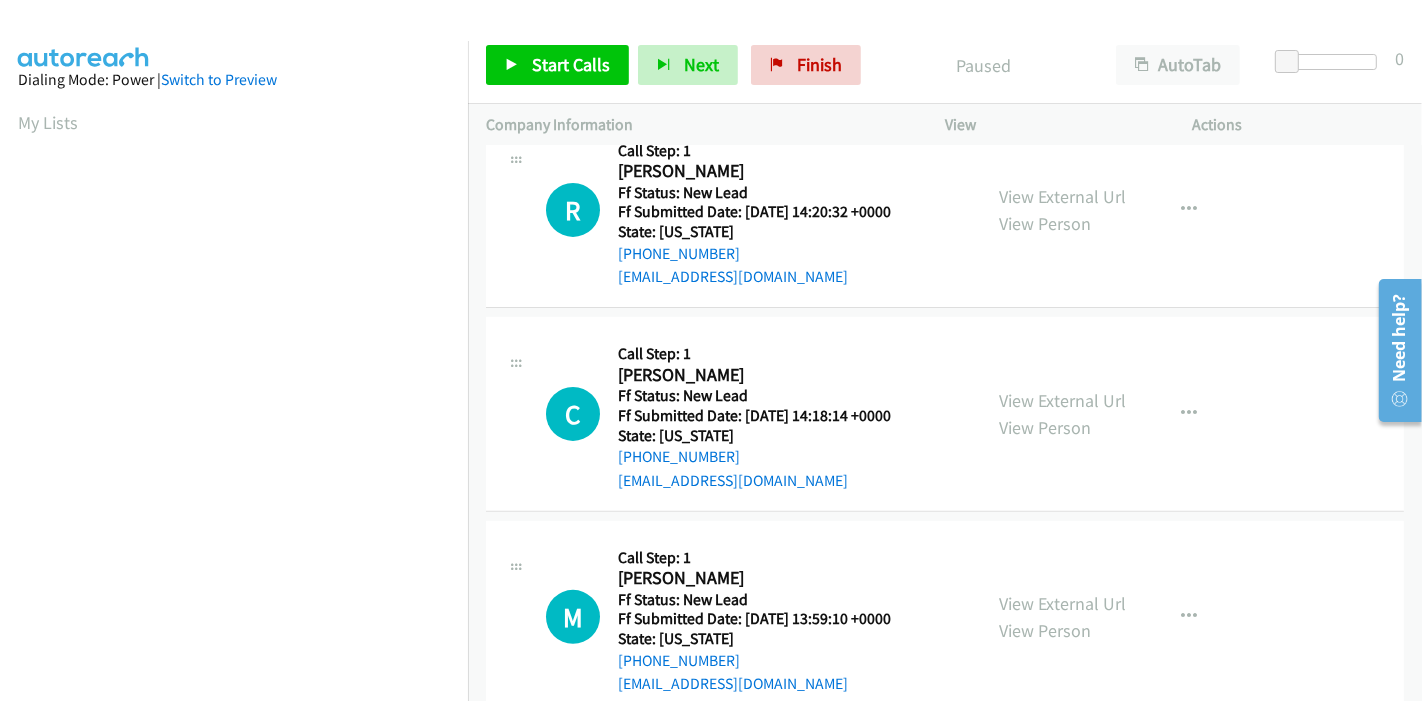 scroll, scrollTop: 487, scrollLeft: 0, axis: vertical 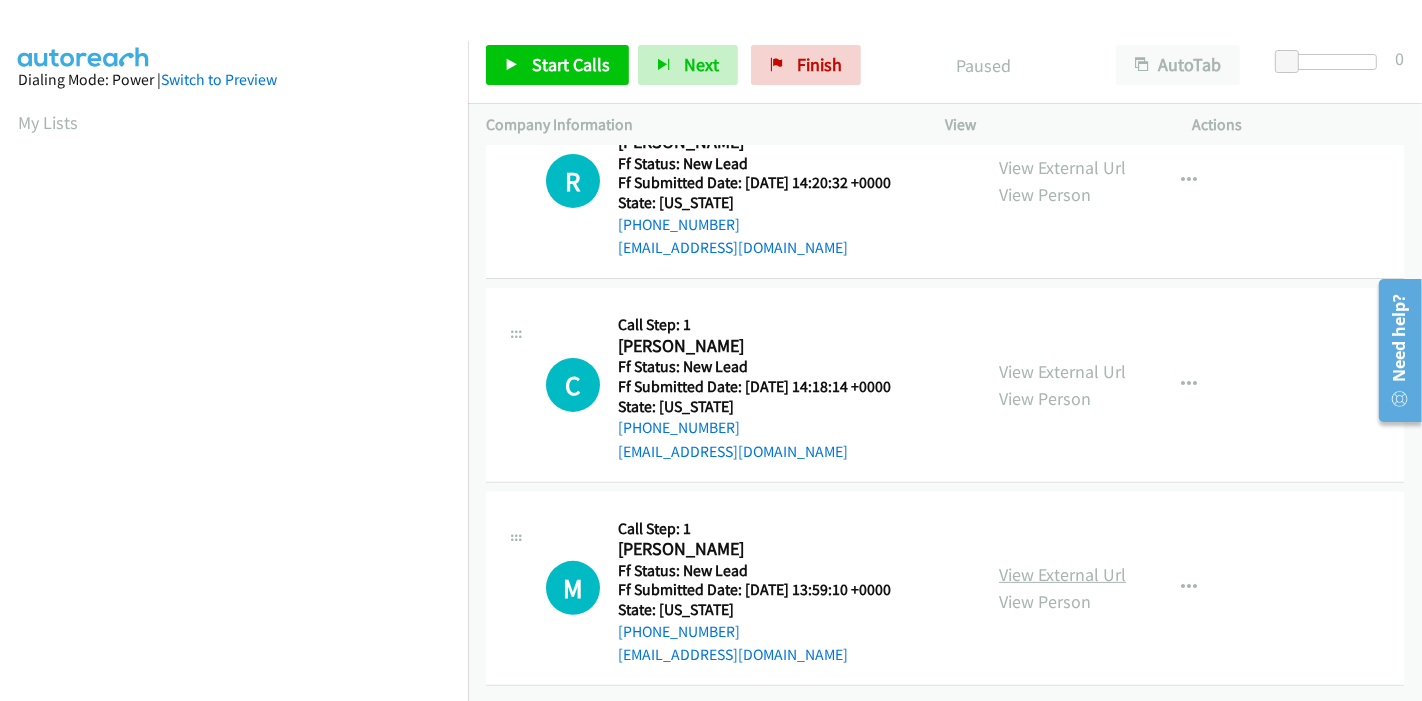 click on "View External Url" at bounding box center (1062, 574) 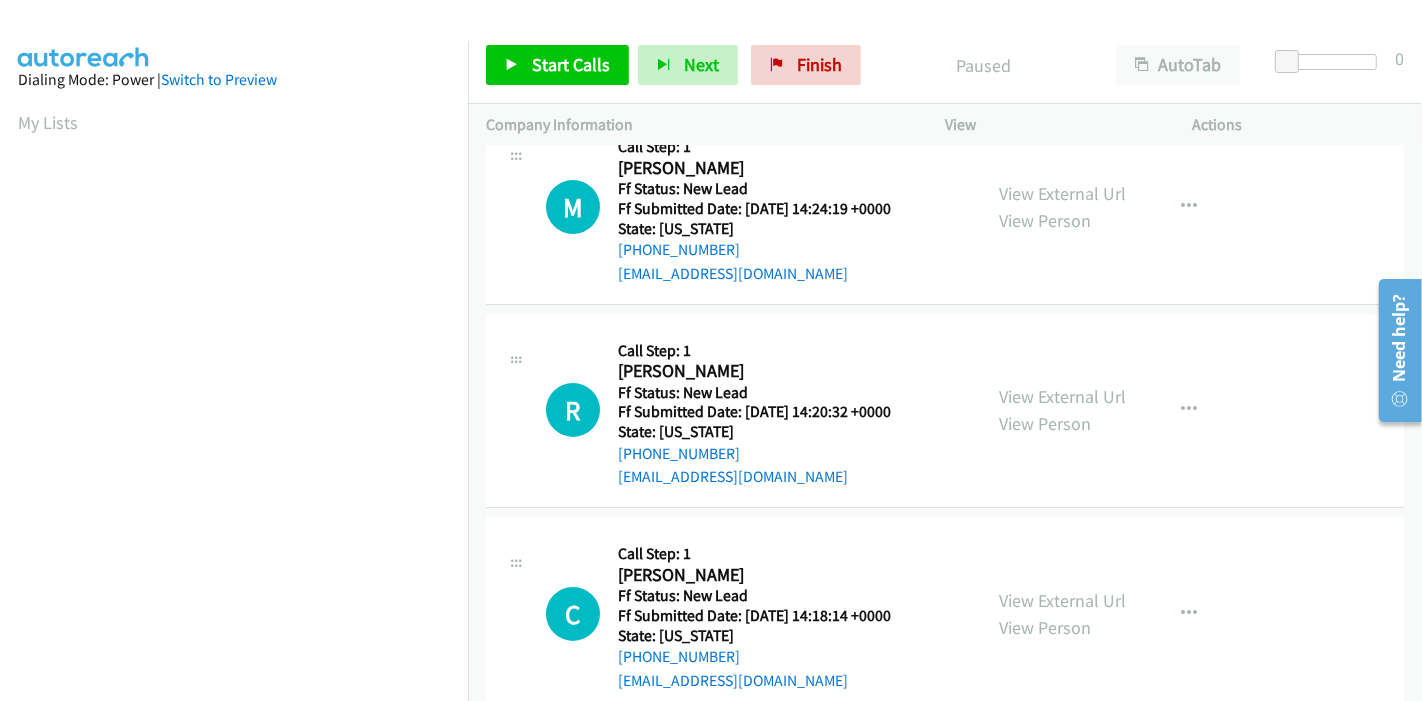 scroll, scrollTop: 0, scrollLeft: 0, axis: both 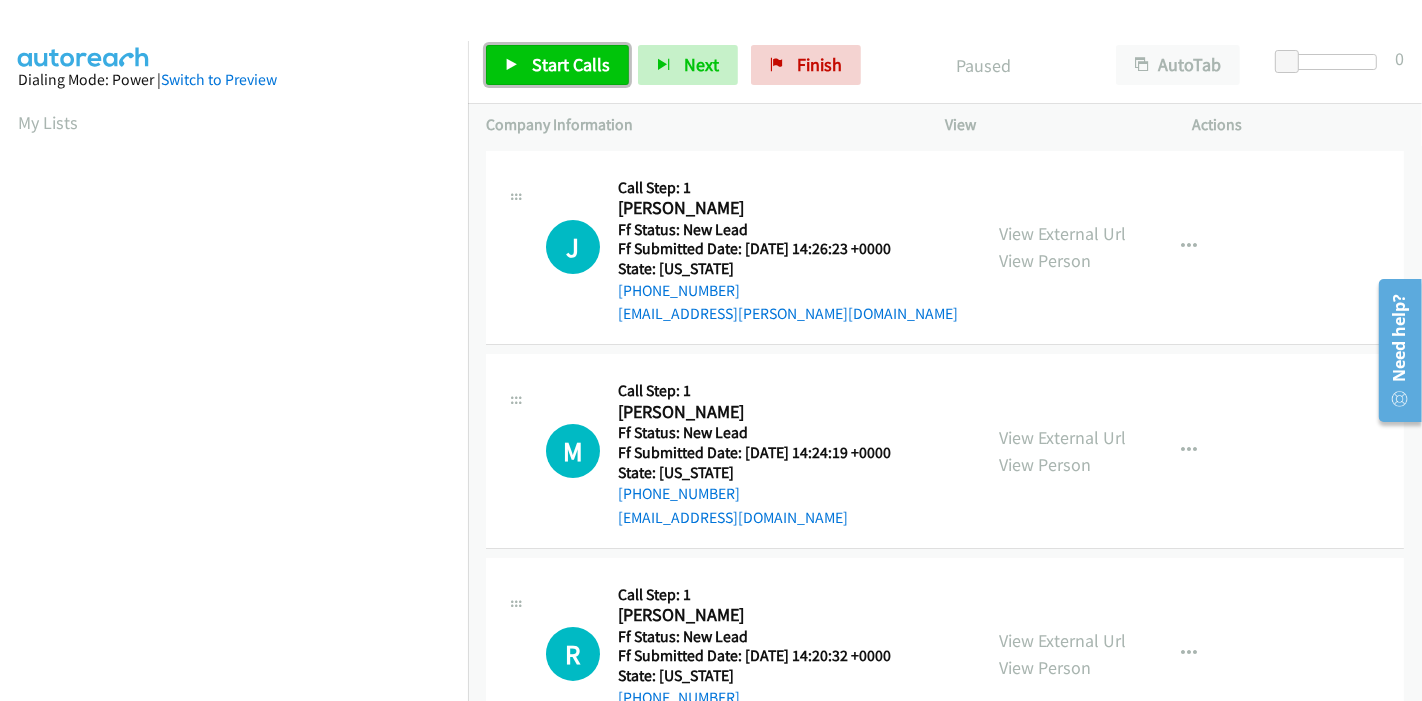 click on "Start Calls" at bounding box center [571, 64] 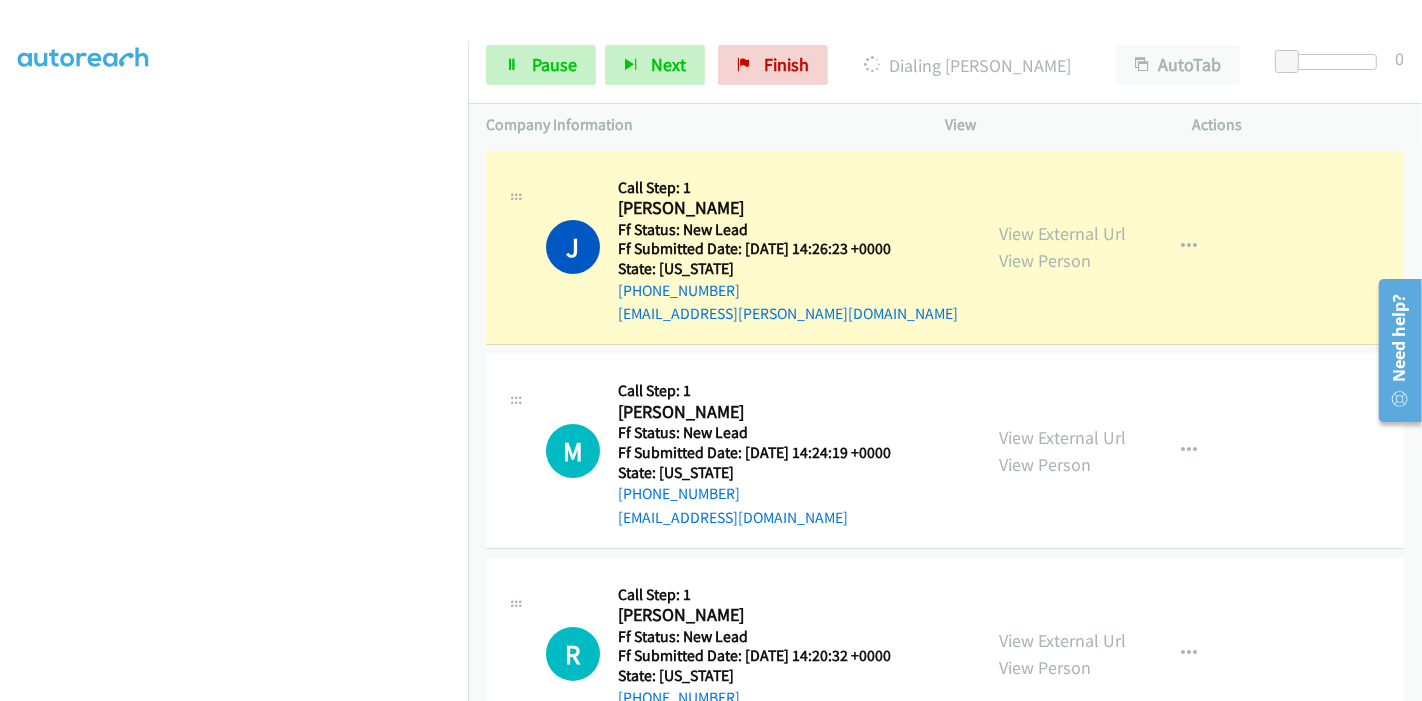 scroll, scrollTop: 422, scrollLeft: 0, axis: vertical 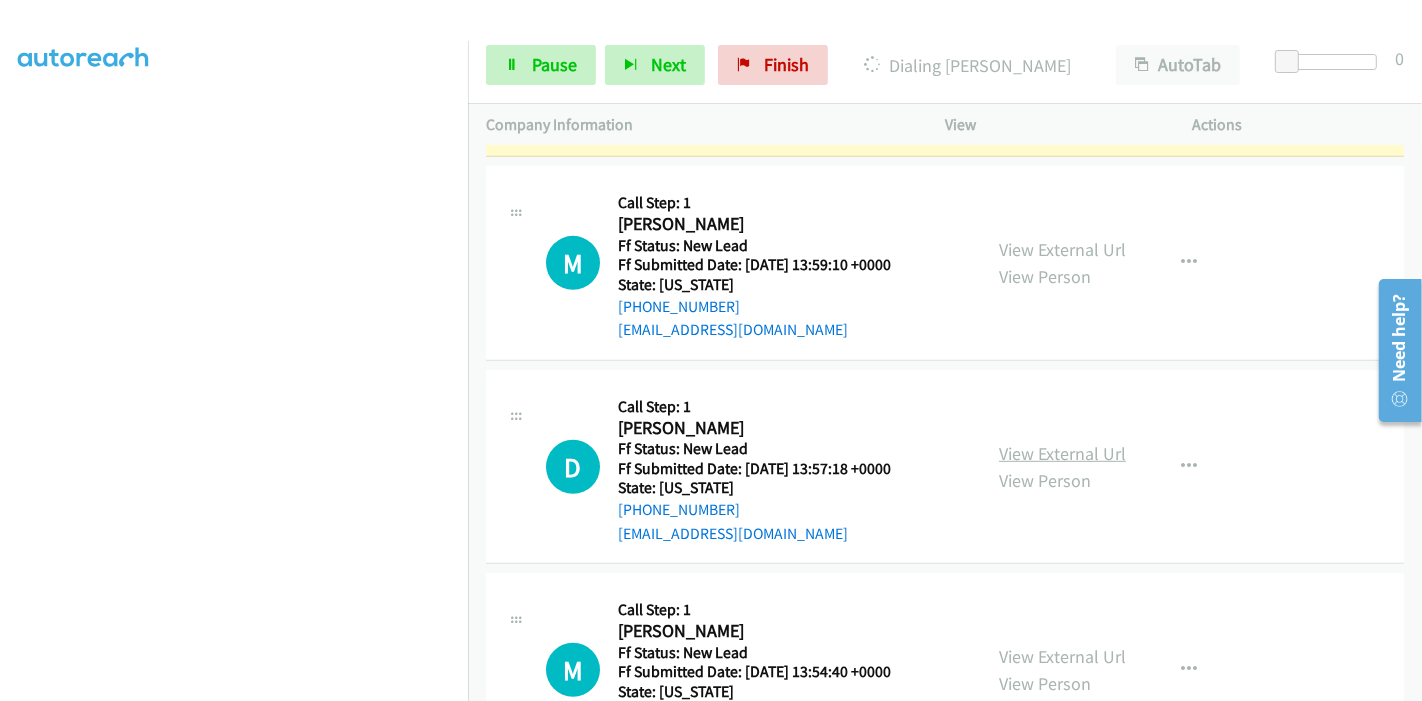 click on "View External Url" at bounding box center (1062, 453) 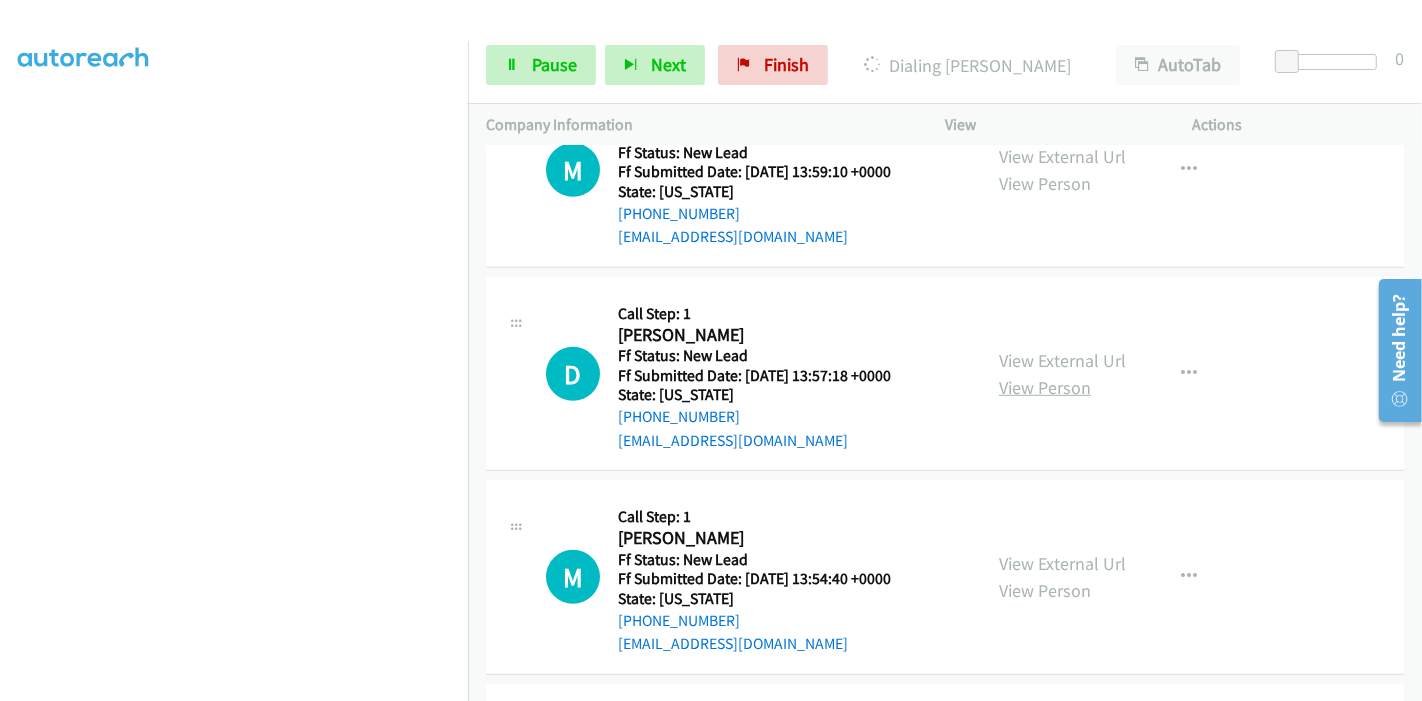 scroll, scrollTop: 1148, scrollLeft: 0, axis: vertical 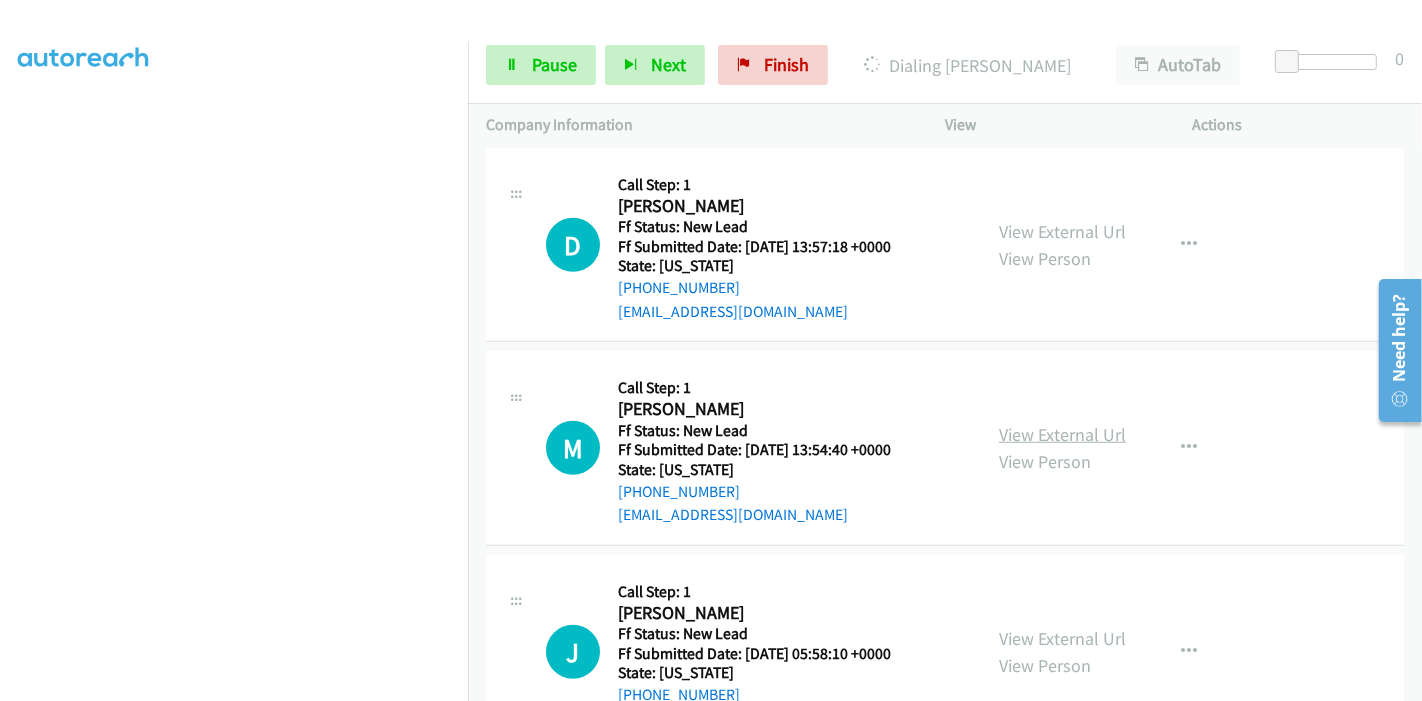 click on "View External Url" at bounding box center (1062, 434) 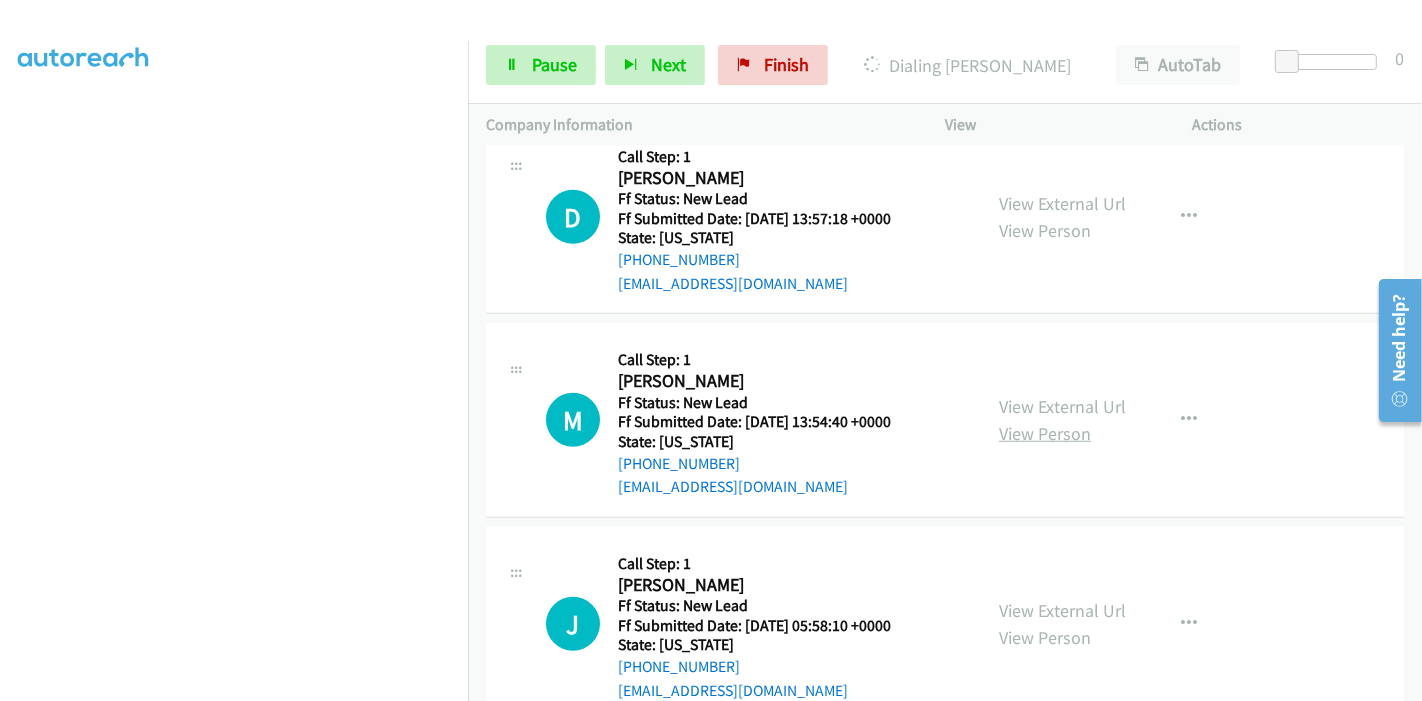 scroll, scrollTop: 1224, scrollLeft: 0, axis: vertical 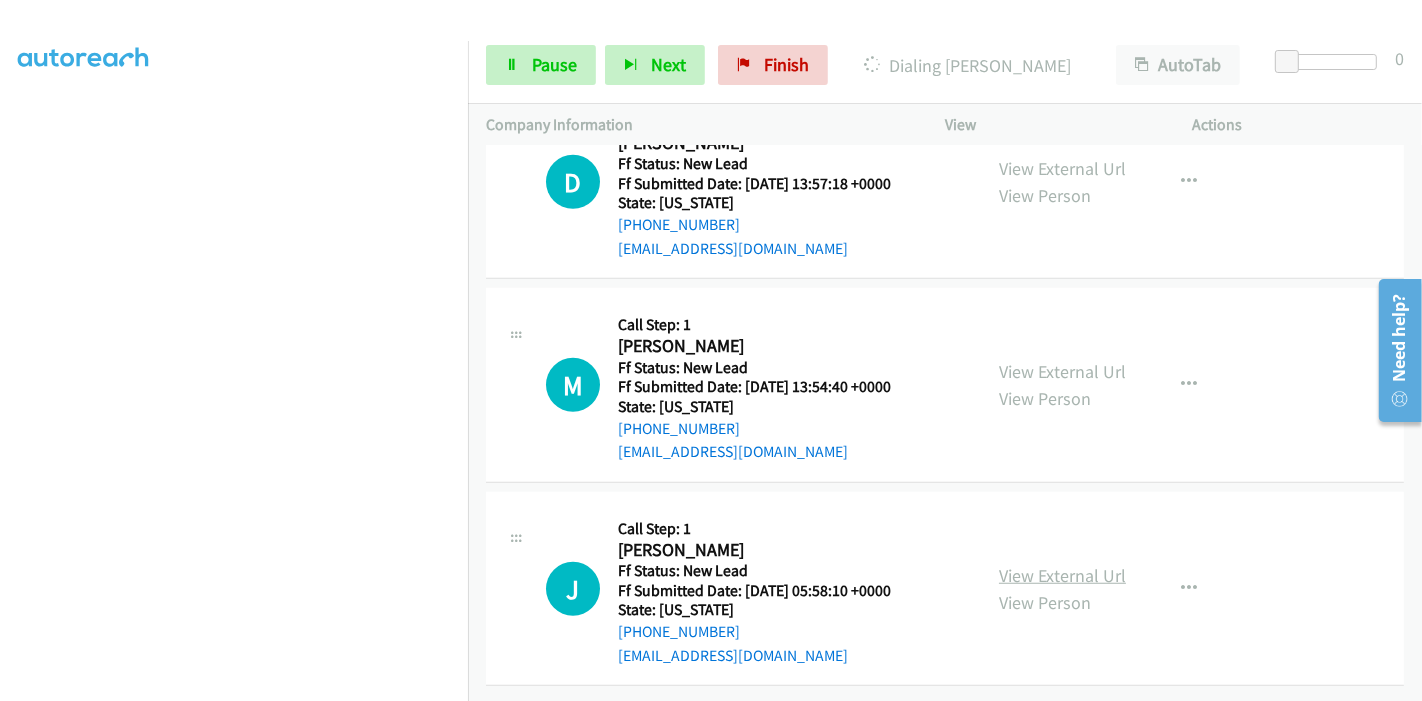 click on "View External Url" at bounding box center [1062, 575] 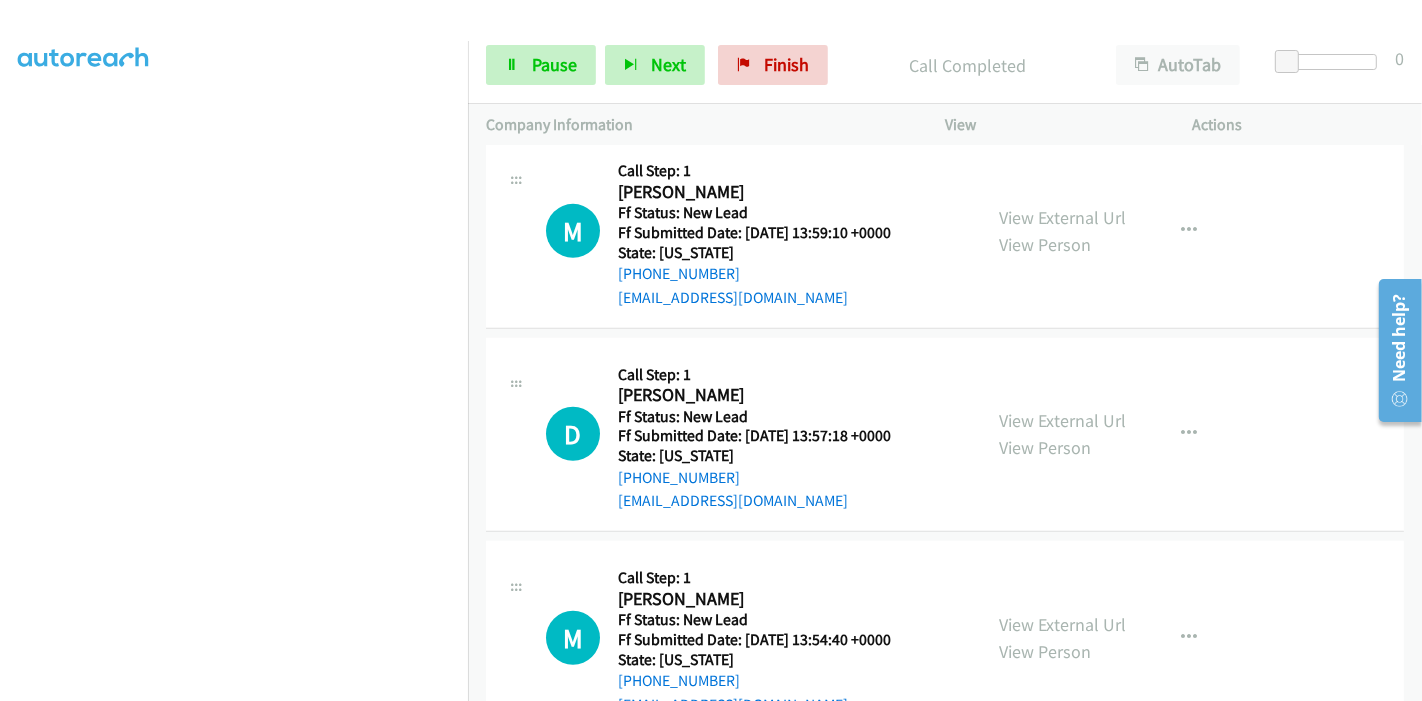 scroll, scrollTop: 1002, scrollLeft: 0, axis: vertical 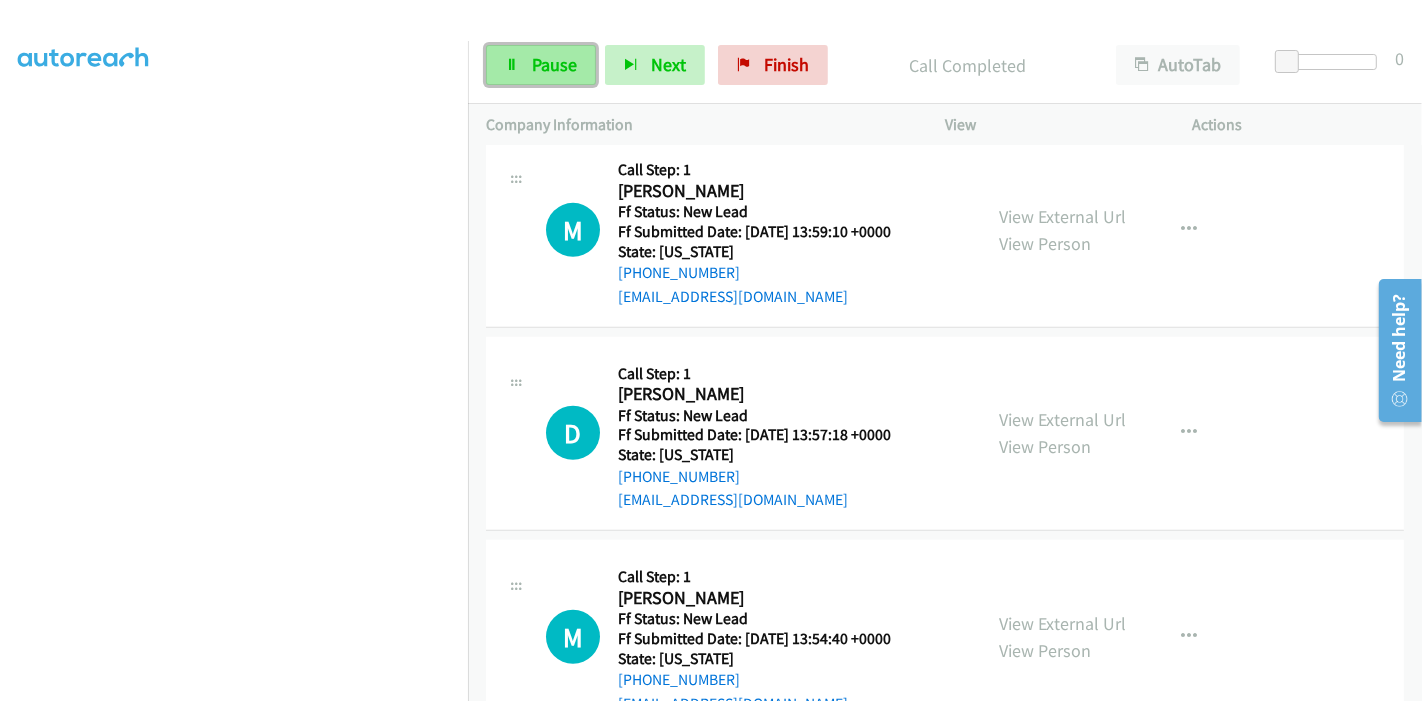 click on "Pause" at bounding box center [554, 64] 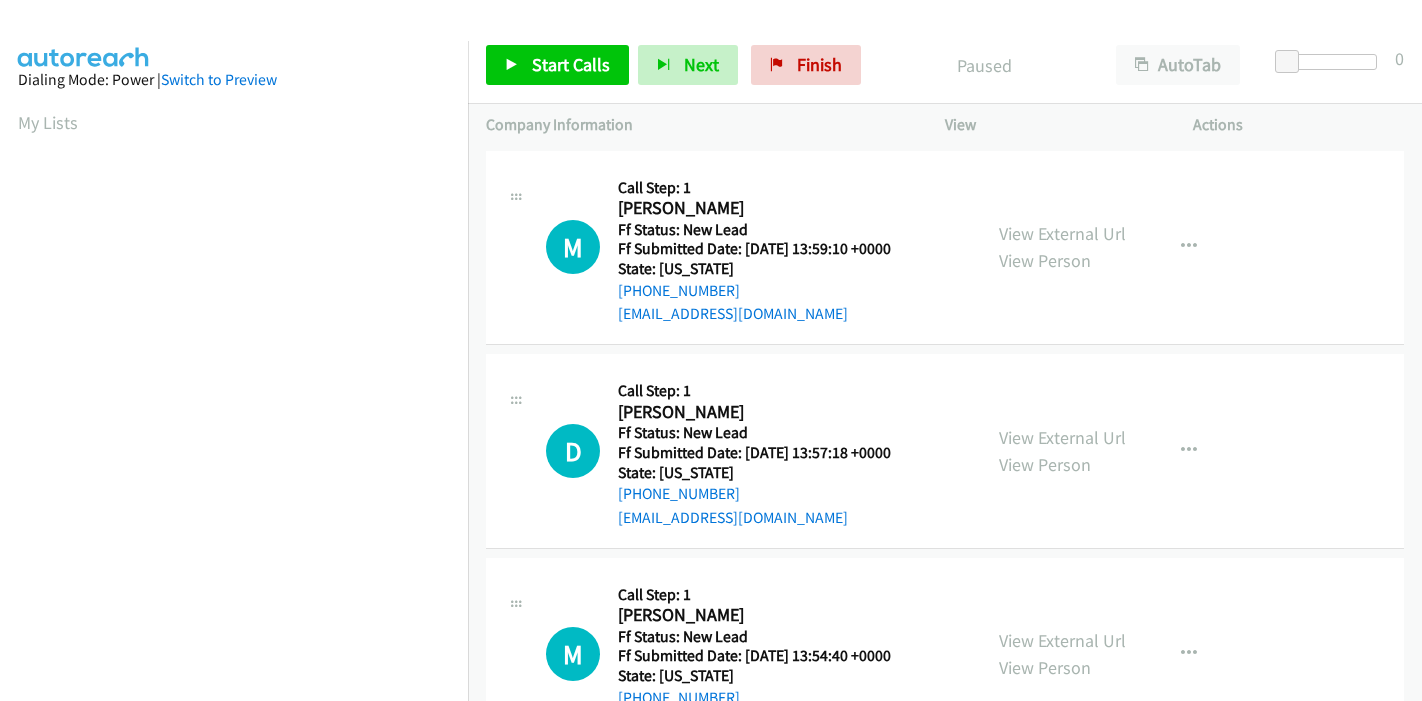 scroll, scrollTop: 0, scrollLeft: 0, axis: both 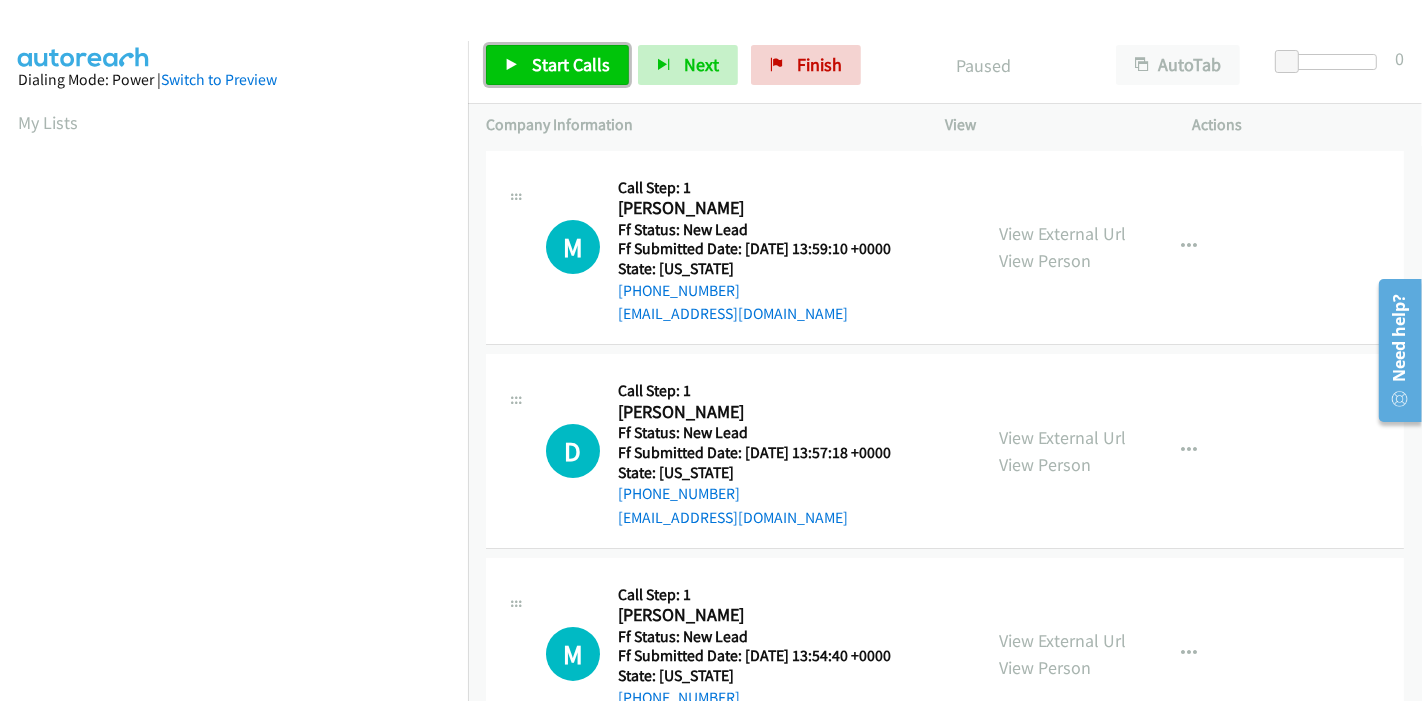 click on "Start Calls" at bounding box center (571, 64) 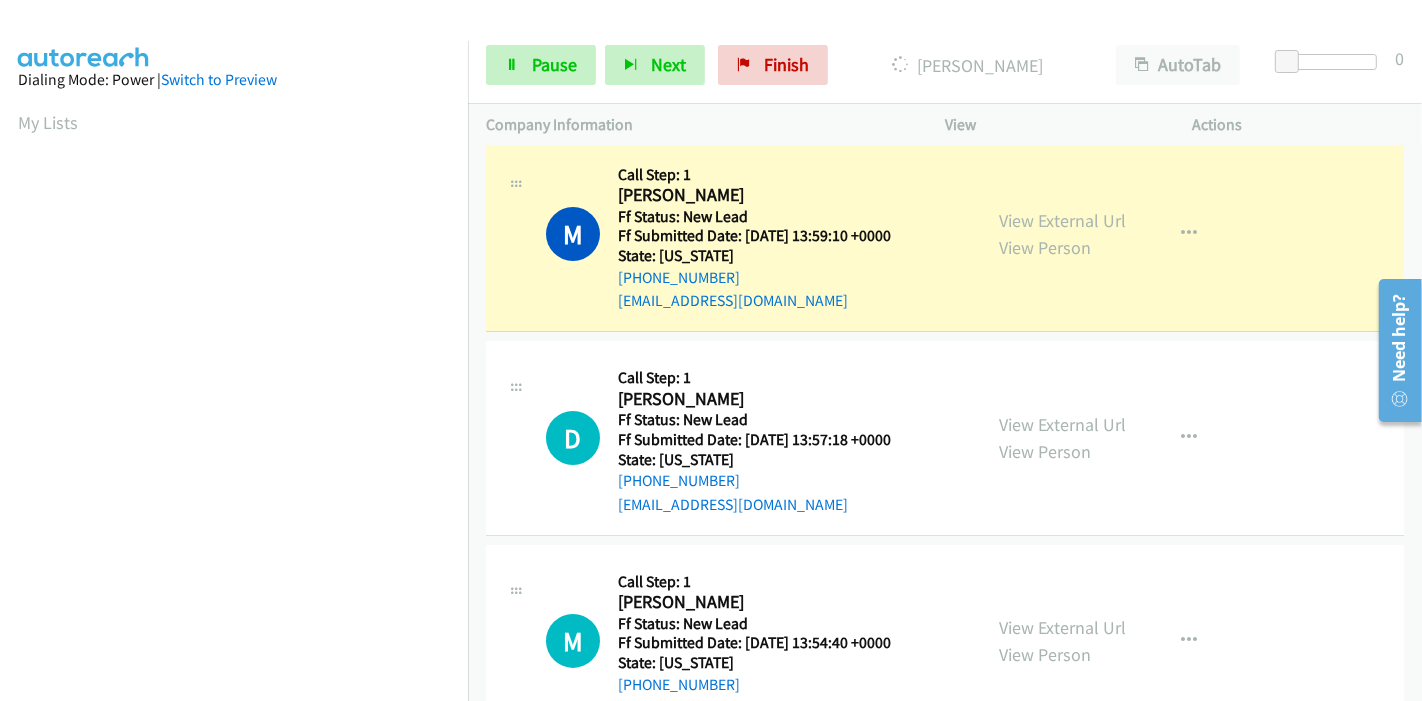 scroll, scrollTop: 0, scrollLeft: 0, axis: both 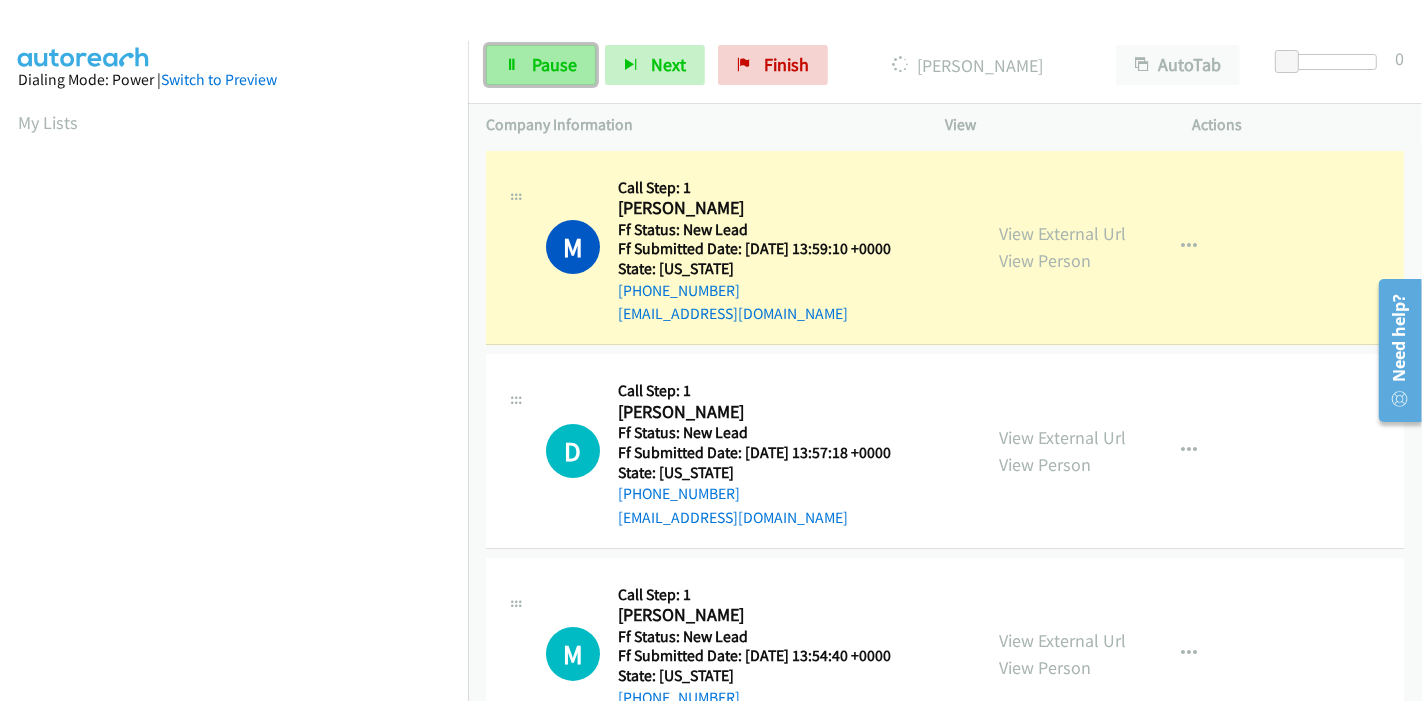 click on "Pause" at bounding box center (541, 65) 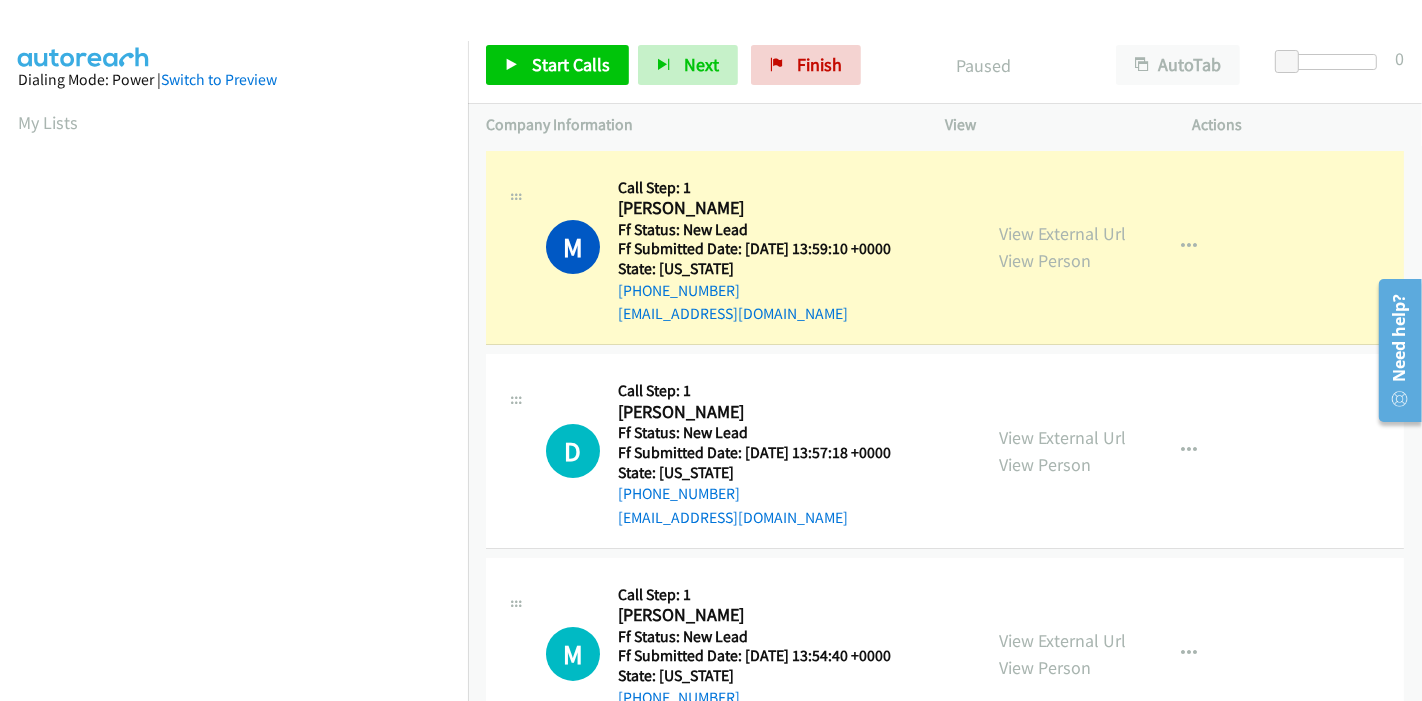 scroll, scrollTop: 422, scrollLeft: 0, axis: vertical 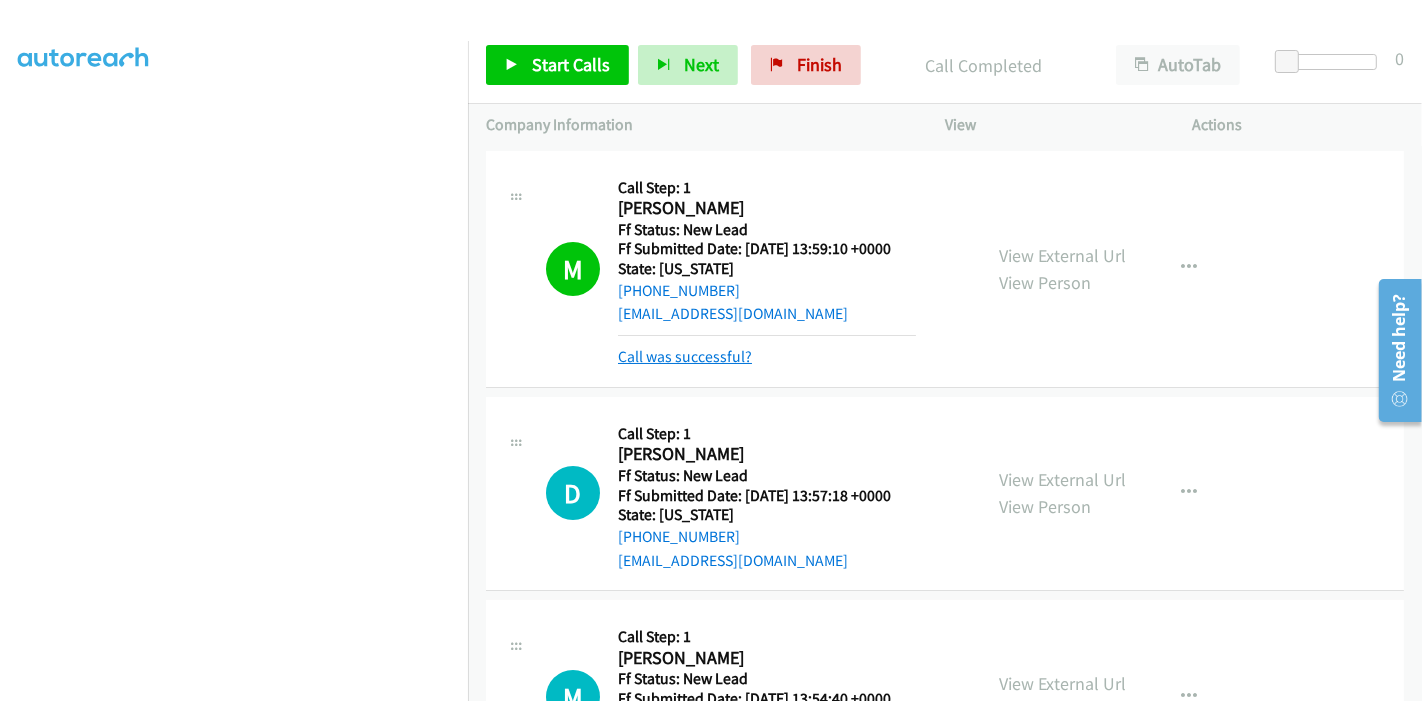 click on "Call was successful?" at bounding box center [685, 356] 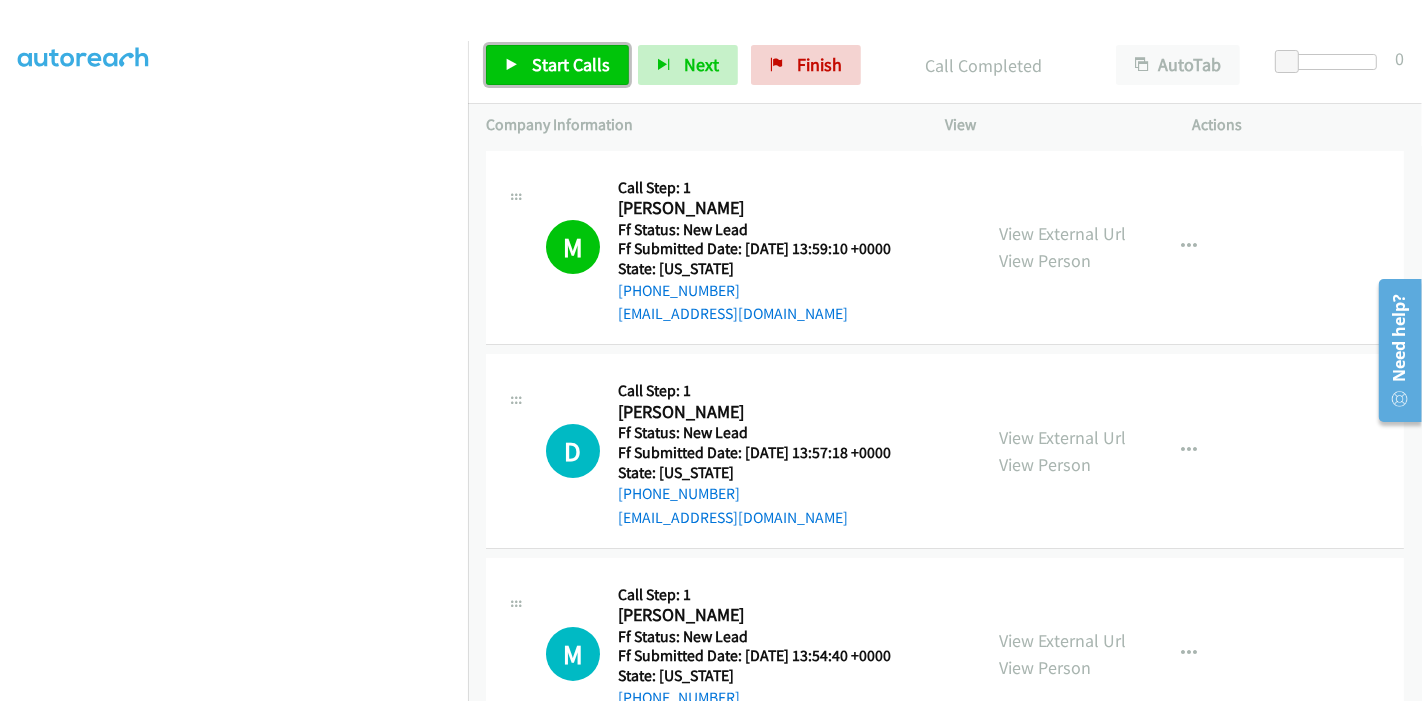 click on "Start Calls" at bounding box center [571, 64] 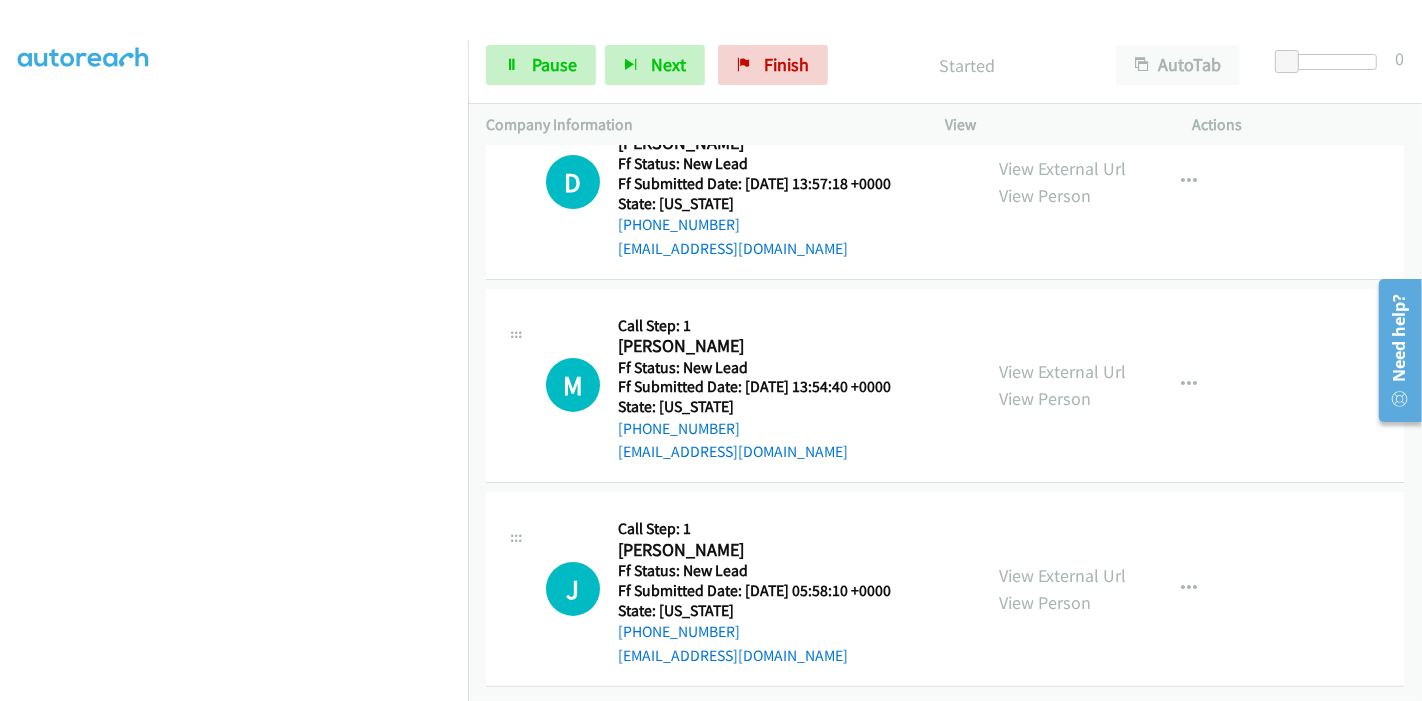 scroll, scrollTop: 173, scrollLeft: 0, axis: vertical 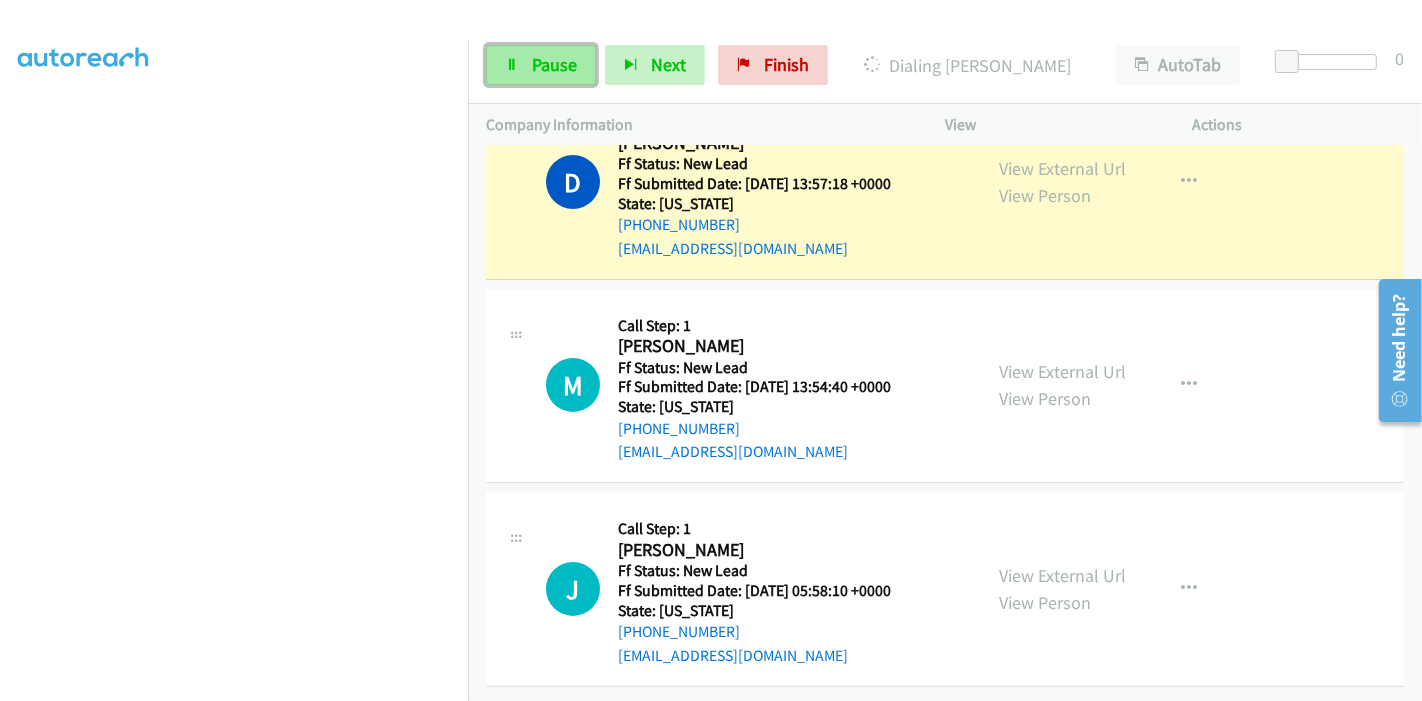 click at bounding box center (512, 66) 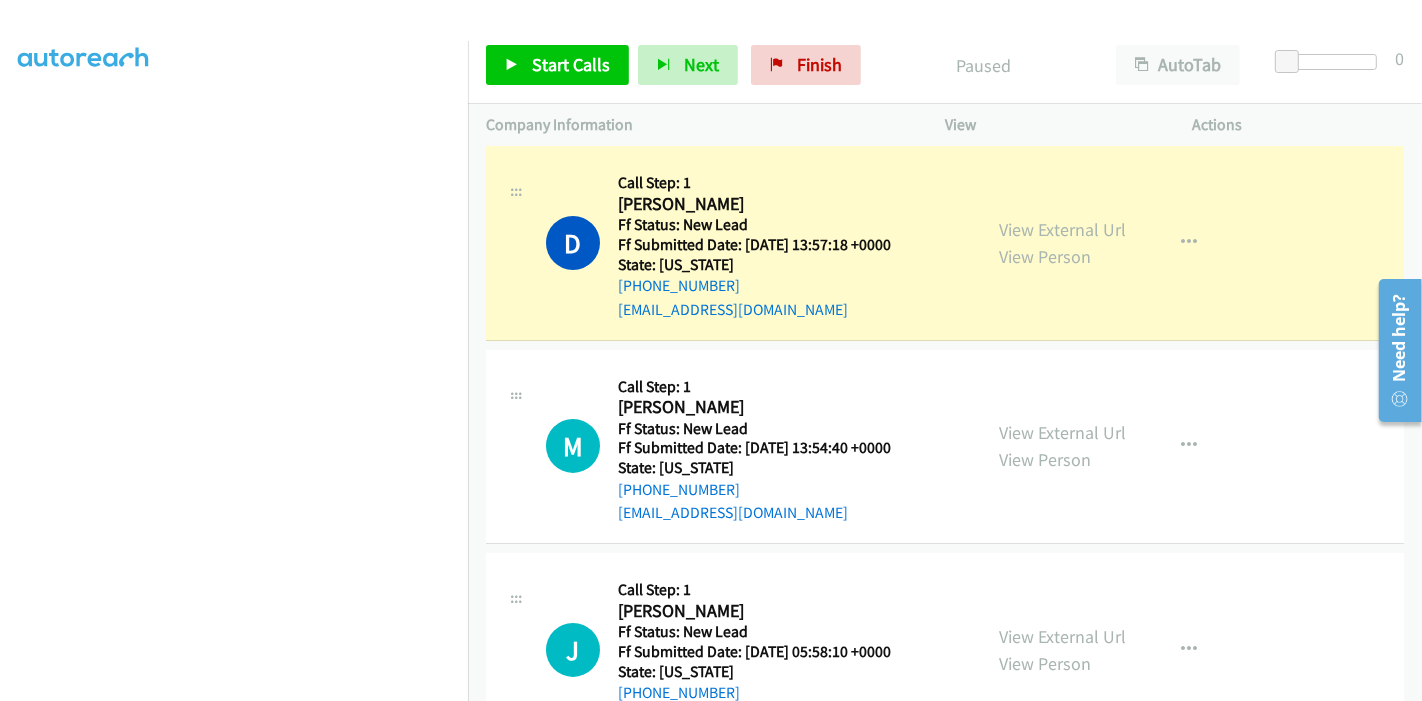 scroll, scrollTop: 173, scrollLeft: 0, axis: vertical 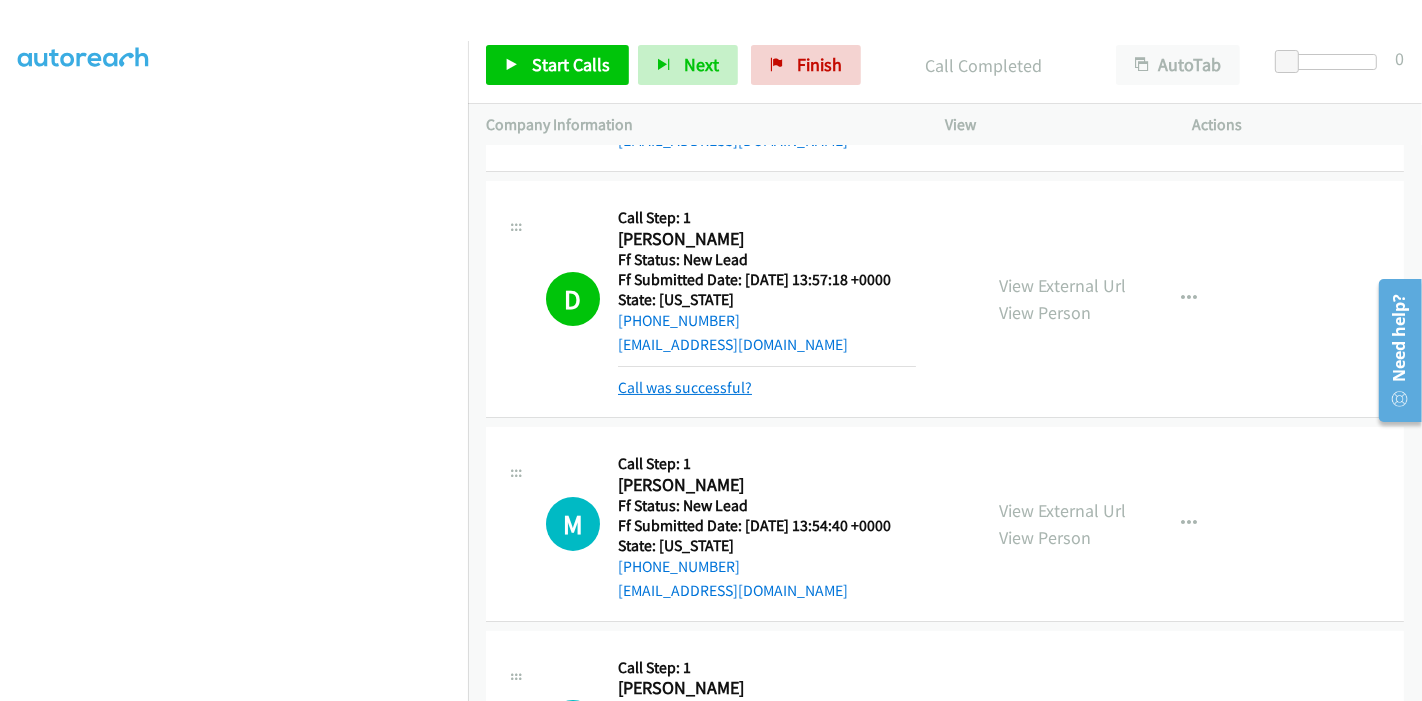 click on "Call was successful?" at bounding box center (685, 387) 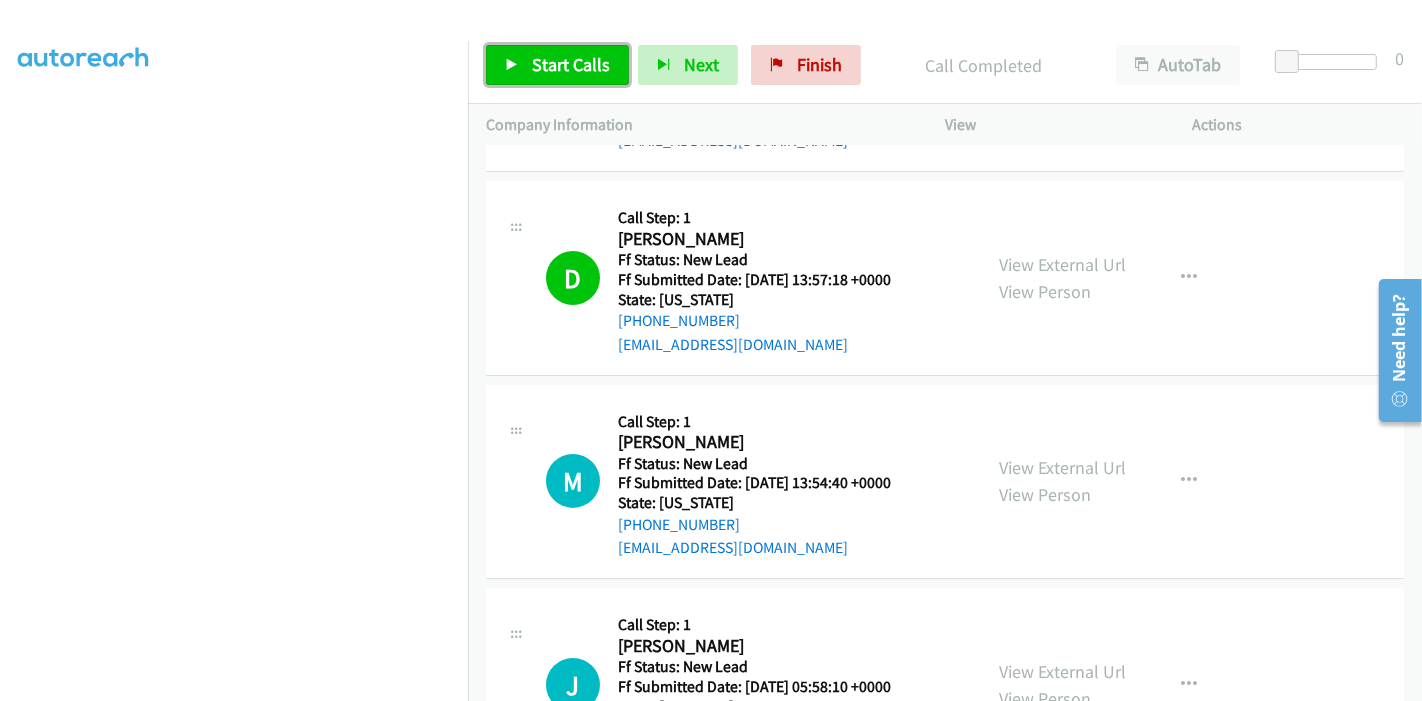 click on "Start Calls" at bounding box center [571, 64] 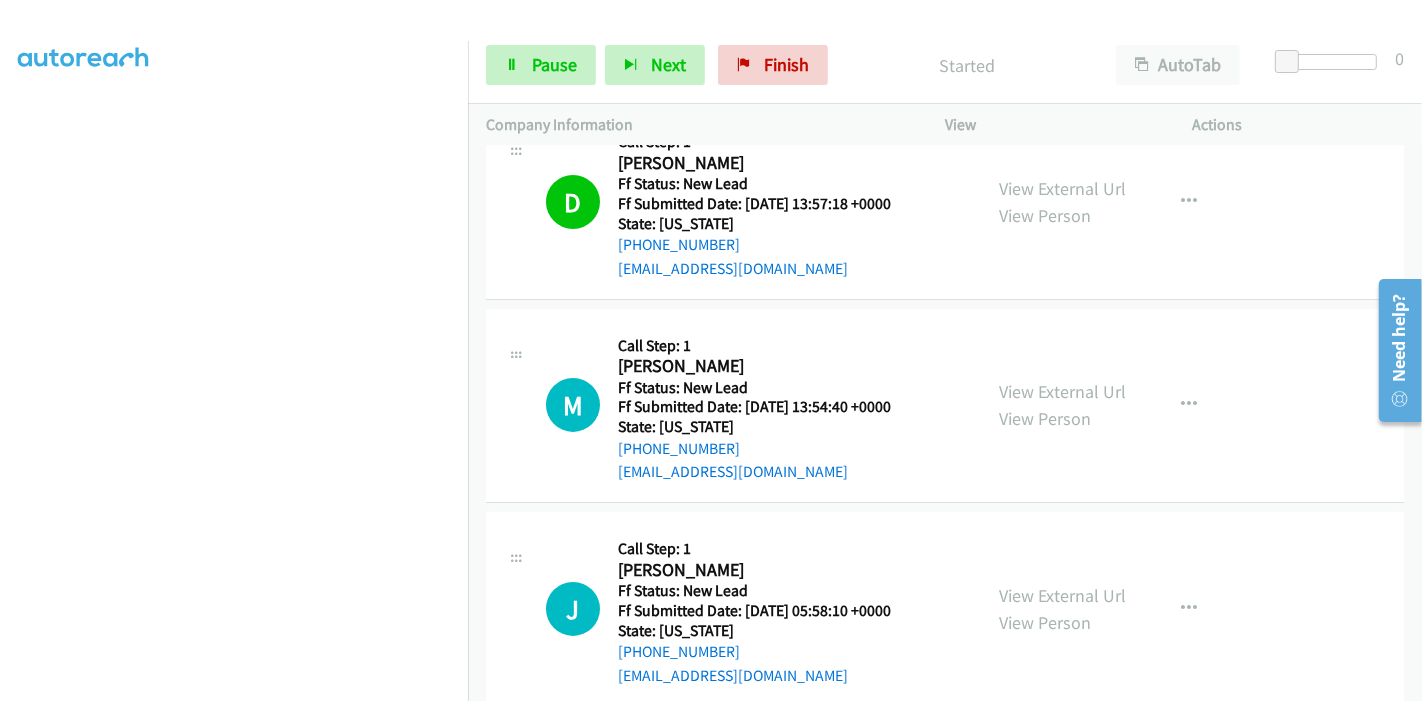 scroll, scrollTop: 284, scrollLeft: 0, axis: vertical 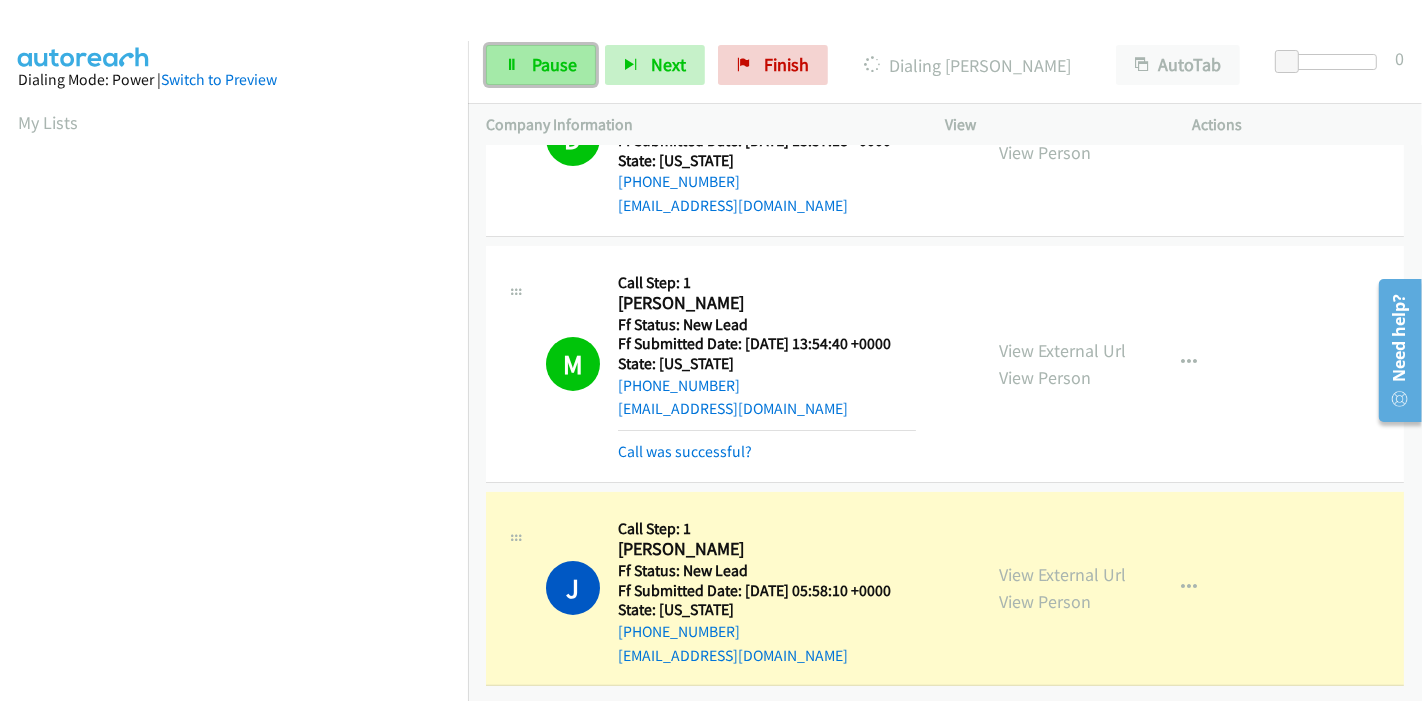 click on "Pause" at bounding box center [554, 64] 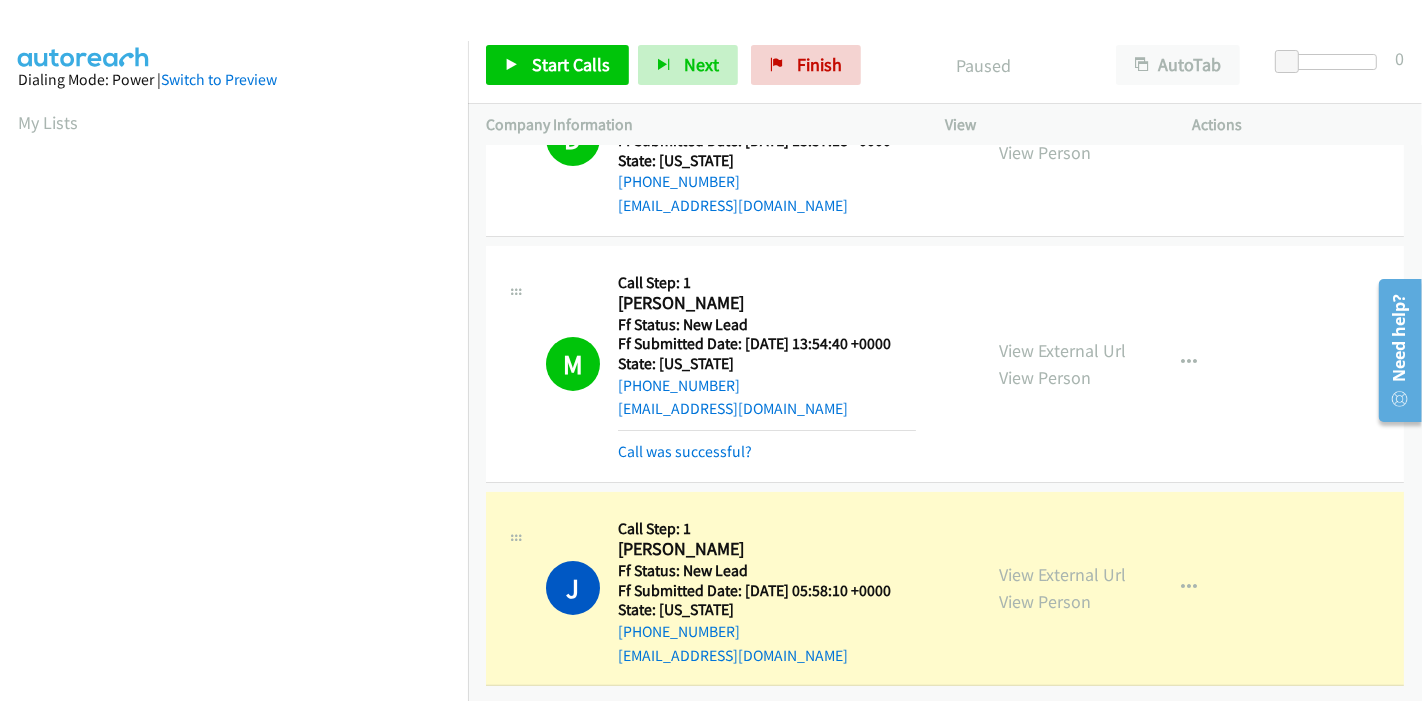 scroll, scrollTop: 422, scrollLeft: 0, axis: vertical 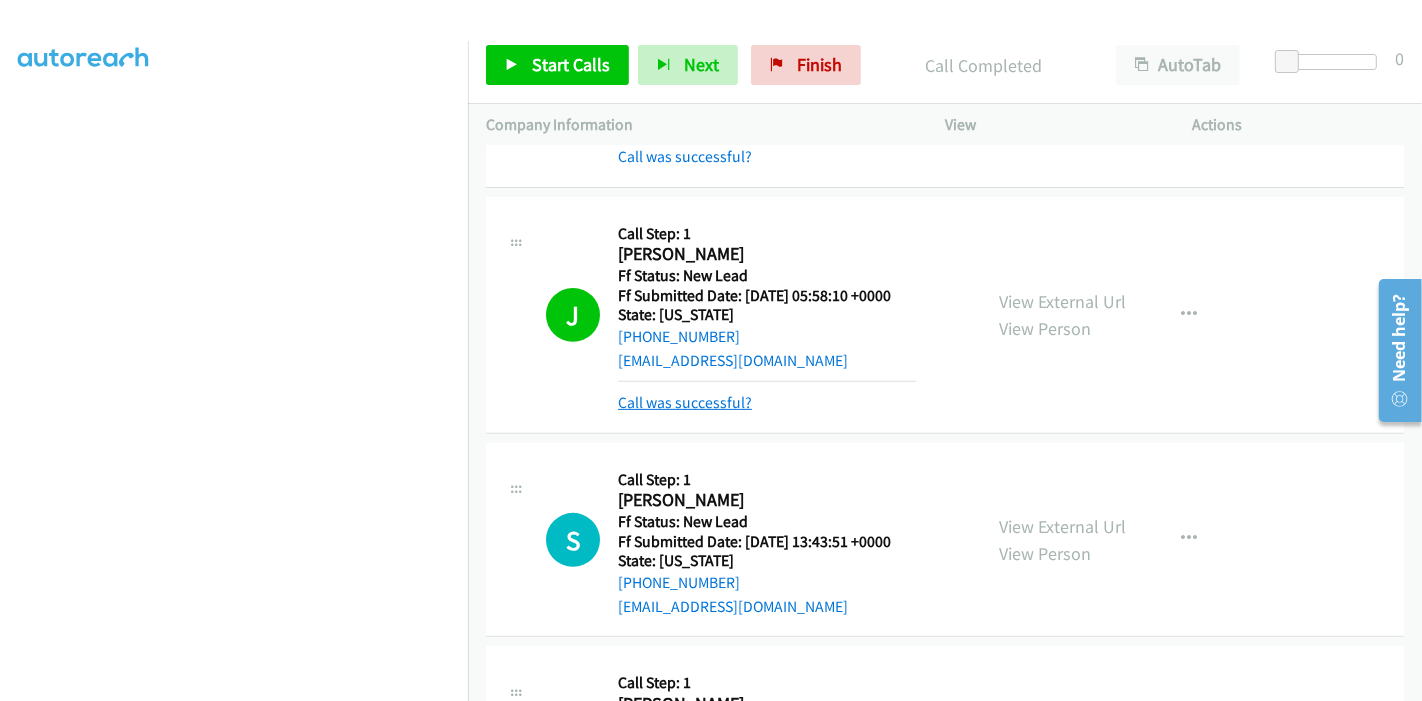 click on "Call was successful?" at bounding box center (685, 402) 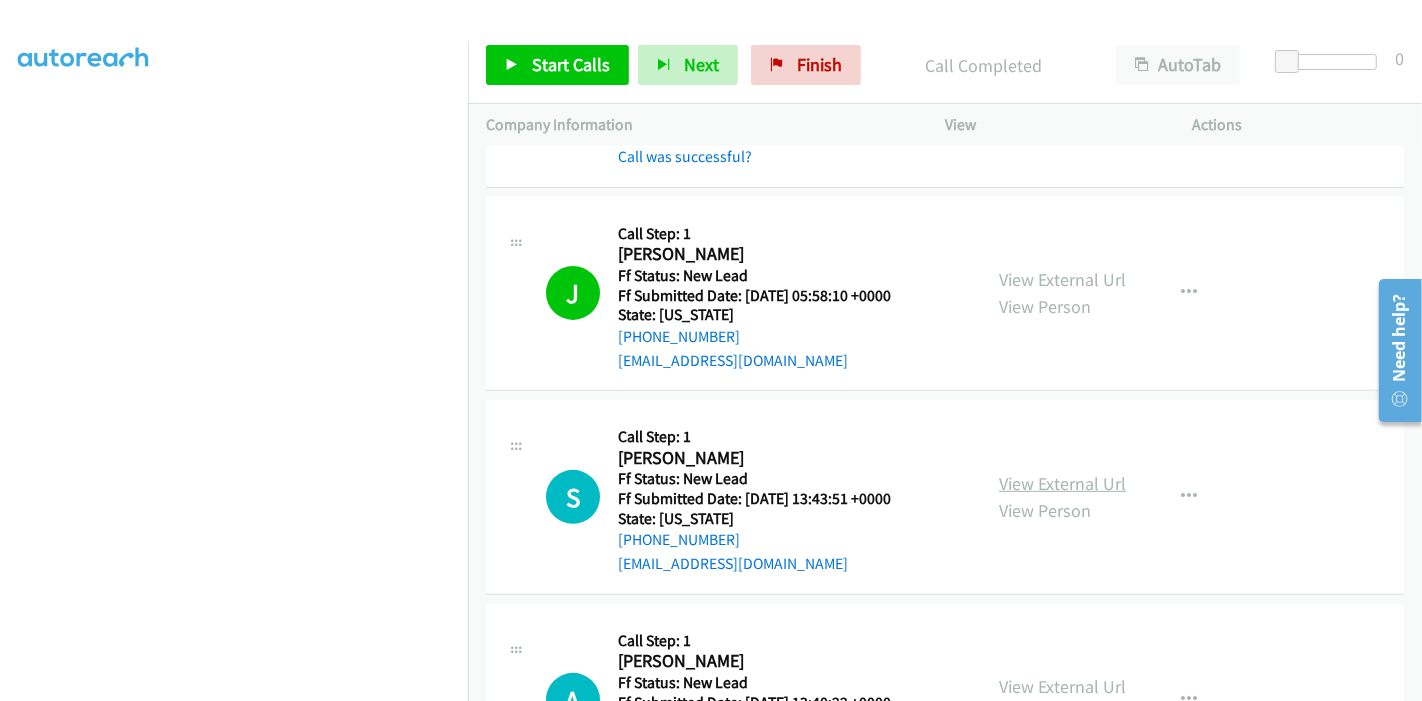 click on "View External Url" at bounding box center [1062, 483] 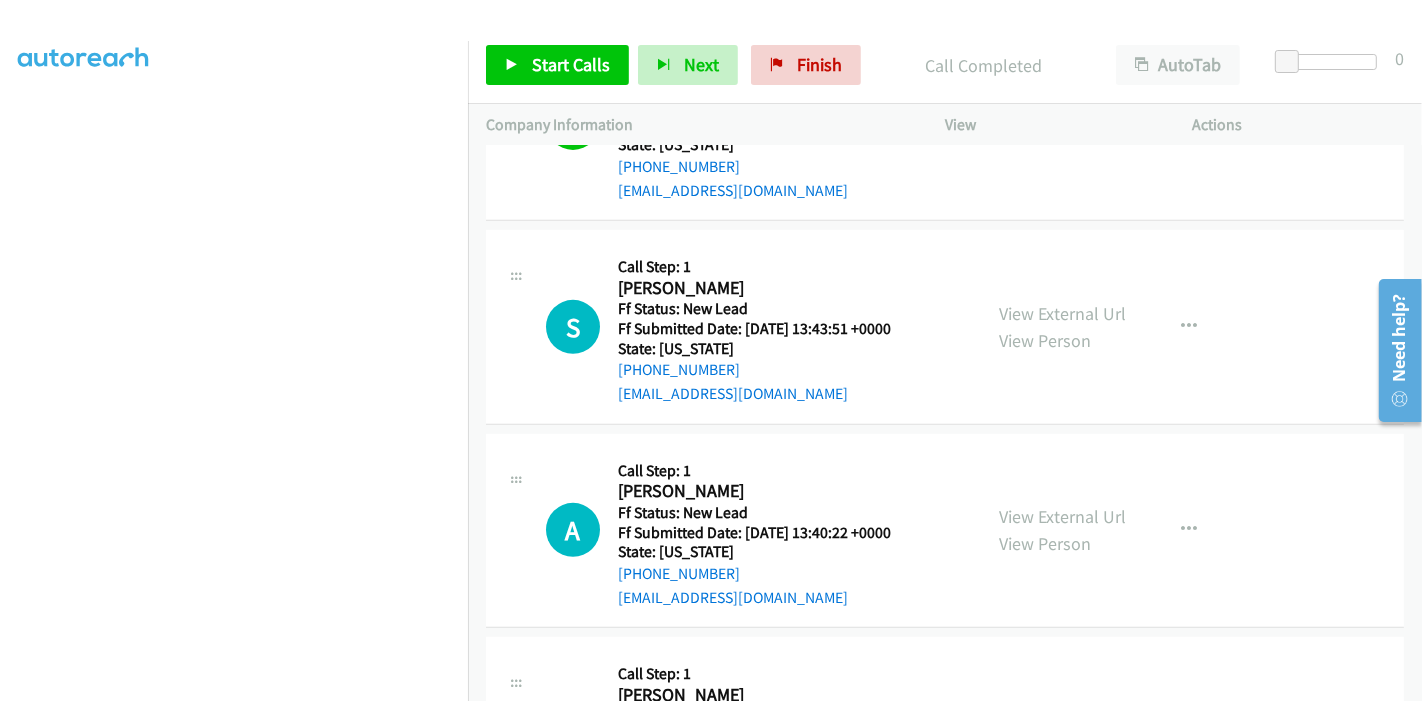 scroll, scrollTop: 940, scrollLeft: 0, axis: vertical 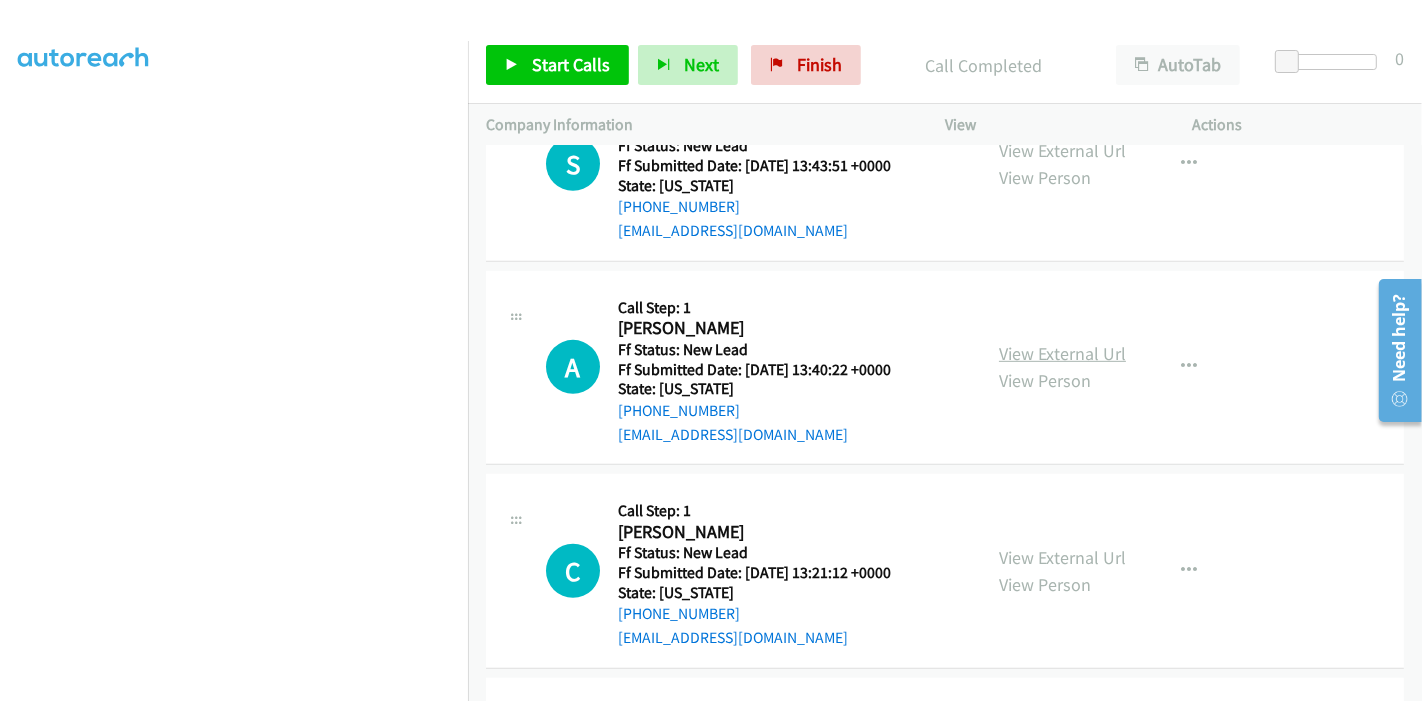 click on "View External Url" at bounding box center (1062, 353) 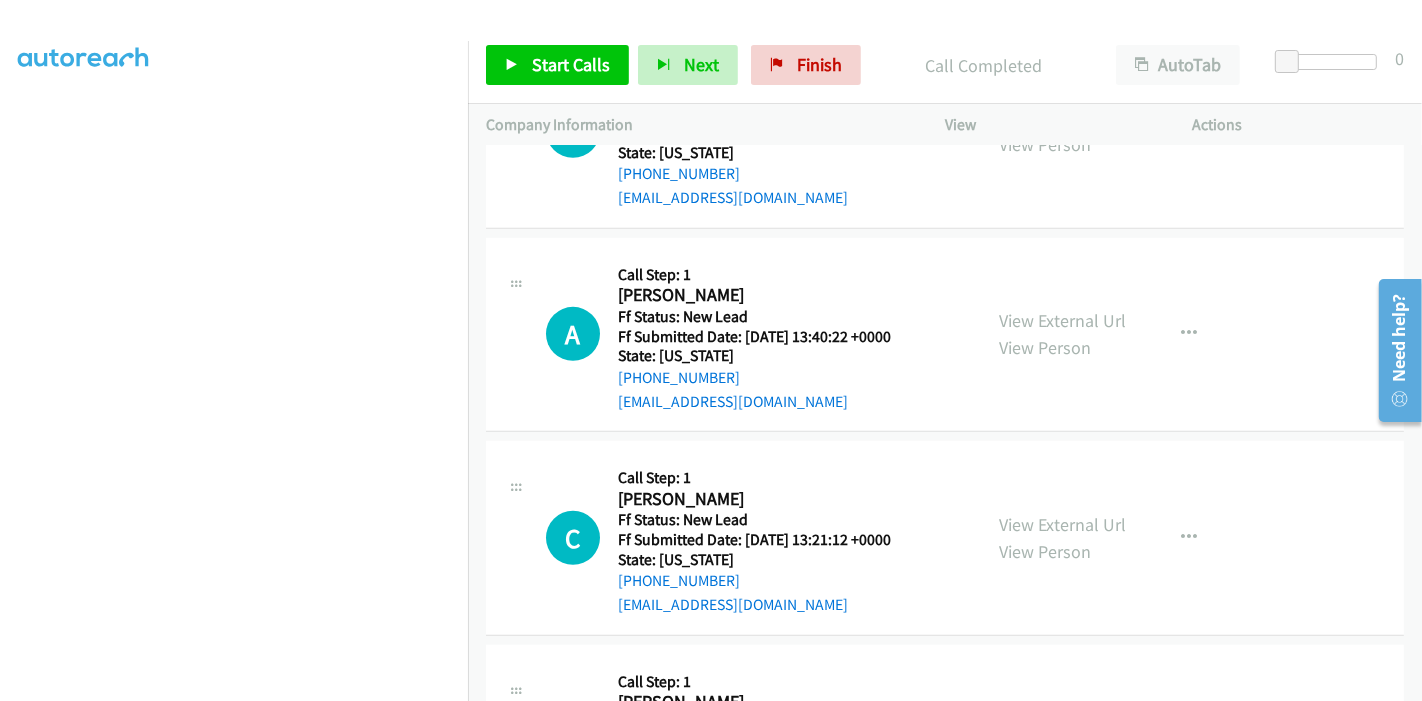 scroll, scrollTop: 1162, scrollLeft: 0, axis: vertical 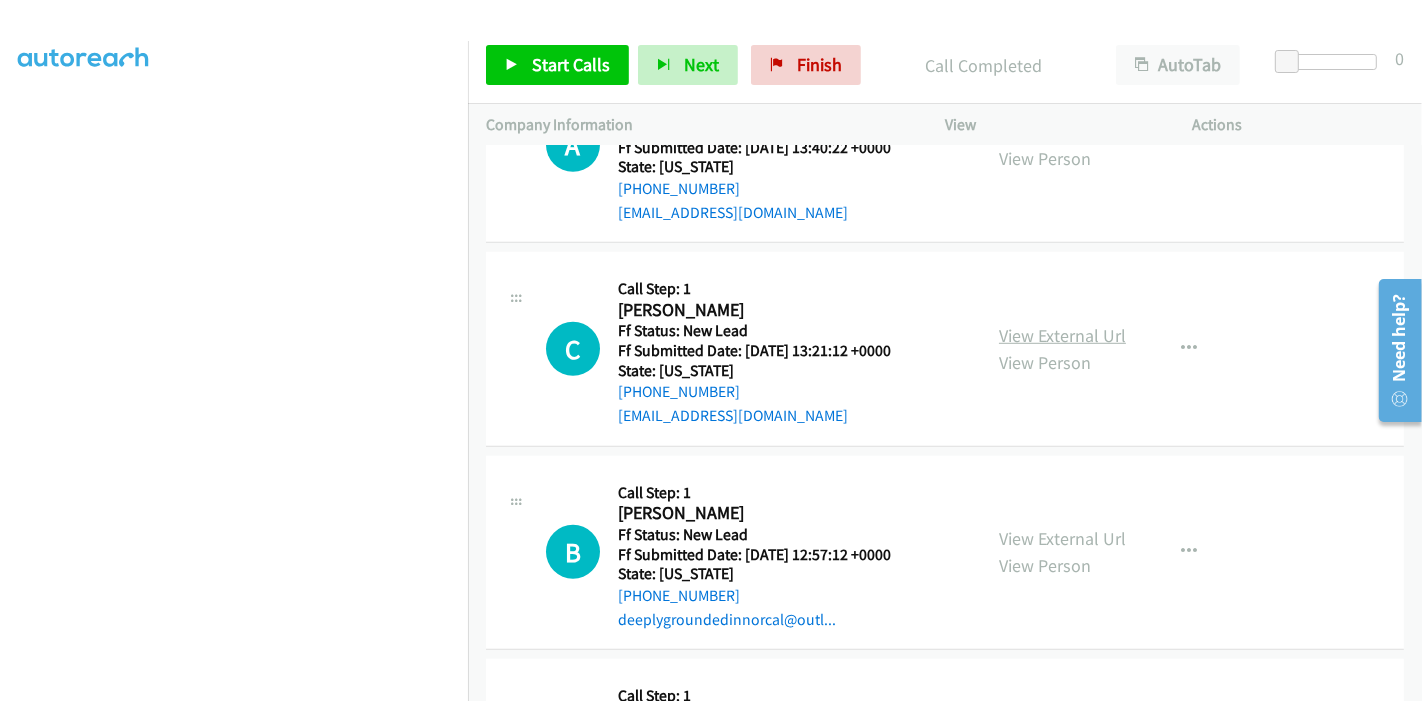 click on "View External Url" at bounding box center [1062, 335] 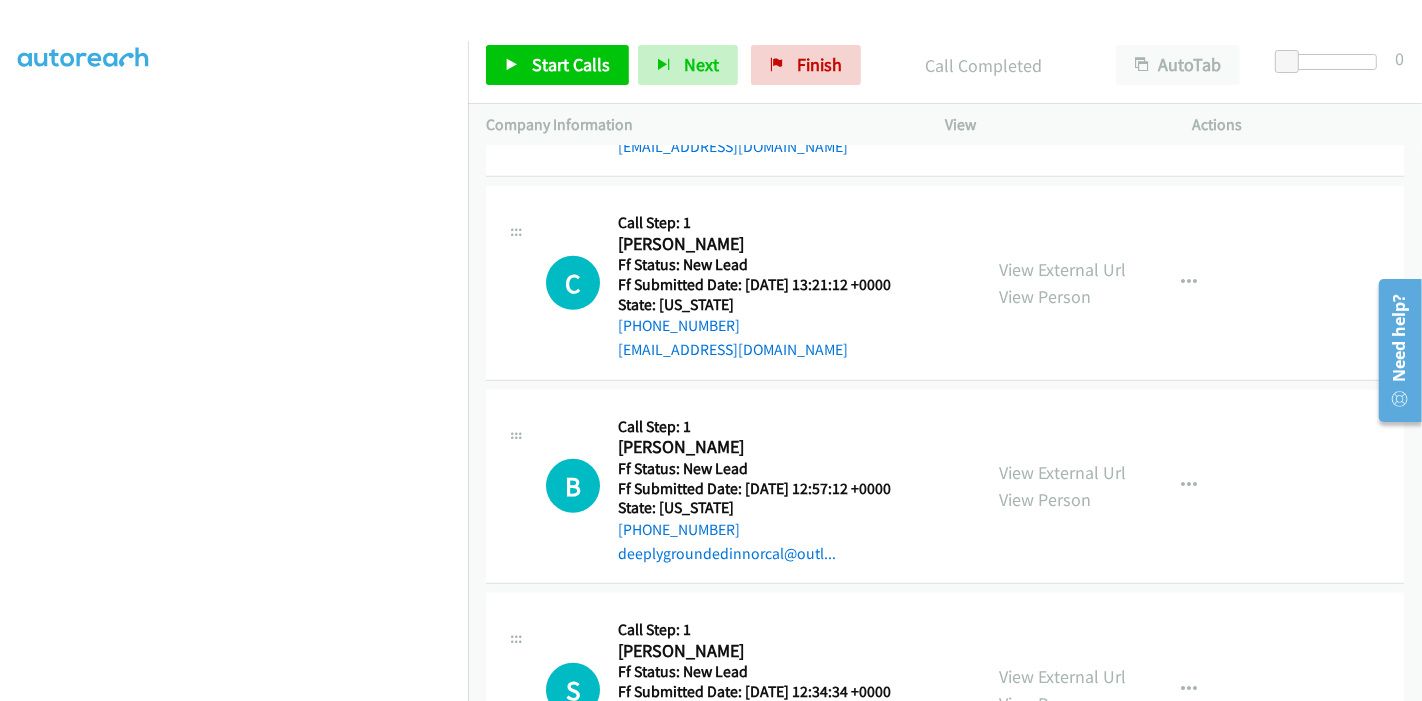 scroll, scrollTop: 1231, scrollLeft: 0, axis: vertical 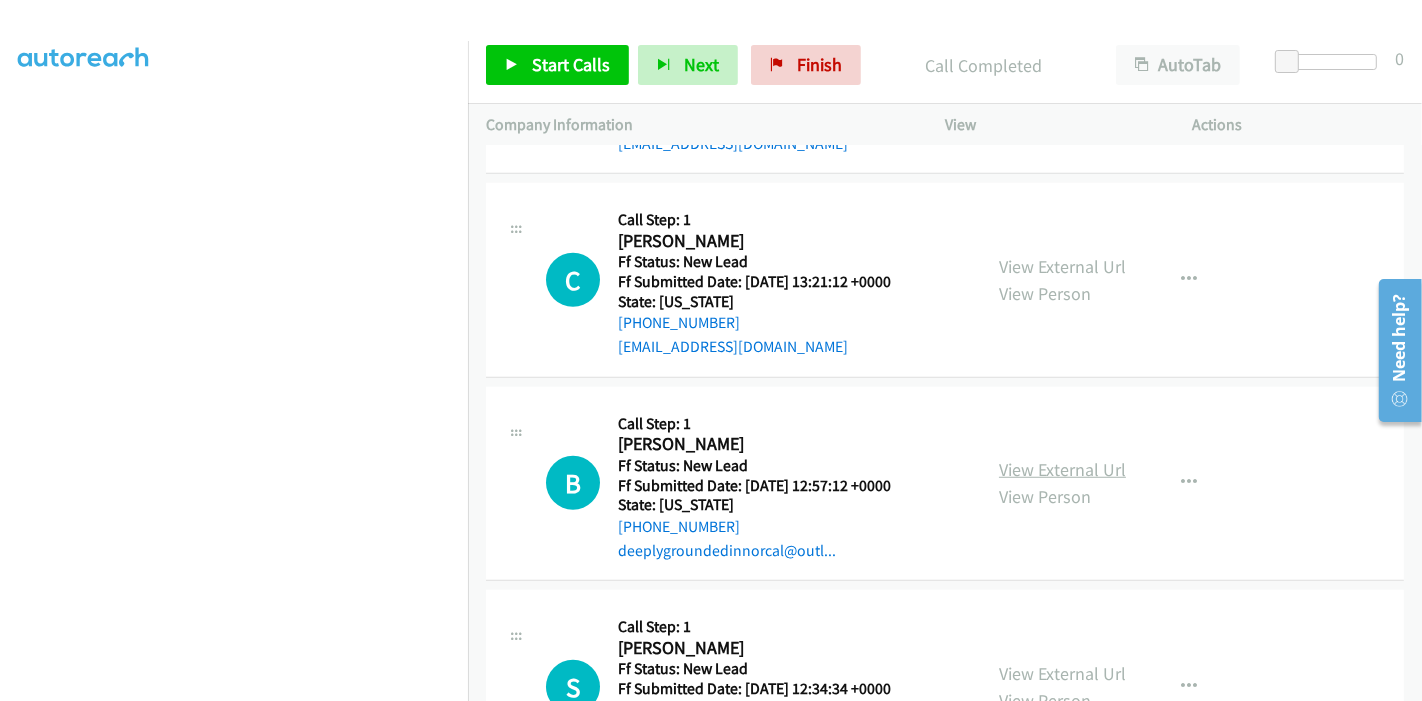 click on "View External Url" at bounding box center (1062, 469) 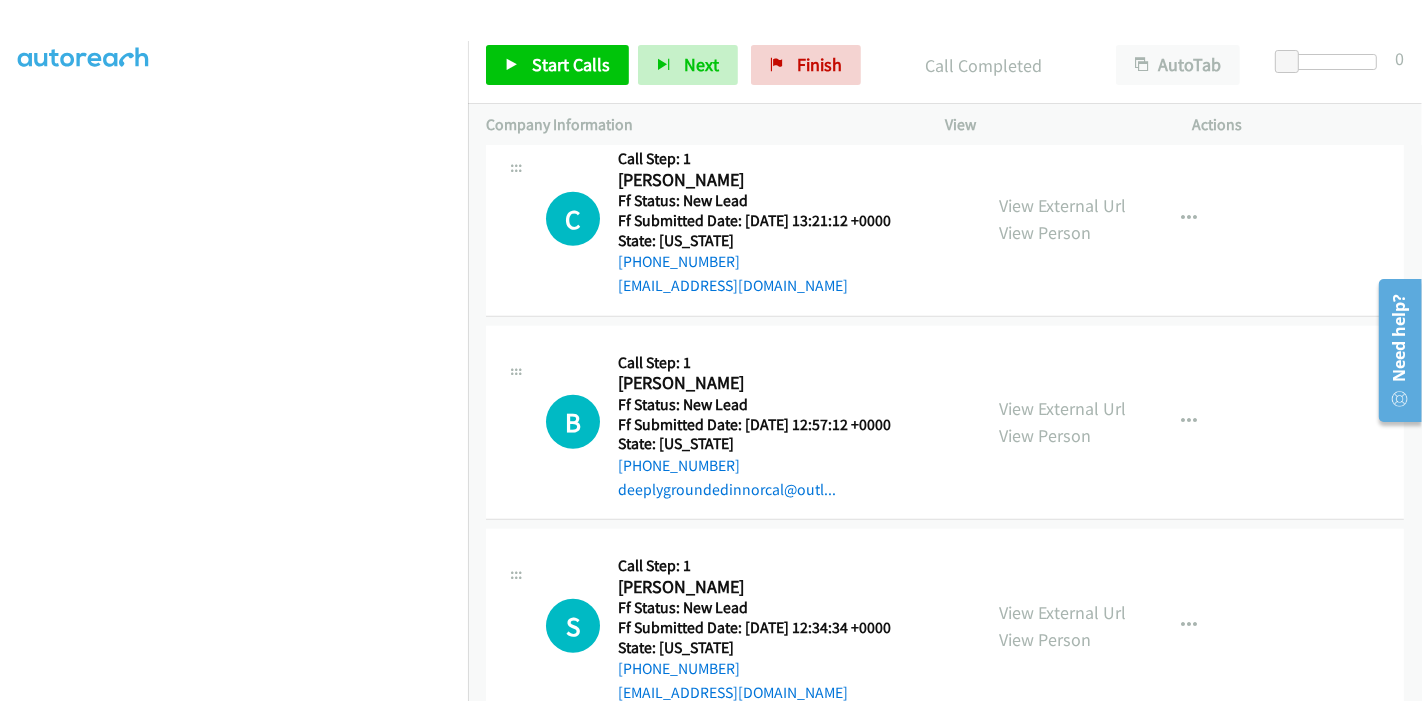 scroll, scrollTop: 1342, scrollLeft: 0, axis: vertical 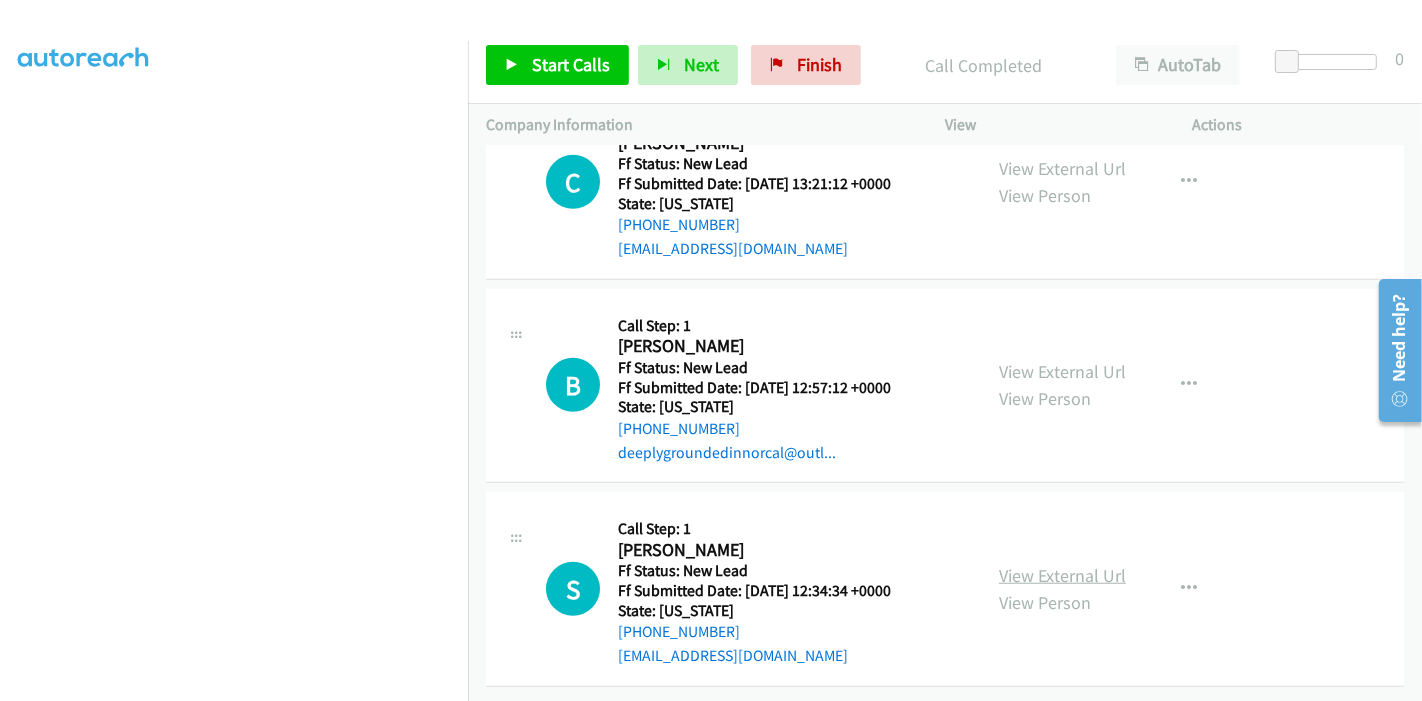 click on "View External Url" at bounding box center [1062, 575] 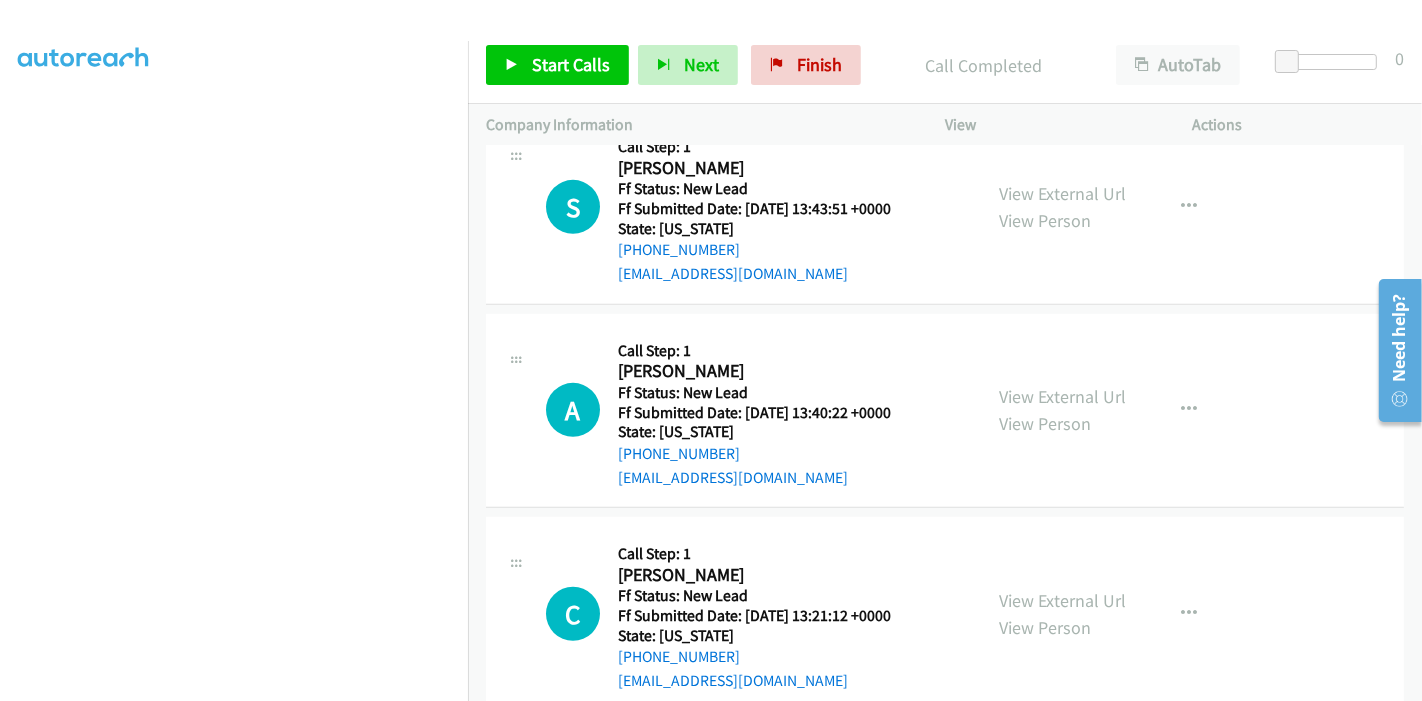 scroll, scrollTop: 786, scrollLeft: 0, axis: vertical 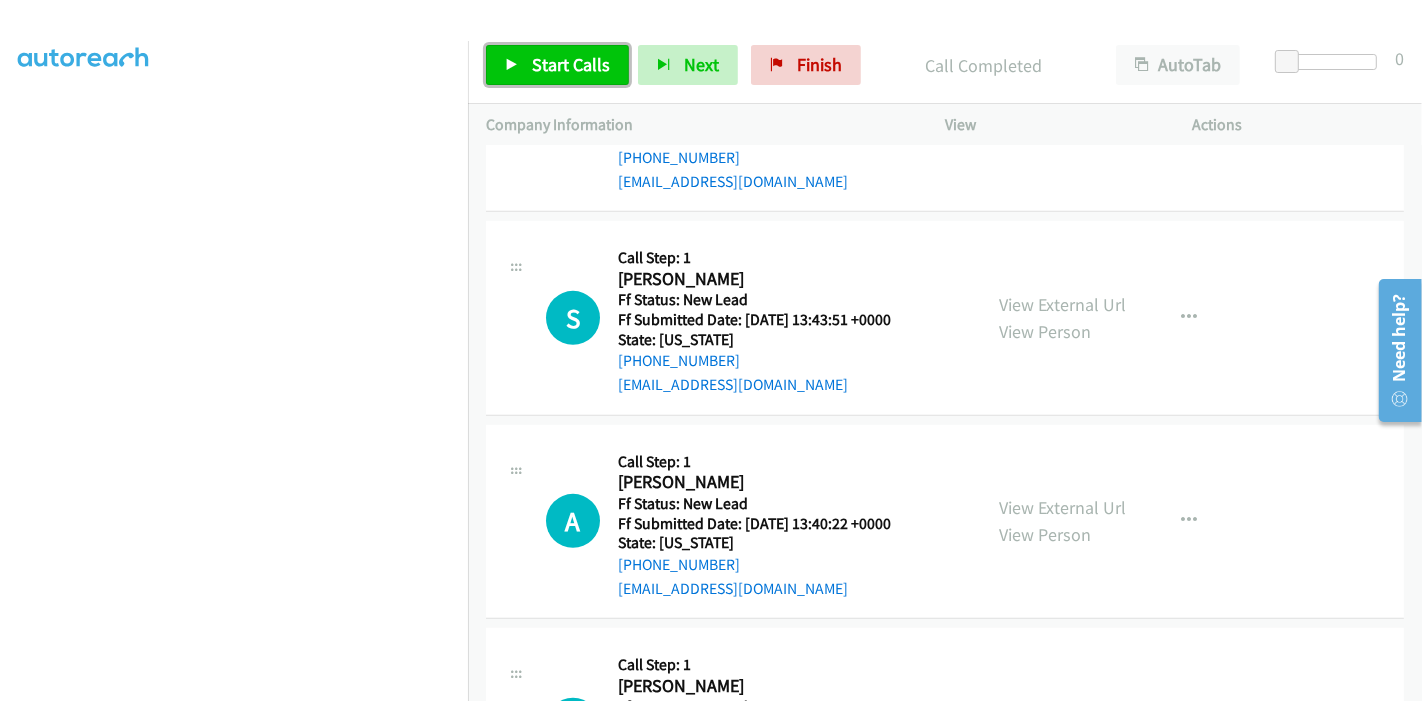 click on "Start Calls" at bounding box center (571, 64) 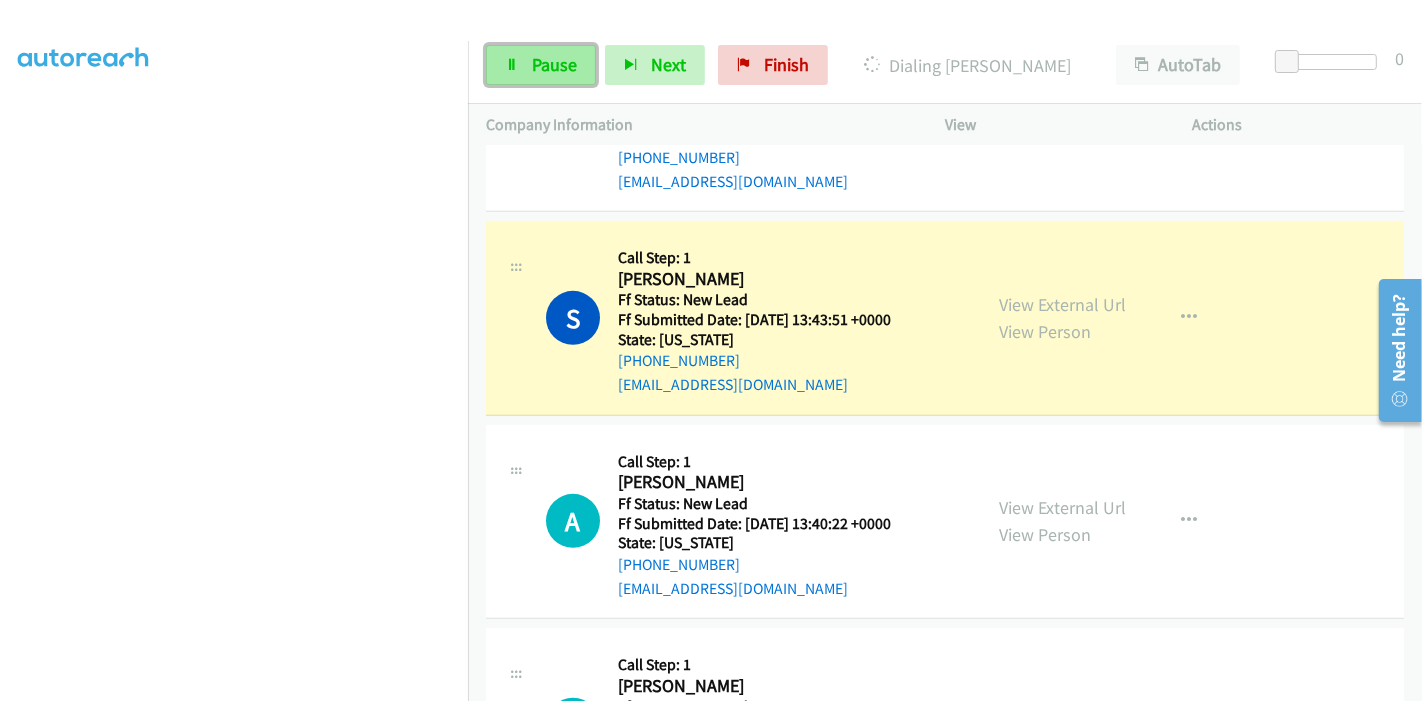 click on "Pause" at bounding box center [554, 64] 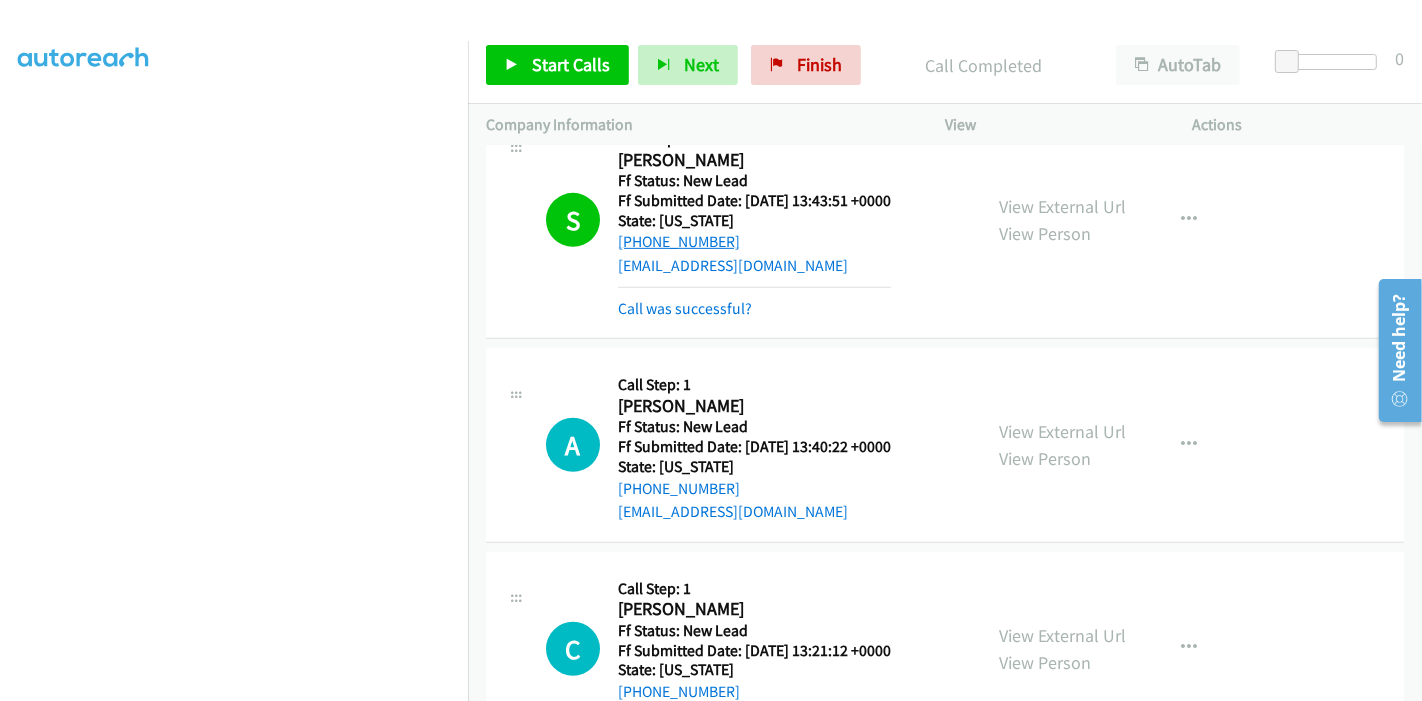 scroll, scrollTop: 940, scrollLeft: 0, axis: vertical 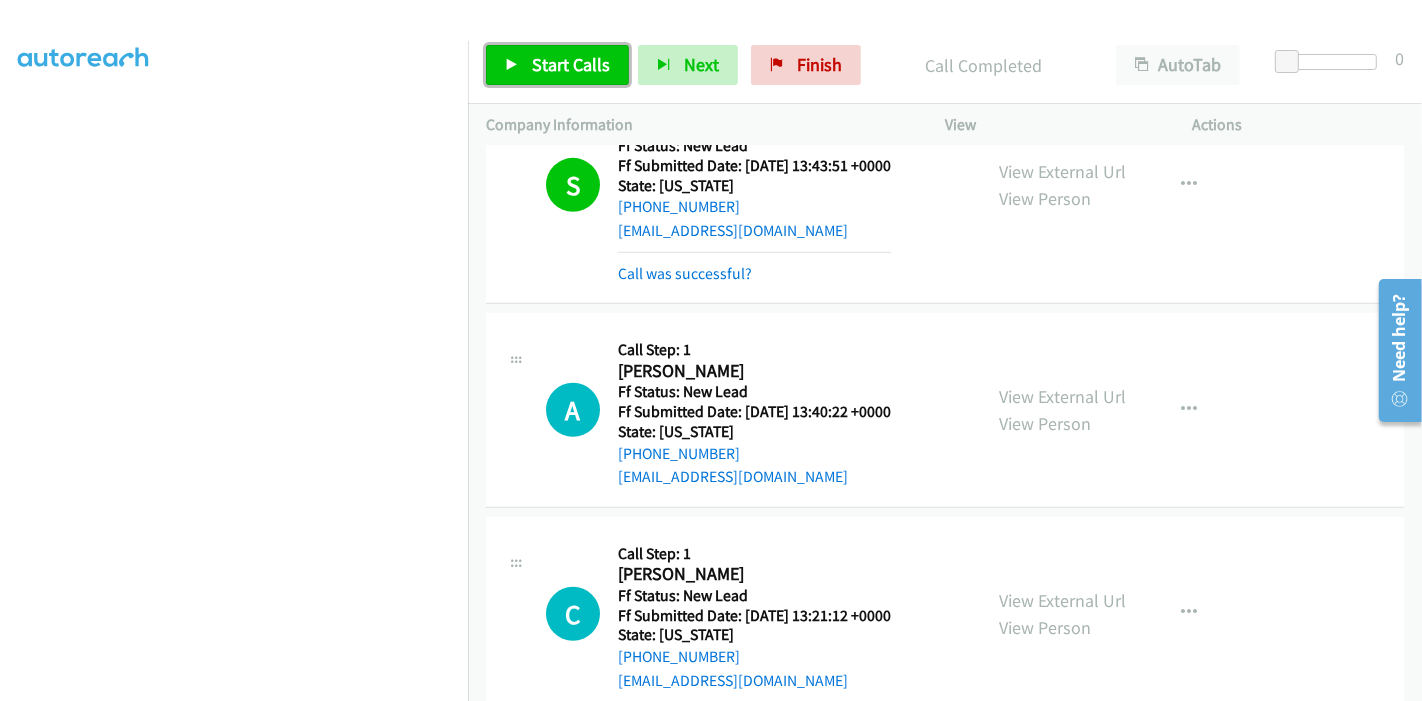 click on "Start Calls" at bounding box center (571, 64) 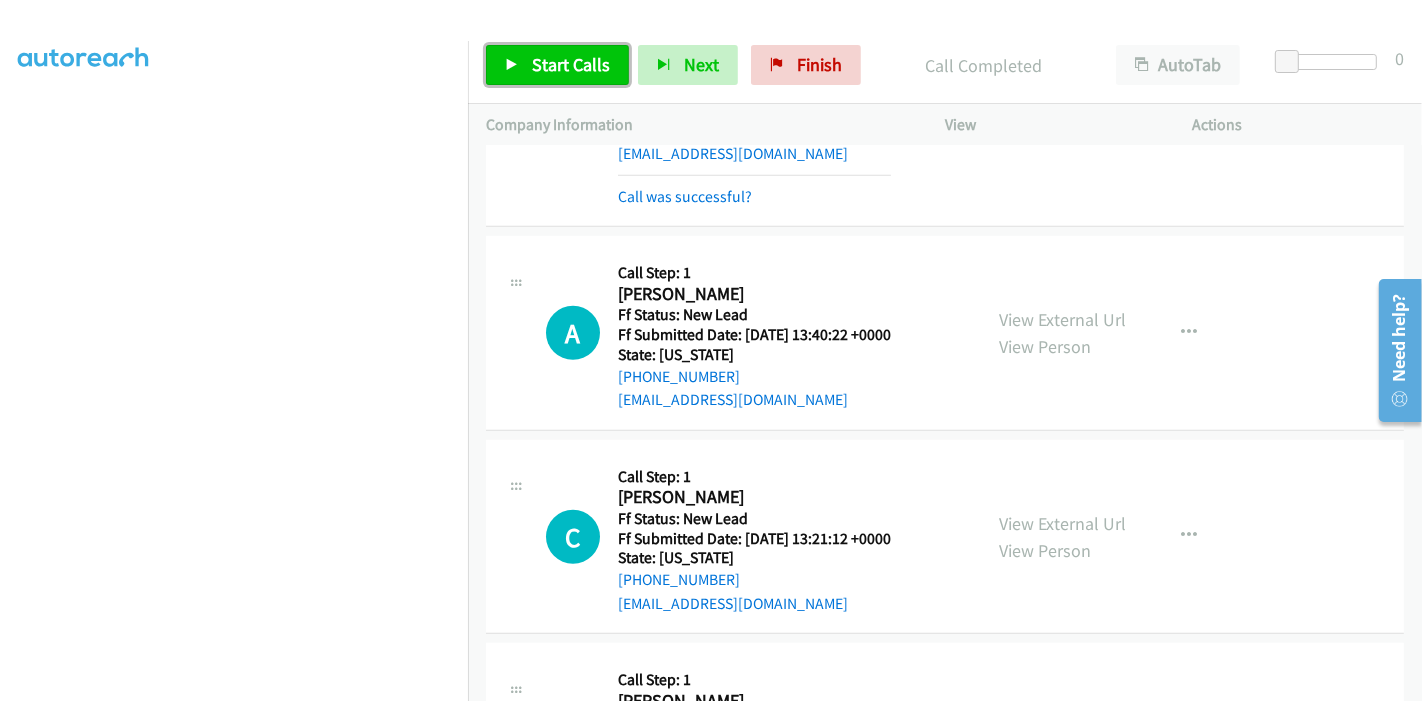scroll, scrollTop: 1051, scrollLeft: 0, axis: vertical 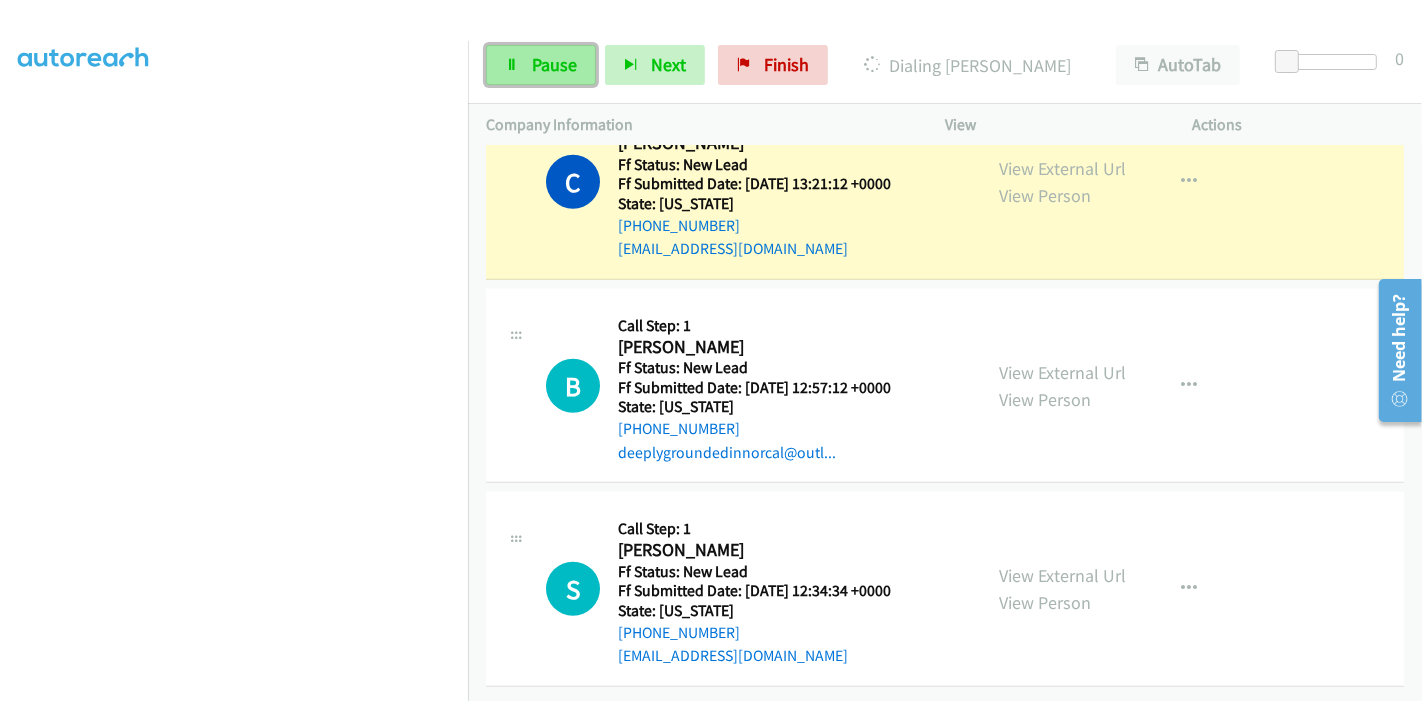 click on "Pause" at bounding box center (541, 65) 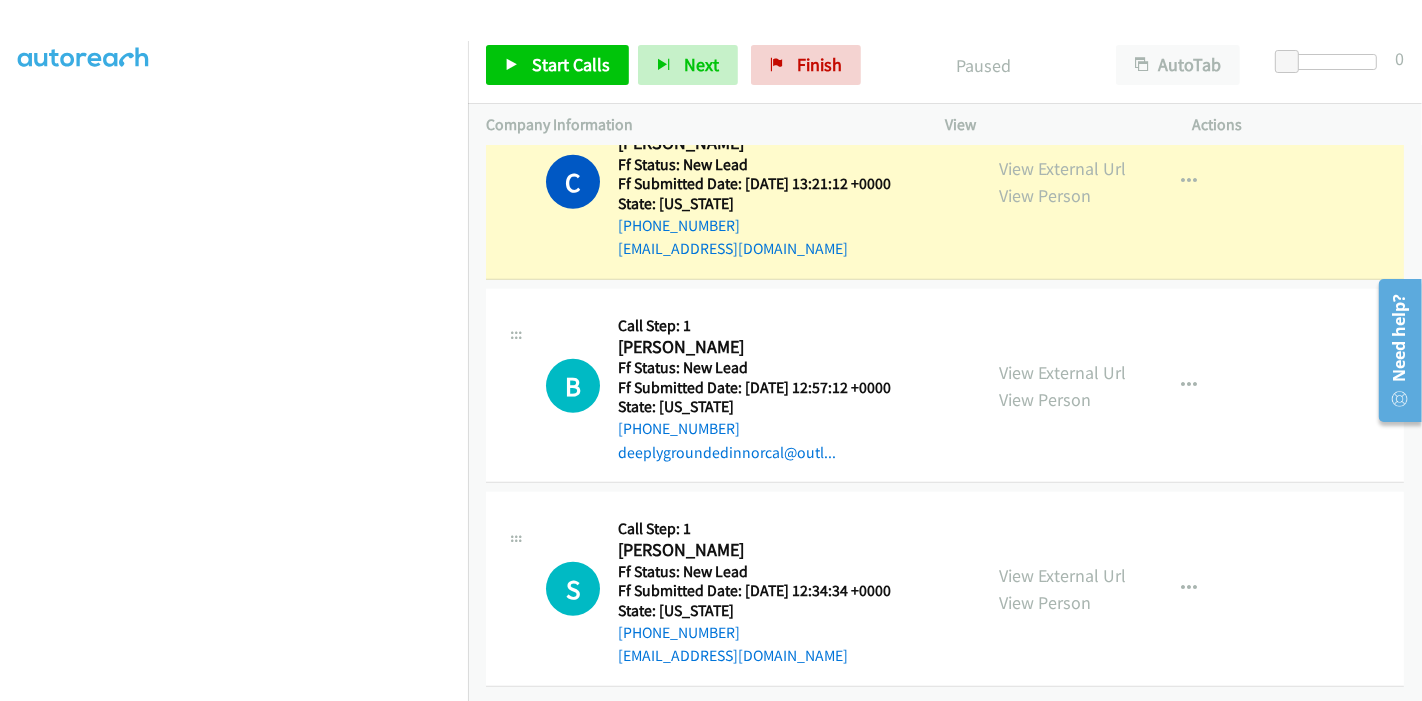 scroll, scrollTop: 1316, scrollLeft: 0, axis: vertical 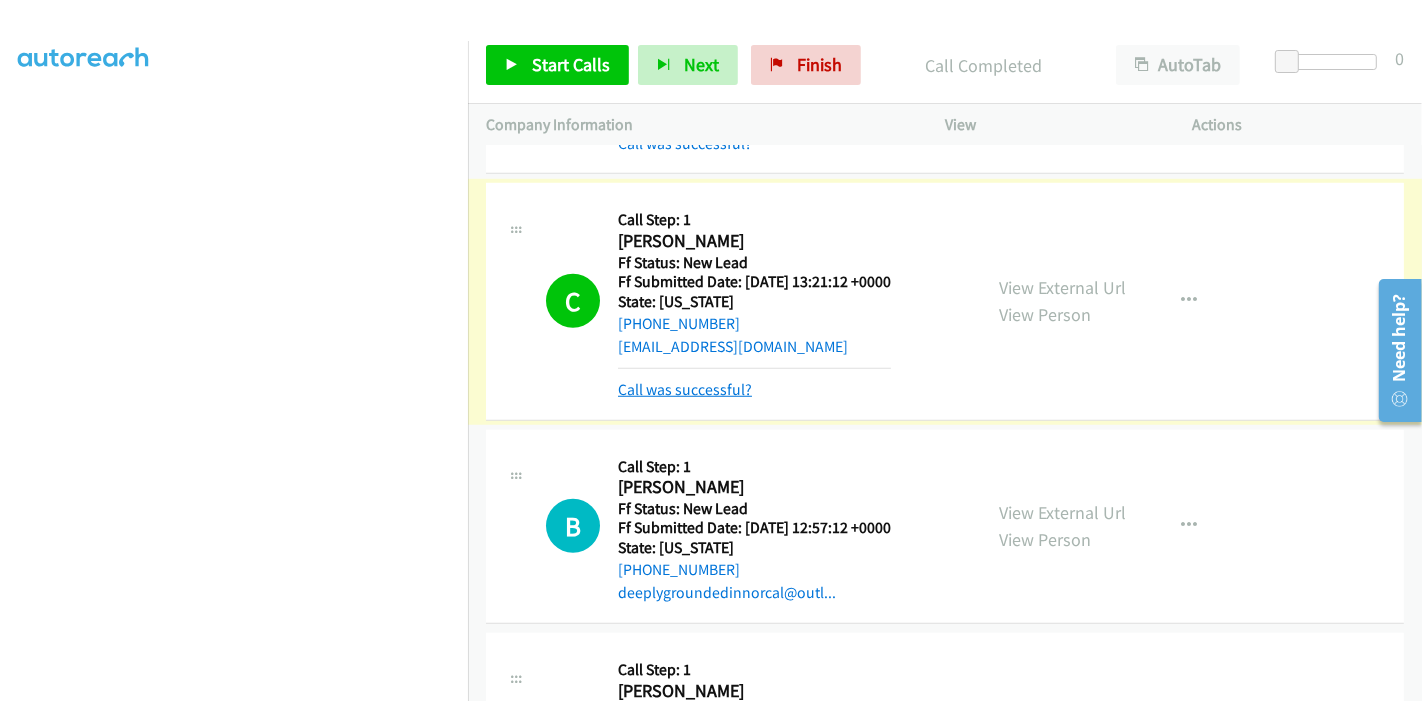 click on "Call was successful?" at bounding box center (685, 389) 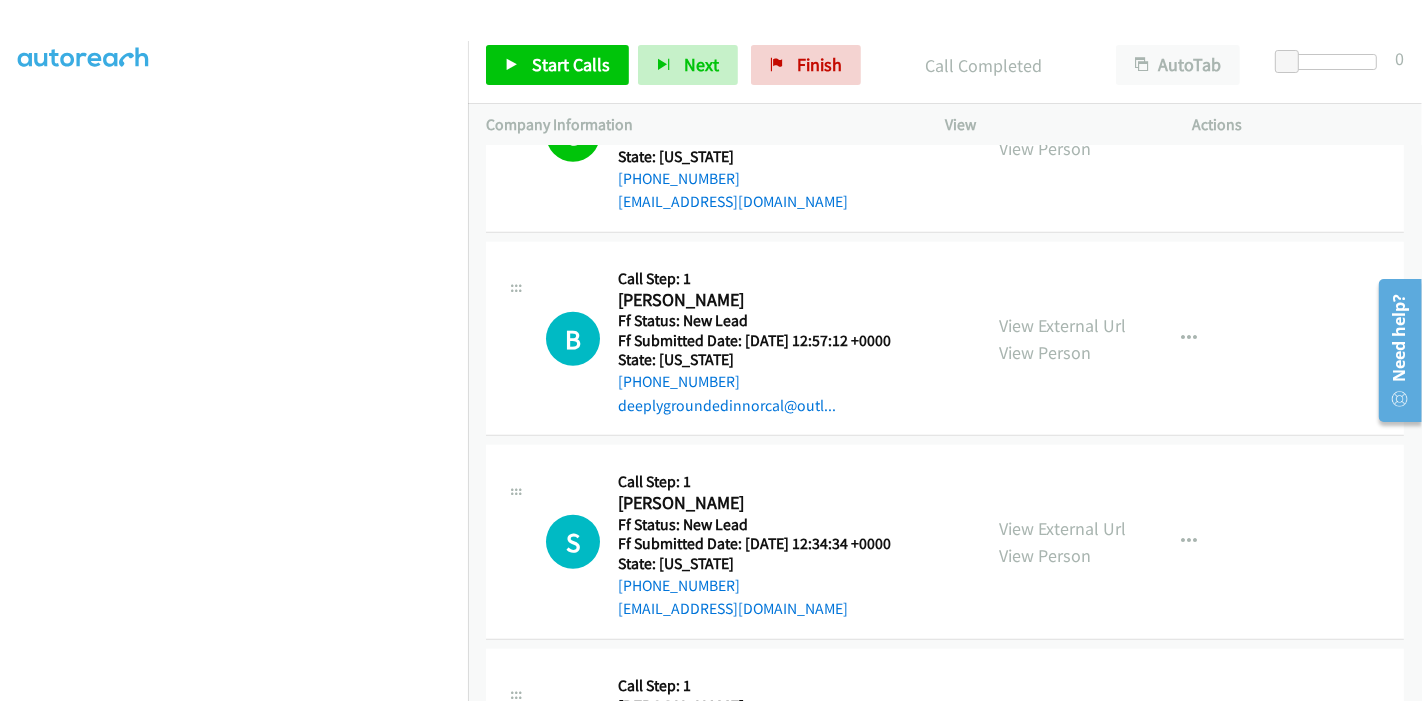 scroll, scrollTop: 1427, scrollLeft: 0, axis: vertical 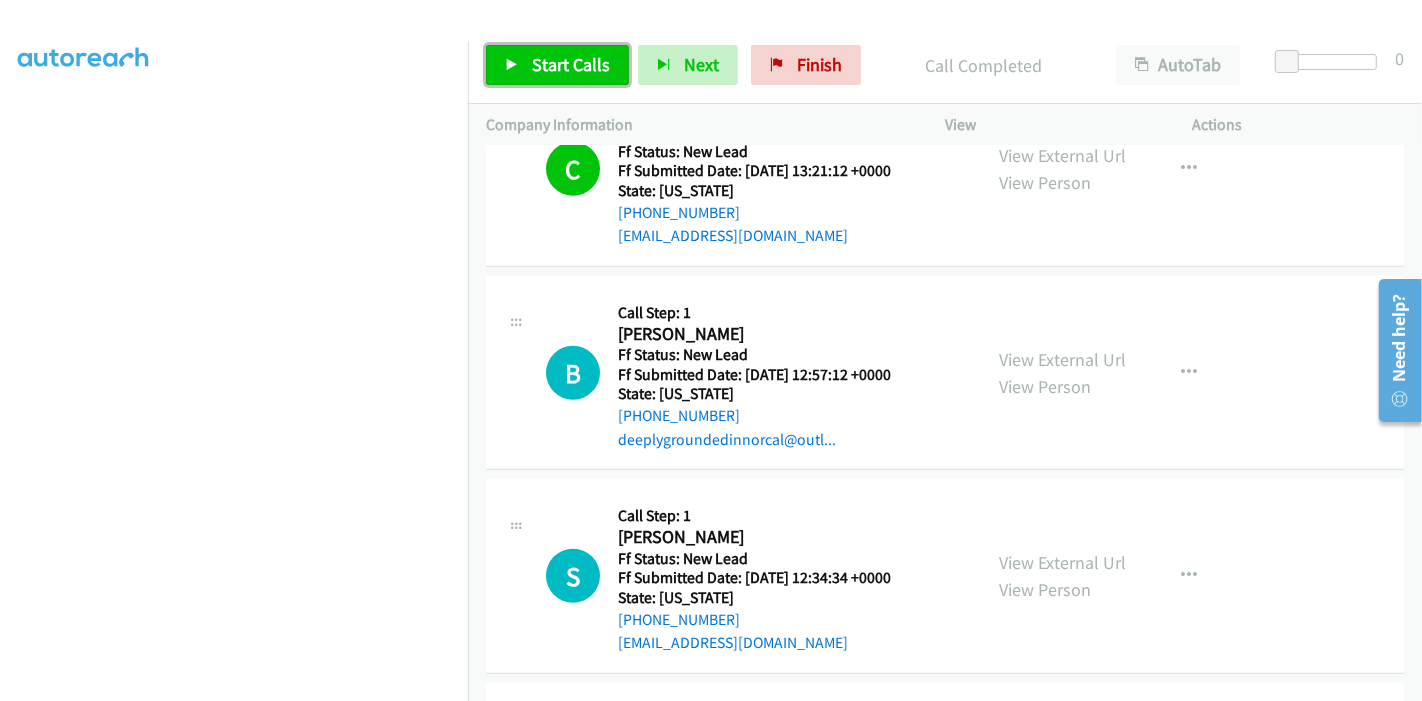 click on "Start Calls" at bounding box center (571, 64) 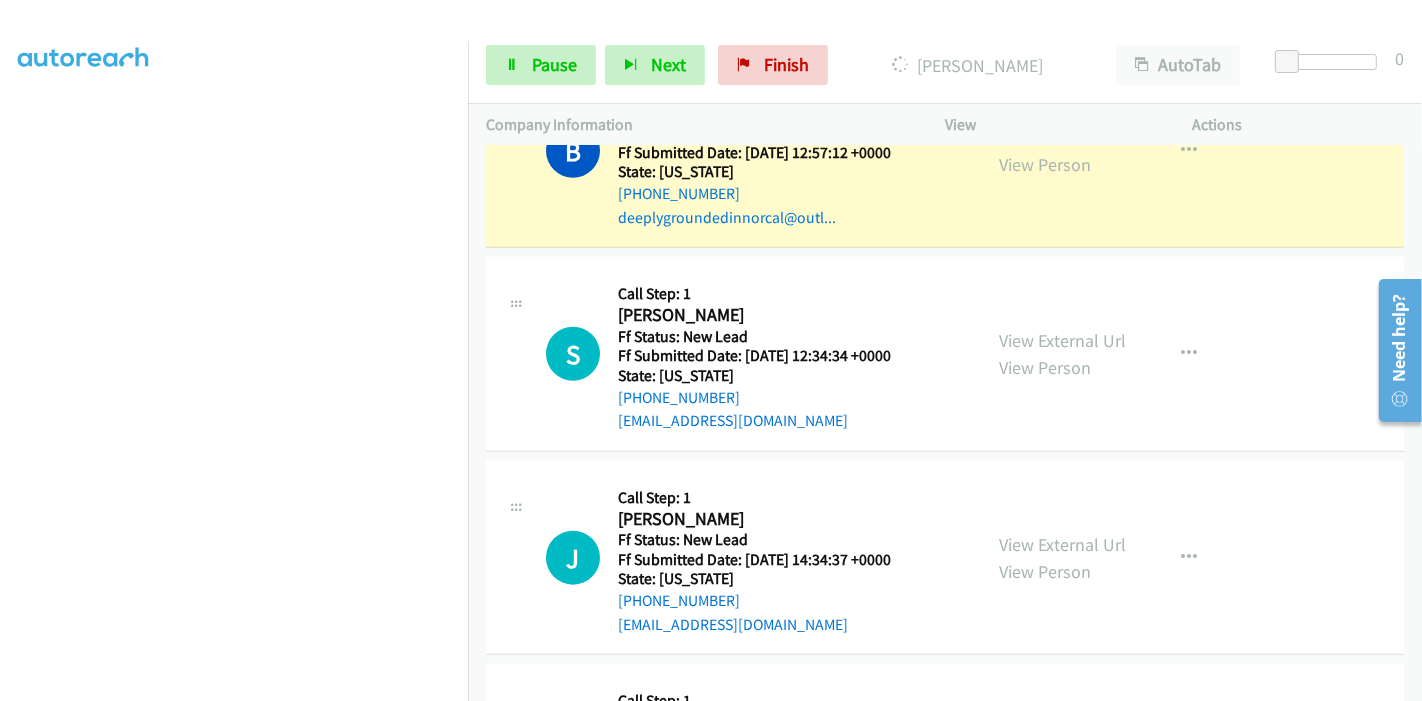 scroll, scrollTop: 1871, scrollLeft: 0, axis: vertical 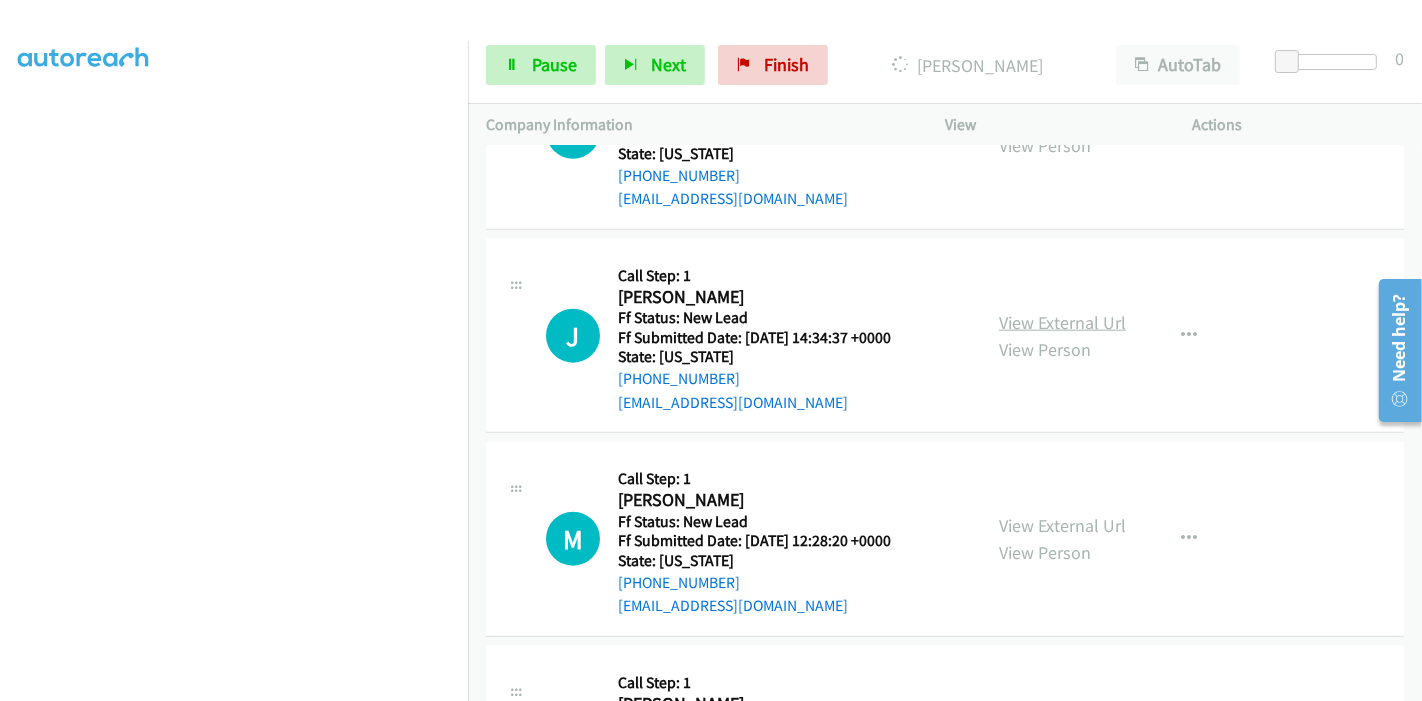 click on "View External Url" at bounding box center (1062, 322) 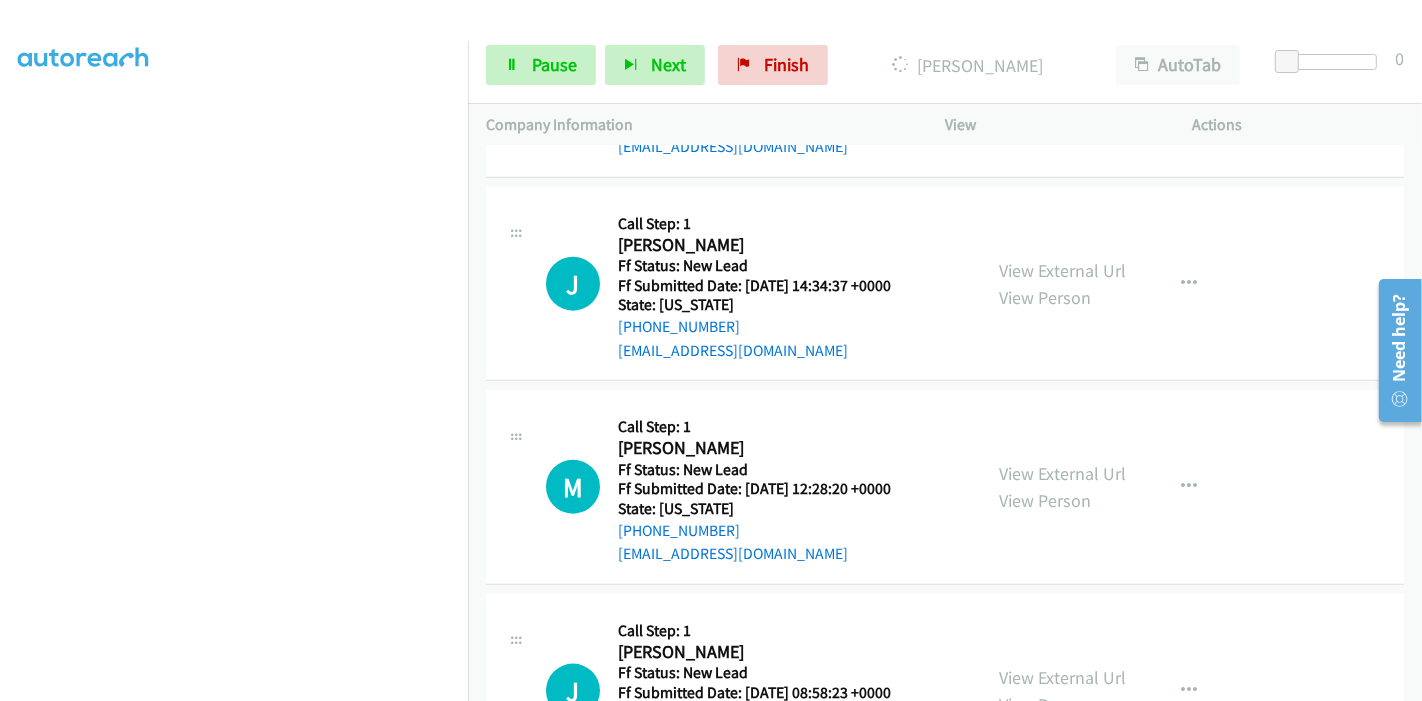 scroll, scrollTop: 2037, scrollLeft: 0, axis: vertical 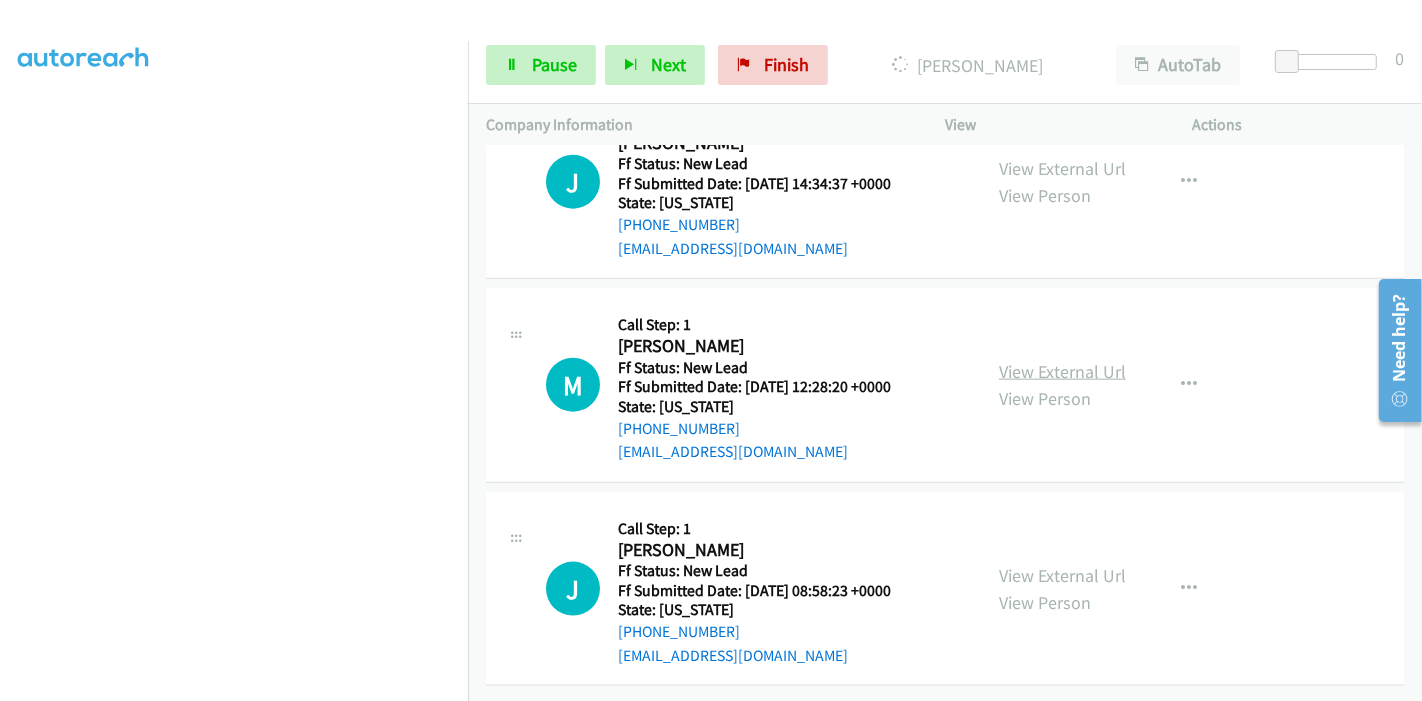 click on "View External Url" at bounding box center [1062, 371] 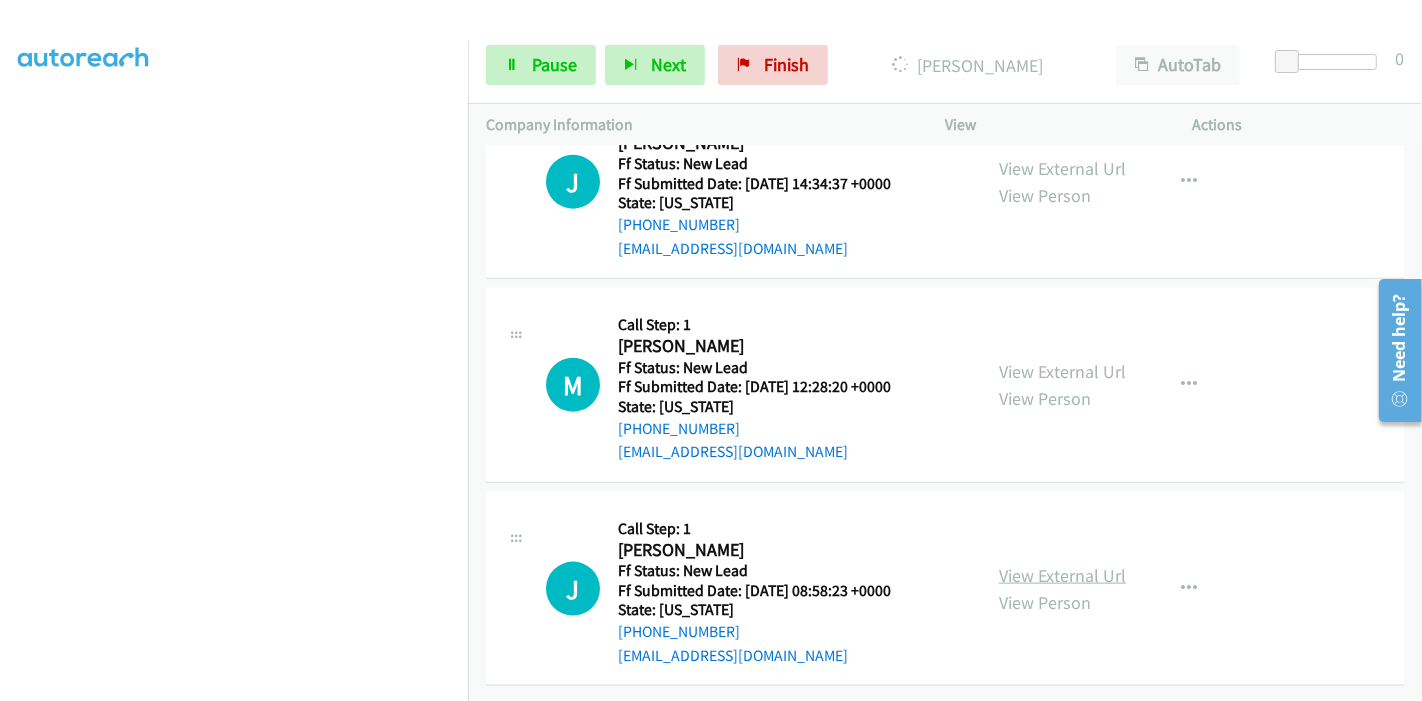 click on "View External Url" at bounding box center [1062, 575] 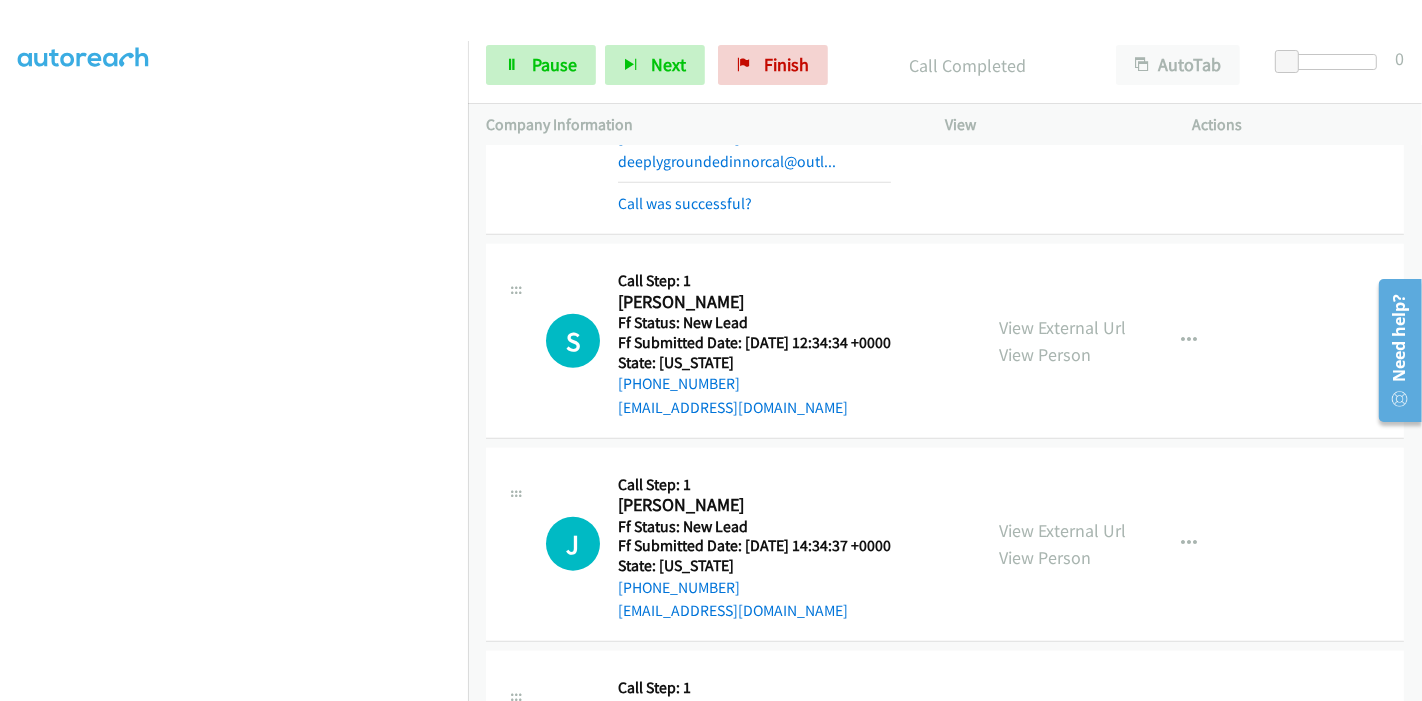 scroll, scrollTop: 1814, scrollLeft: 0, axis: vertical 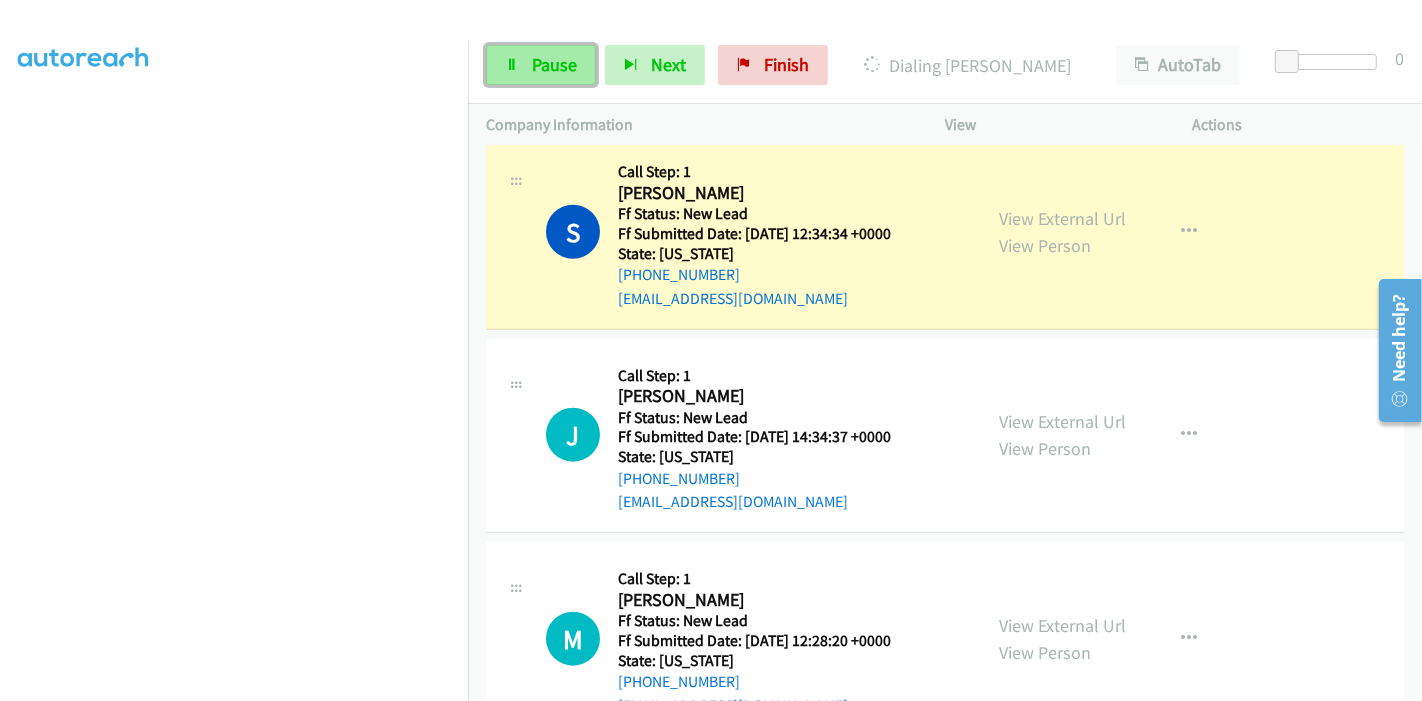 click on "Pause" at bounding box center [554, 64] 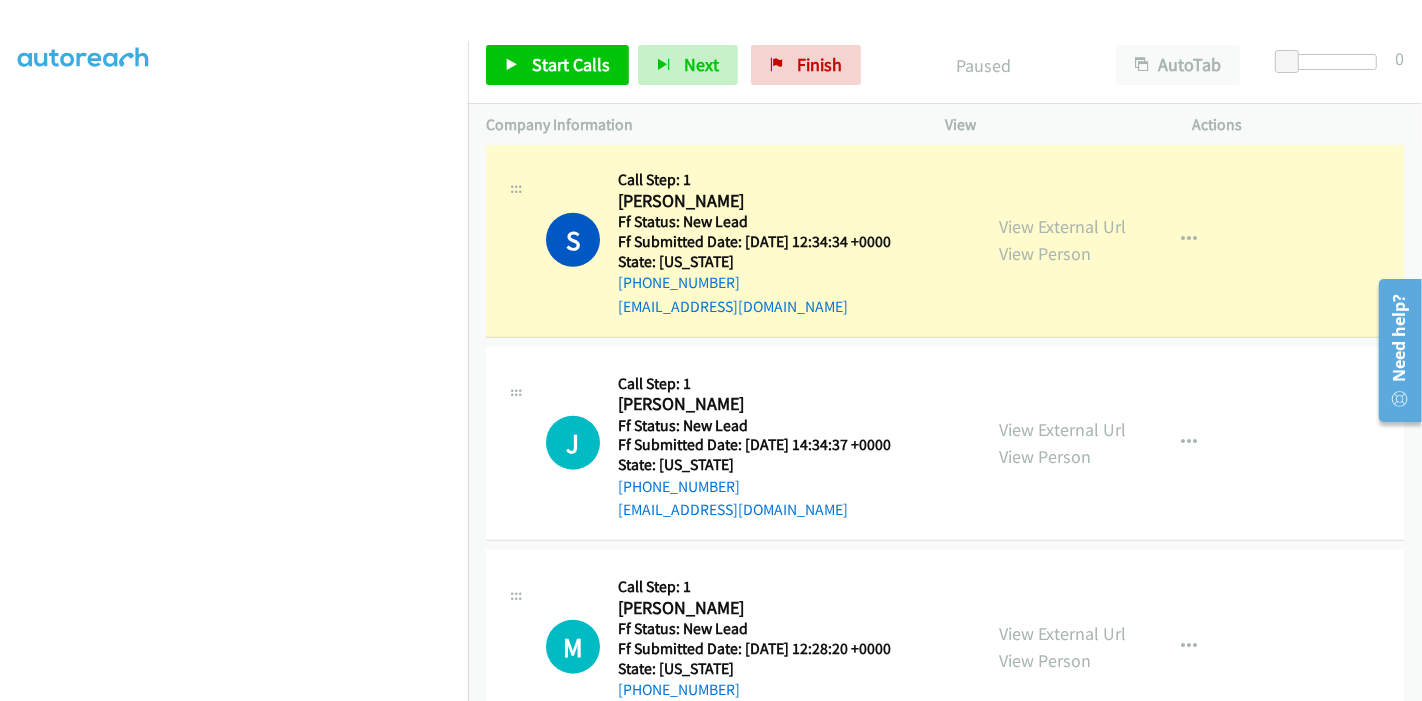 scroll, scrollTop: 1814, scrollLeft: 0, axis: vertical 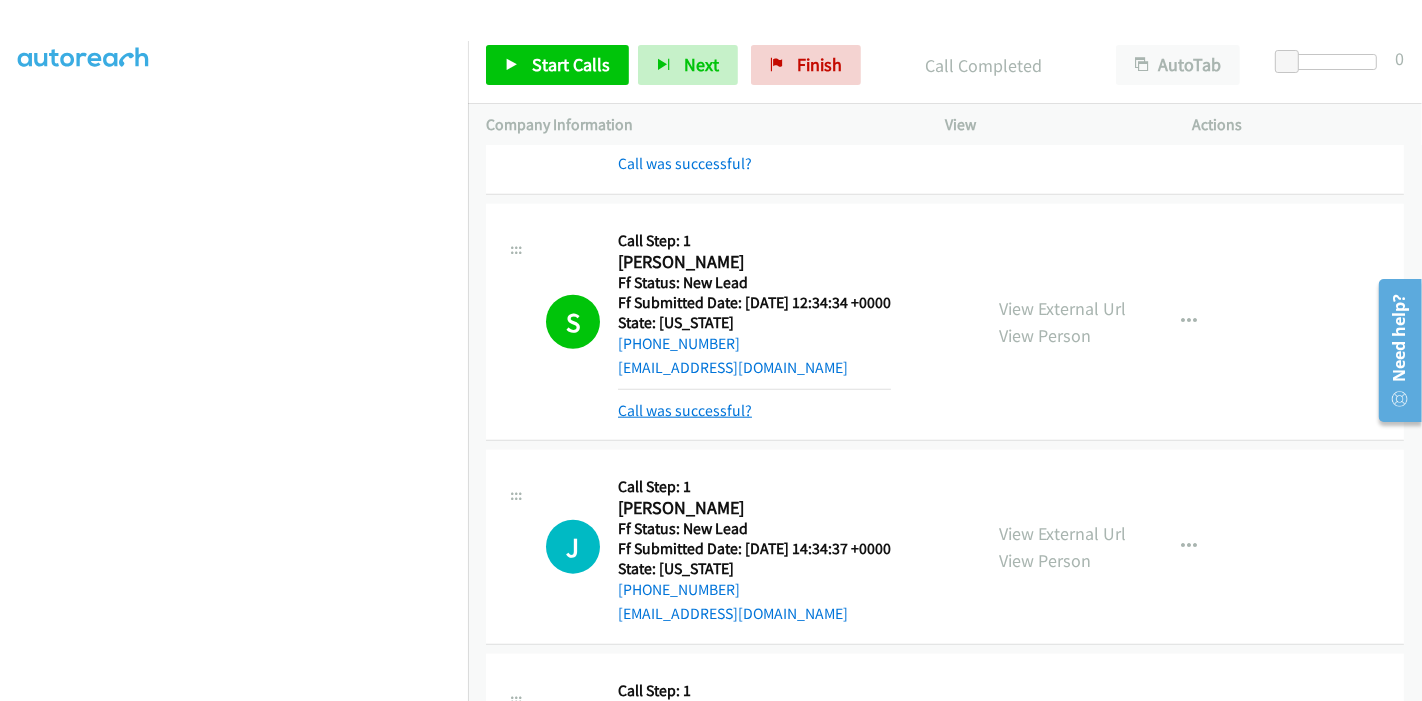 click on "Call was successful?" at bounding box center [685, 410] 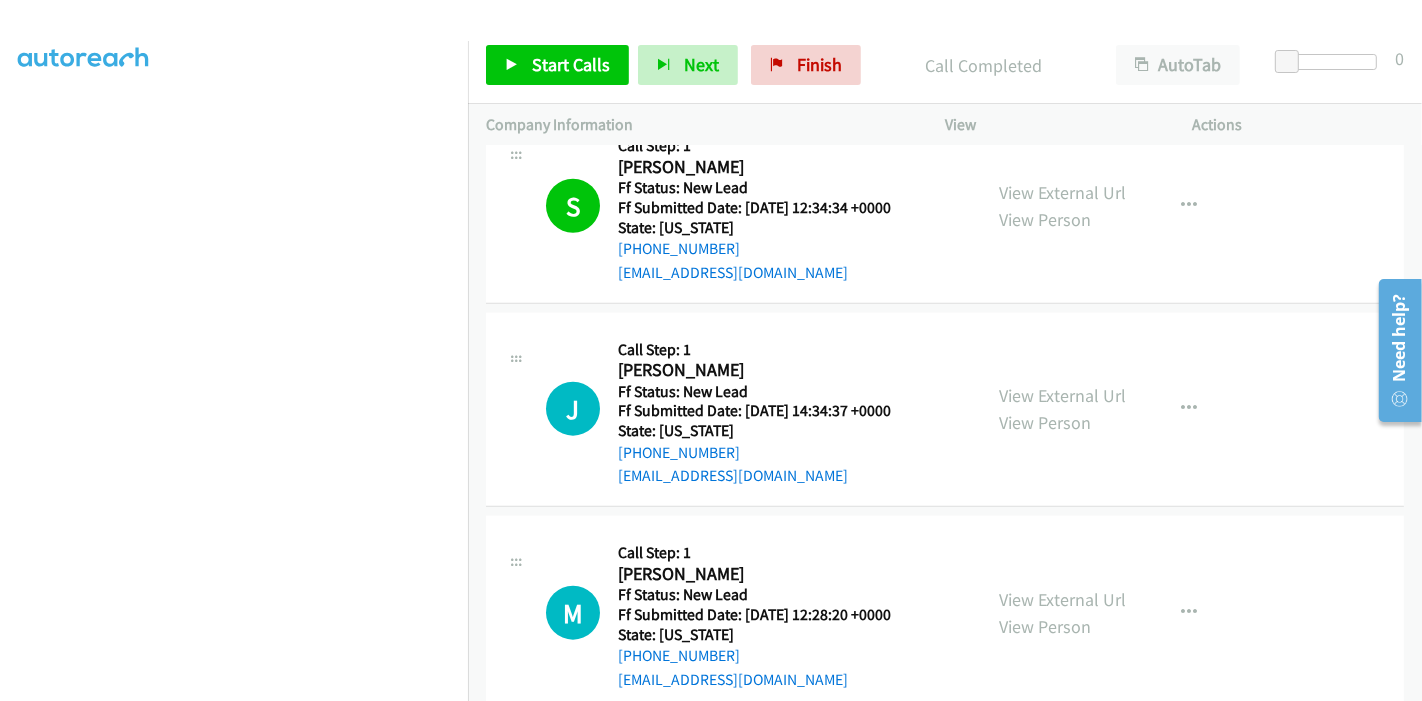 scroll, scrollTop: 2079, scrollLeft: 0, axis: vertical 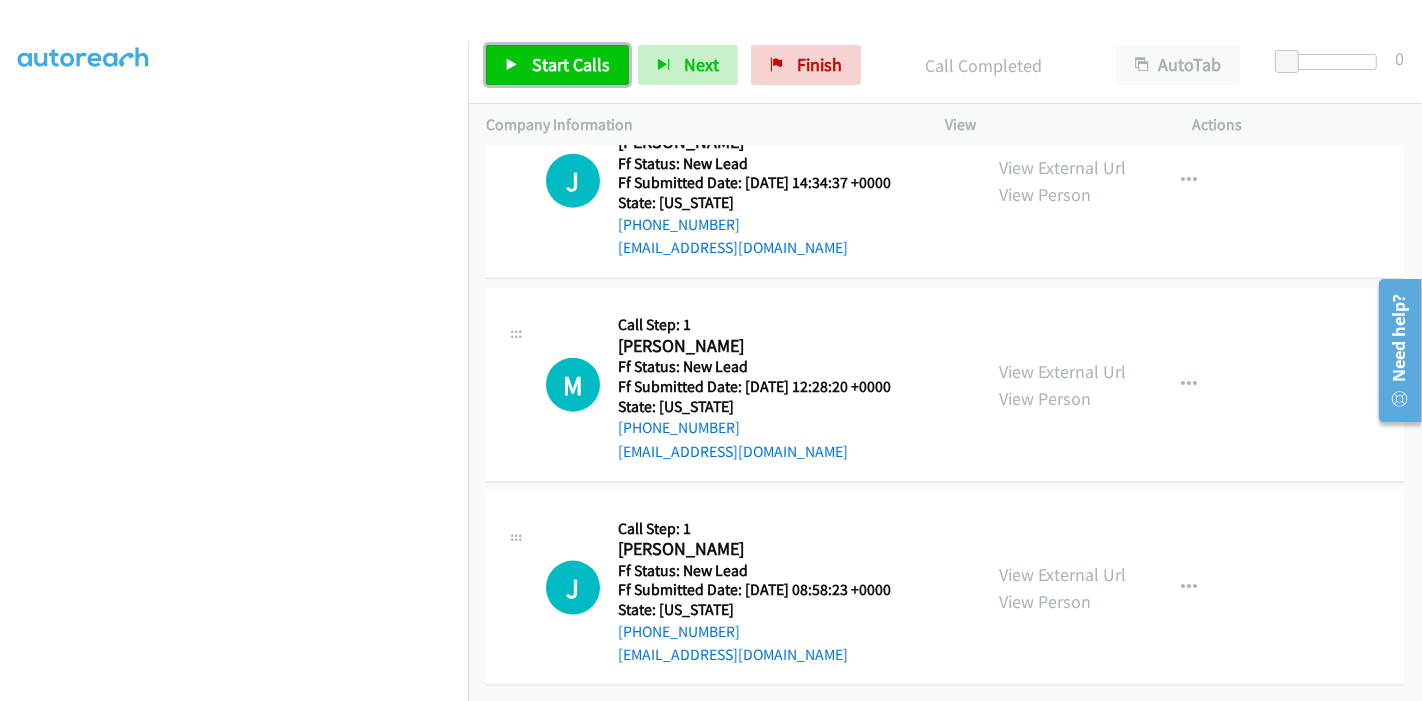click on "Start Calls" at bounding box center [557, 65] 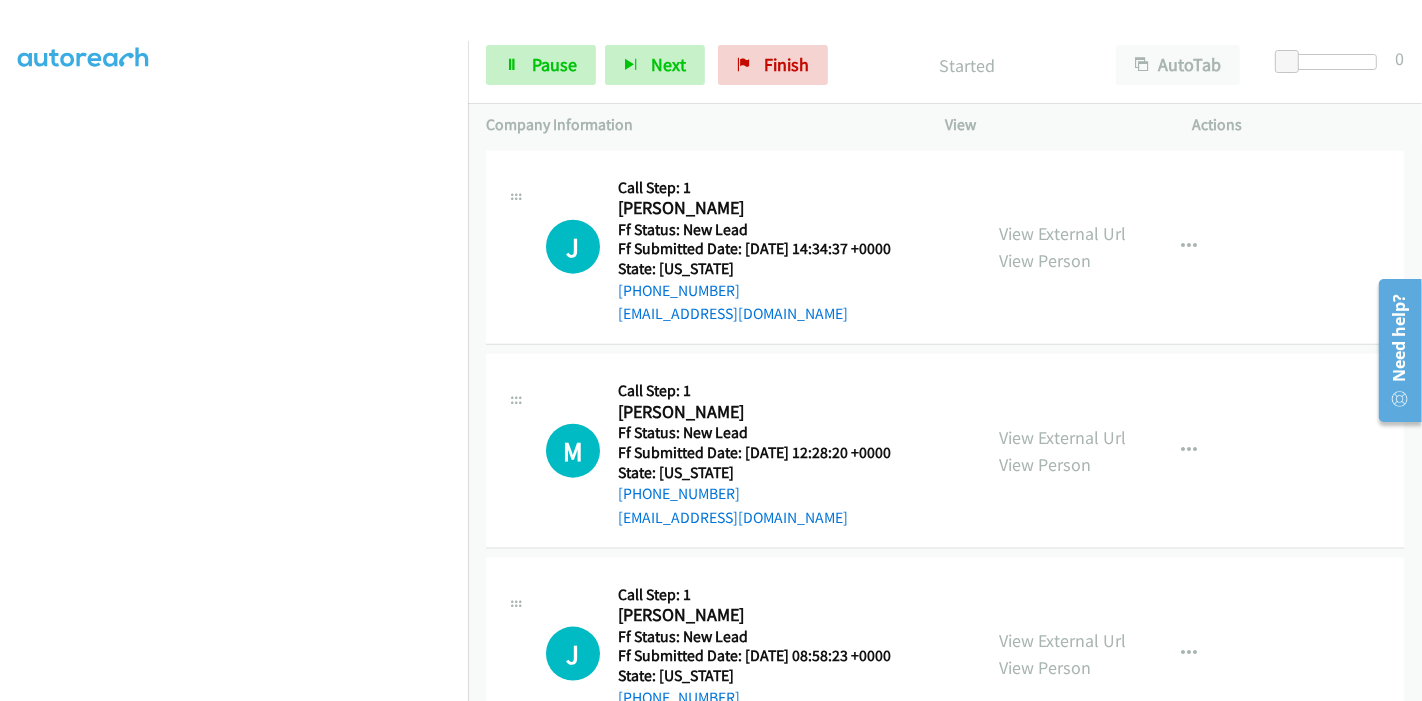scroll, scrollTop: 1968, scrollLeft: 0, axis: vertical 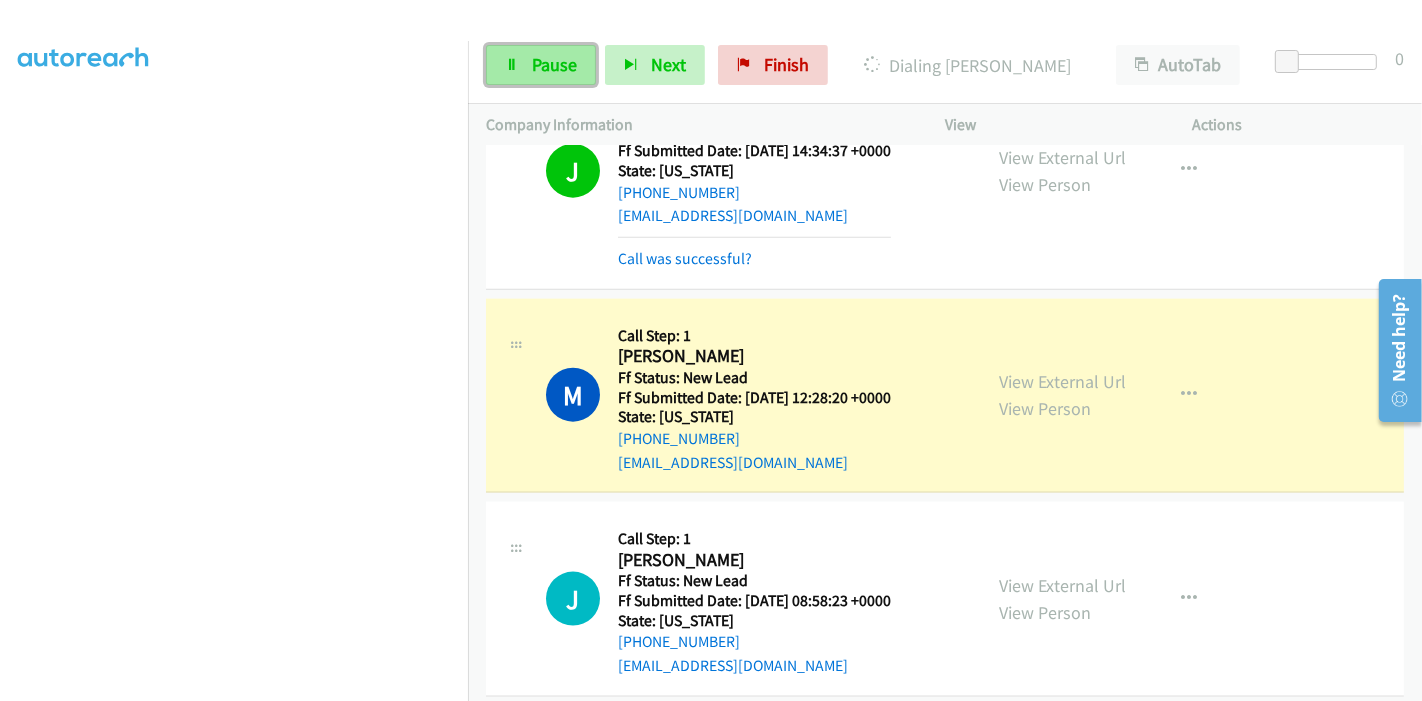 click at bounding box center (512, 66) 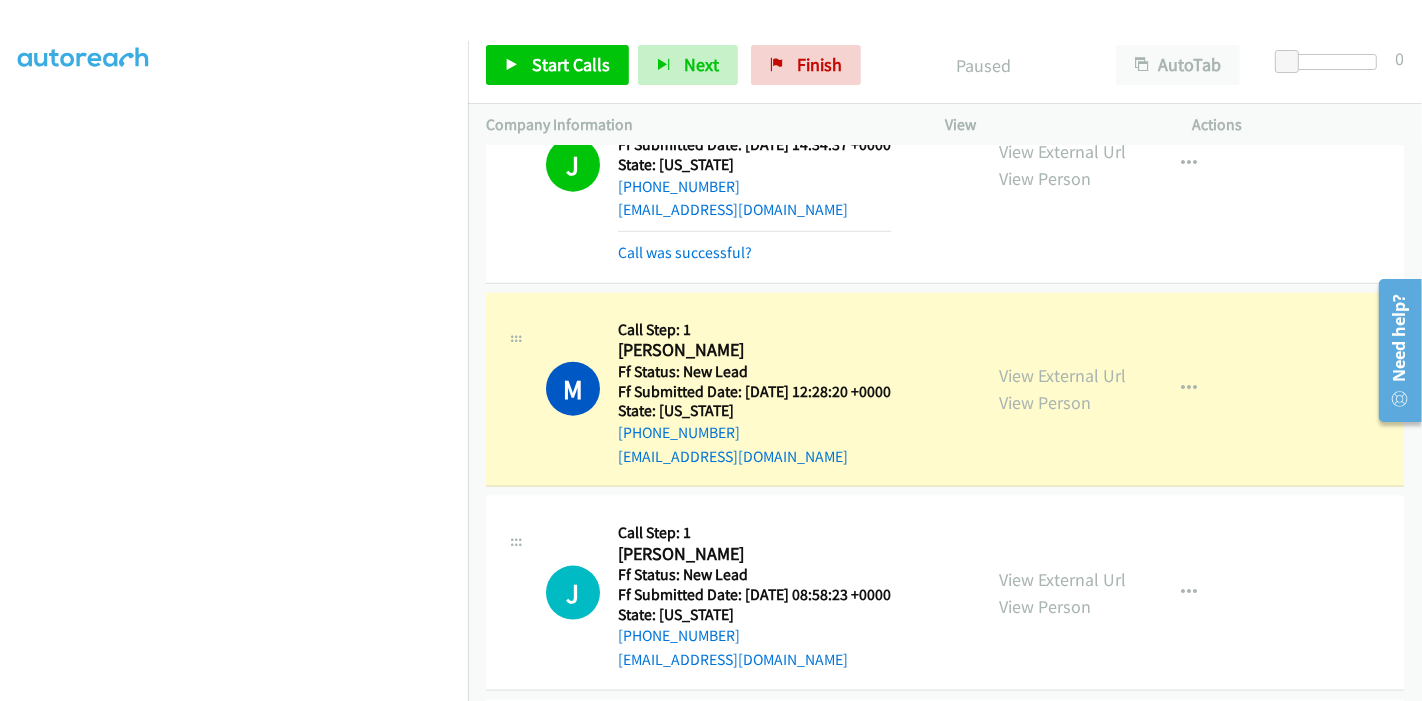 scroll, scrollTop: 2100, scrollLeft: 0, axis: vertical 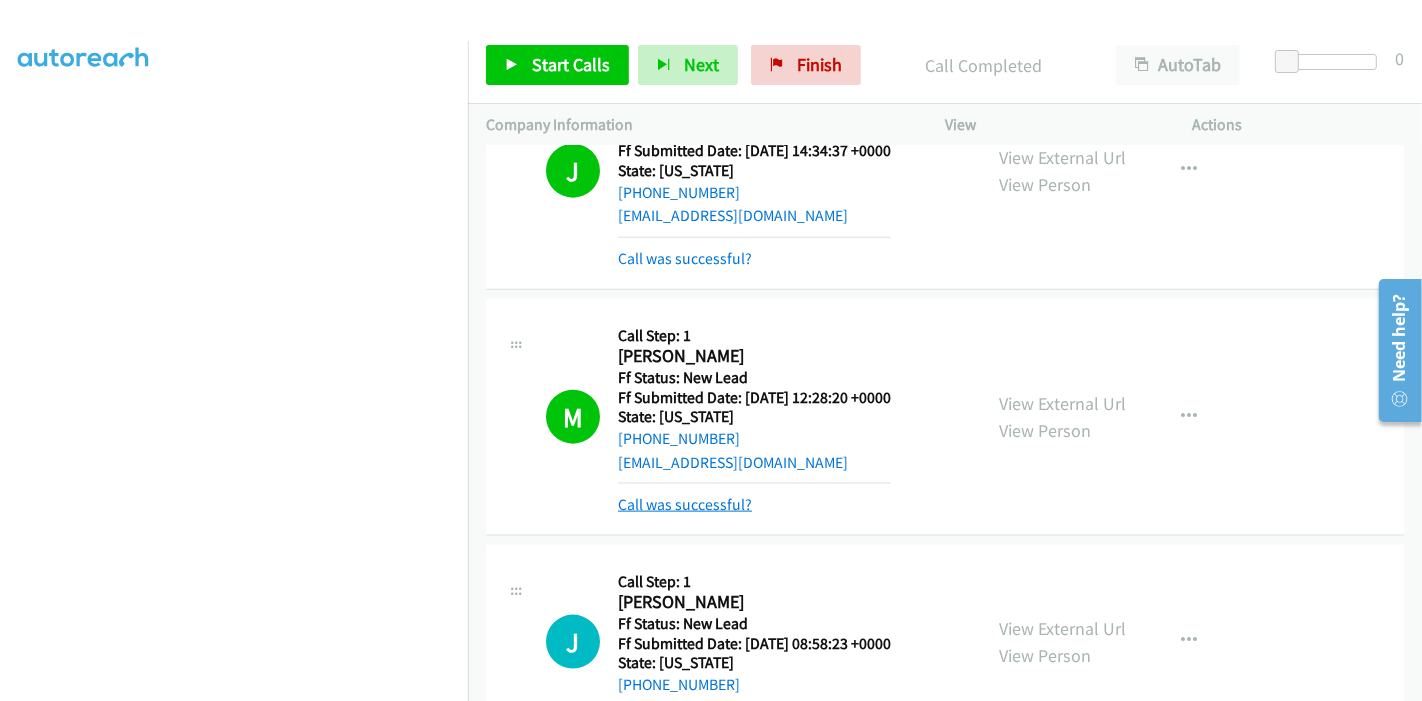 click on "Call was successful?" at bounding box center (685, 504) 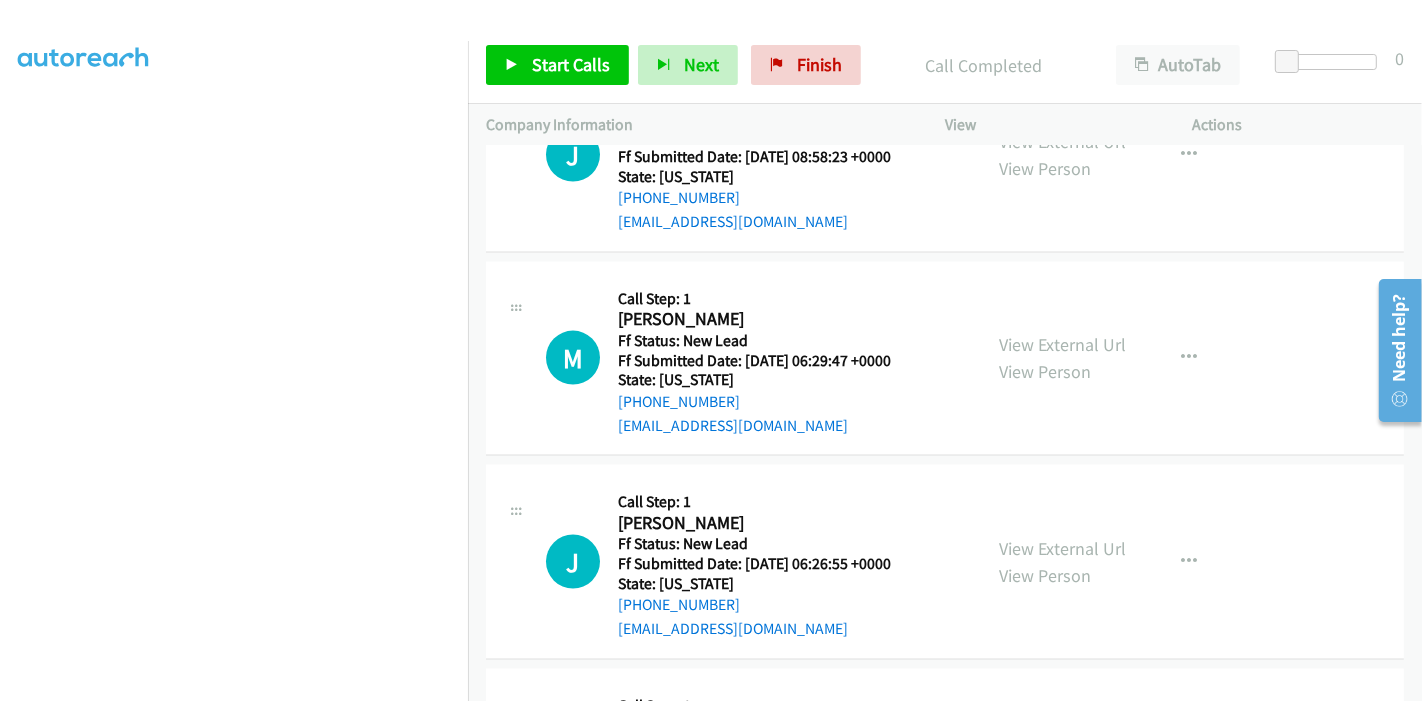 scroll, scrollTop: 2731, scrollLeft: 0, axis: vertical 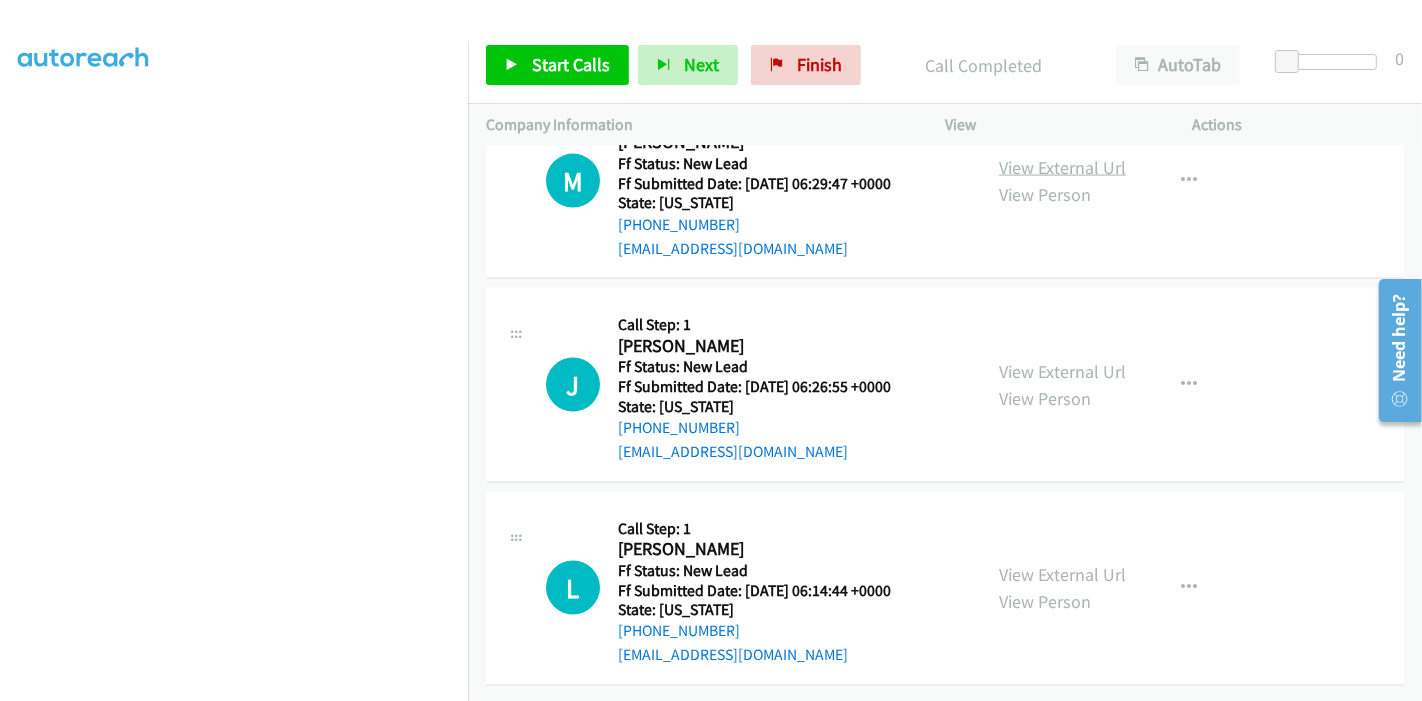 click on "View External Url" at bounding box center [1062, 167] 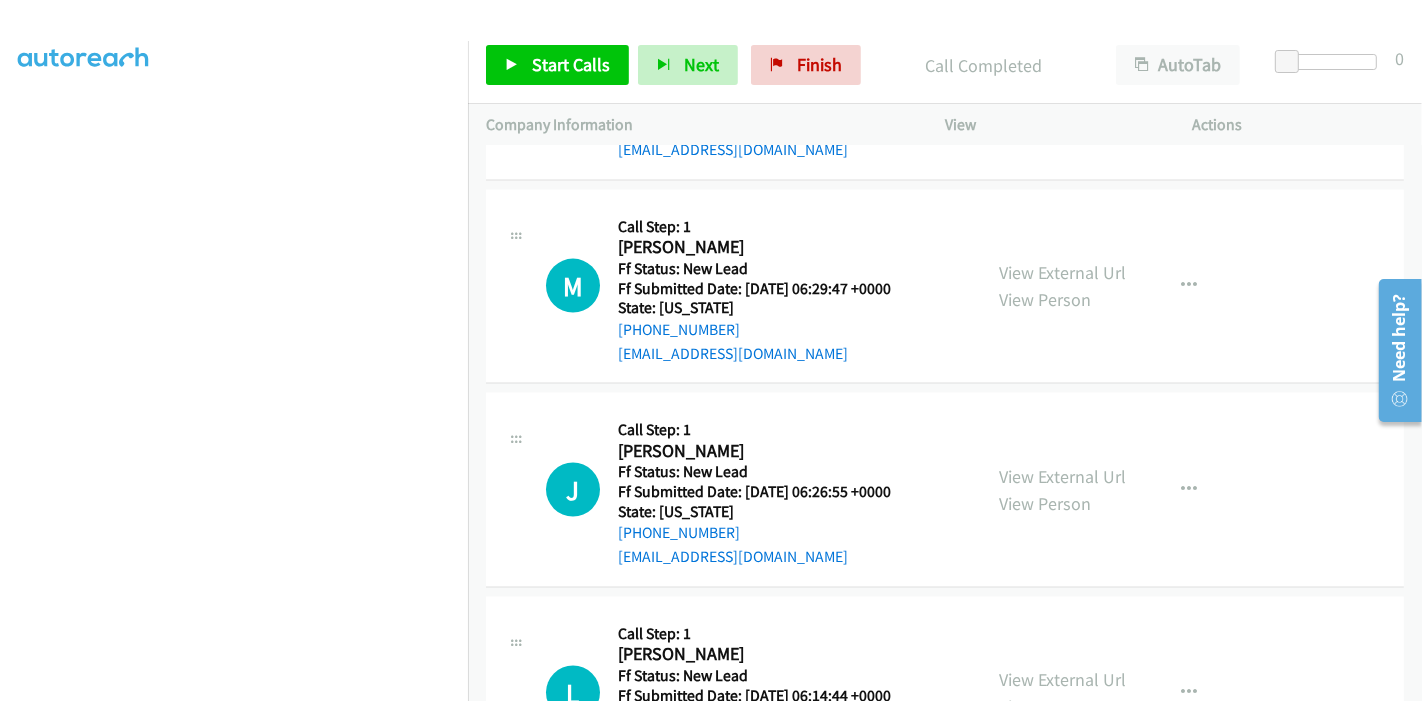 scroll, scrollTop: 2620, scrollLeft: 0, axis: vertical 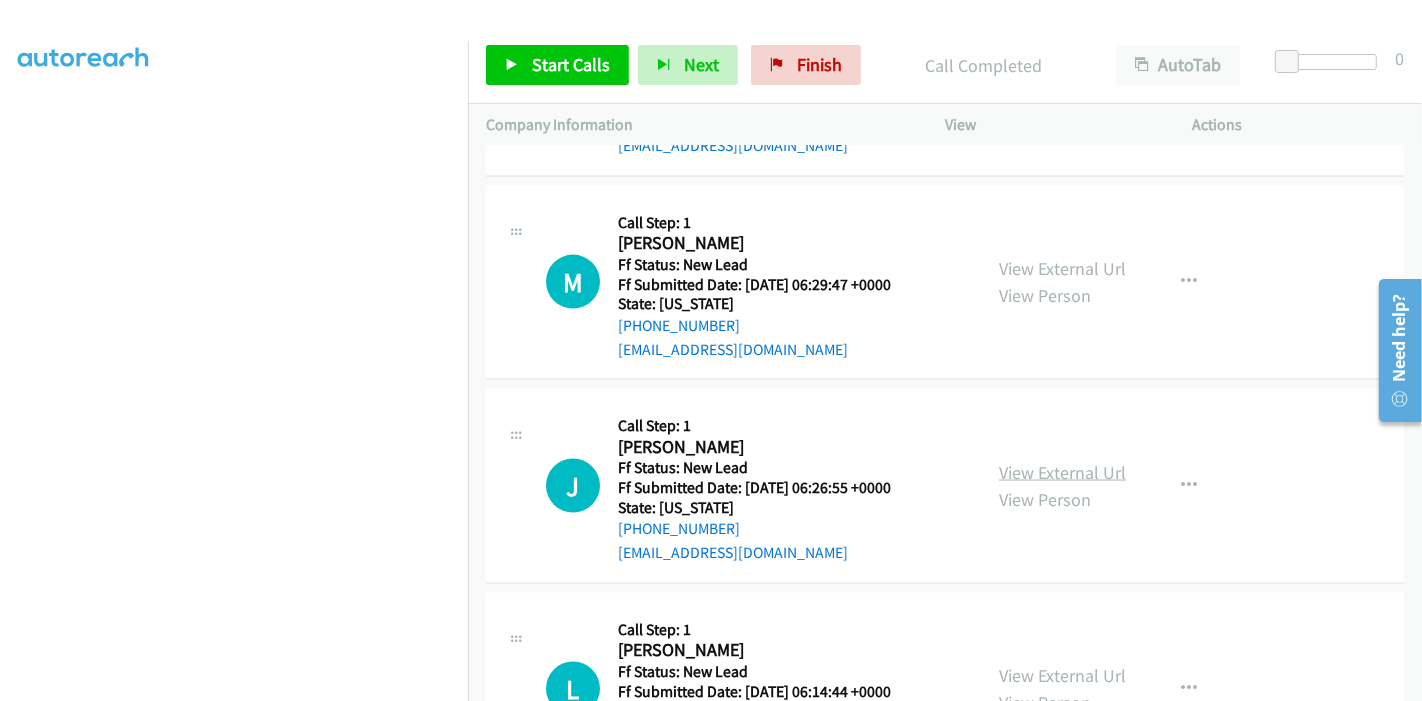 click on "View External Url" at bounding box center [1062, 472] 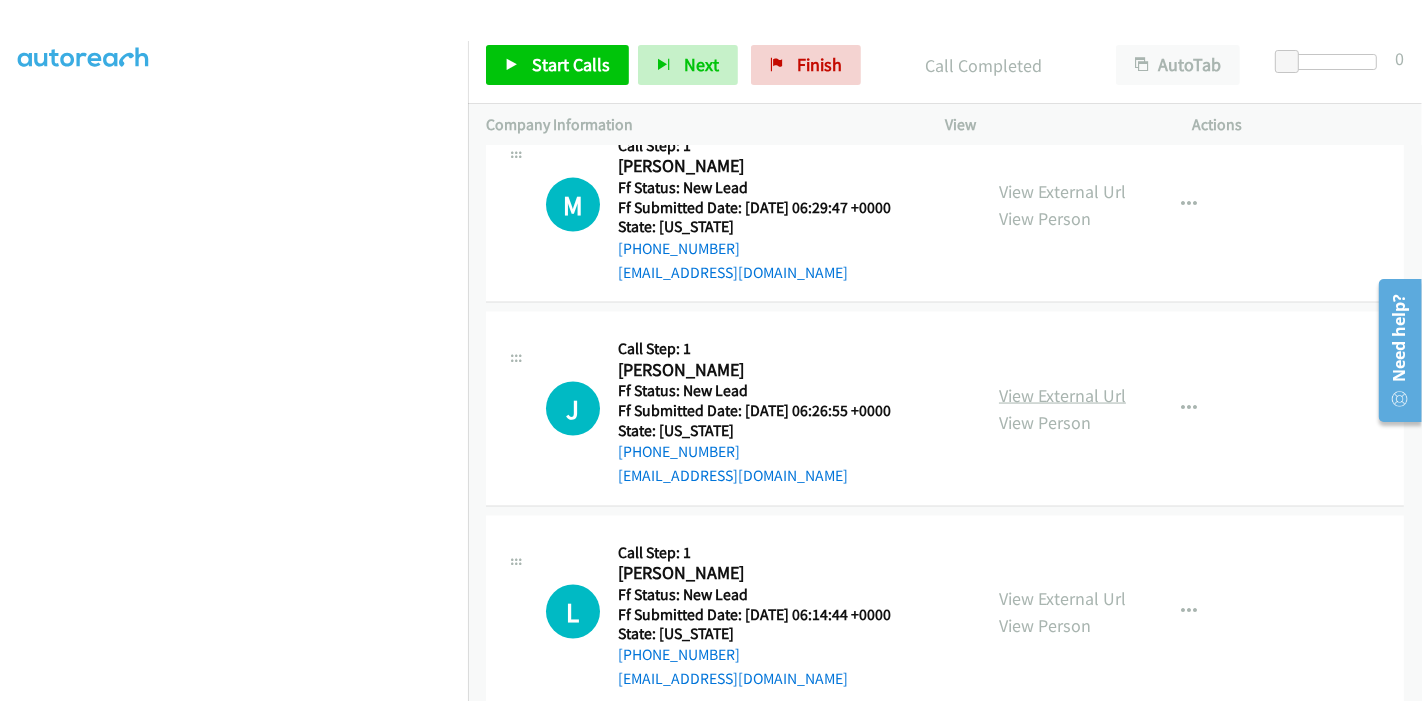 scroll, scrollTop: 2731, scrollLeft: 0, axis: vertical 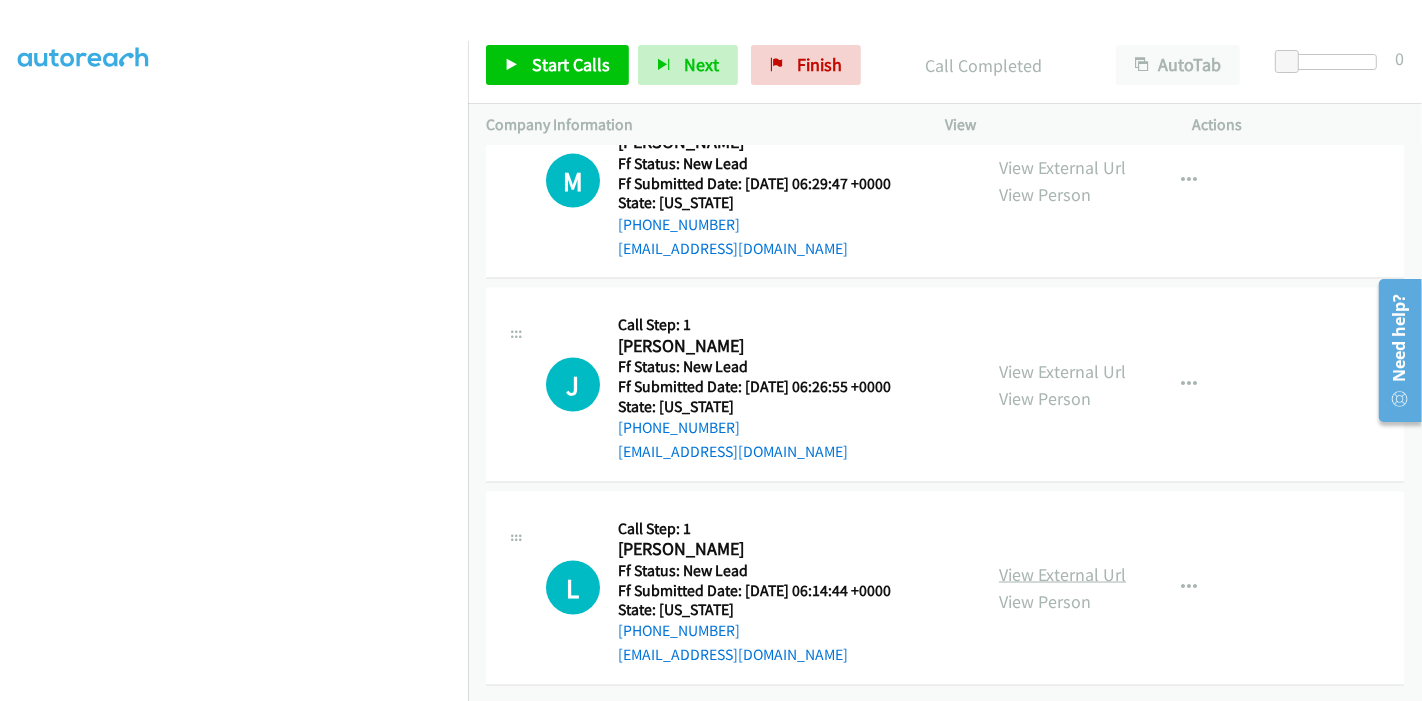 click on "View External Url" at bounding box center (1062, 574) 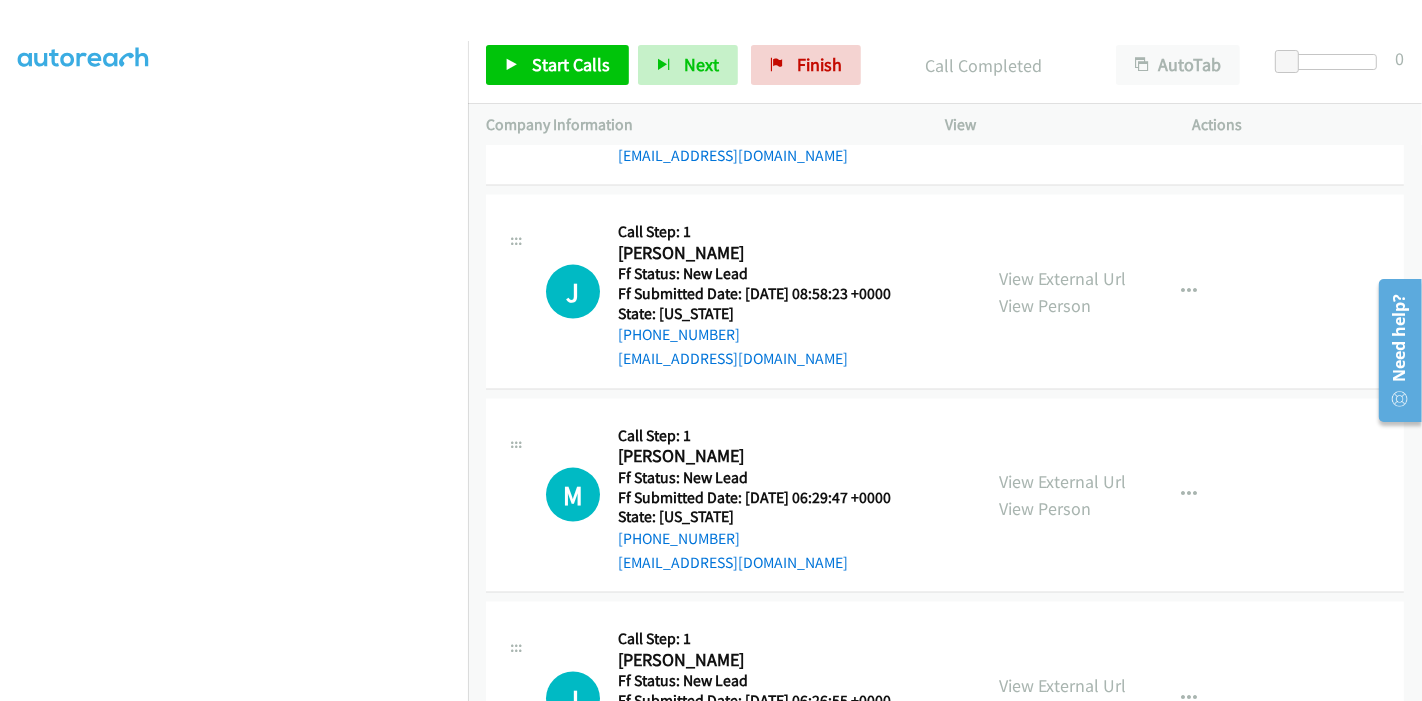 scroll, scrollTop: 2397, scrollLeft: 0, axis: vertical 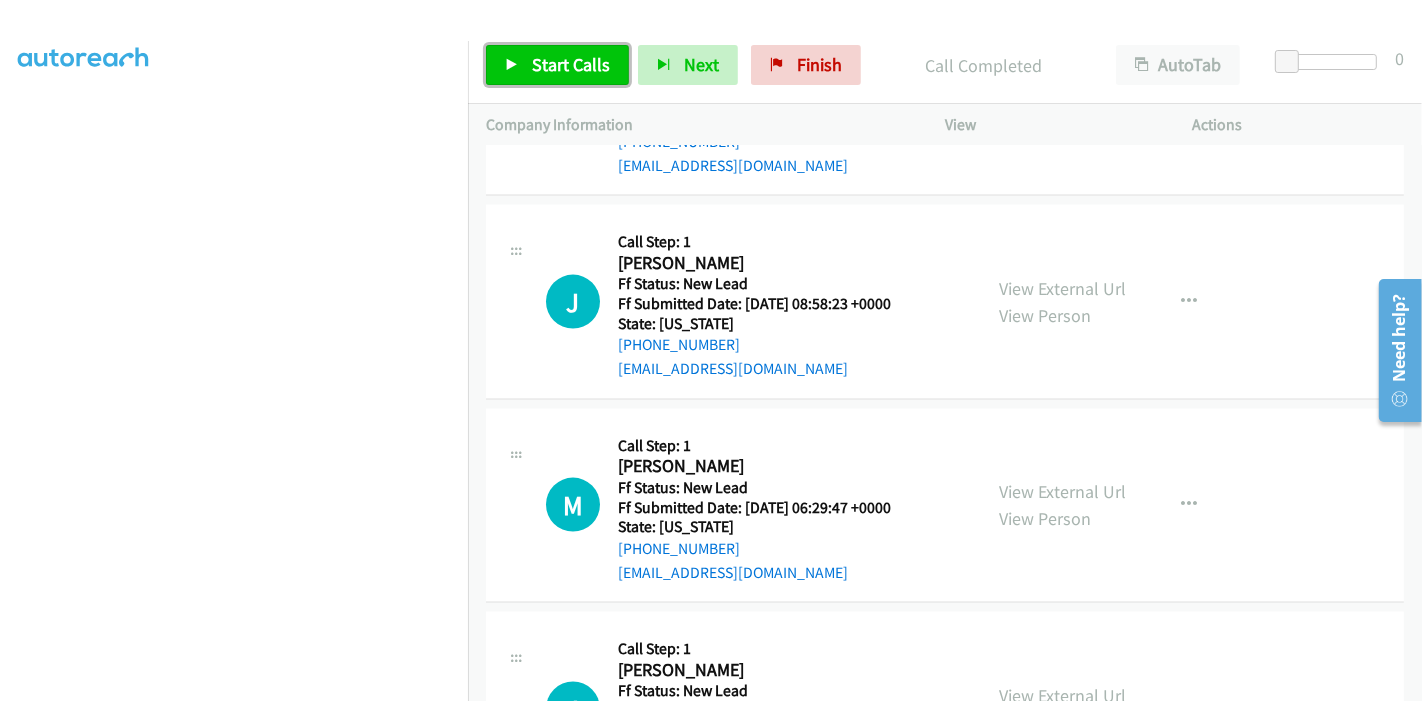 click on "Start Calls" at bounding box center (571, 64) 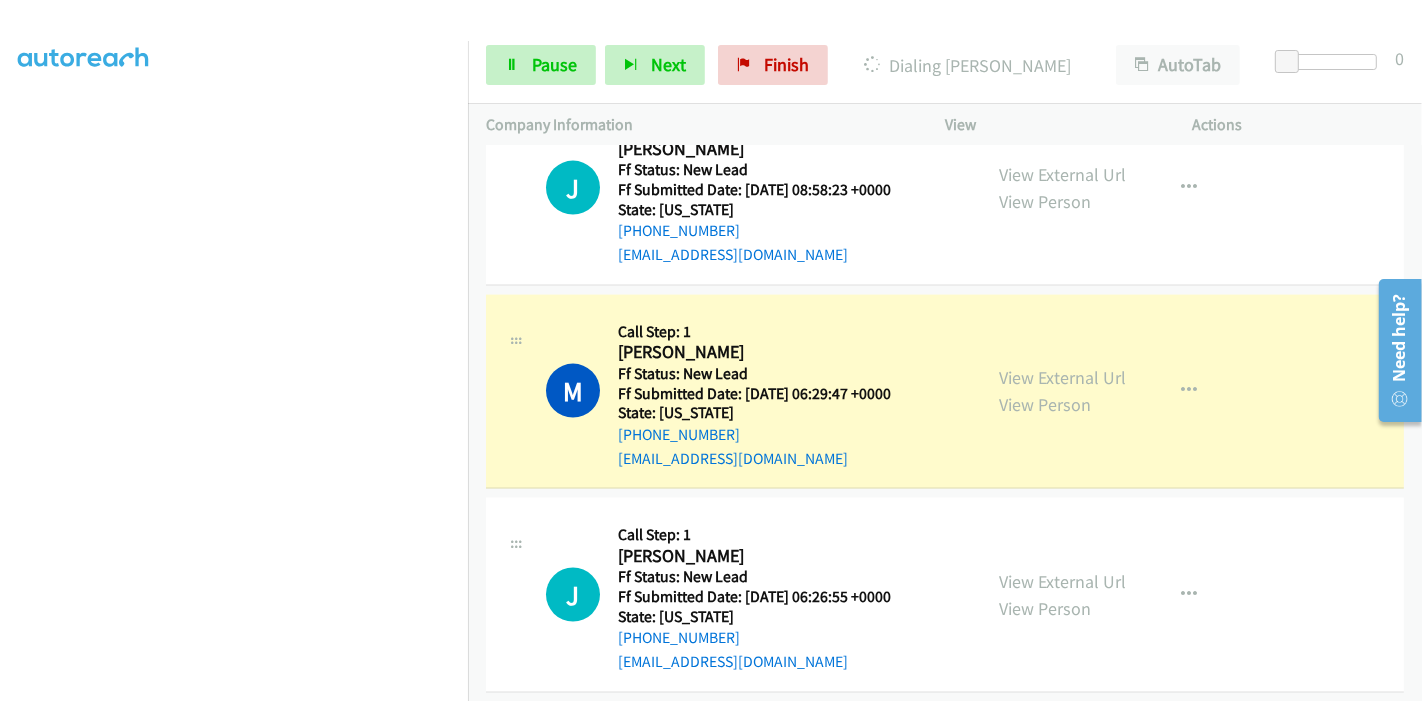 scroll, scrollTop: 2620, scrollLeft: 0, axis: vertical 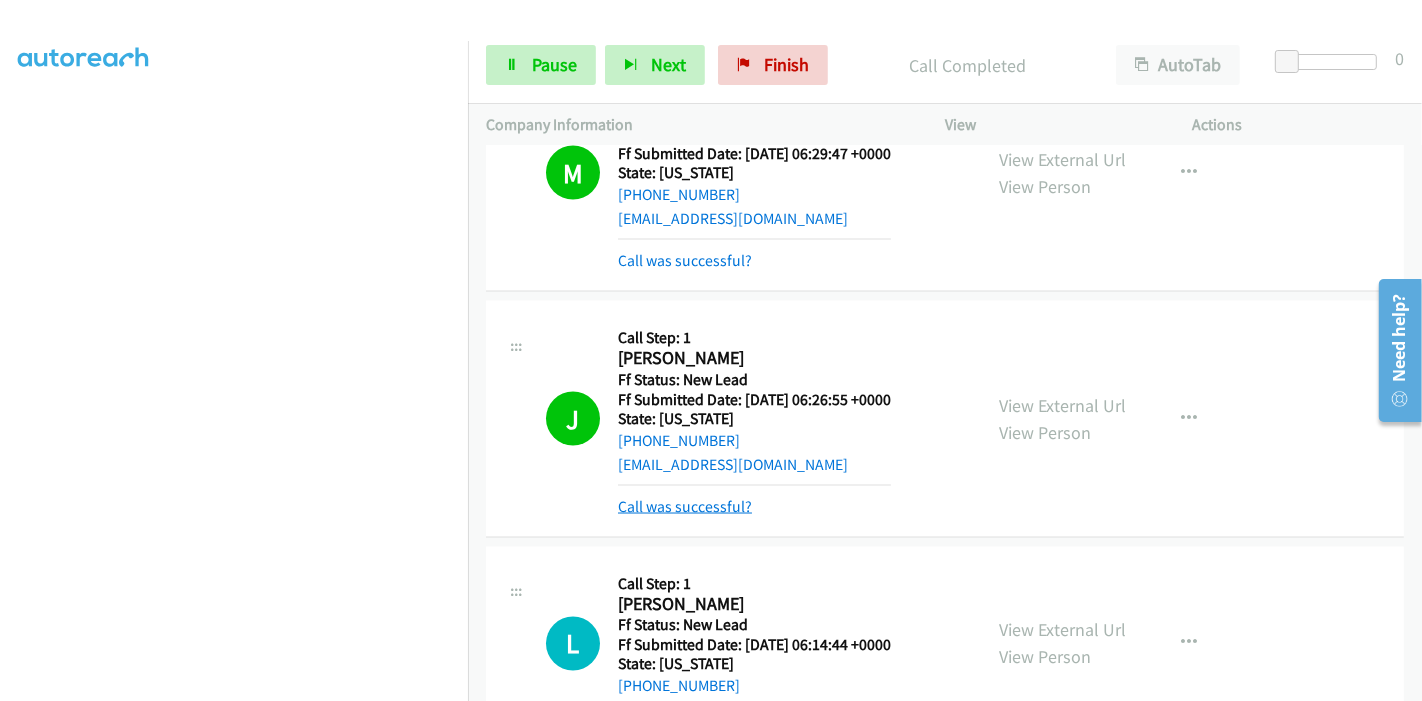 click on "Call was successful?" at bounding box center (685, 506) 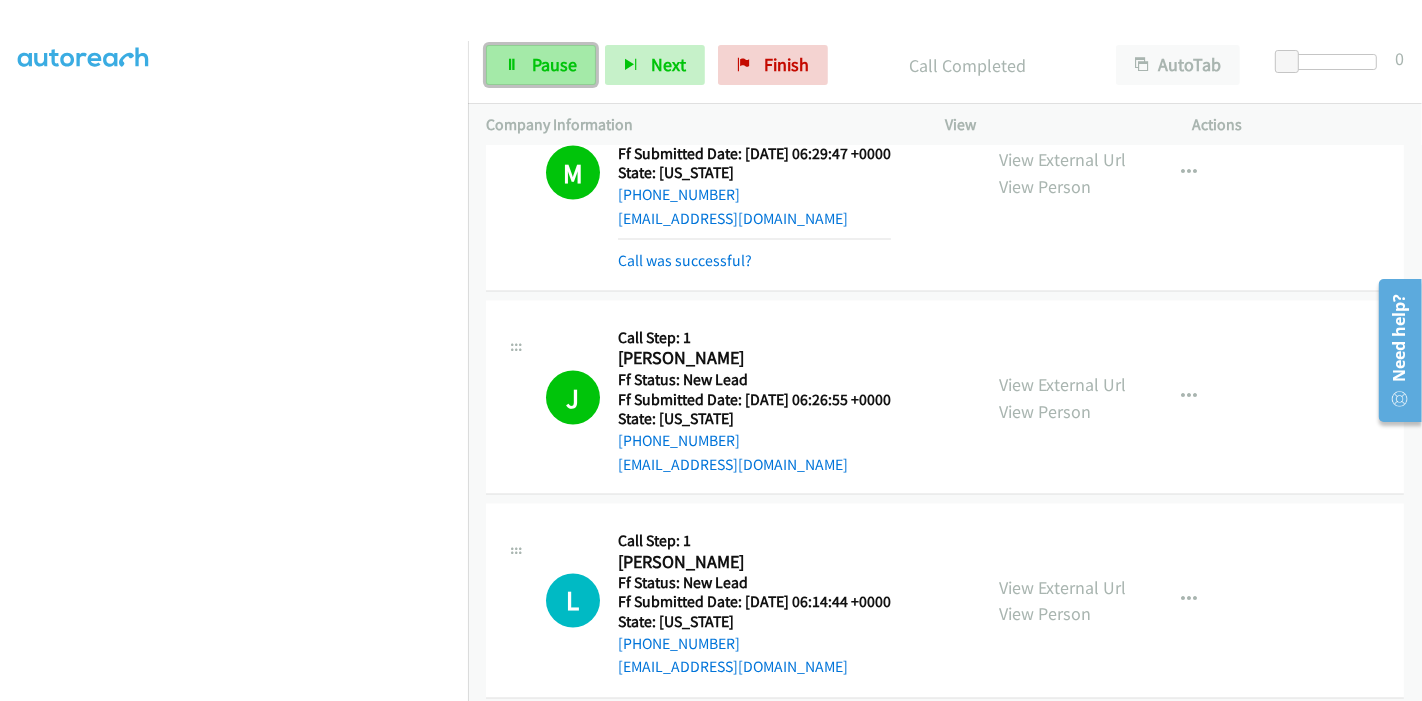 click on "Pause" at bounding box center (554, 64) 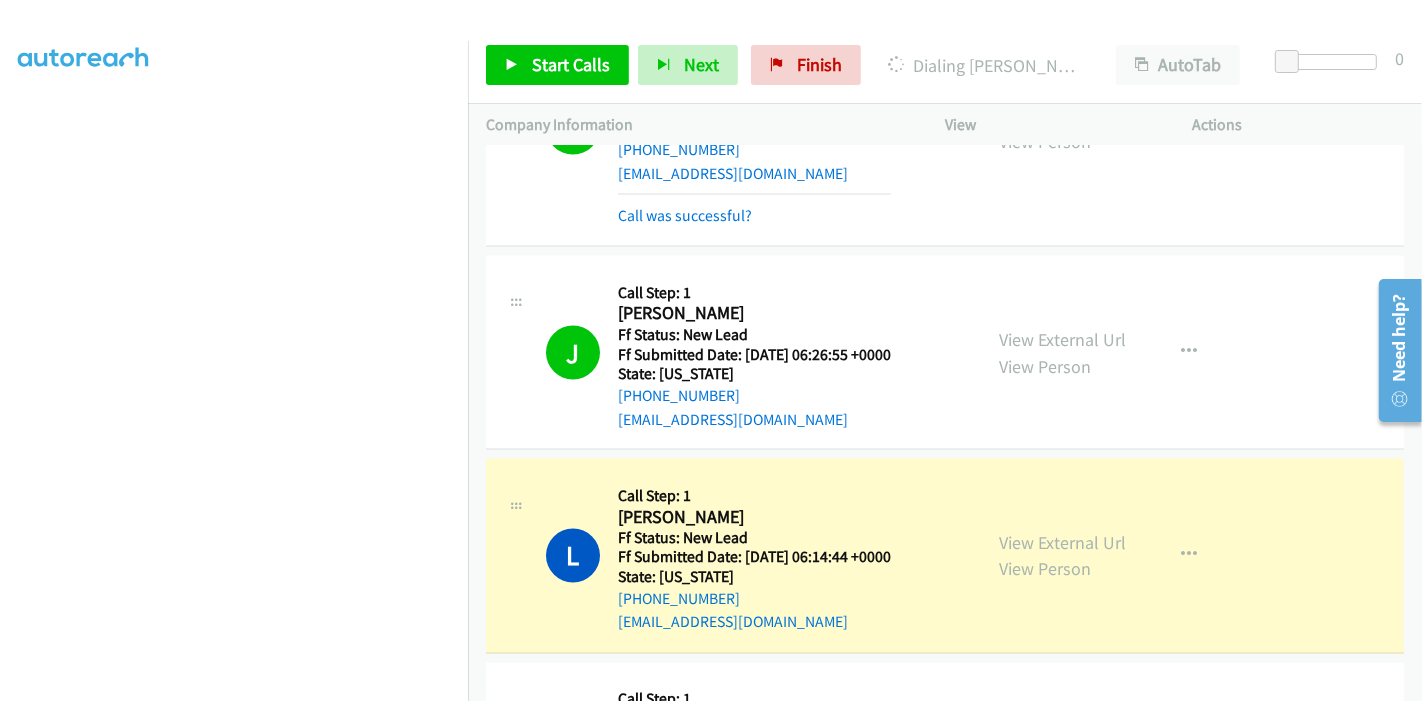 scroll, scrollTop: 2862, scrollLeft: 0, axis: vertical 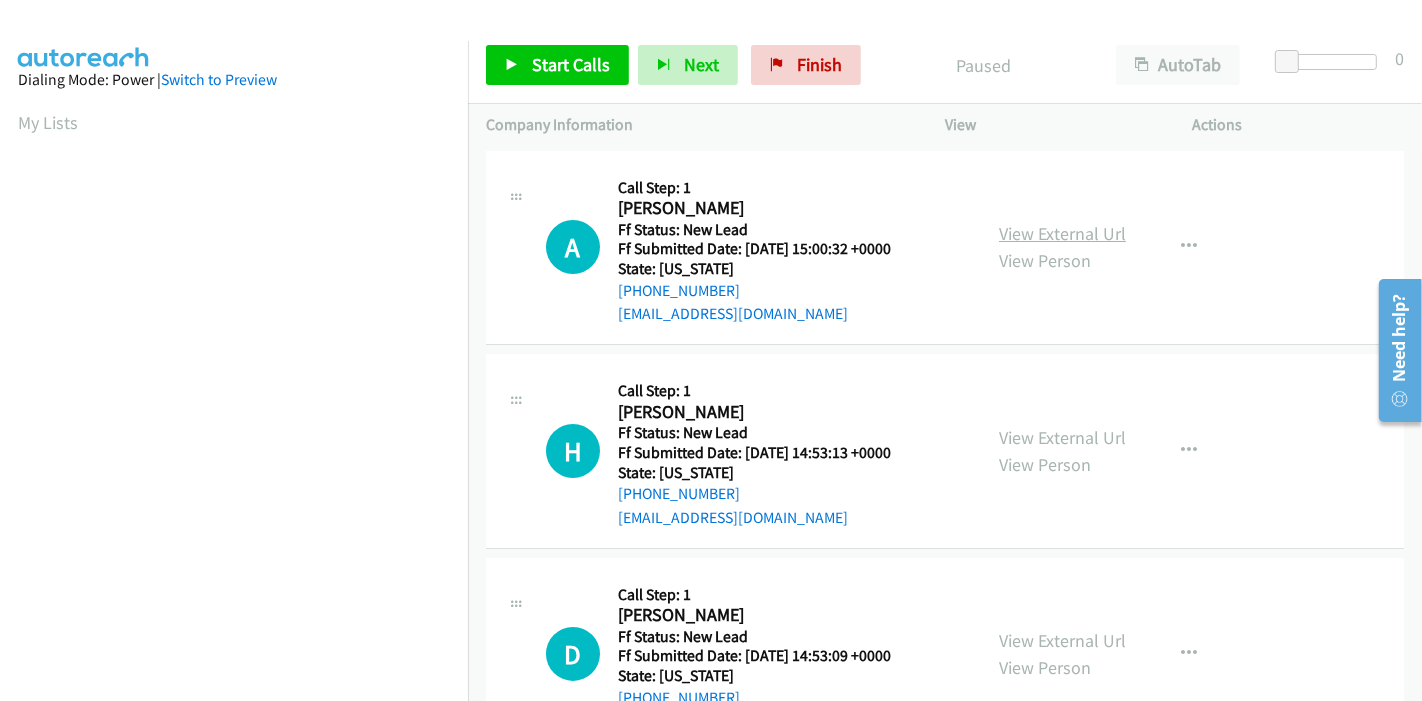 click on "View External Url" at bounding box center (1062, 233) 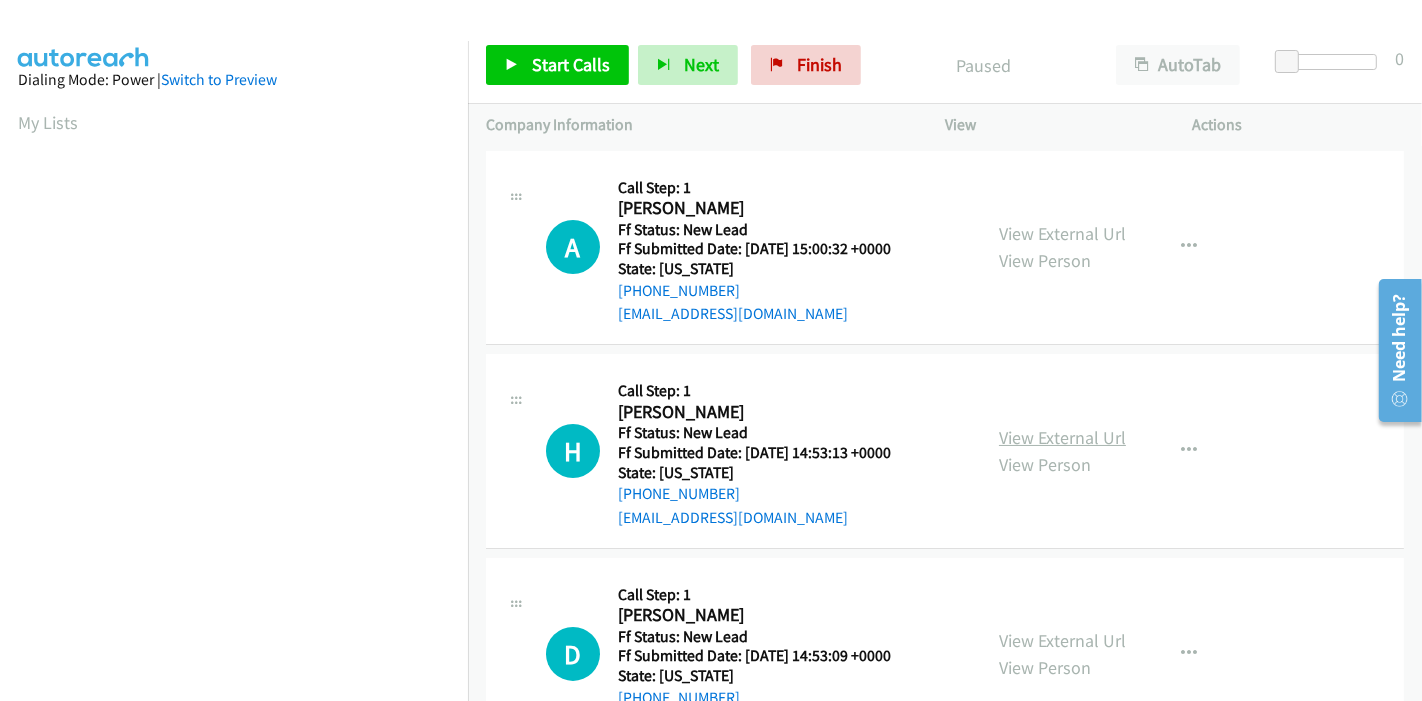 click on "View External Url" at bounding box center [1062, 437] 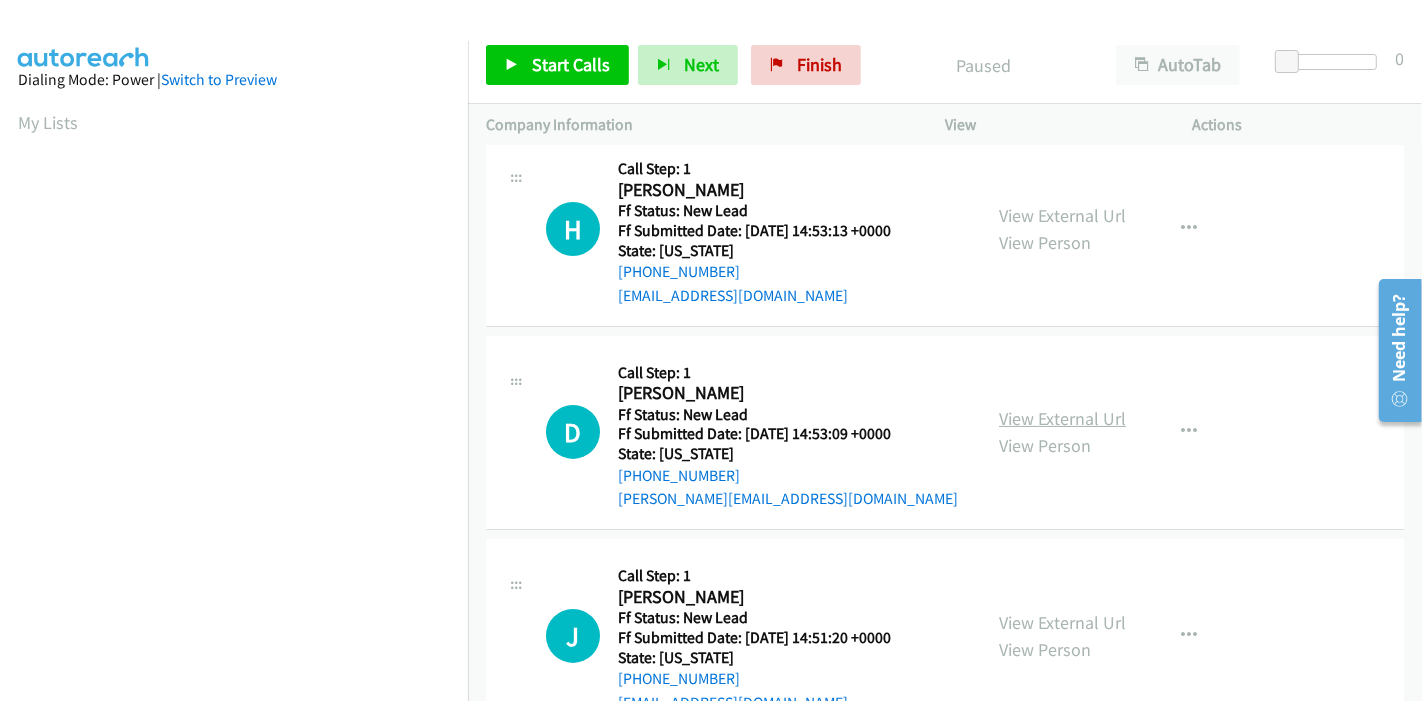 click on "View External Url" at bounding box center (1062, 418) 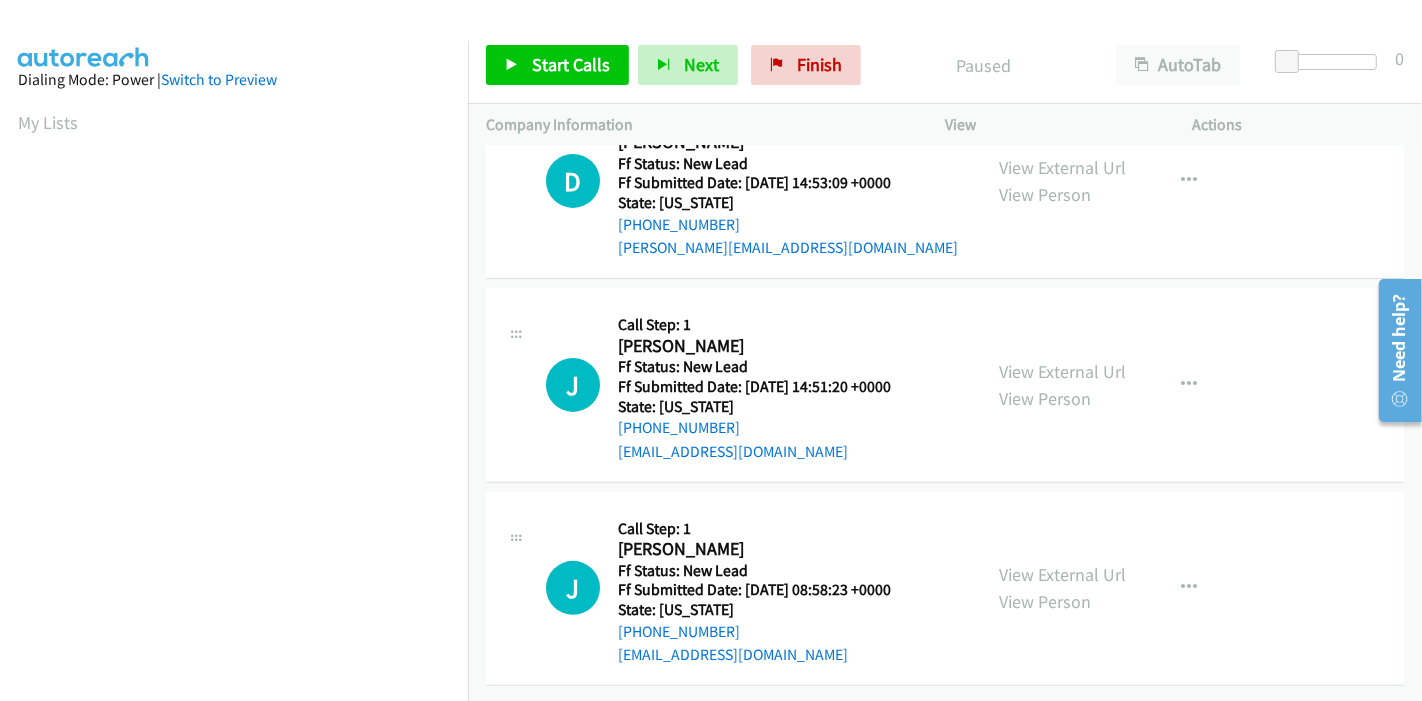 scroll, scrollTop: 487, scrollLeft: 0, axis: vertical 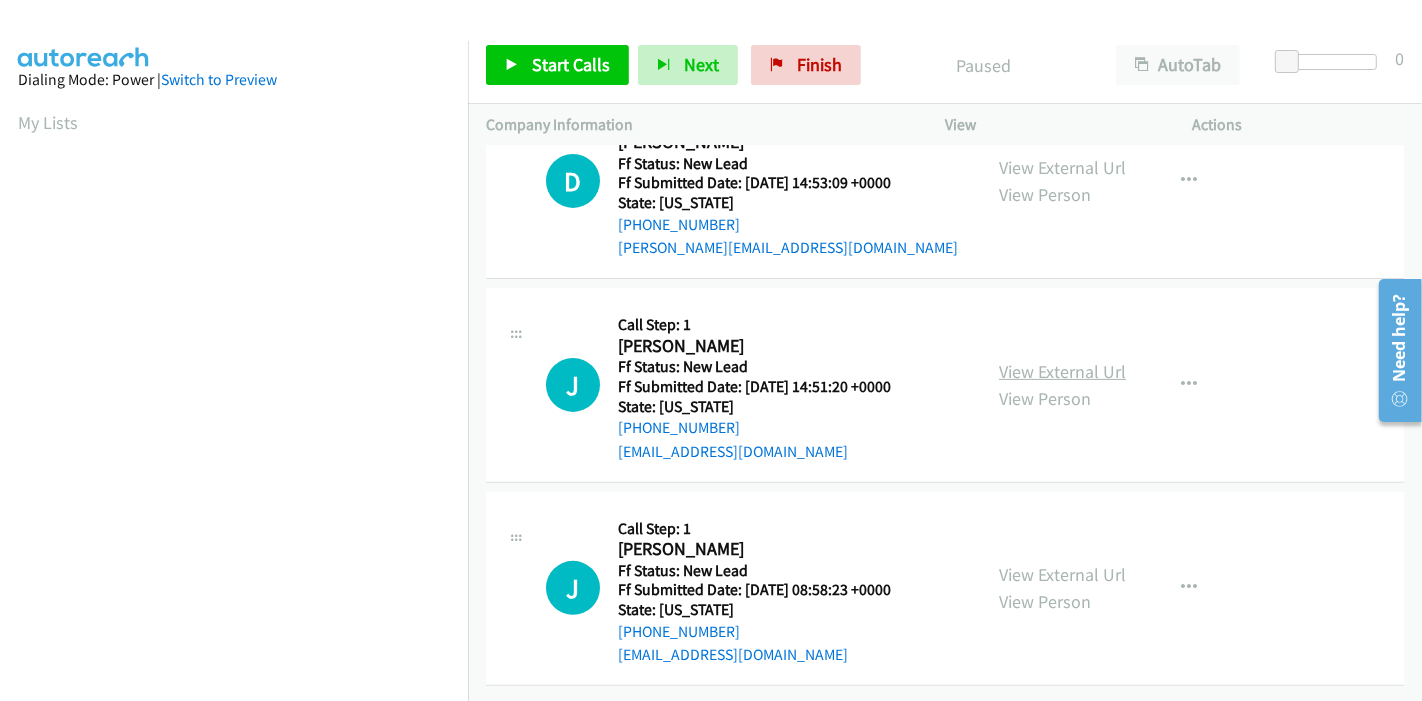 click on "View External Url" at bounding box center (1062, 371) 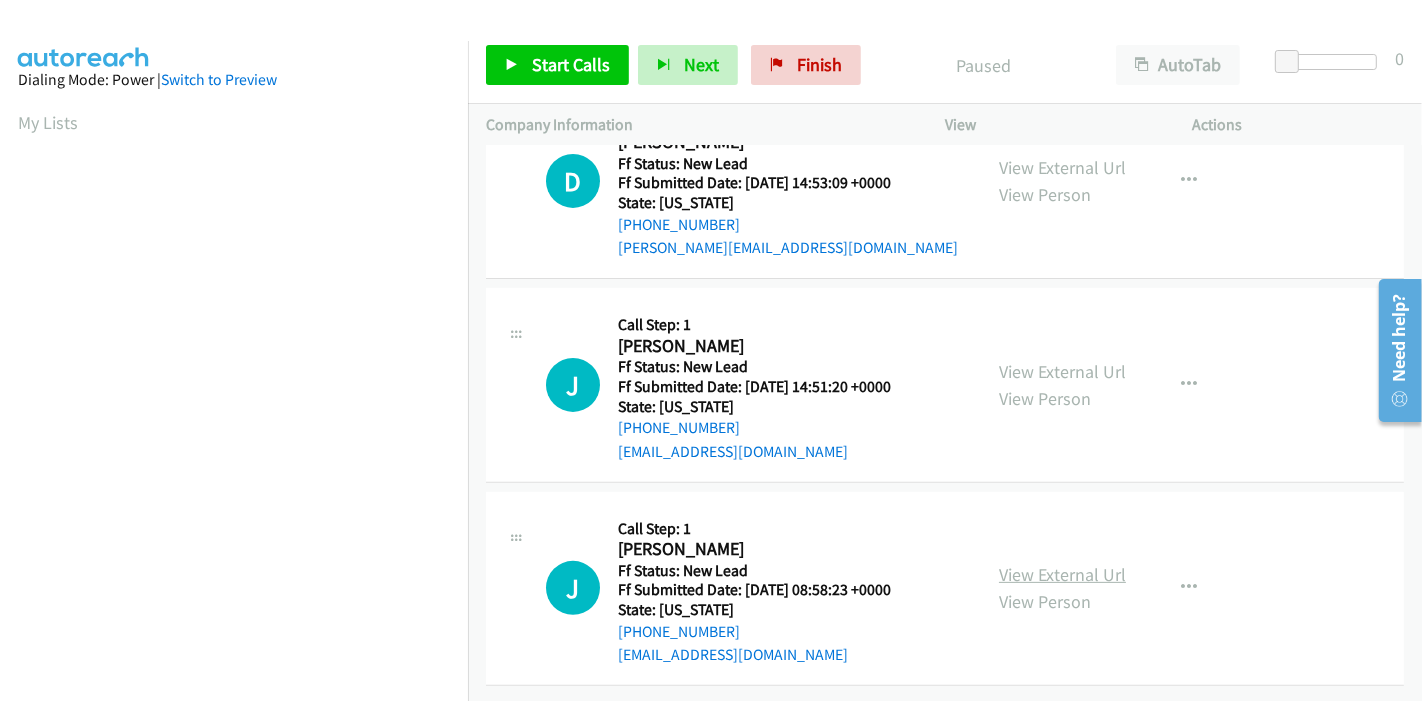 click on "View External Url" at bounding box center (1062, 574) 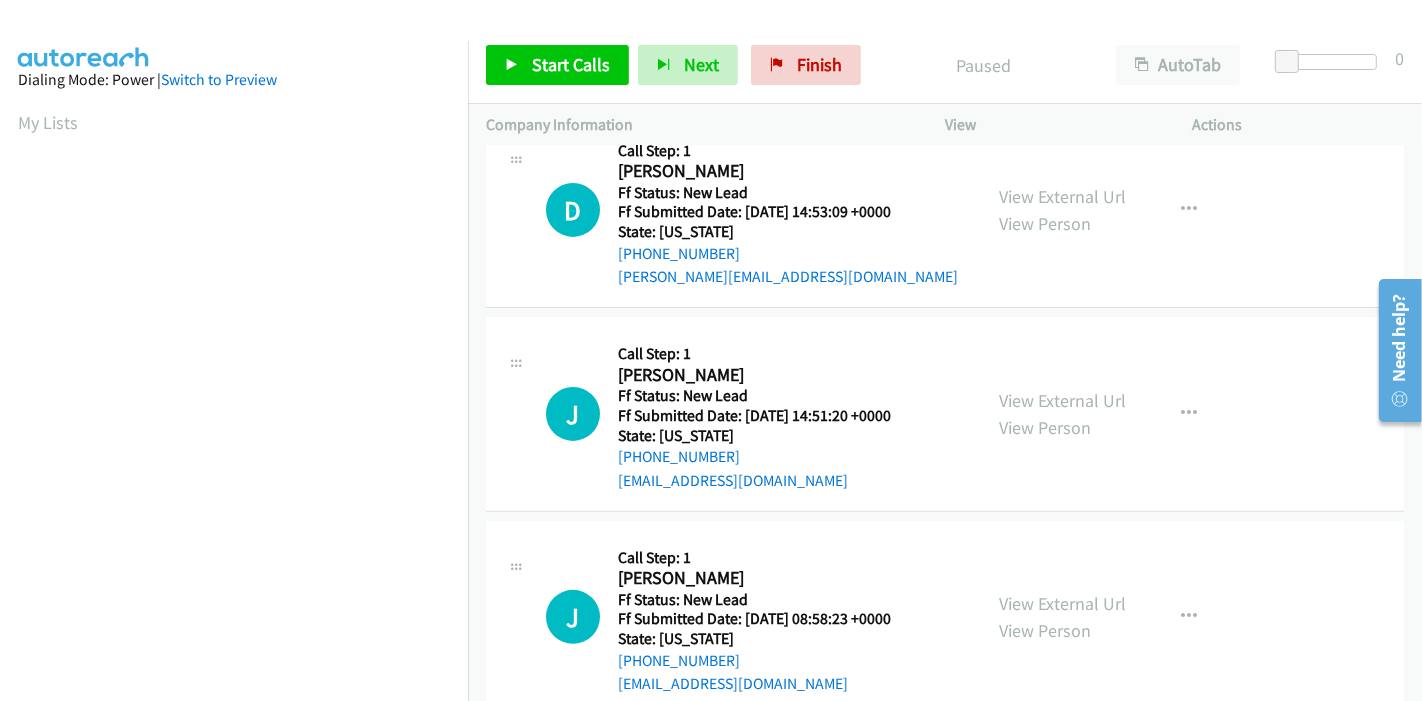 scroll, scrollTop: 0, scrollLeft: 0, axis: both 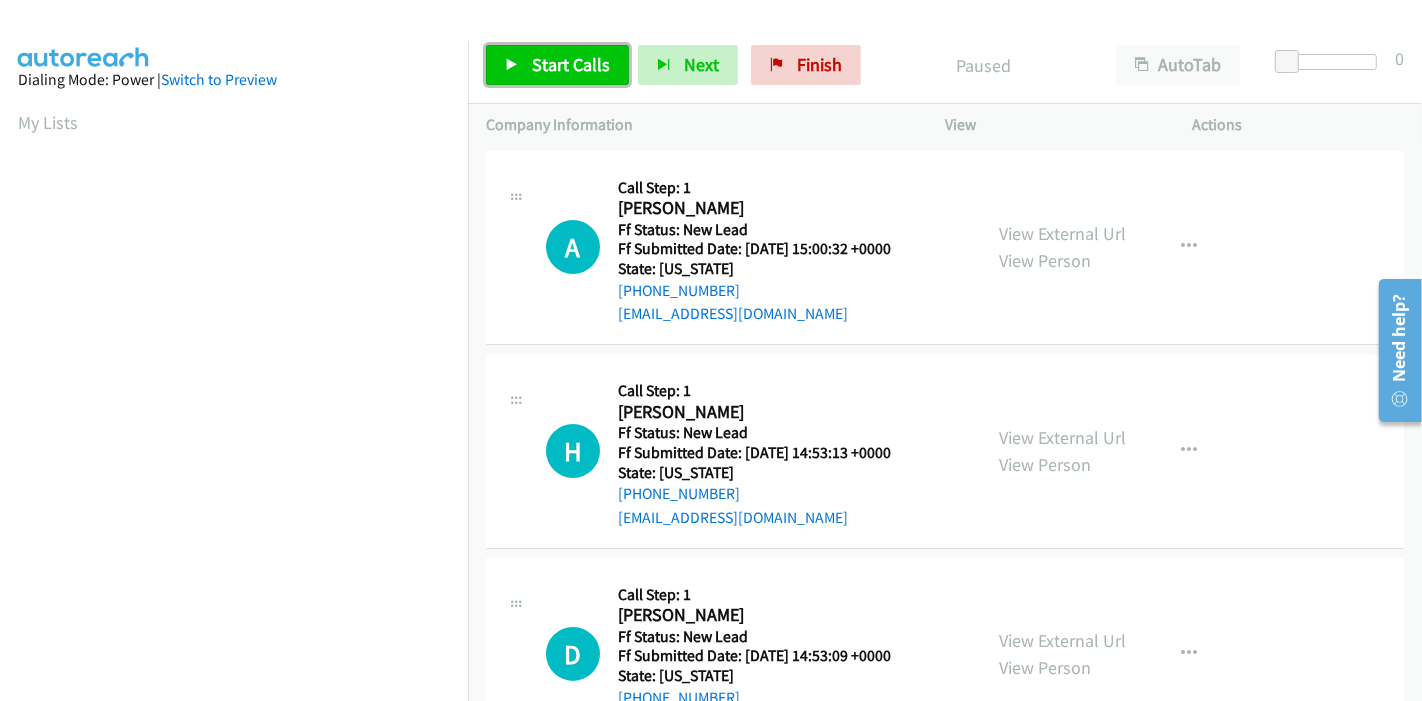 click on "Start Calls" at bounding box center [571, 64] 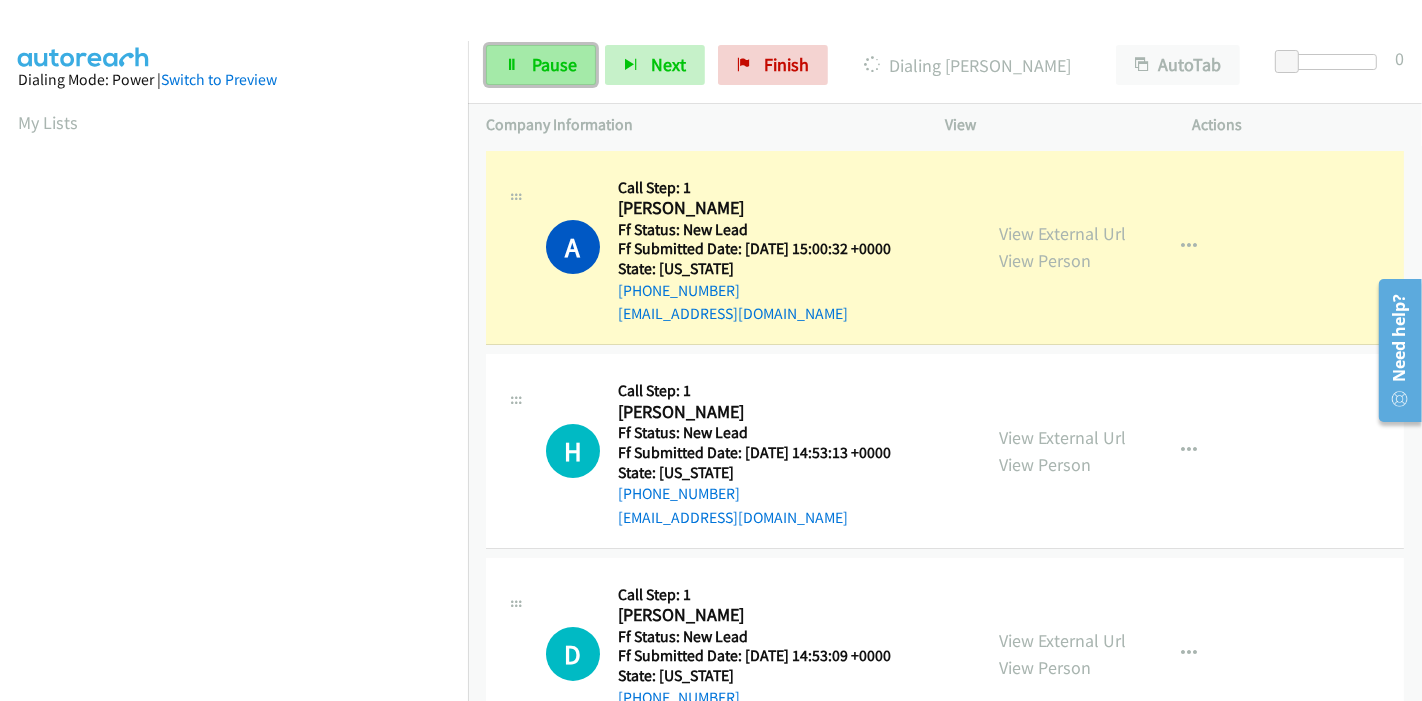 click on "Pause" at bounding box center (541, 65) 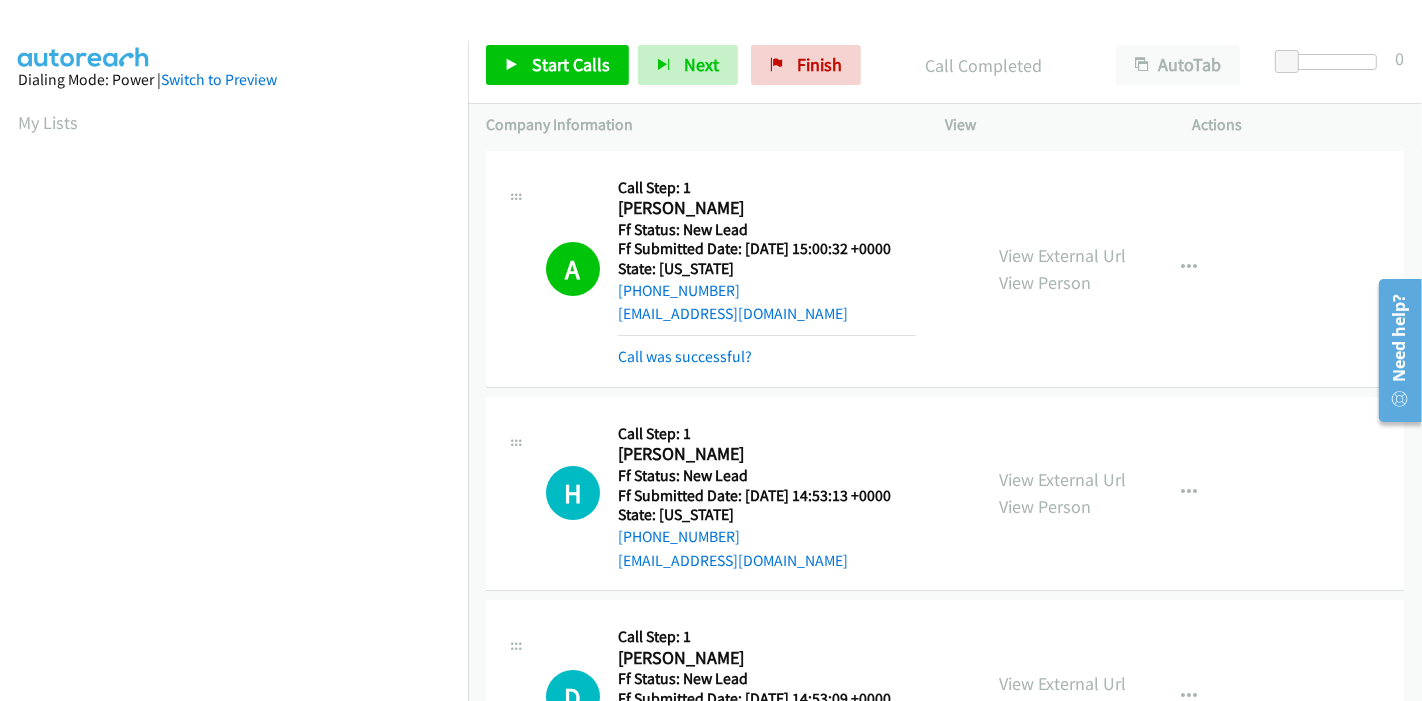 scroll, scrollTop: 422, scrollLeft: 0, axis: vertical 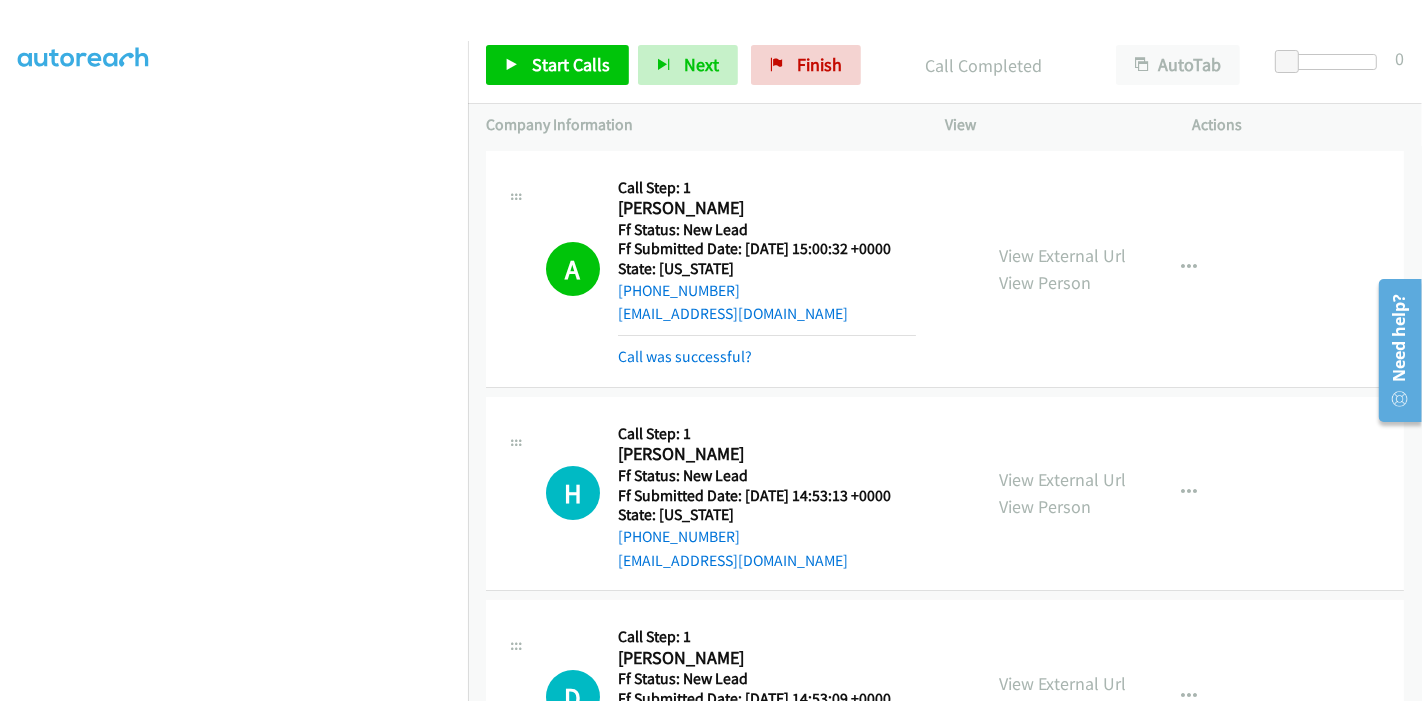click at bounding box center (702, 38) 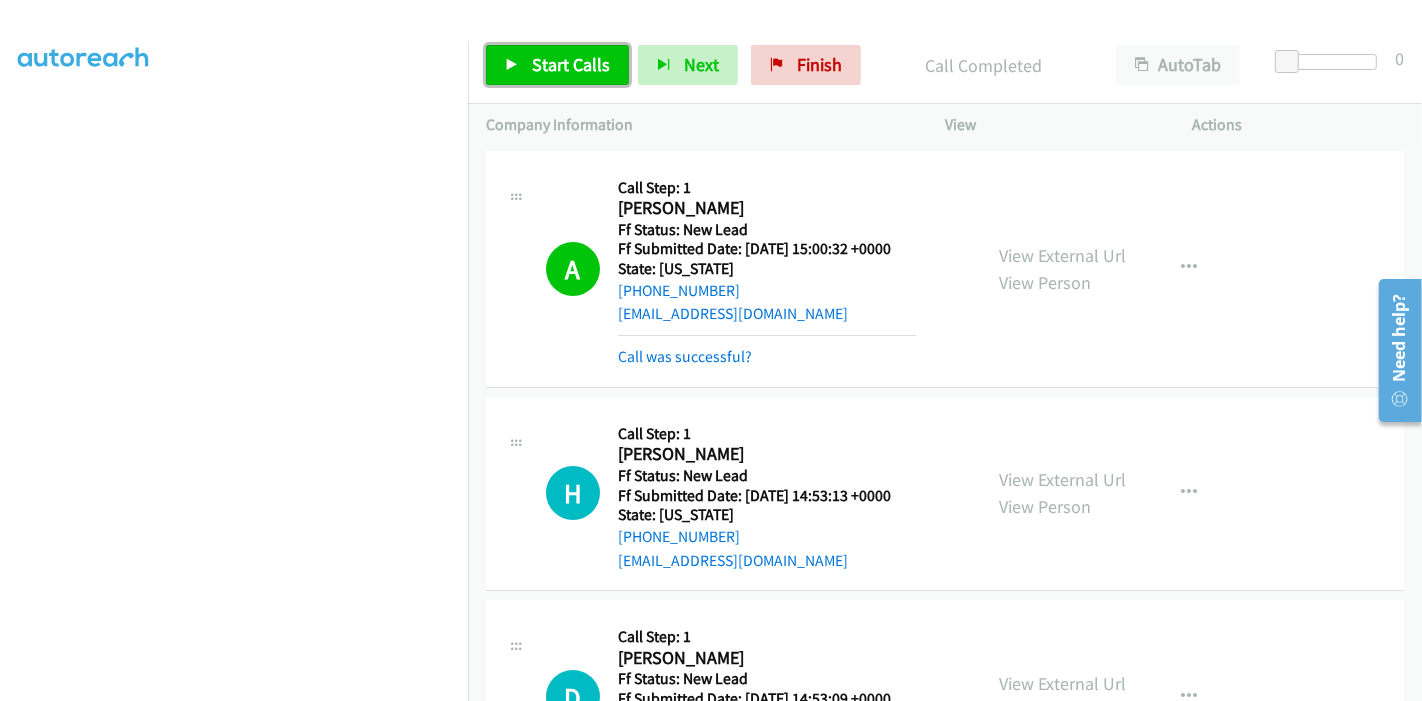 click on "Start Calls" at bounding box center [557, 65] 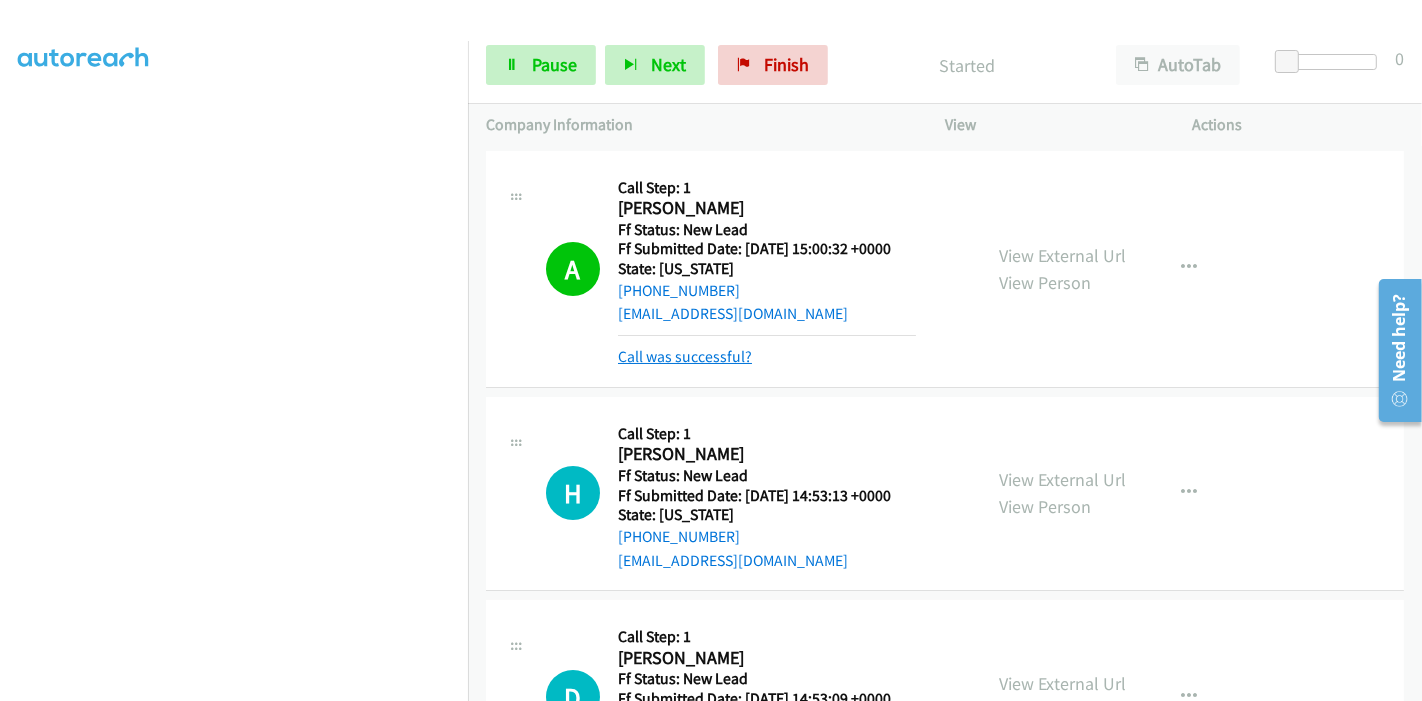 click on "Call was successful?" at bounding box center [685, 356] 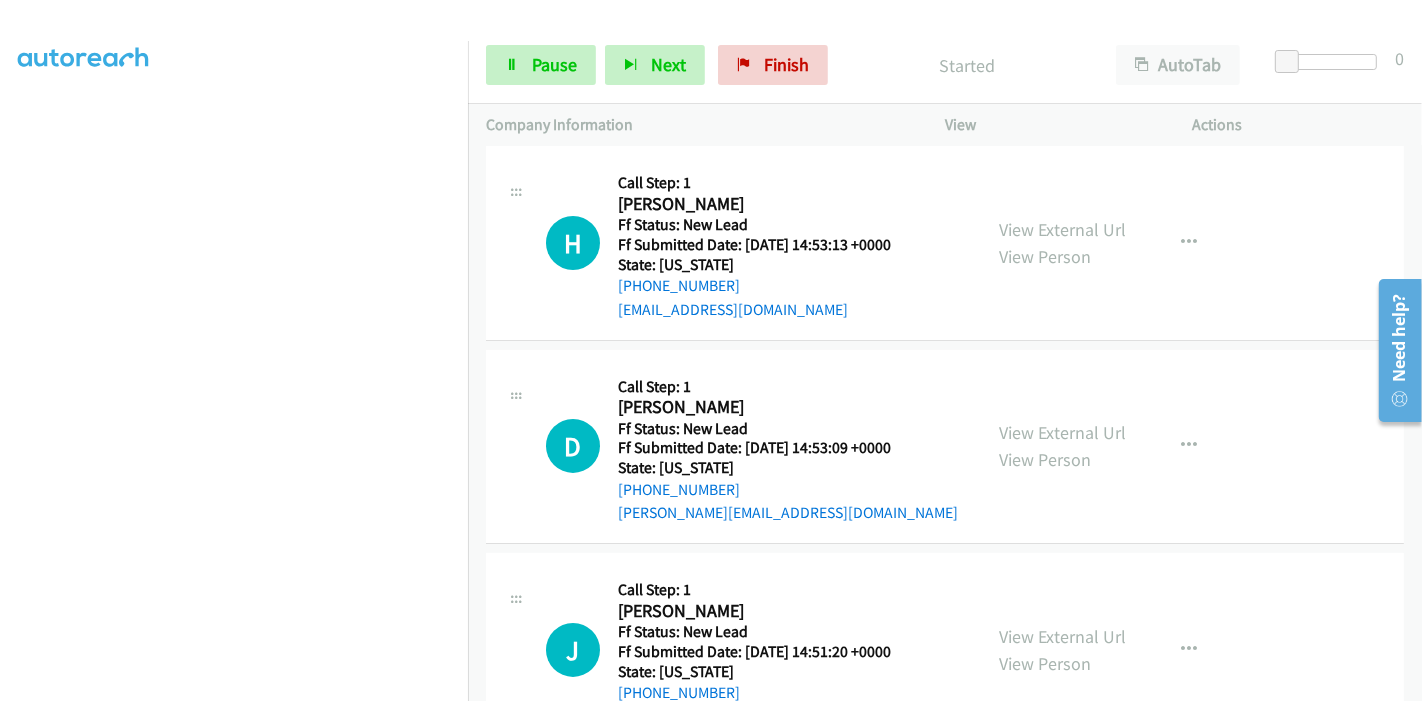 scroll, scrollTop: 222, scrollLeft: 0, axis: vertical 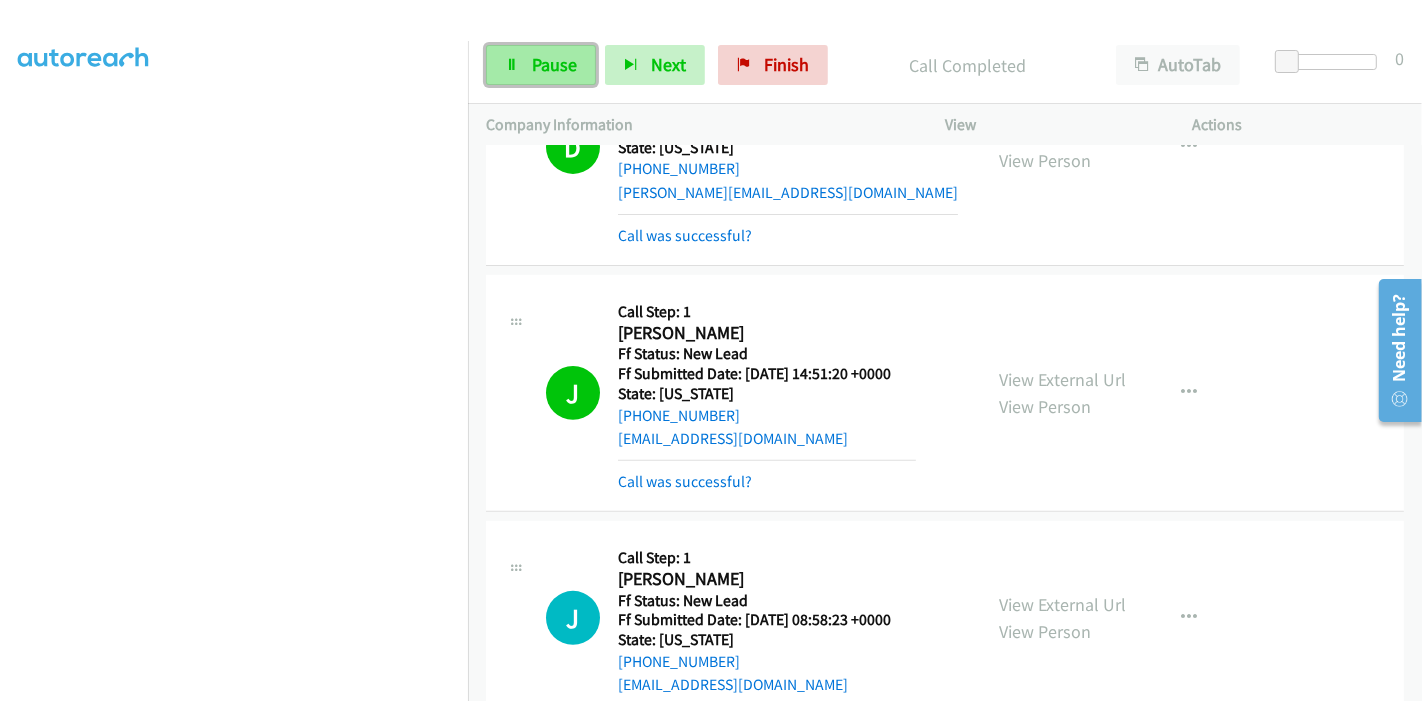 click on "Pause" at bounding box center (554, 64) 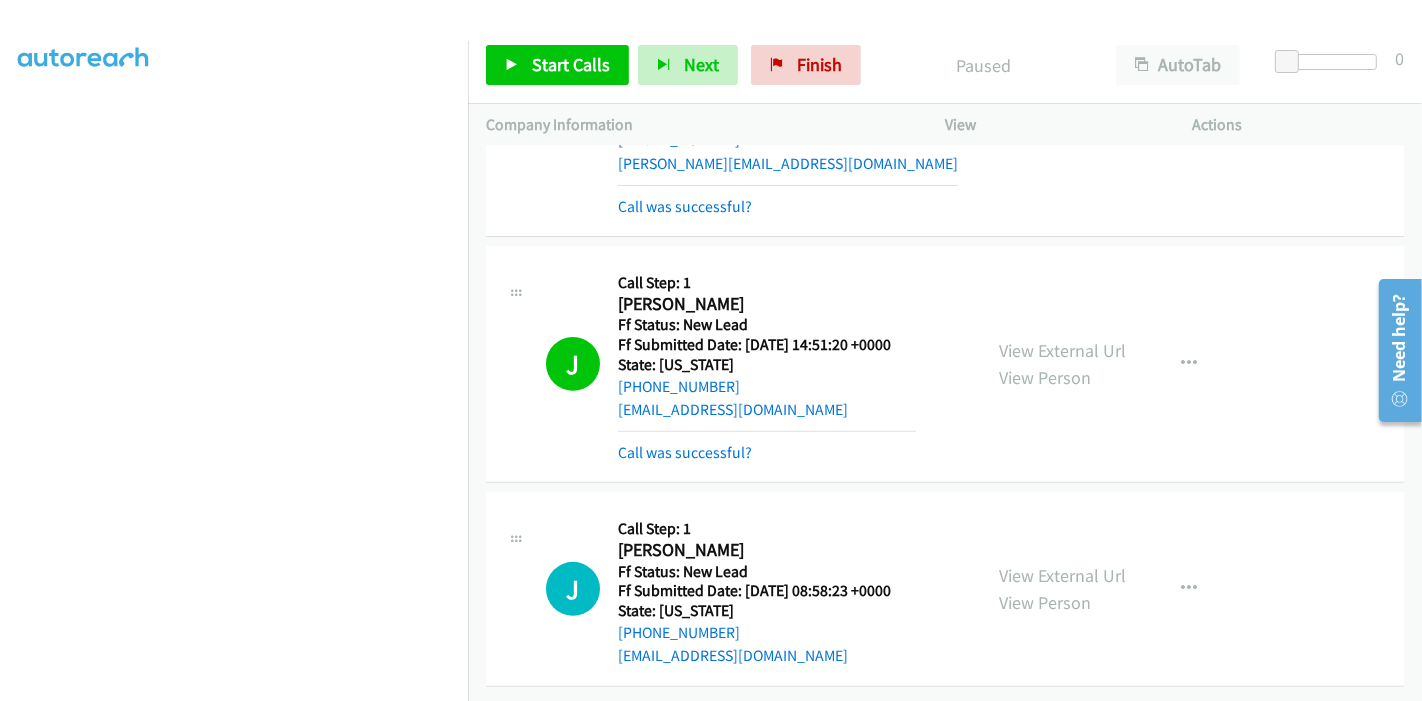 scroll, scrollTop: 614, scrollLeft: 0, axis: vertical 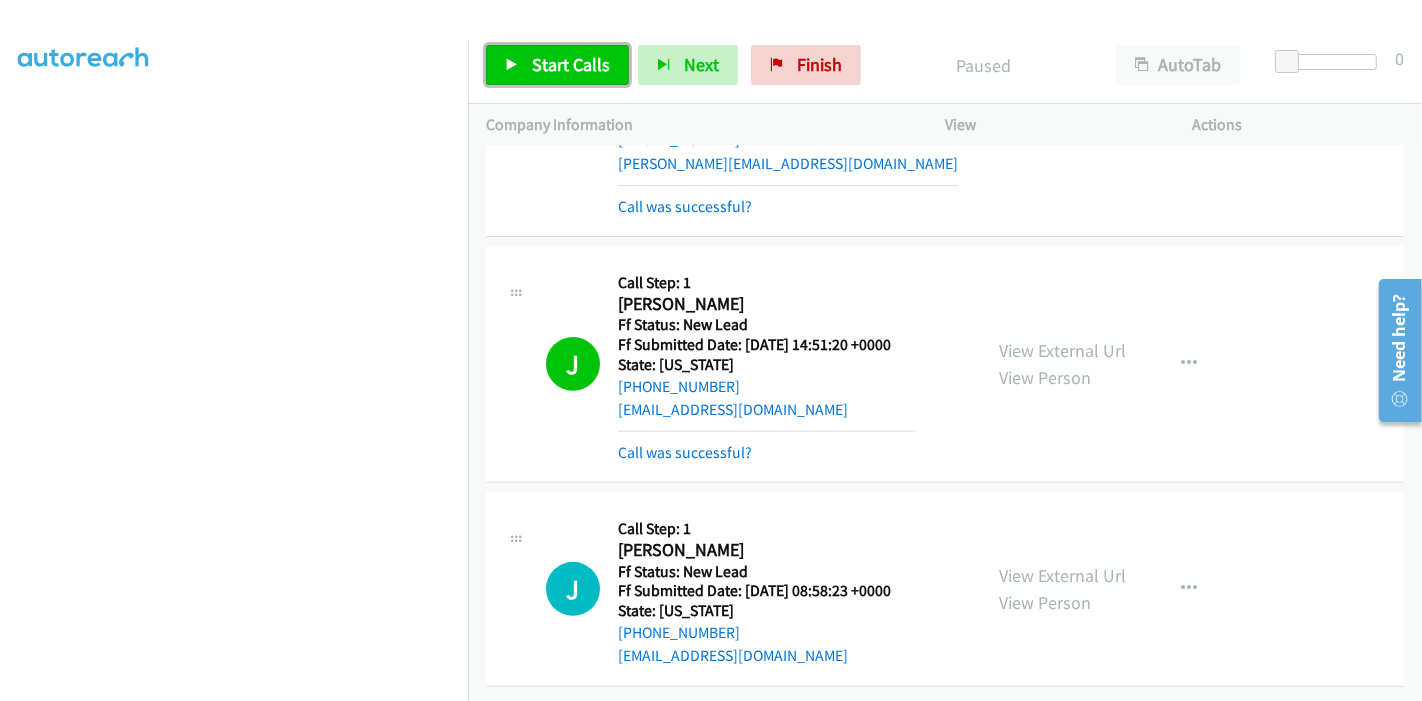 click on "Start Calls" at bounding box center (571, 64) 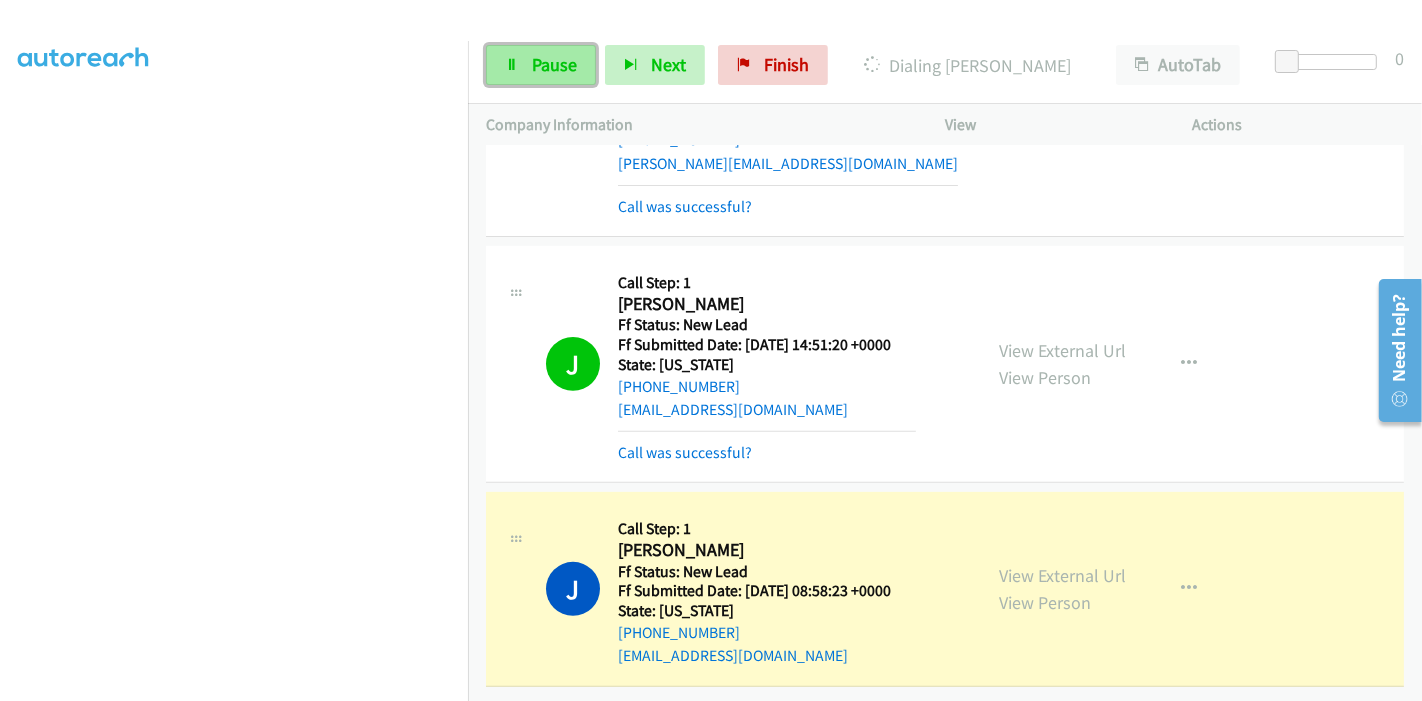 click on "Pause" at bounding box center (554, 64) 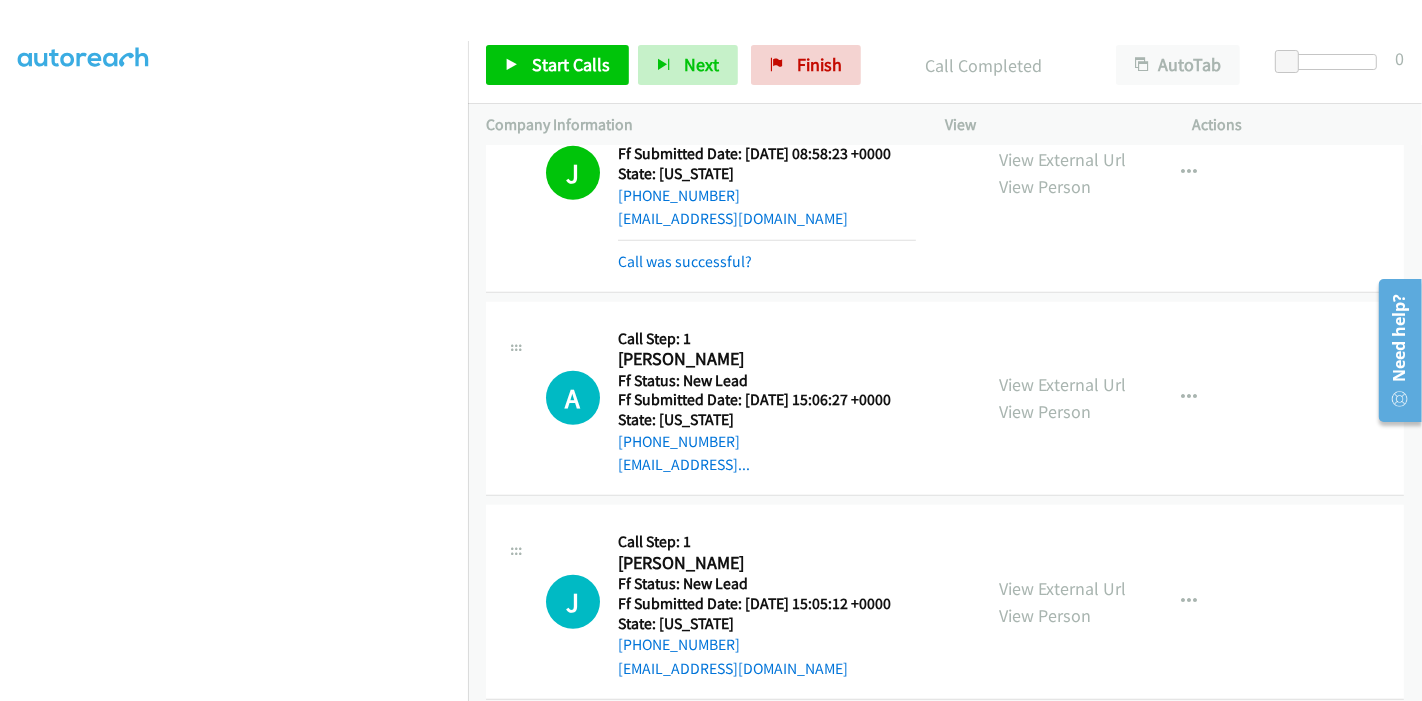 scroll, scrollTop: 1062, scrollLeft: 0, axis: vertical 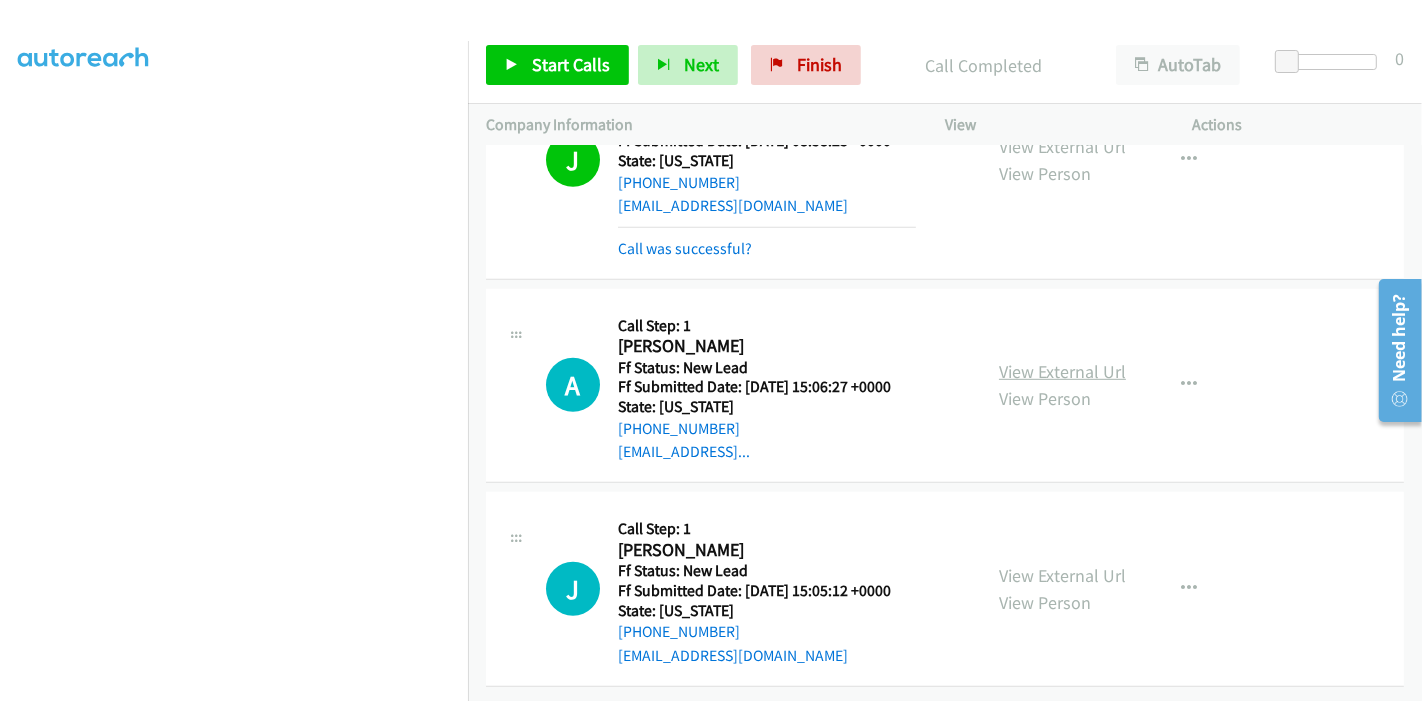 click on "View External Url" at bounding box center (1062, 371) 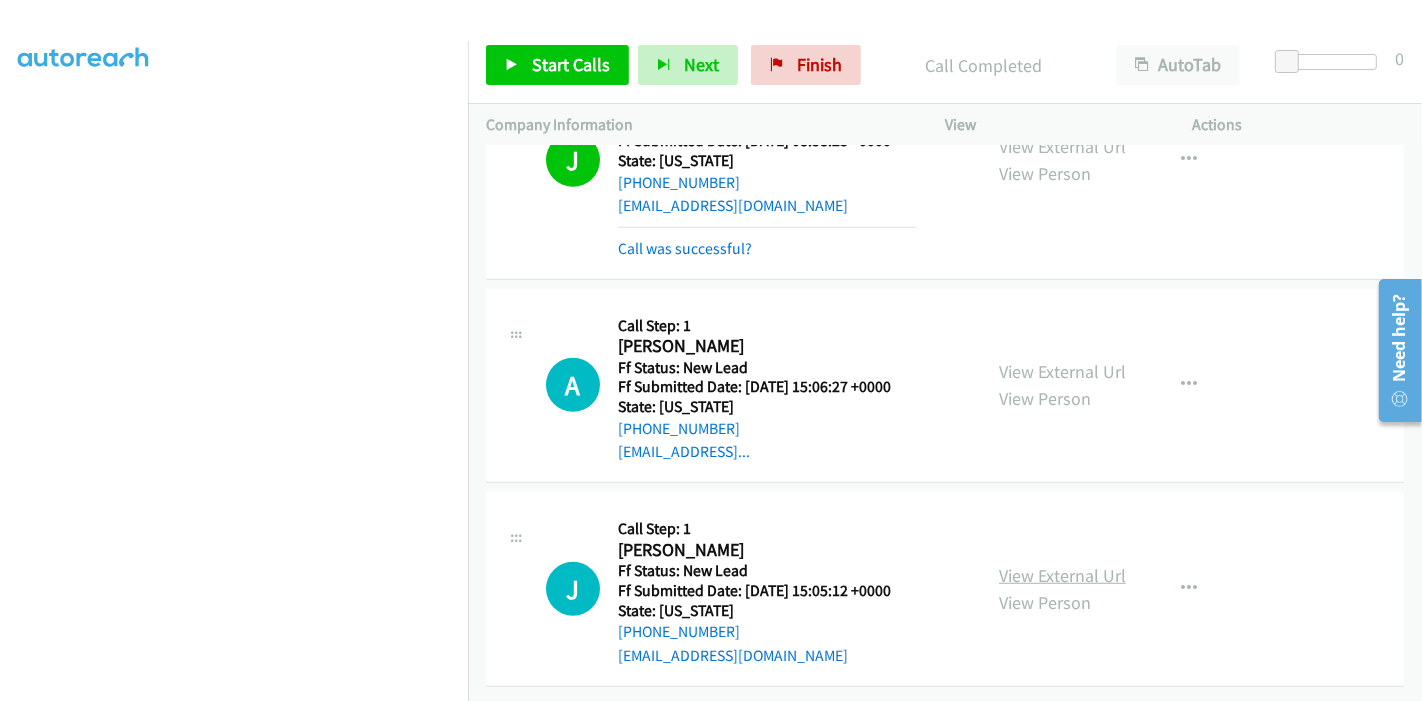 click on "View External Url" at bounding box center (1062, 575) 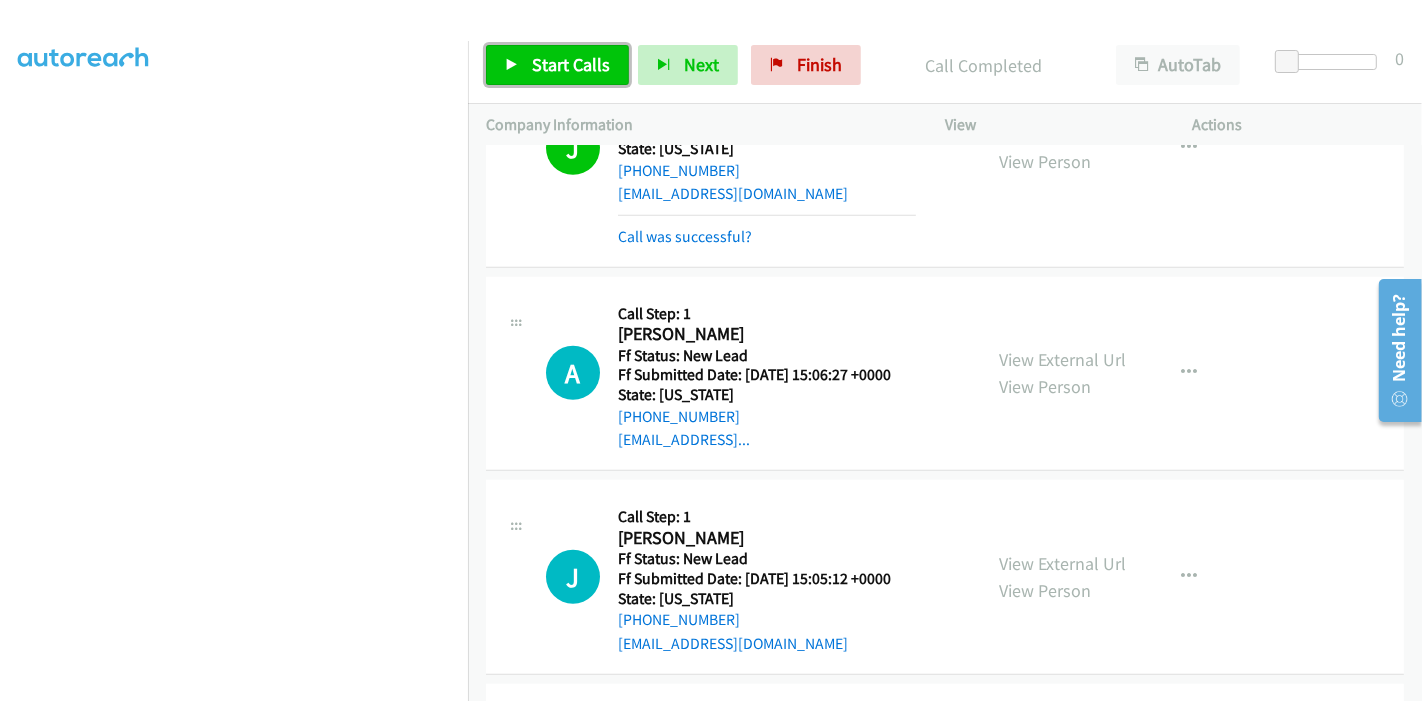 click on "Start Calls" at bounding box center (557, 65) 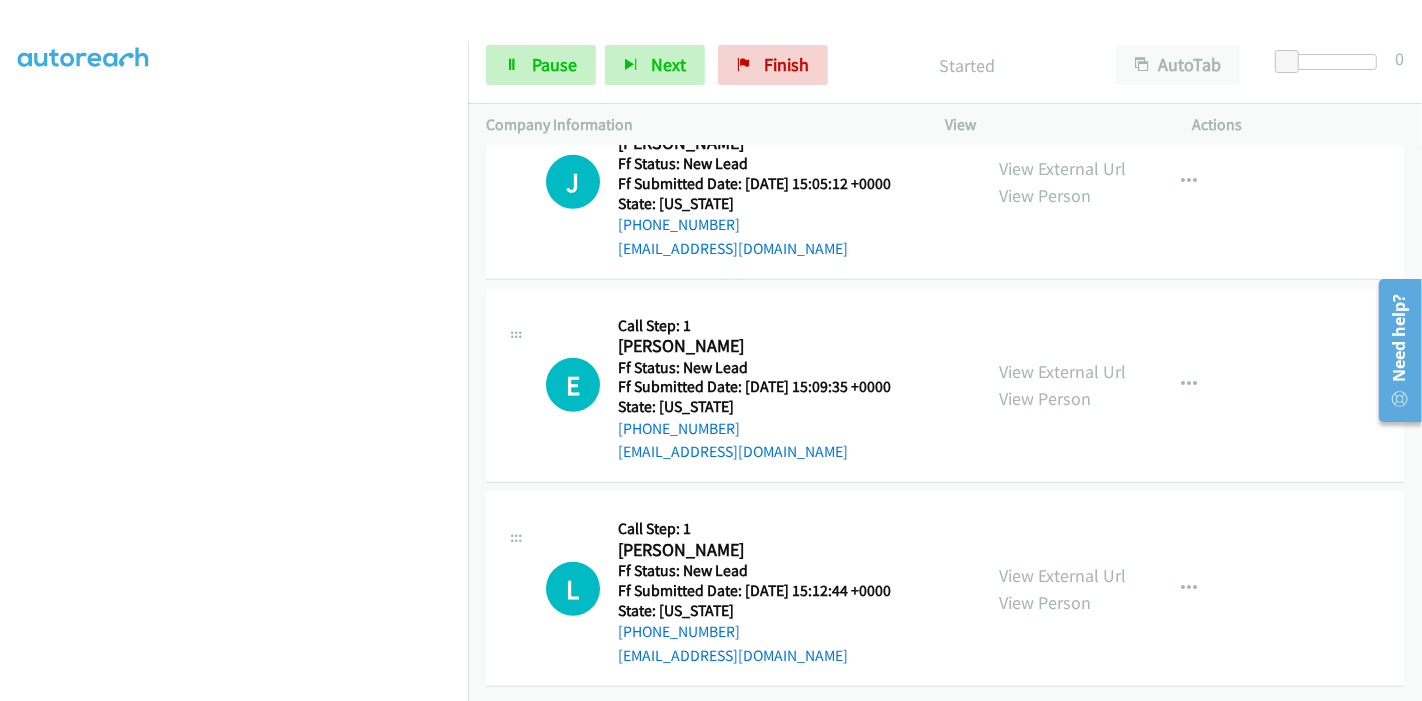 scroll, scrollTop: 1136, scrollLeft: 0, axis: vertical 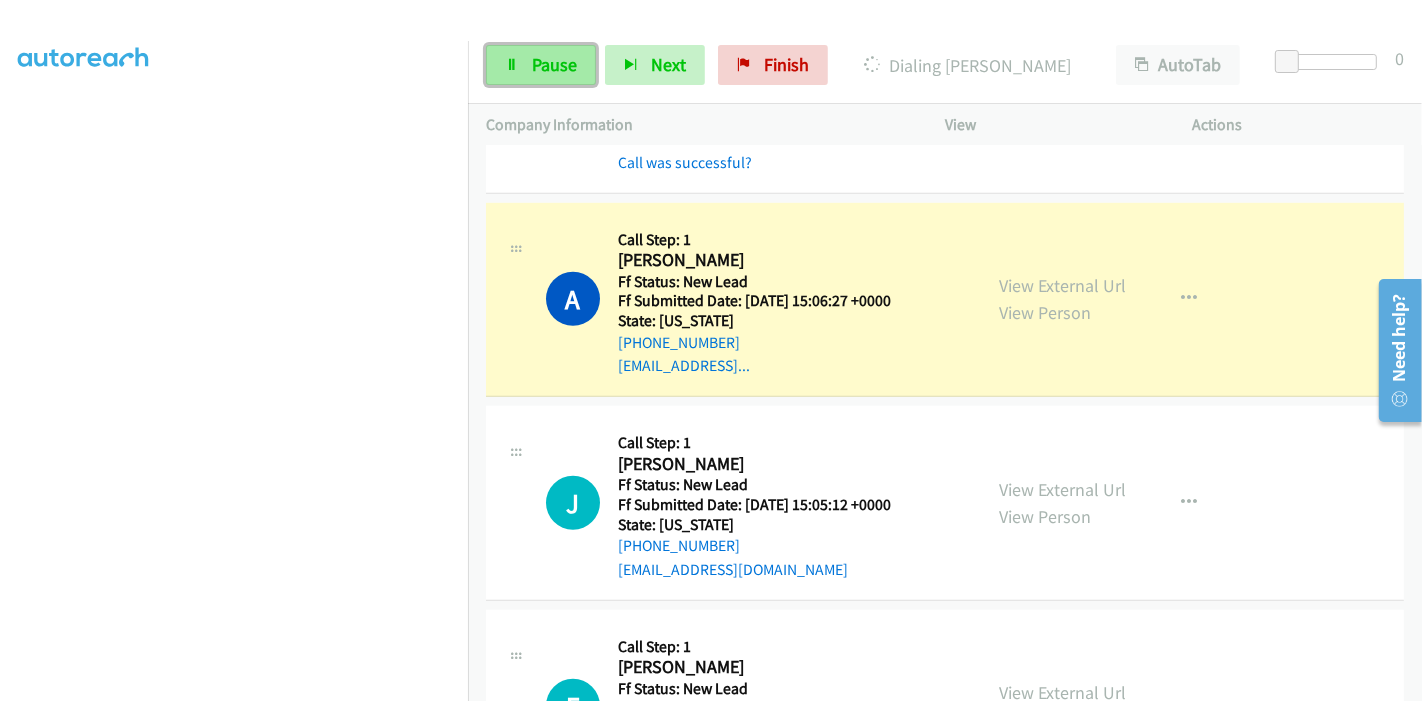 click on "Pause" at bounding box center [554, 64] 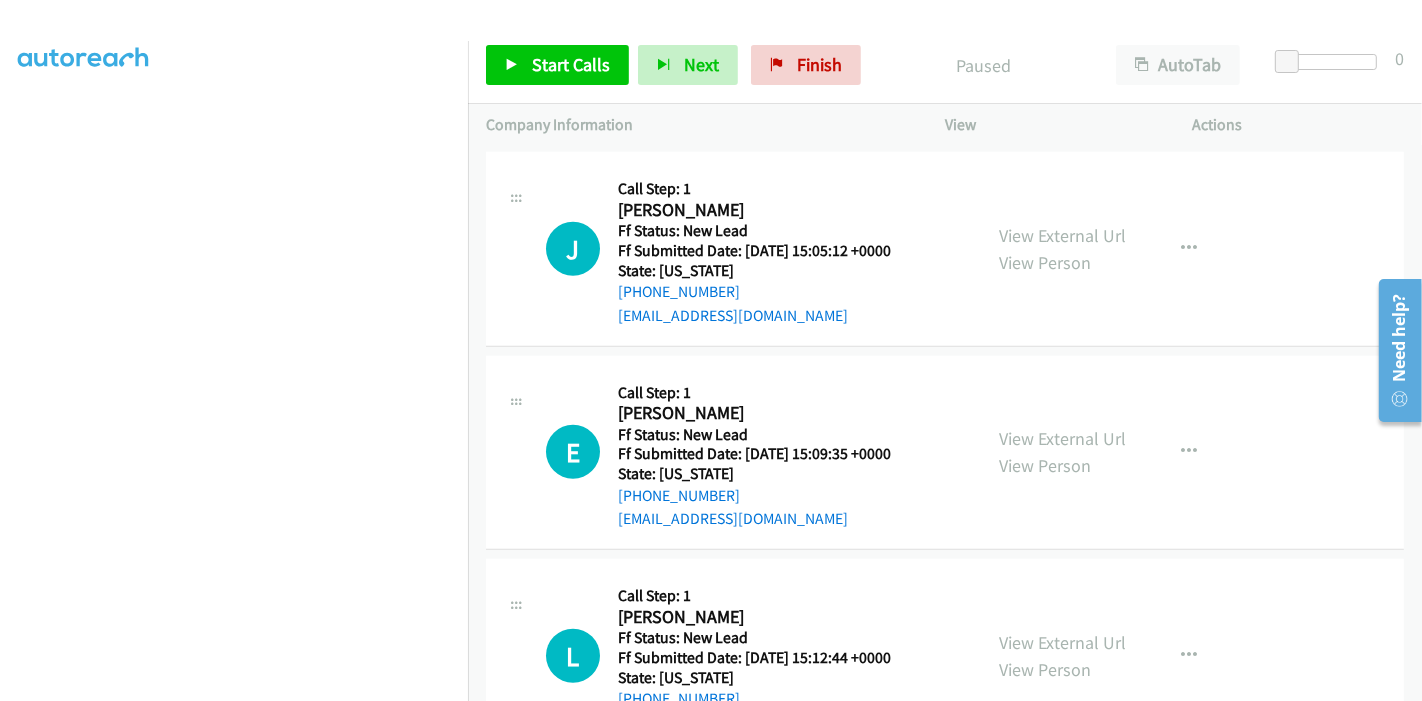 scroll, scrollTop: 1469, scrollLeft: 0, axis: vertical 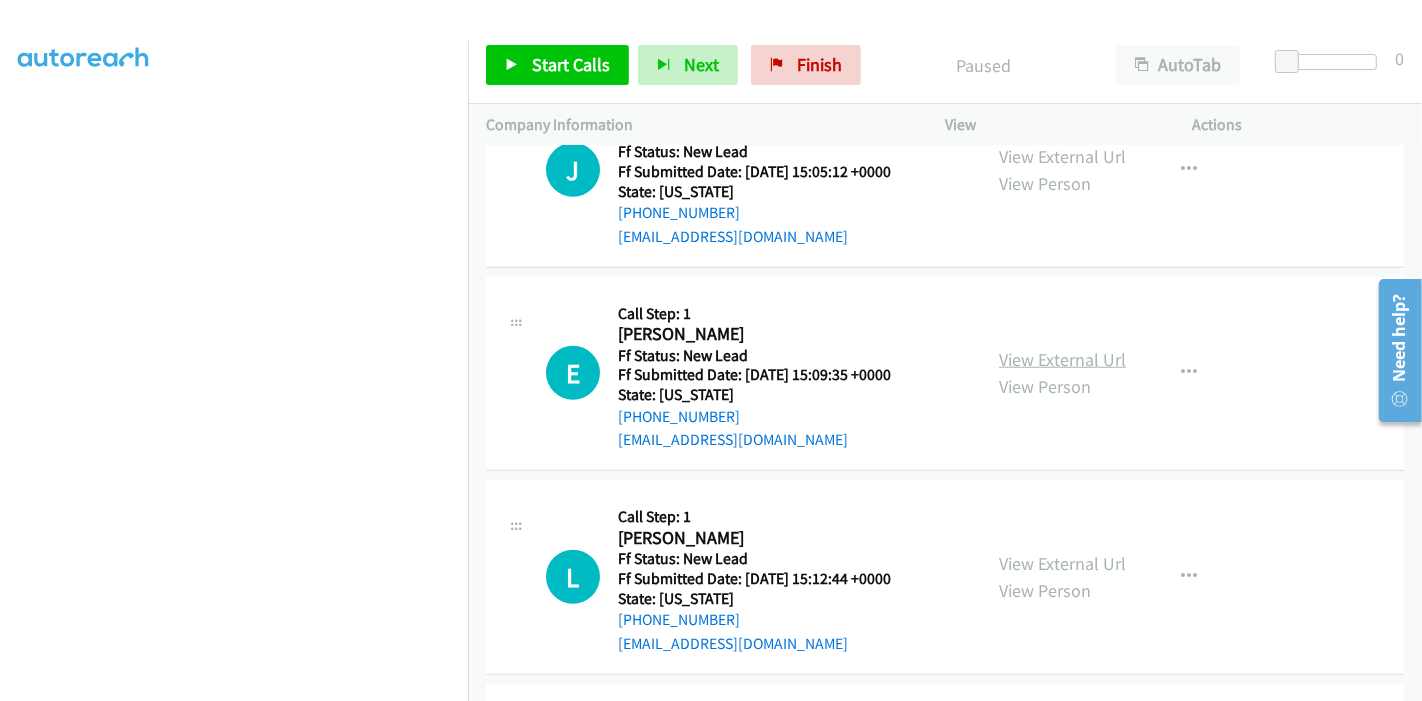 click on "View External Url" at bounding box center (1062, 359) 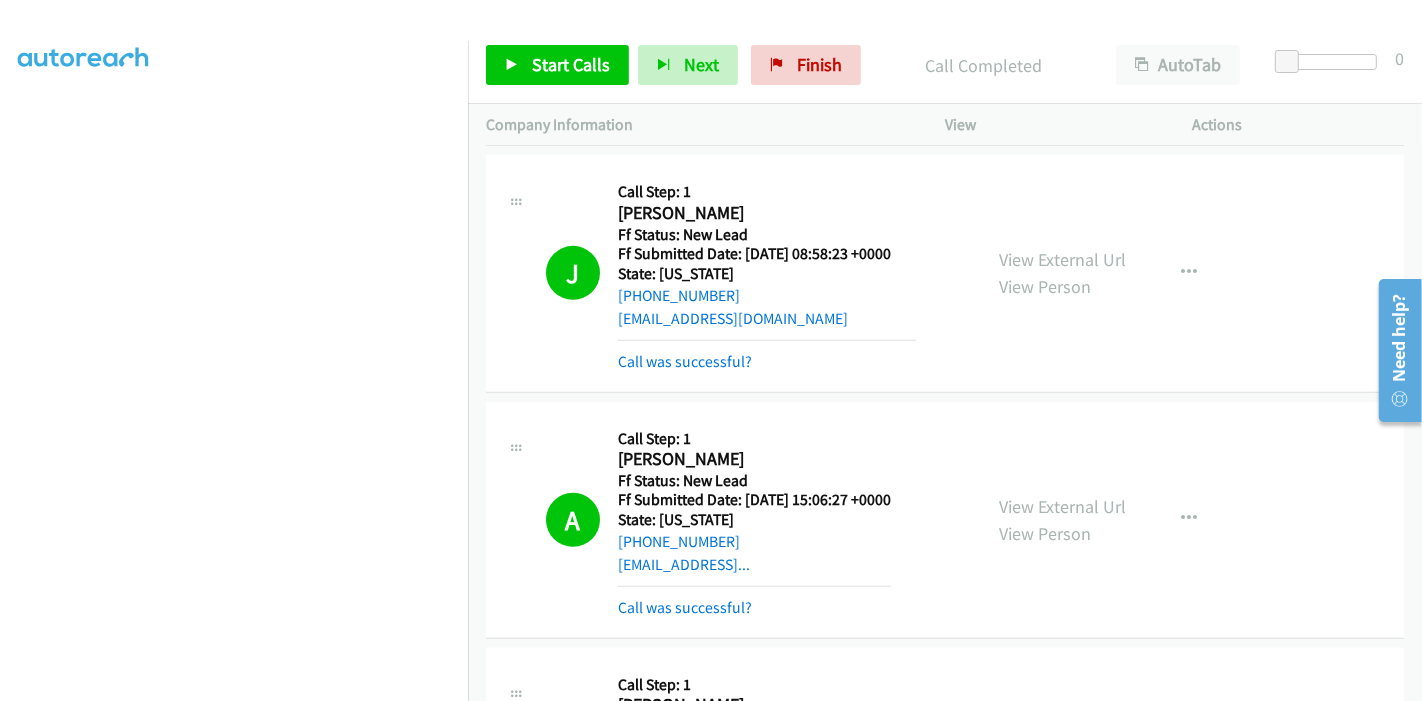 scroll, scrollTop: 1159, scrollLeft: 0, axis: vertical 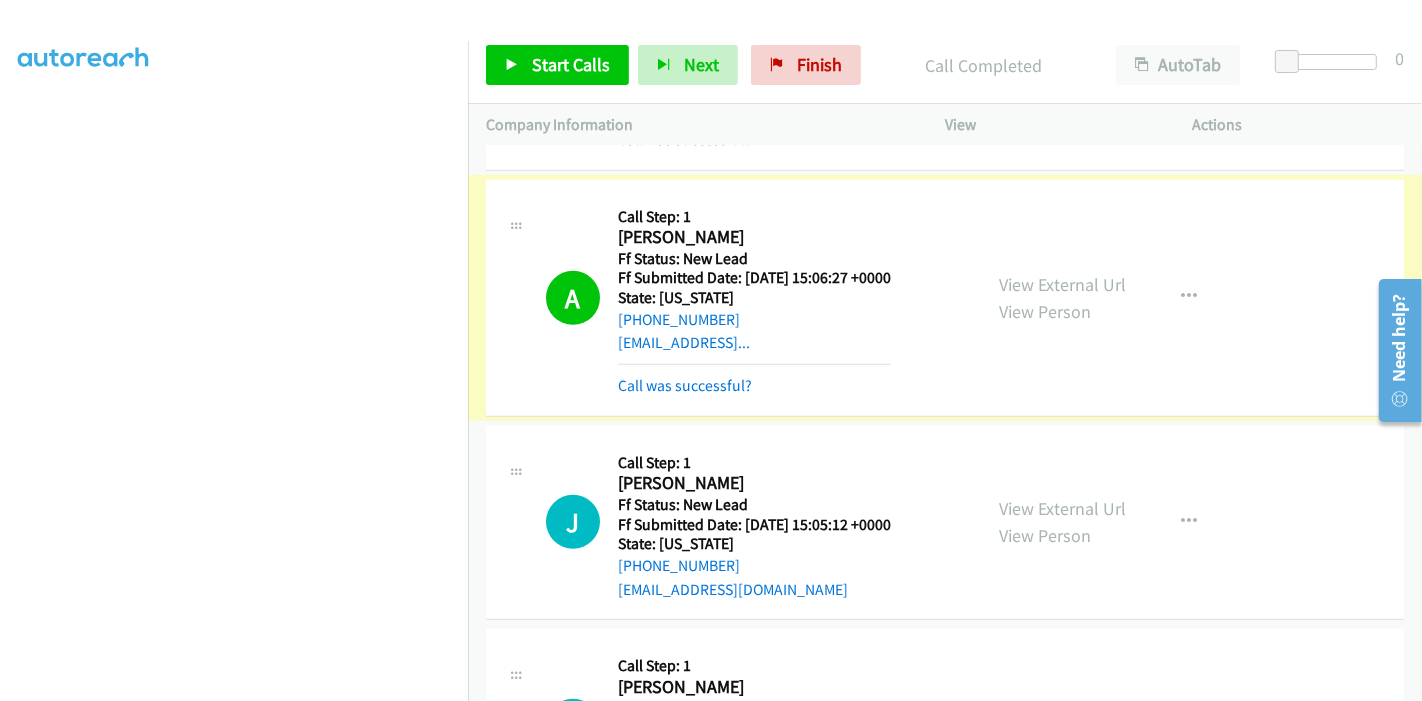 click on "Call was successful?" at bounding box center [685, 385] 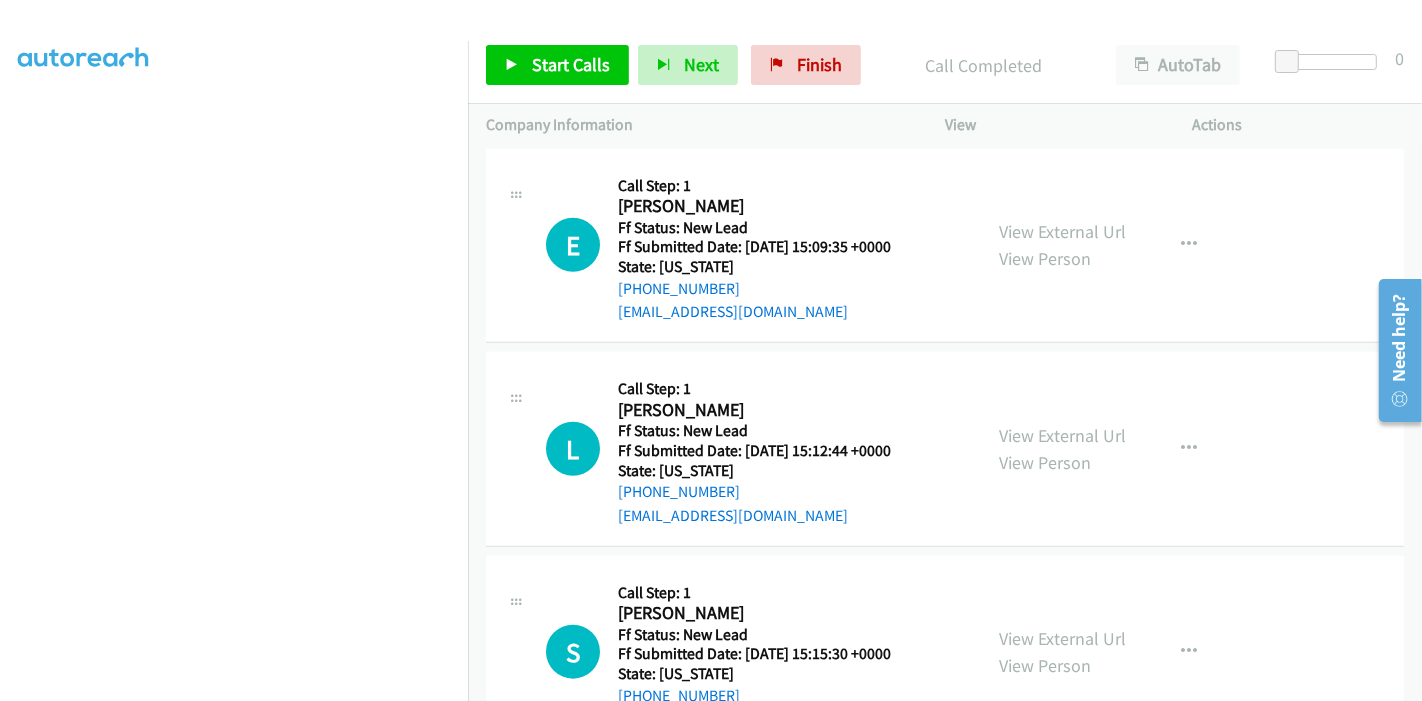scroll, scrollTop: 1672, scrollLeft: 0, axis: vertical 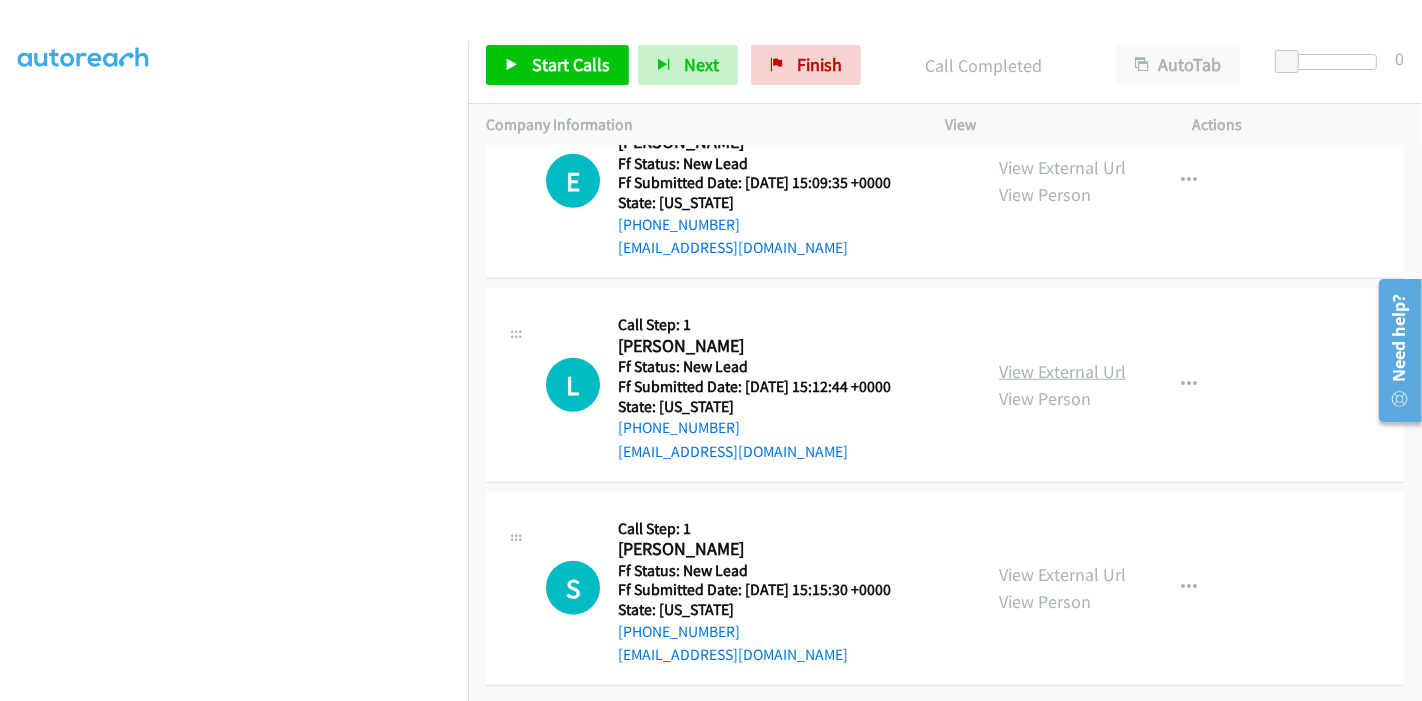 click on "View External Url" at bounding box center [1062, 371] 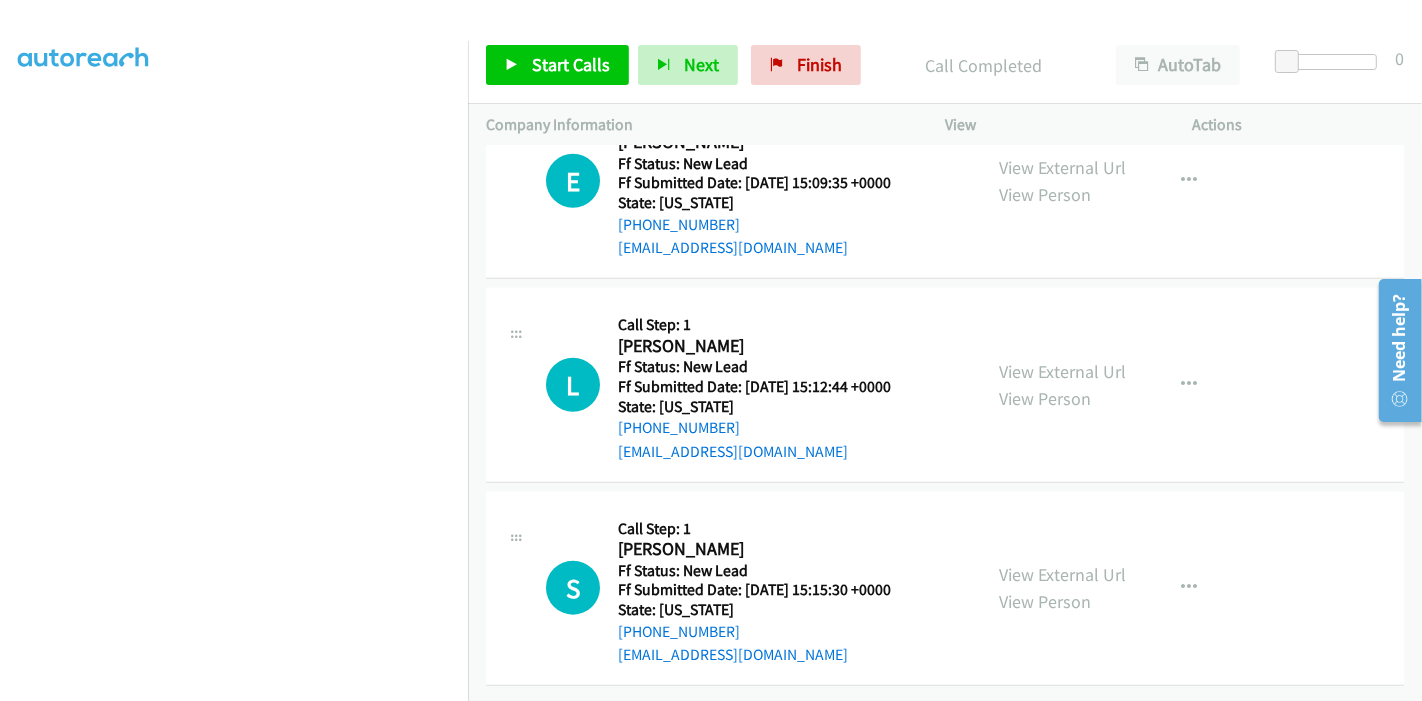 click on "View External Url
View Person
View External Url
Email
Schedule/Manage Callback
Skip Call
Add to do not call list" at bounding box center [1114, 589] 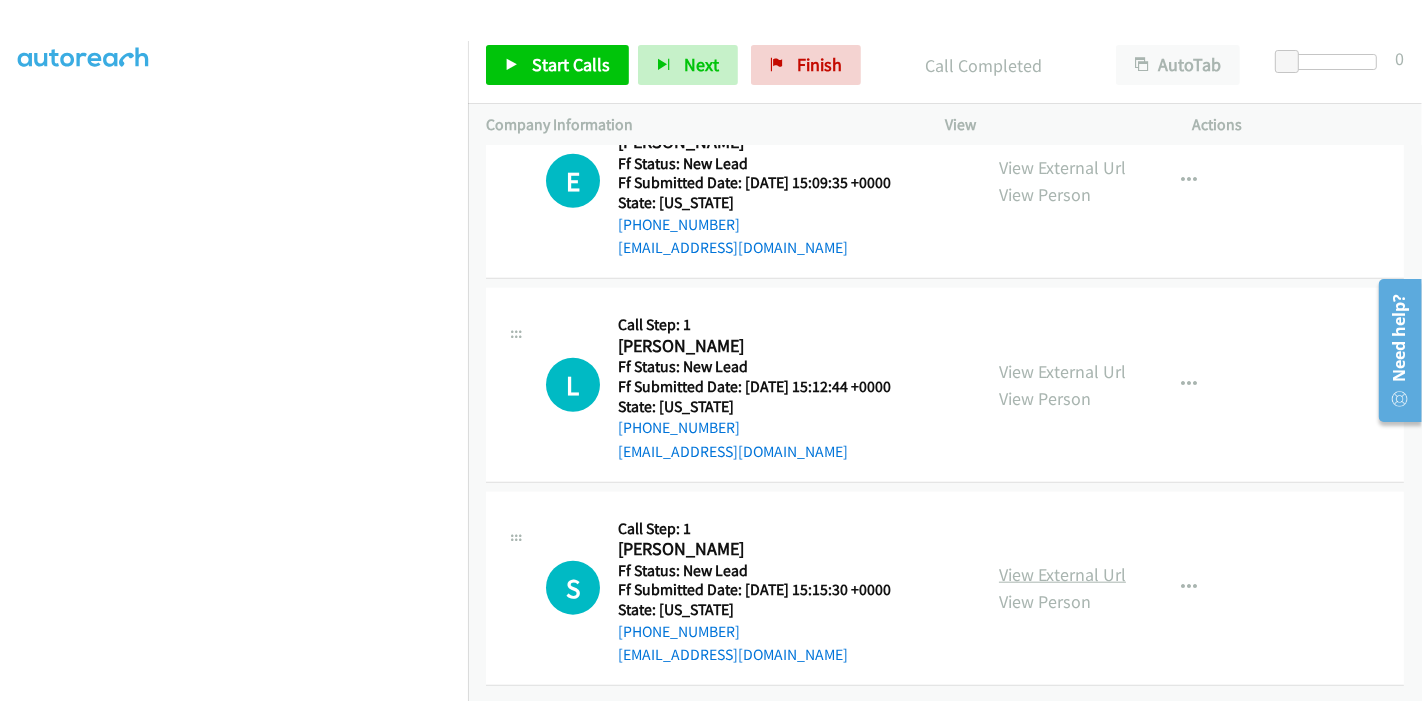 click on "View External Url" at bounding box center (1062, 574) 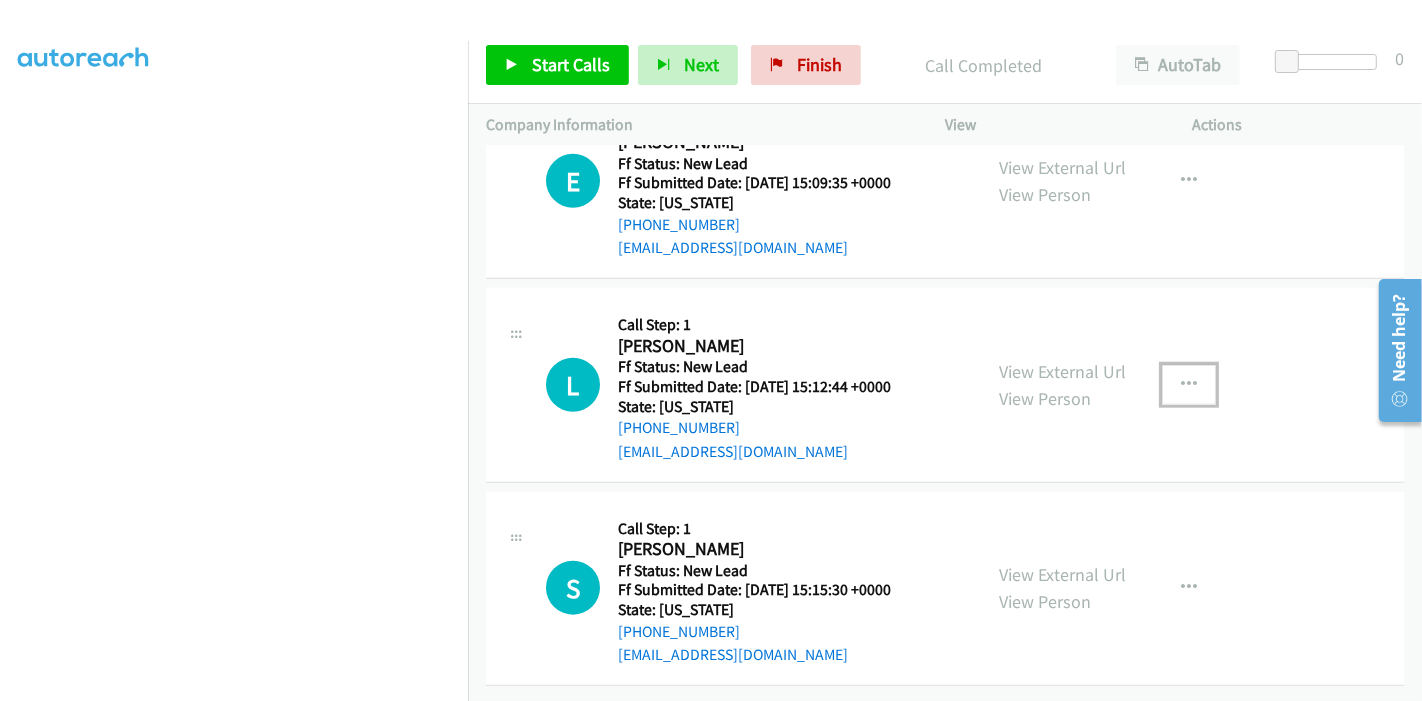 click at bounding box center [1189, 385] 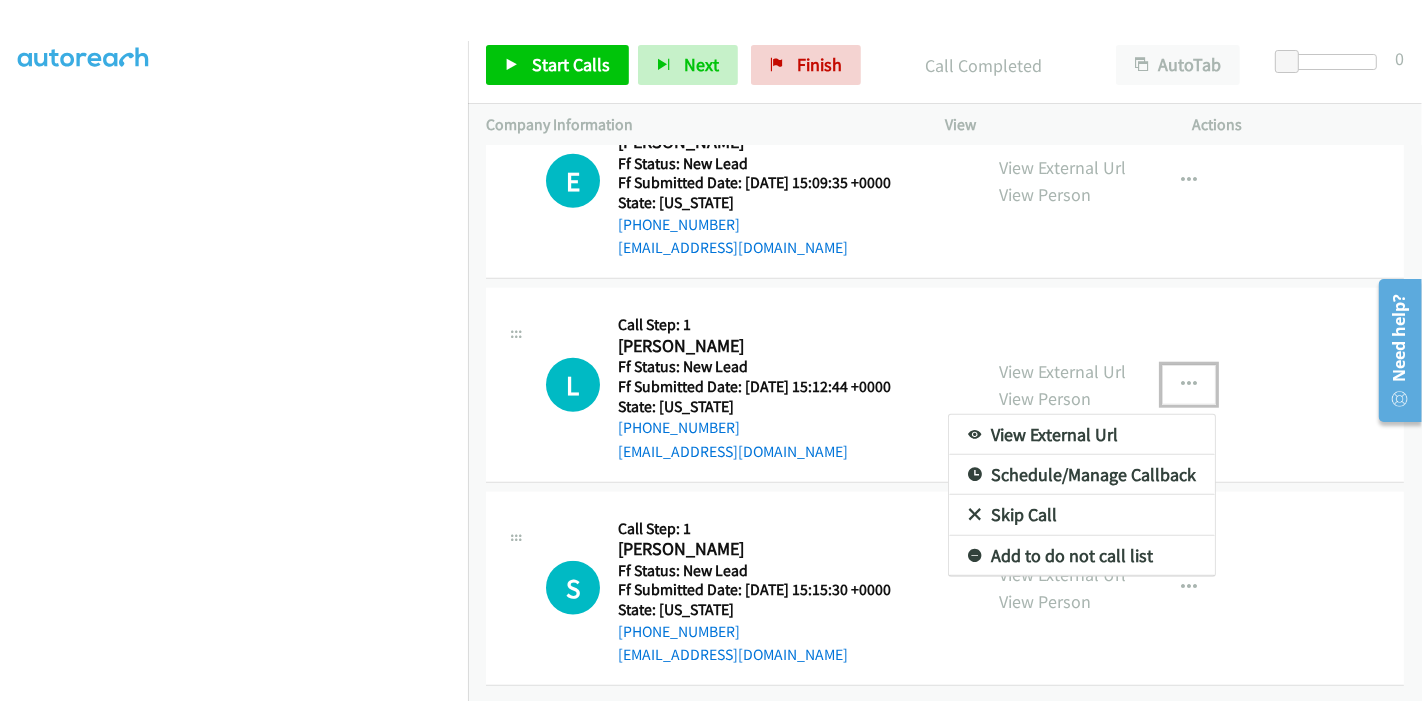 click on "Skip Call" at bounding box center (1082, 515) 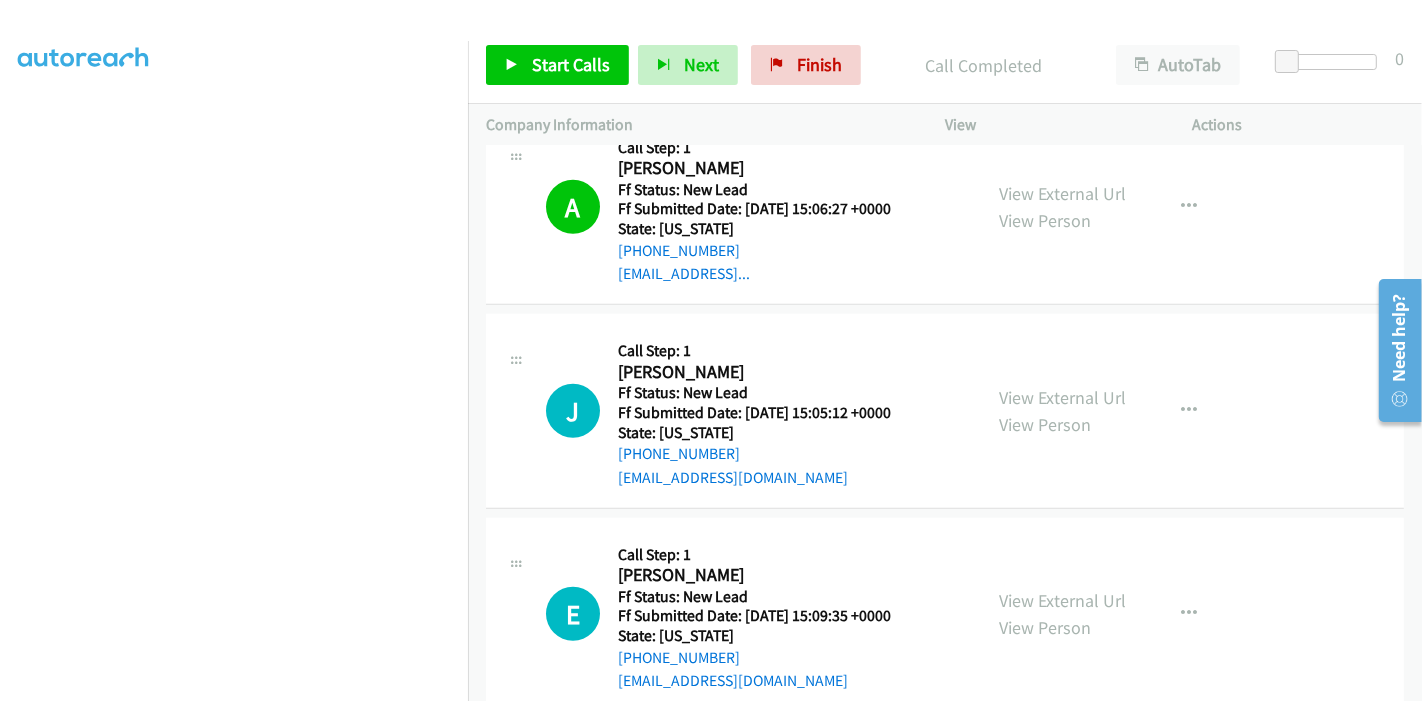 scroll, scrollTop: 1117, scrollLeft: 0, axis: vertical 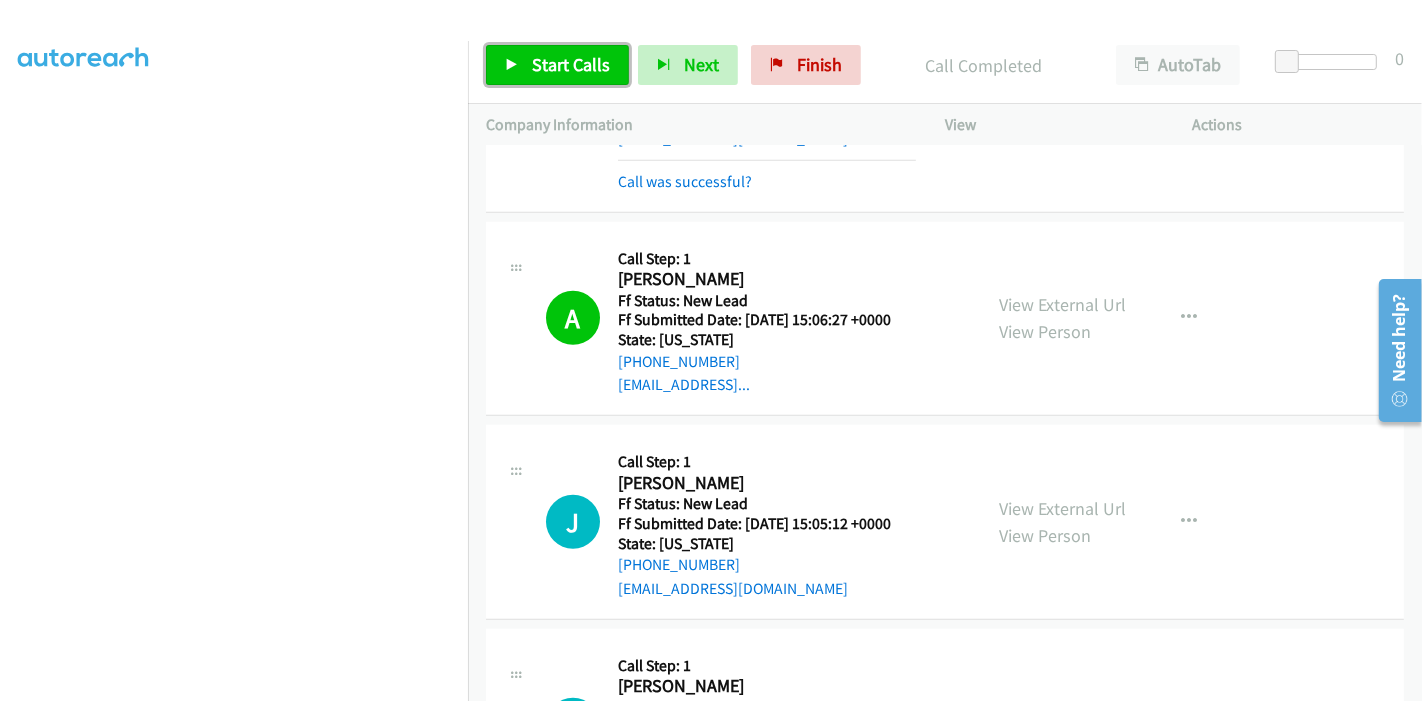 click on "Start Calls" at bounding box center [571, 64] 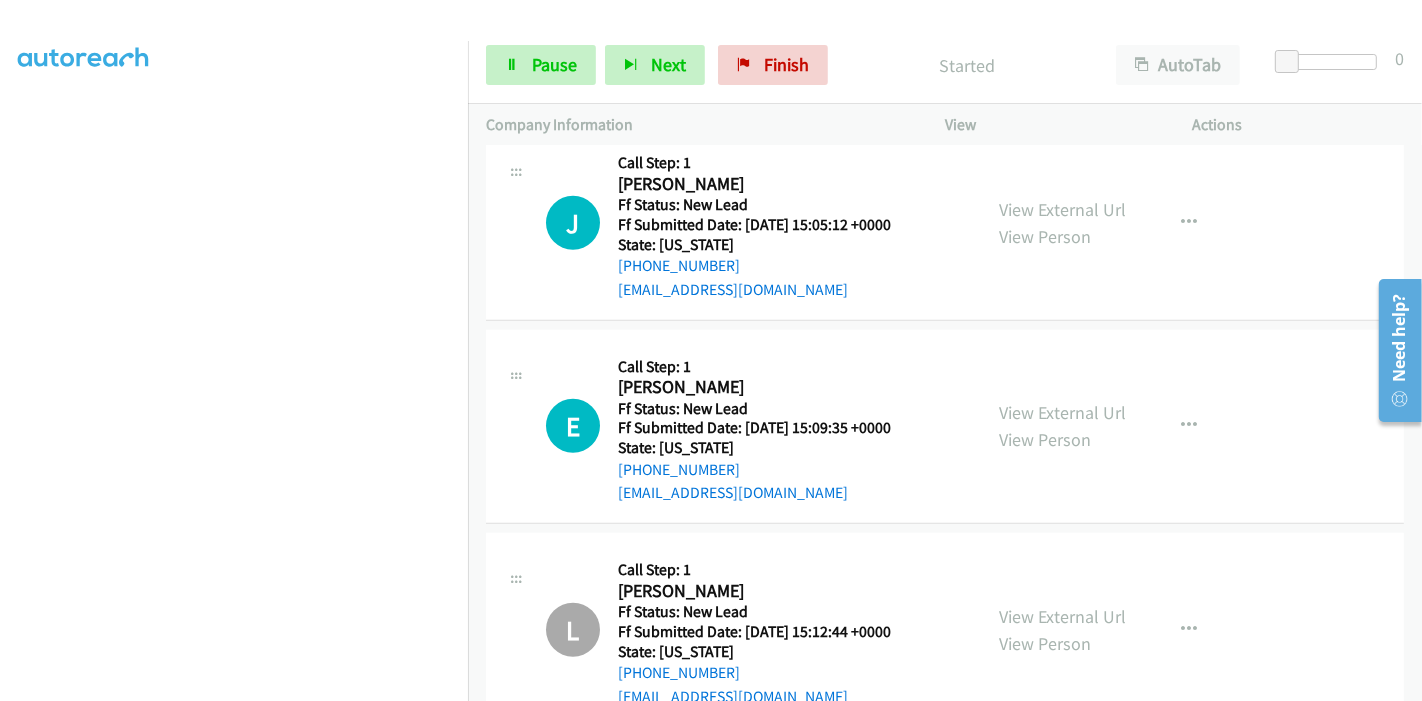 scroll, scrollTop: 1450, scrollLeft: 0, axis: vertical 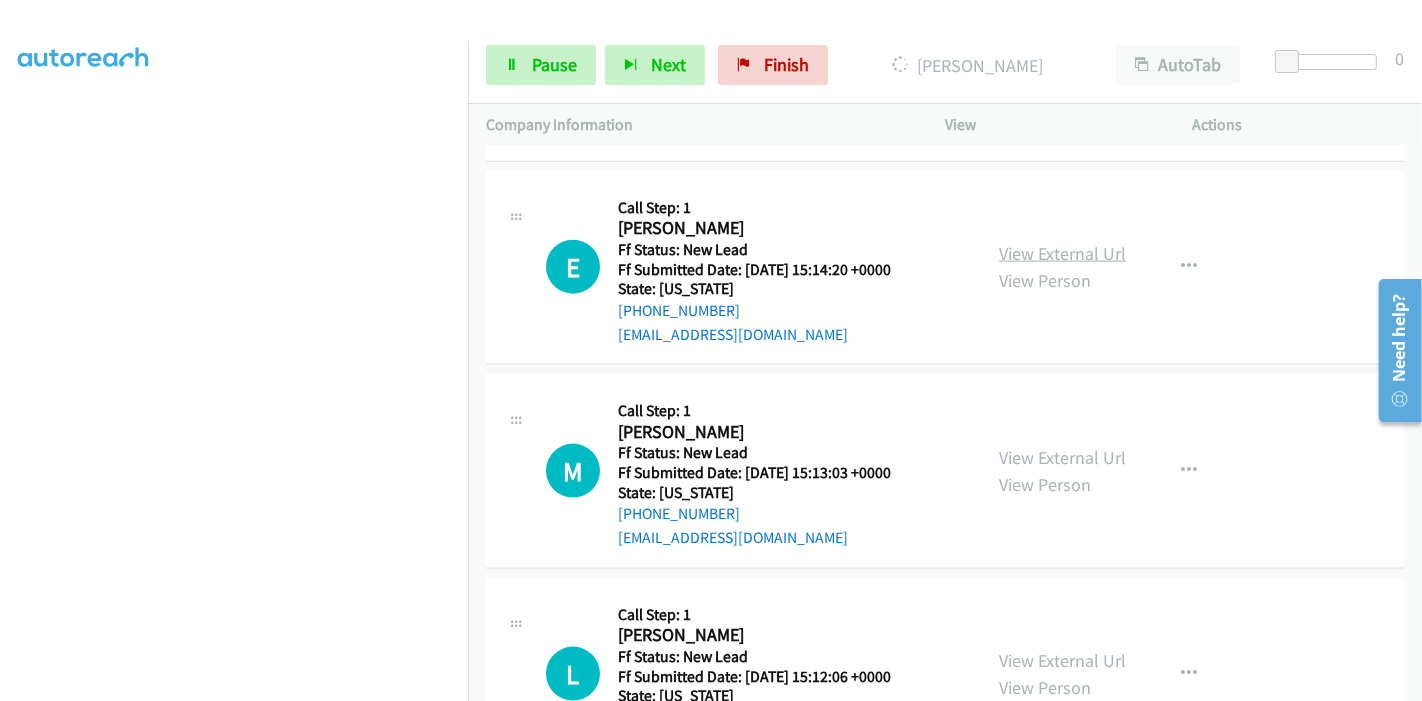 click on "View External Url" at bounding box center [1062, 253] 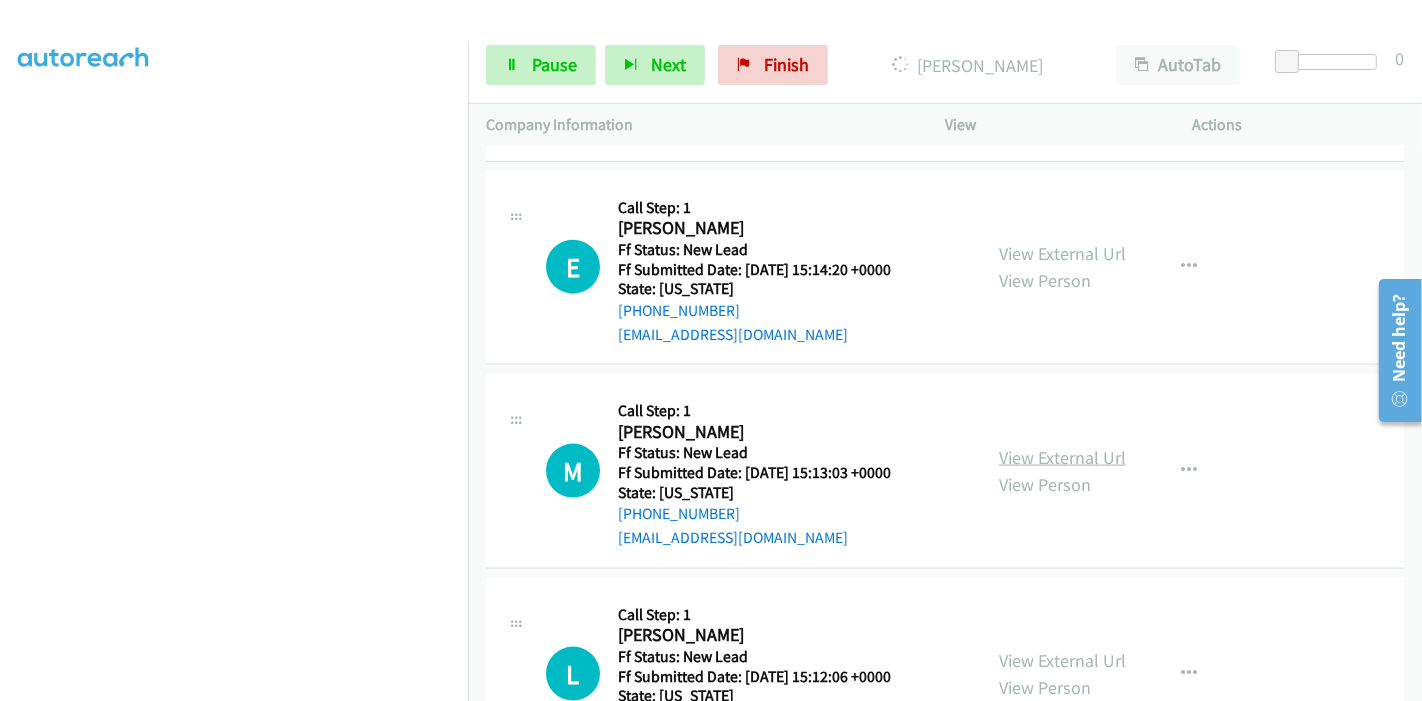 click on "View External Url" at bounding box center (1062, 457) 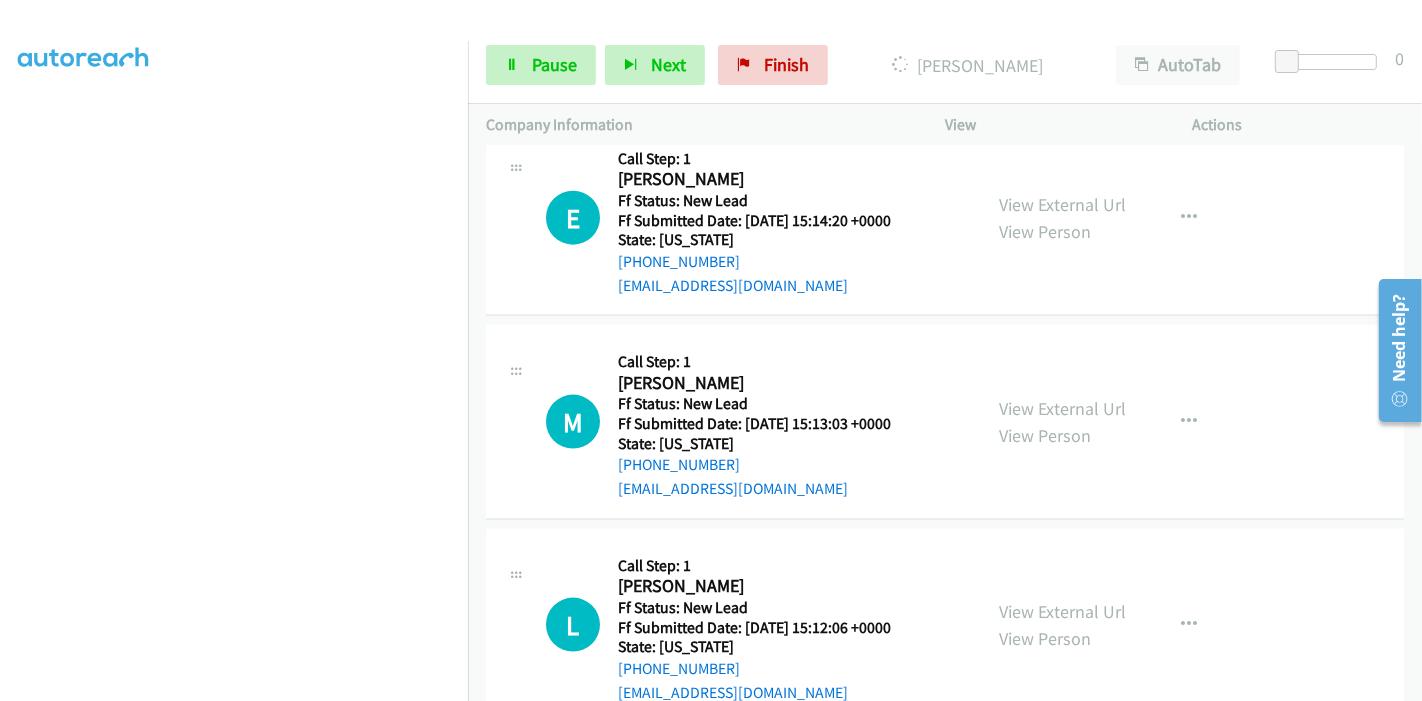 scroll, scrollTop: 2324, scrollLeft: 0, axis: vertical 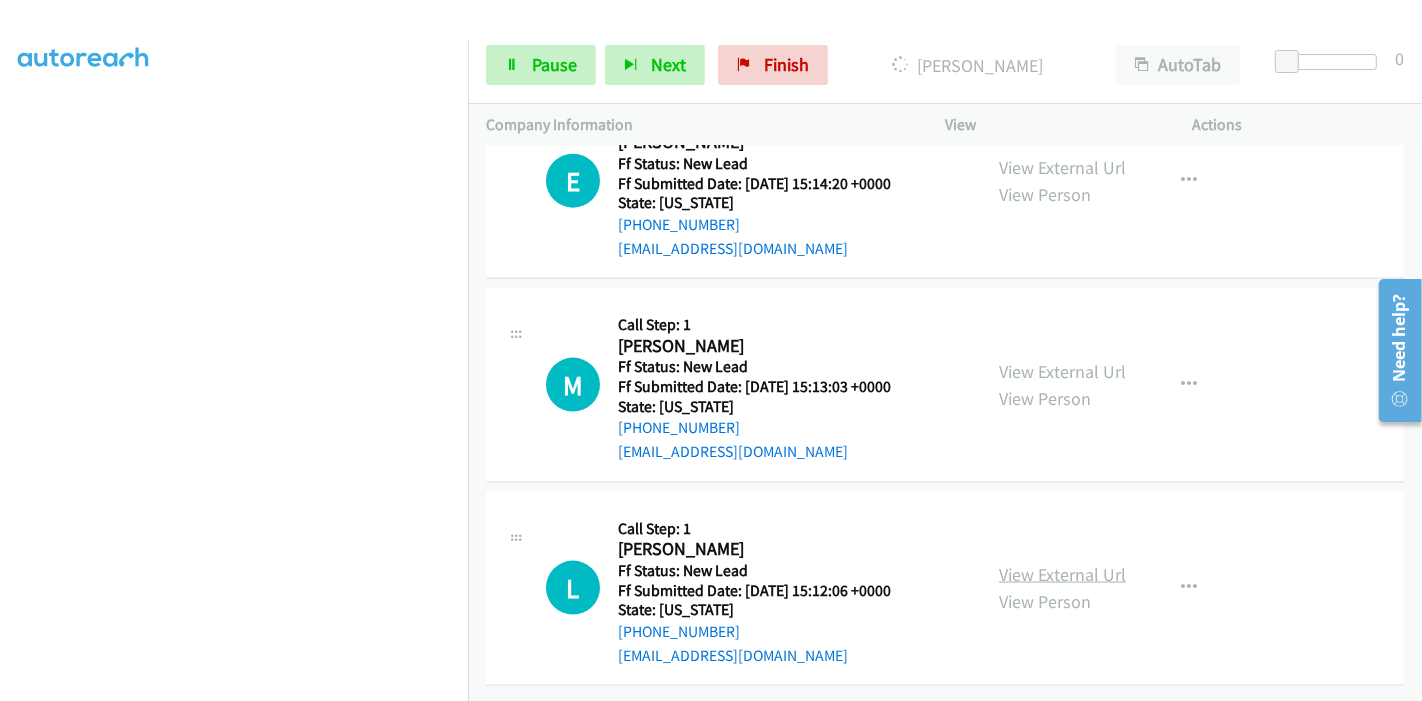 click on "View External Url" at bounding box center (1062, 574) 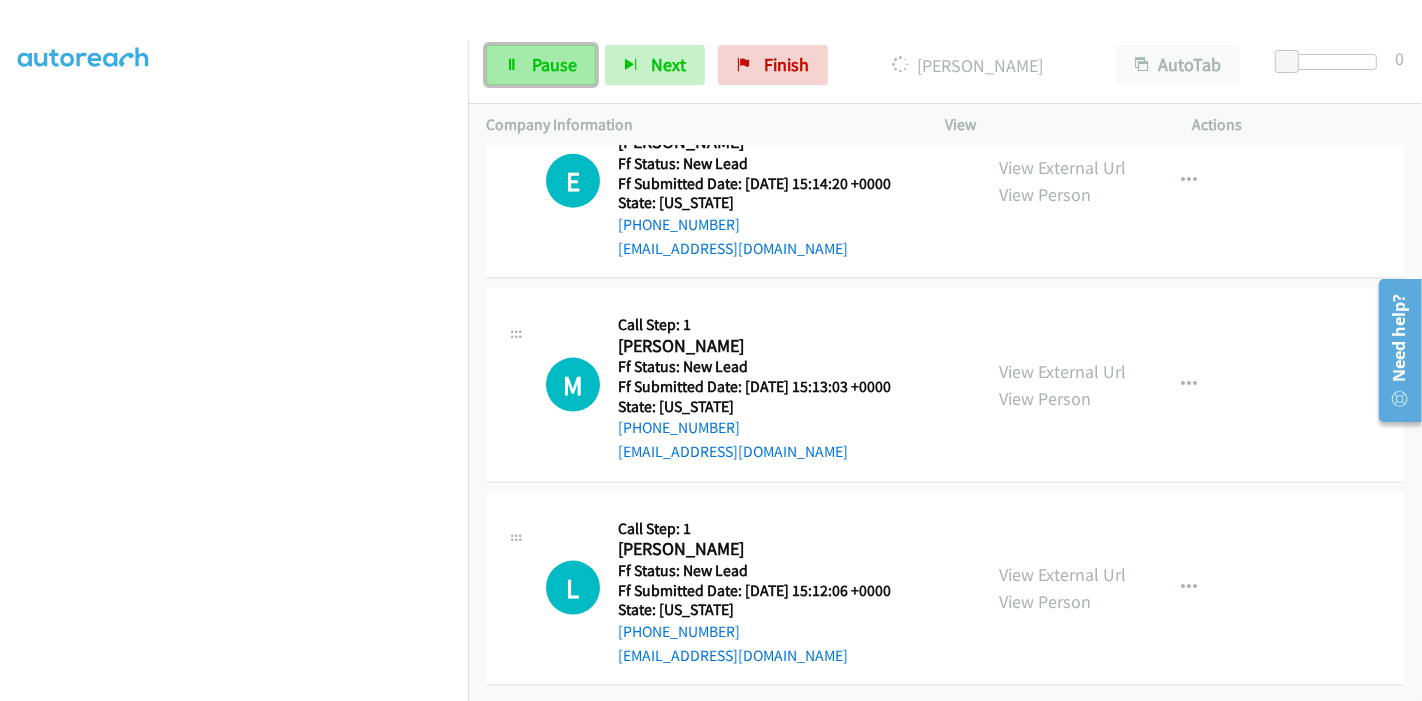 click on "Pause" at bounding box center [541, 65] 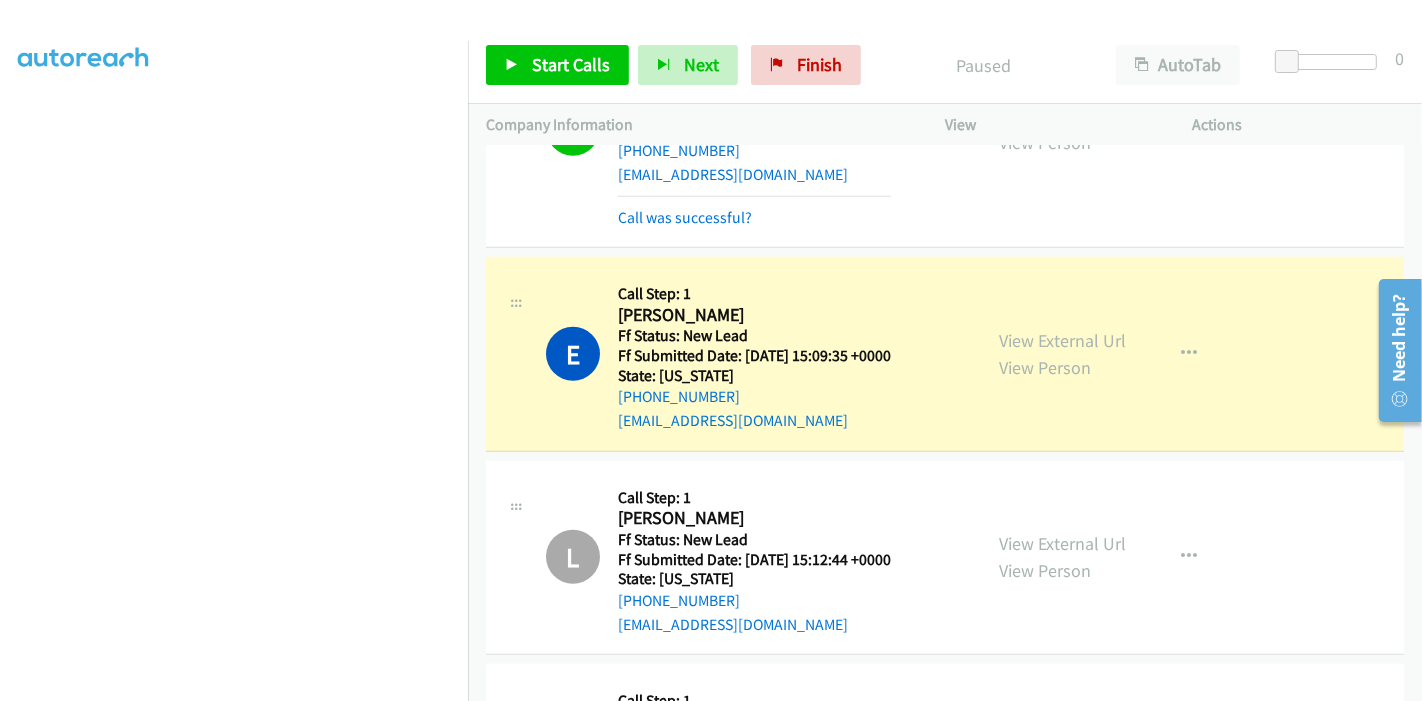 scroll, scrollTop: 1546, scrollLeft: 0, axis: vertical 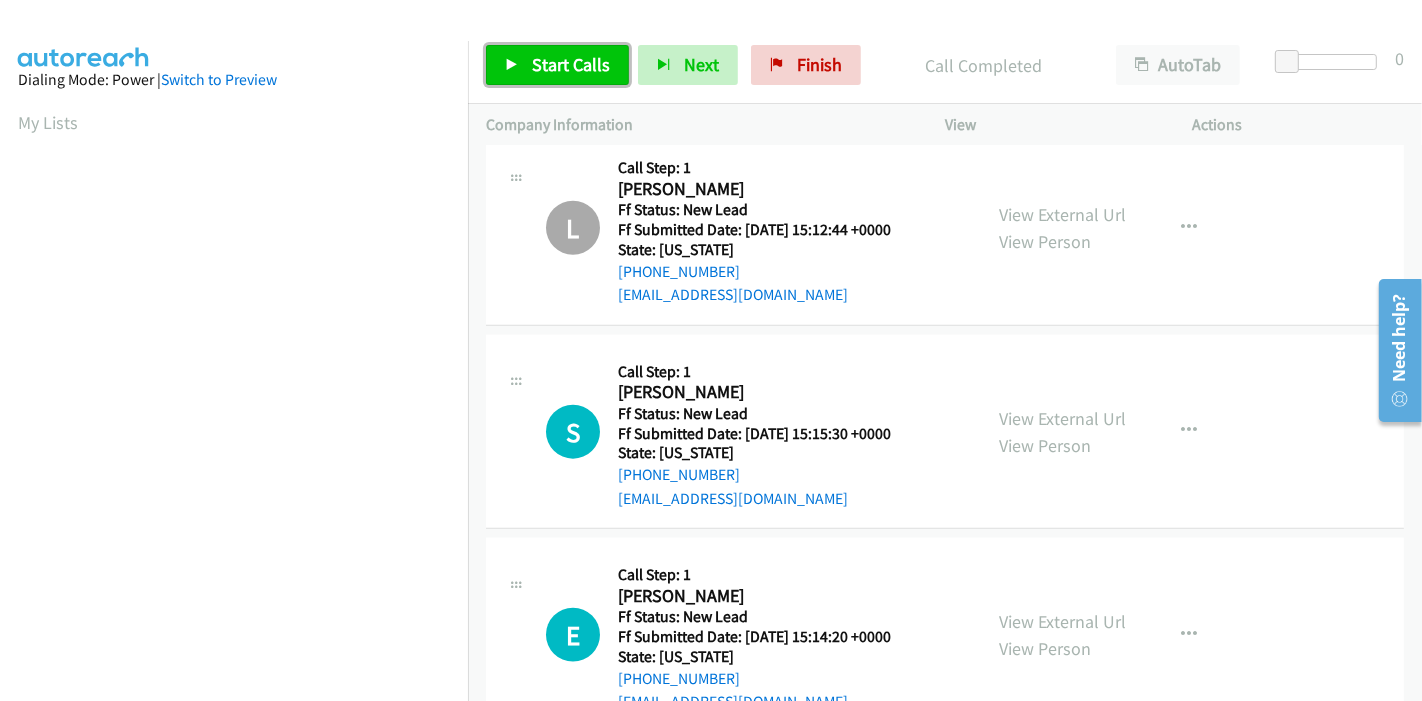 click on "Start Calls" at bounding box center (571, 64) 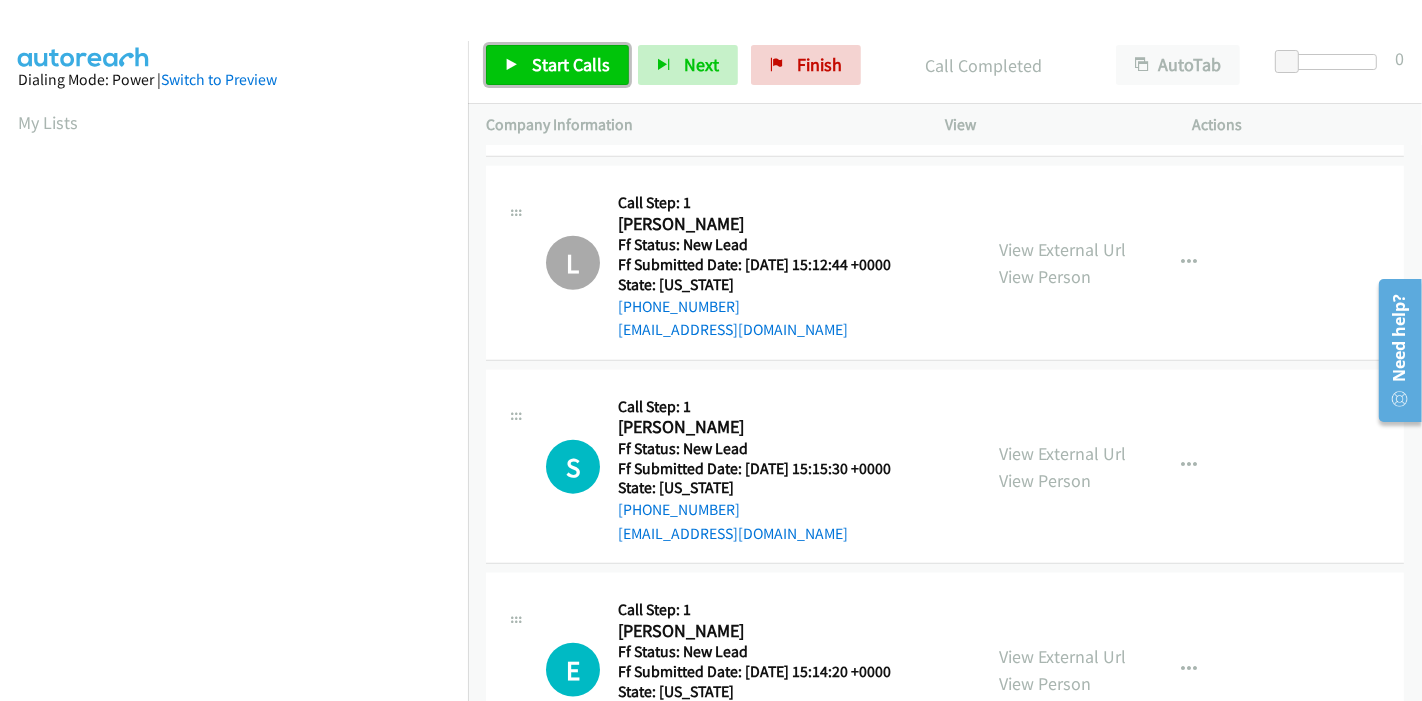 scroll, scrollTop: 2014, scrollLeft: 0, axis: vertical 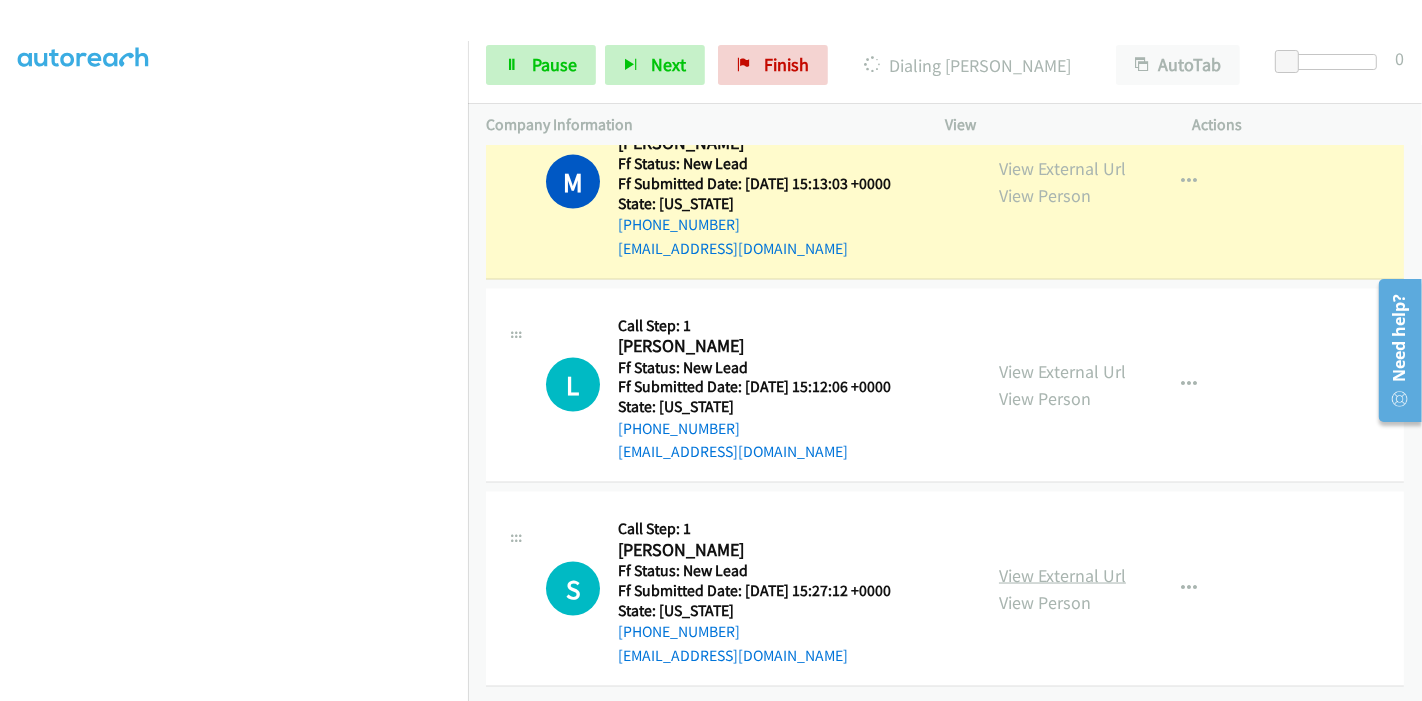 click on "View External Url" at bounding box center (1062, 575) 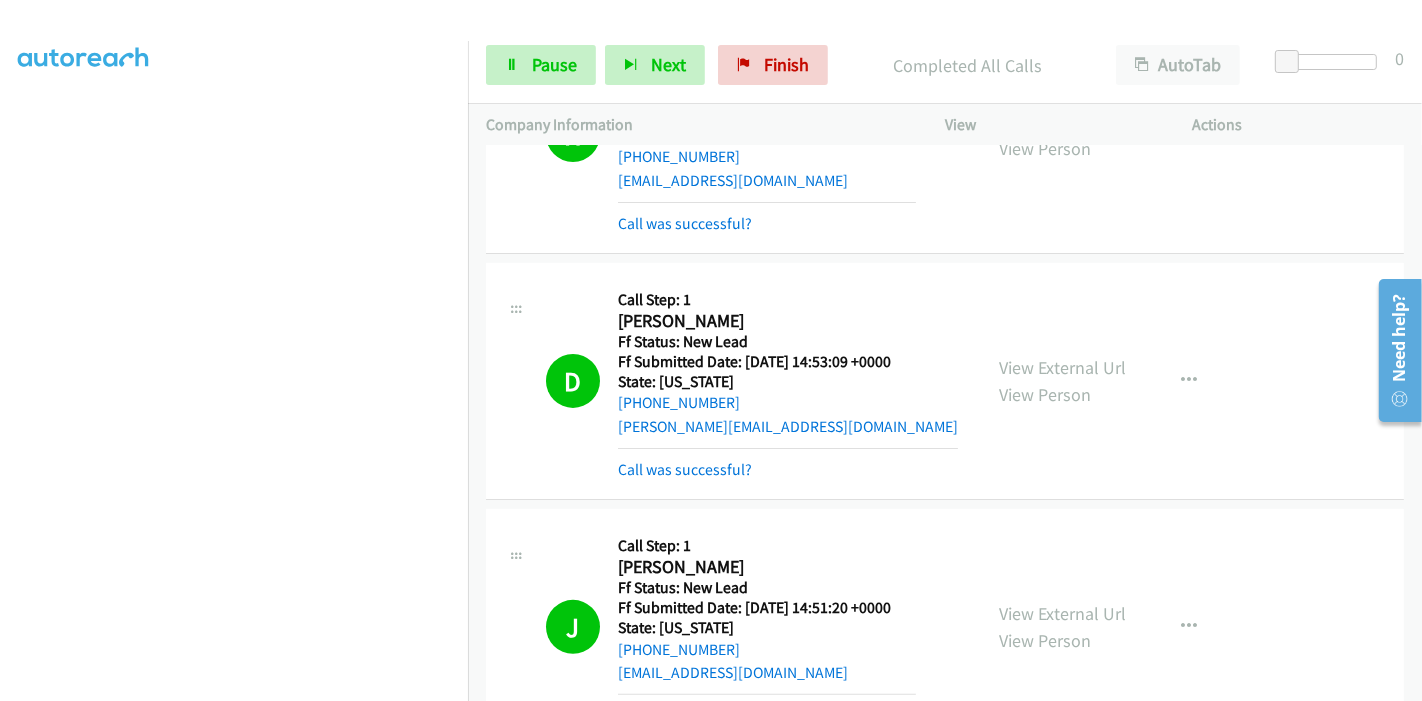 scroll, scrollTop: 0, scrollLeft: 0, axis: both 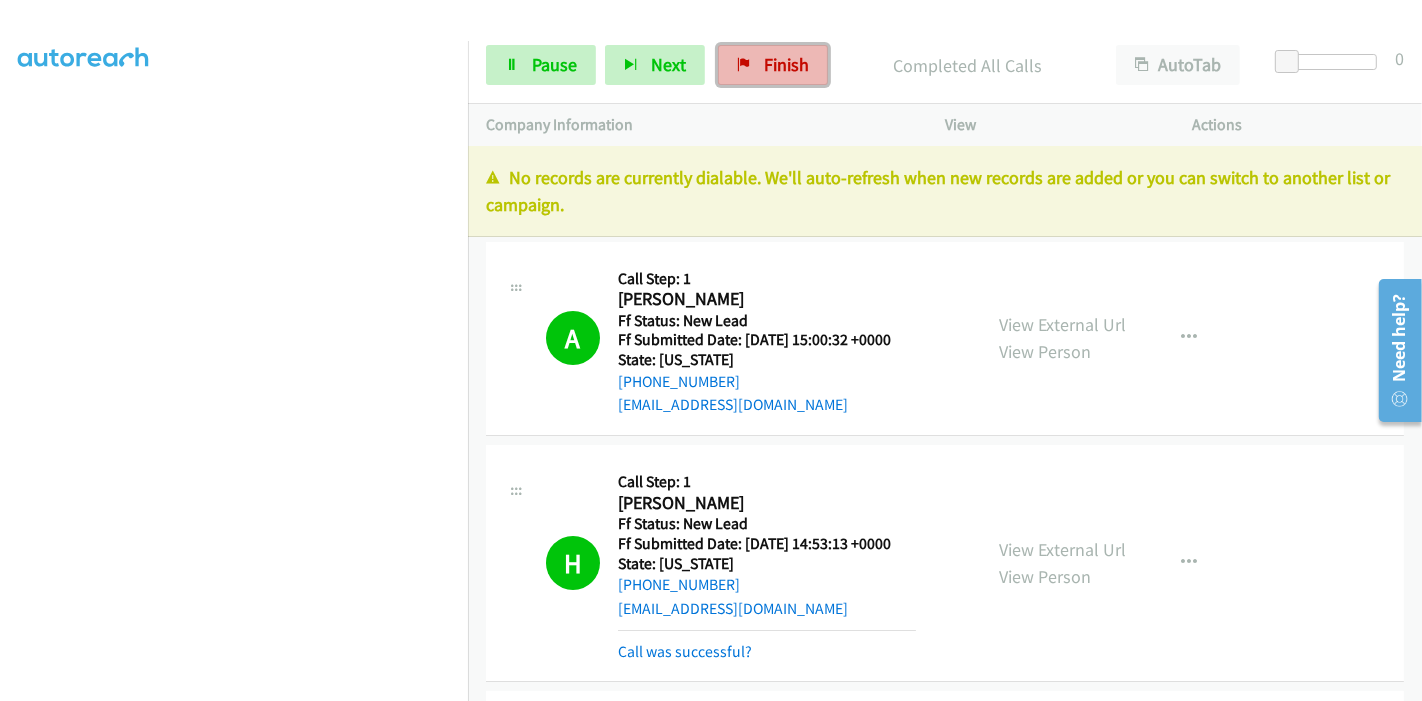 click on "Finish" at bounding box center [773, 65] 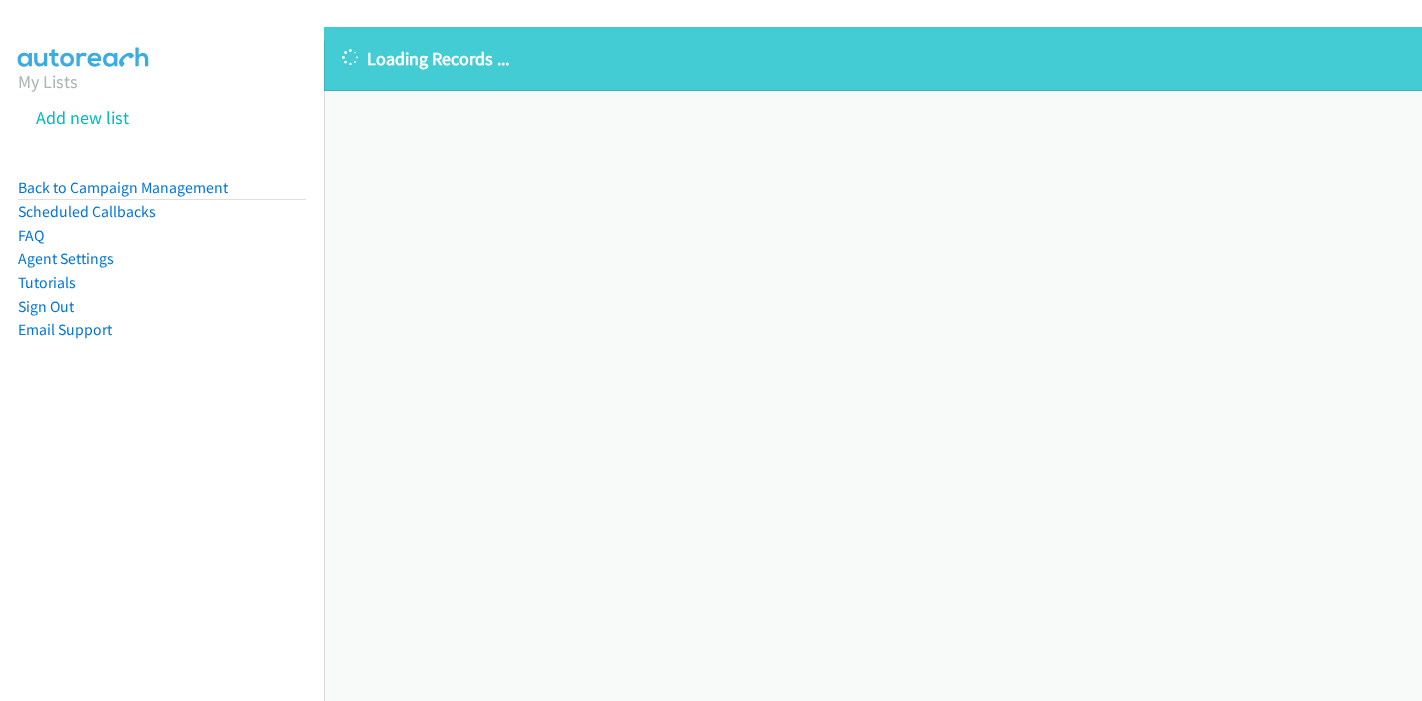 scroll, scrollTop: 0, scrollLeft: 0, axis: both 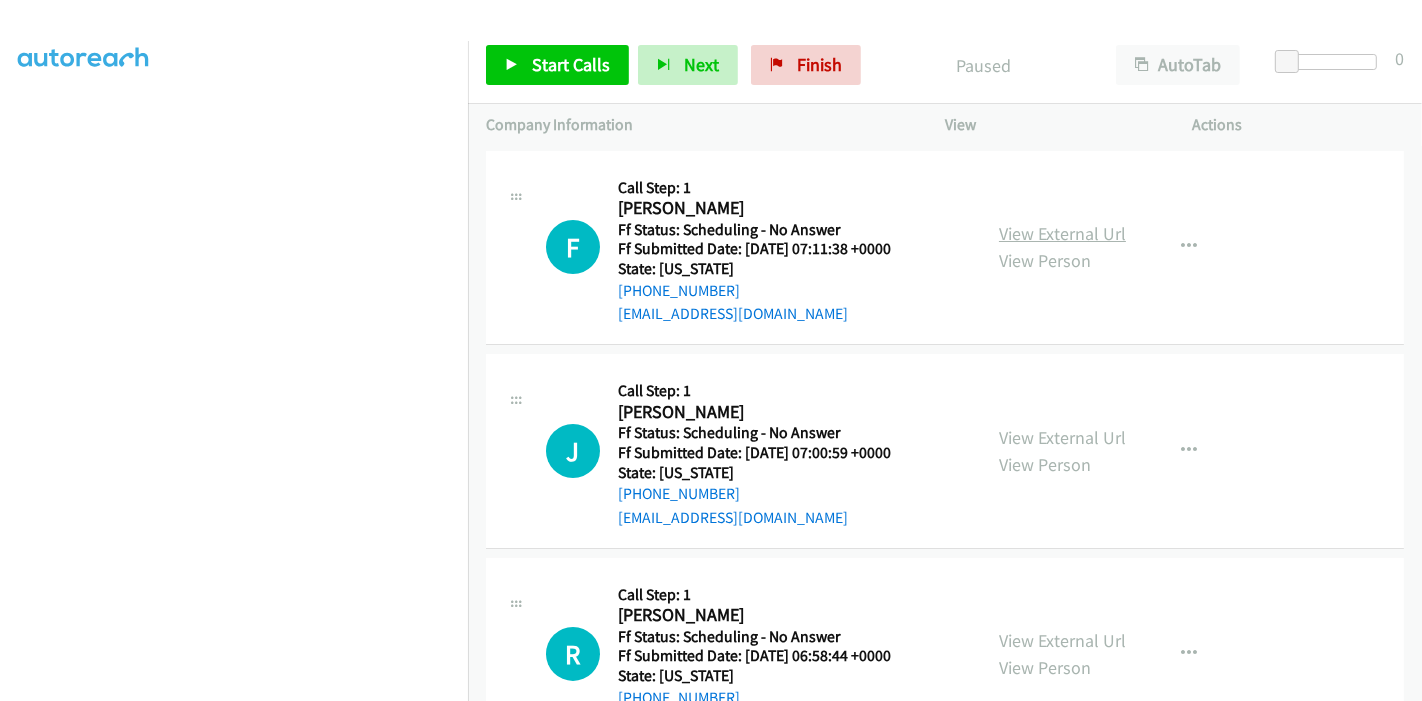 click on "View External Url" at bounding box center [1062, 233] 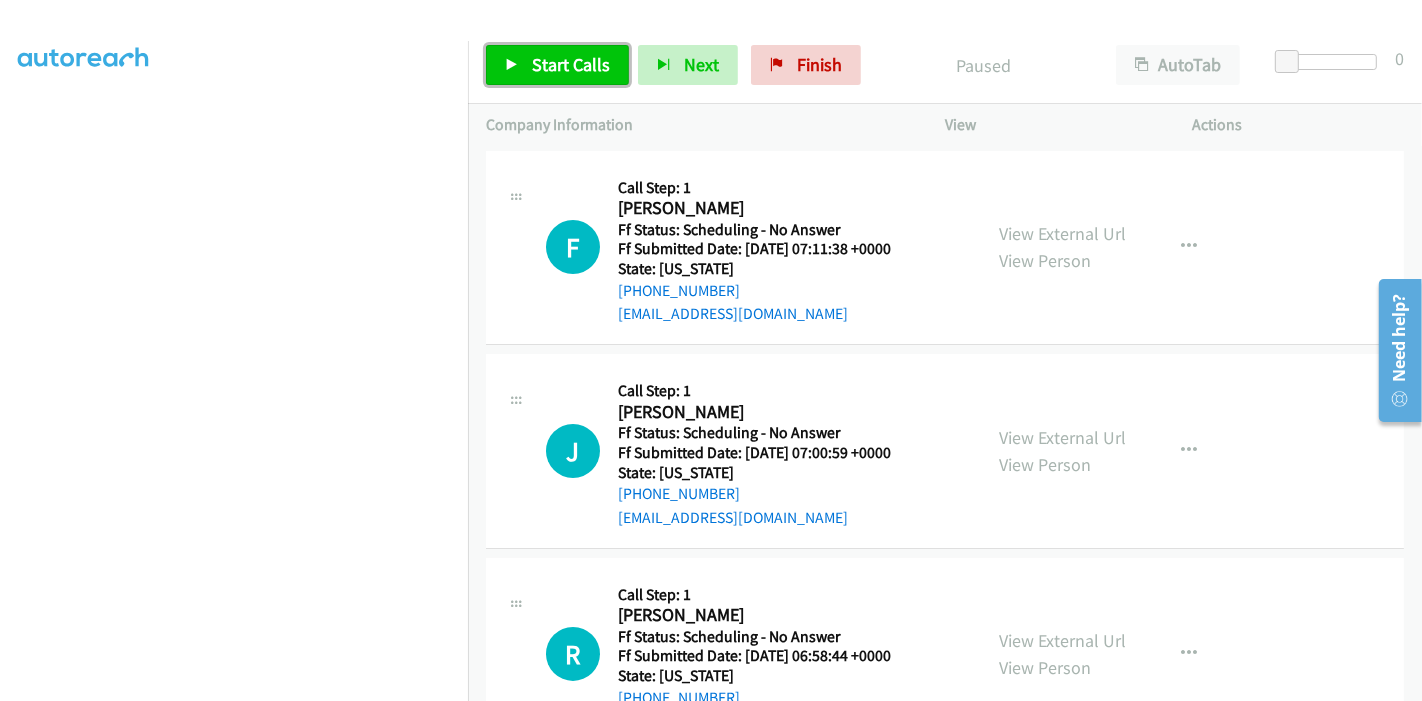 click on "Start Calls" at bounding box center [571, 64] 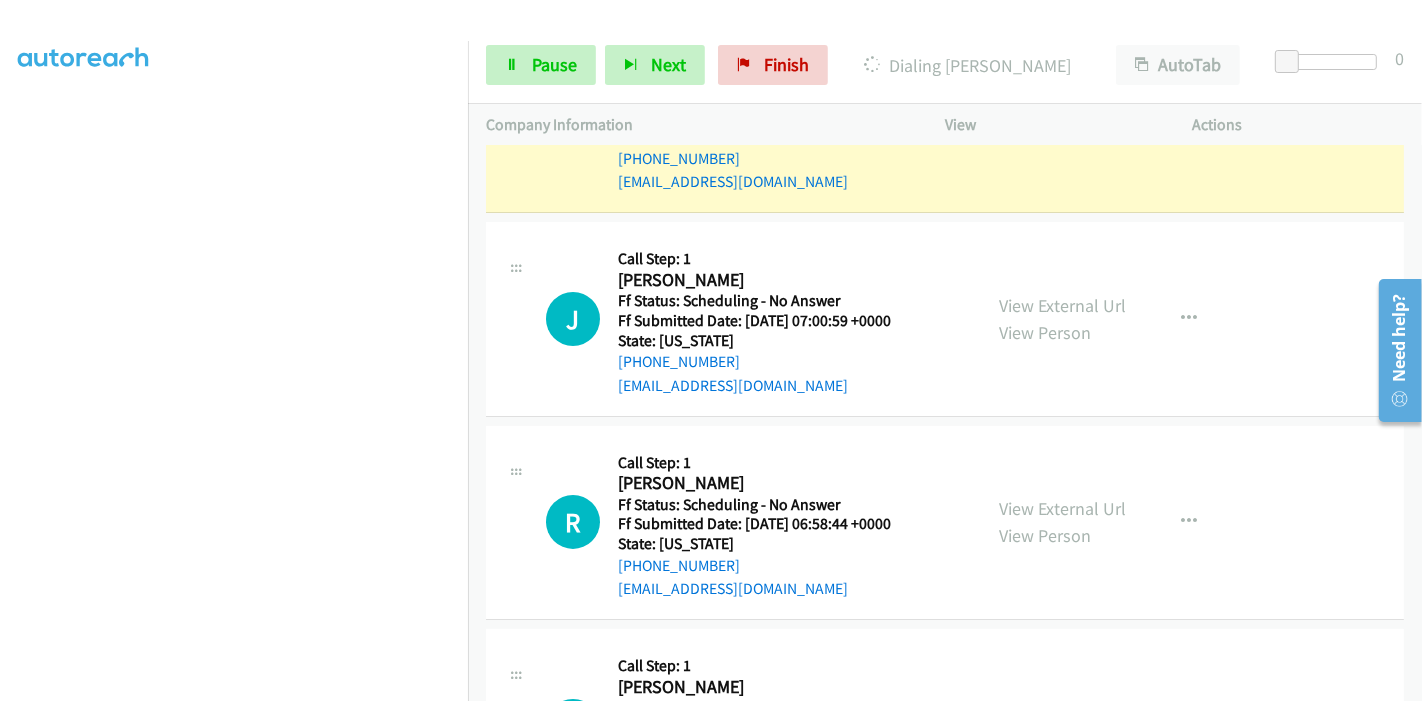 scroll, scrollTop: 333, scrollLeft: 0, axis: vertical 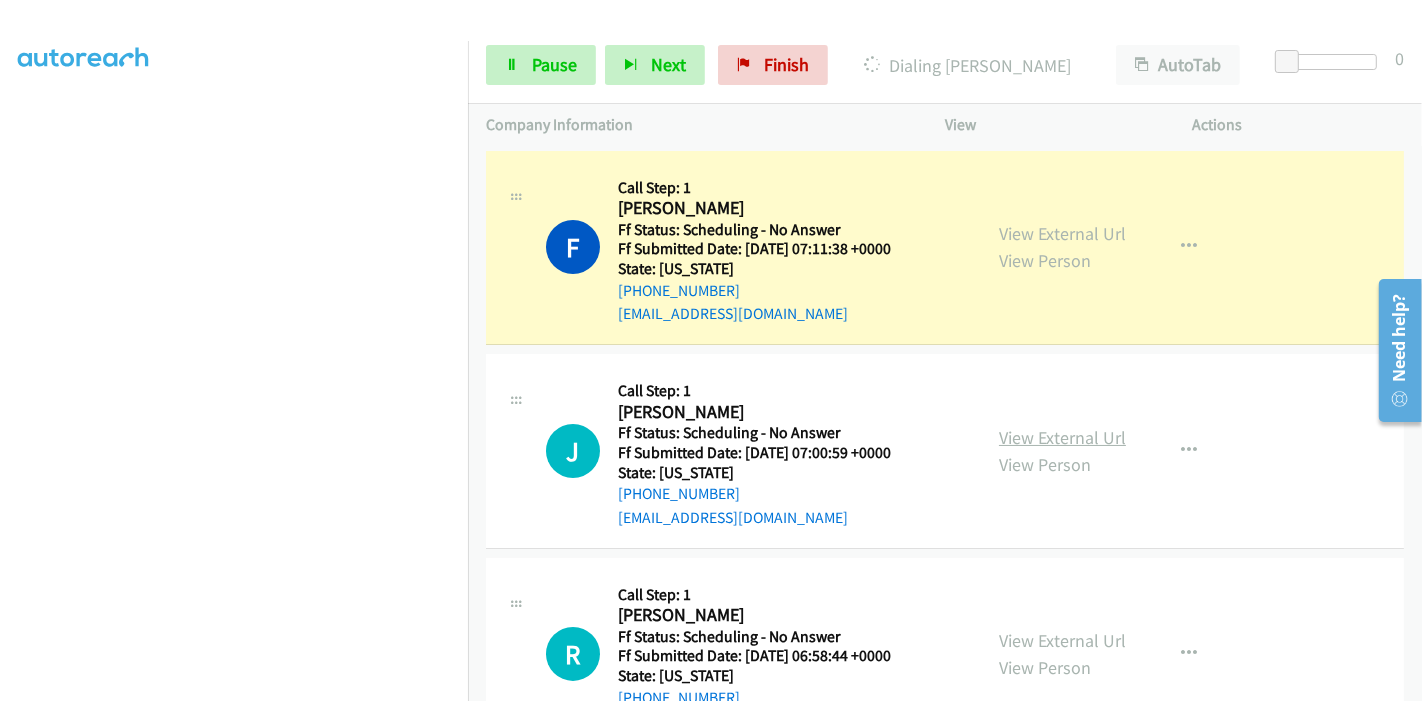 click on "View External Url" at bounding box center [1062, 437] 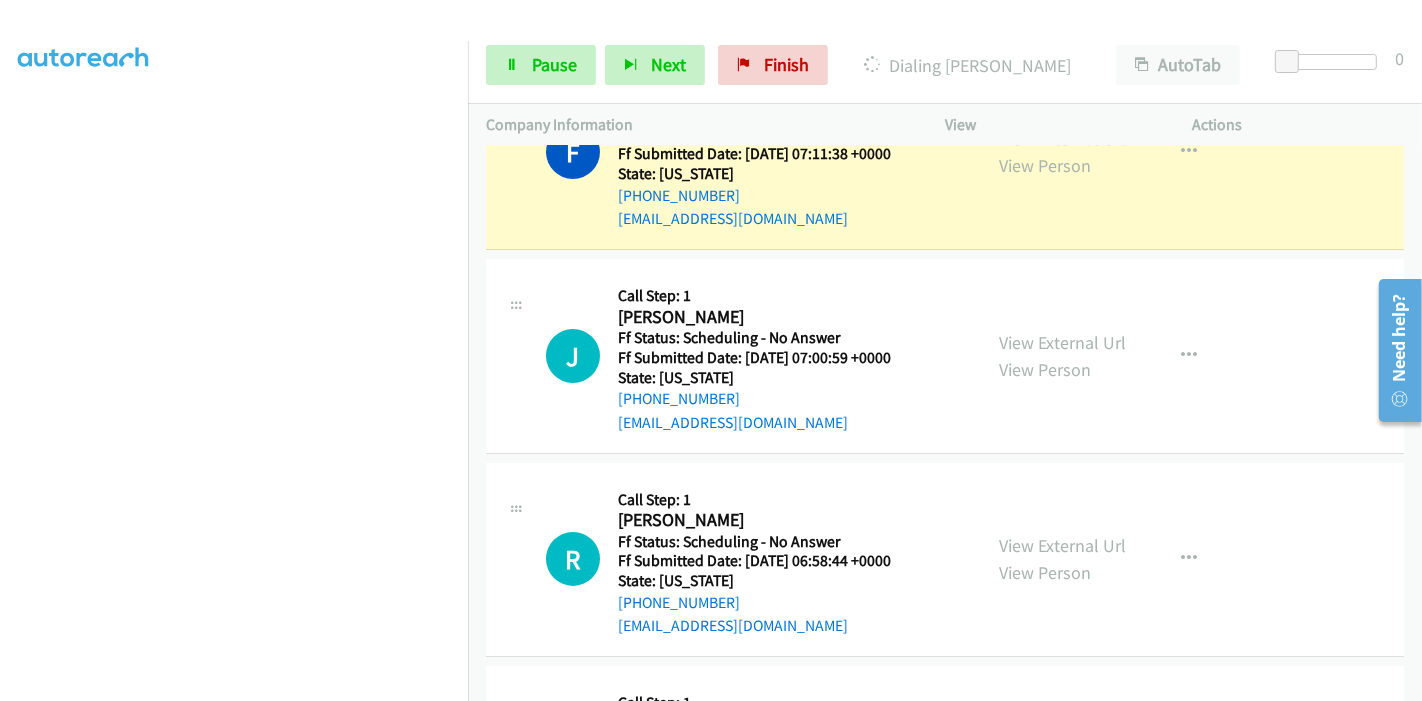 scroll, scrollTop: 333, scrollLeft: 0, axis: vertical 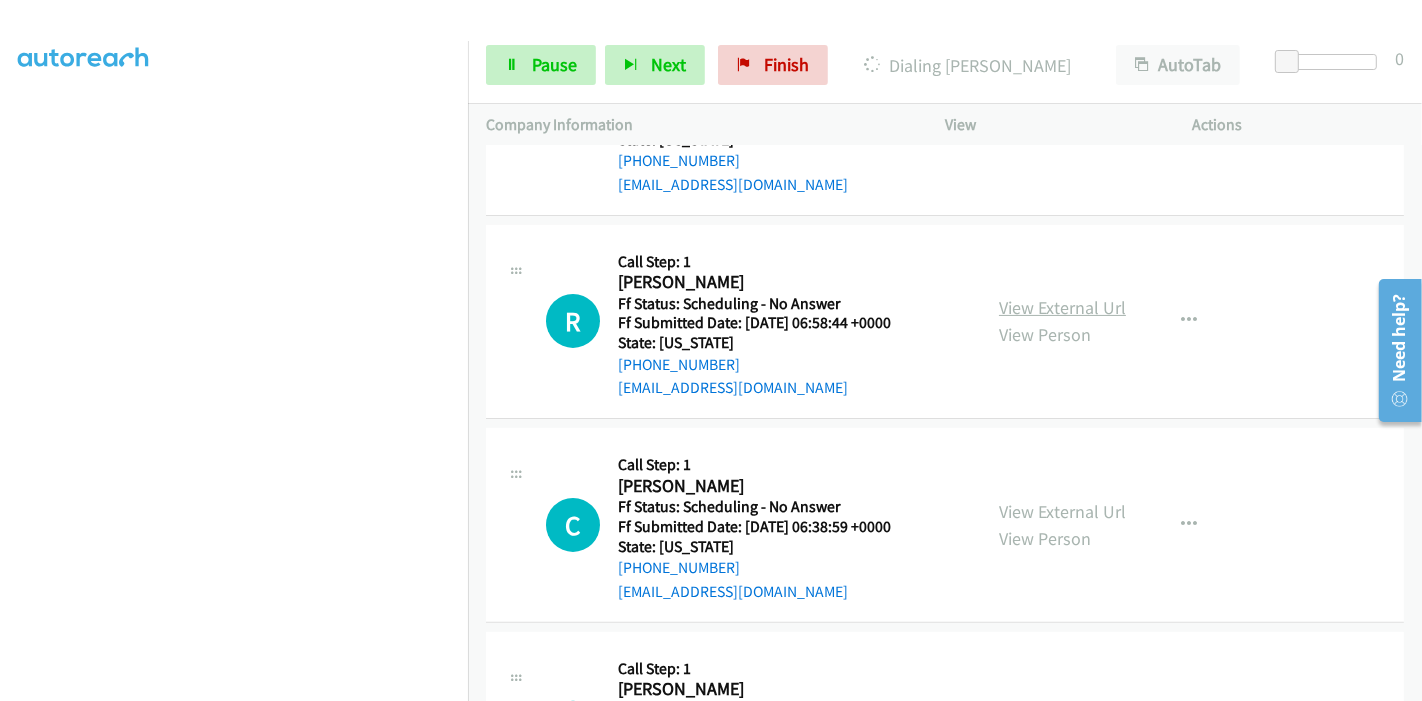 click on "View External Url" at bounding box center (1062, 307) 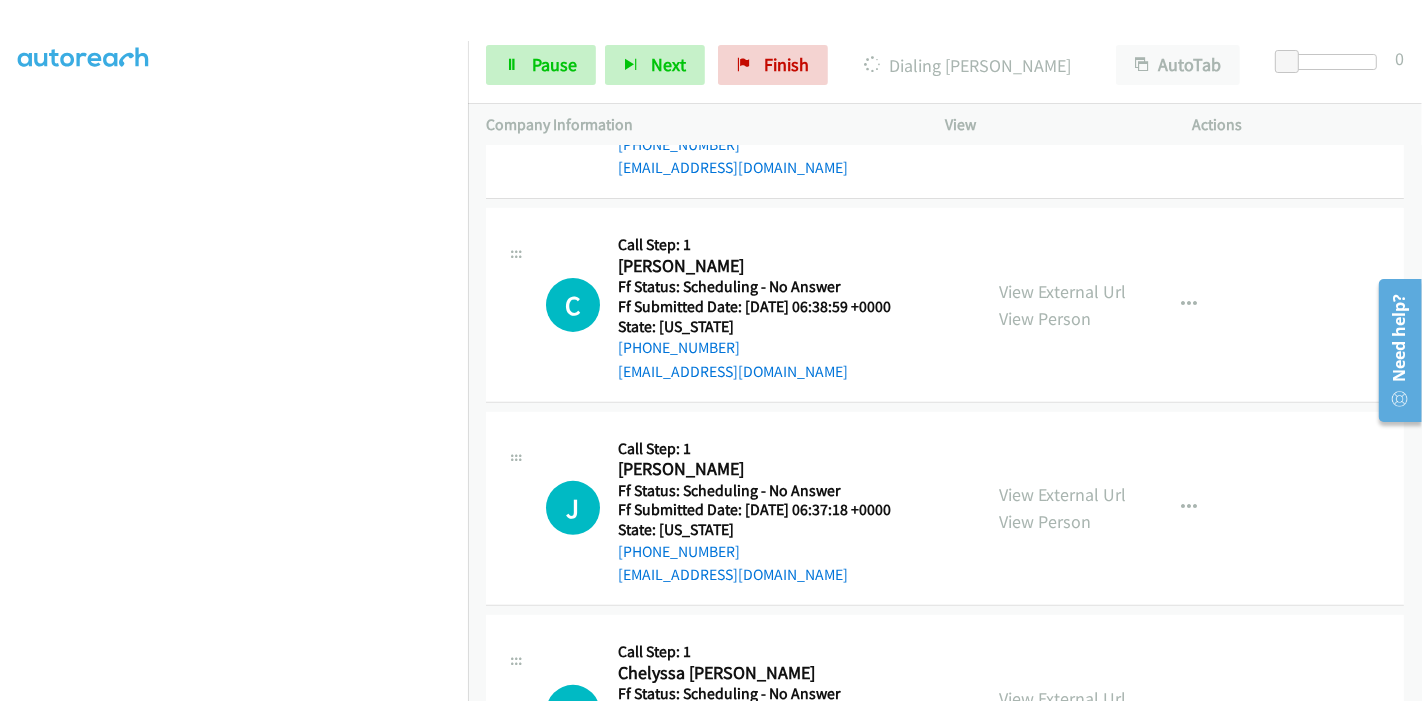 scroll, scrollTop: 555, scrollLeft: 0, axis: vertical 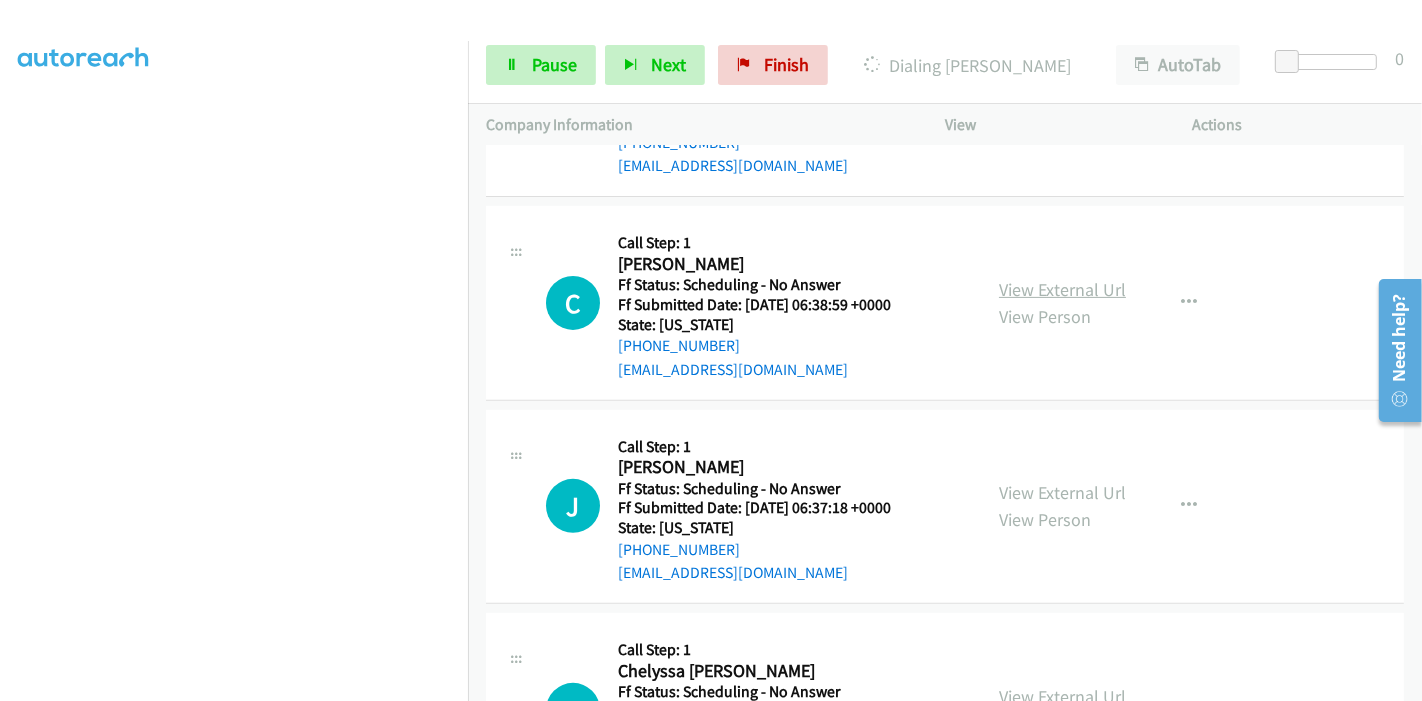 click on "View External Url" at bounding box center [1062, 289] 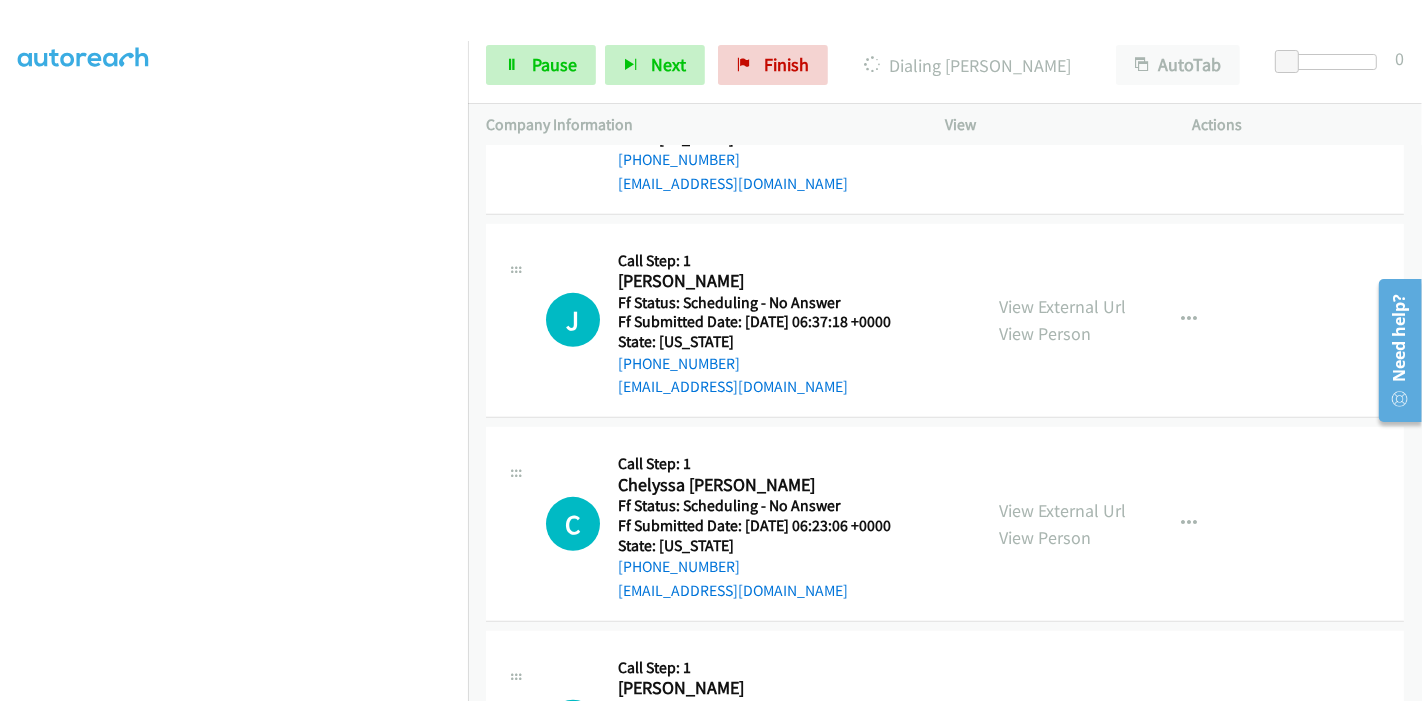 scroll, scrollTop: 777, scrollLeft: 0, axis: vertical 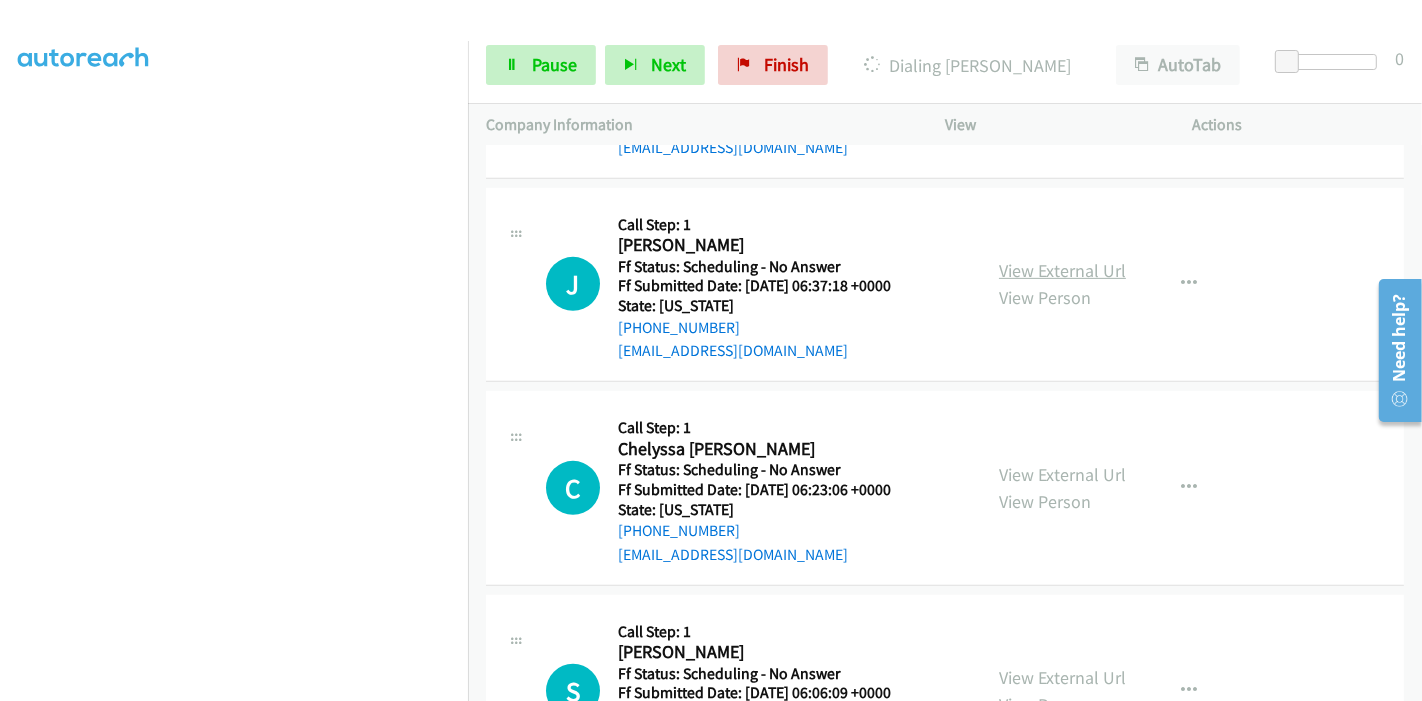 click on "View External Url" at bounding box center (1062, 270) 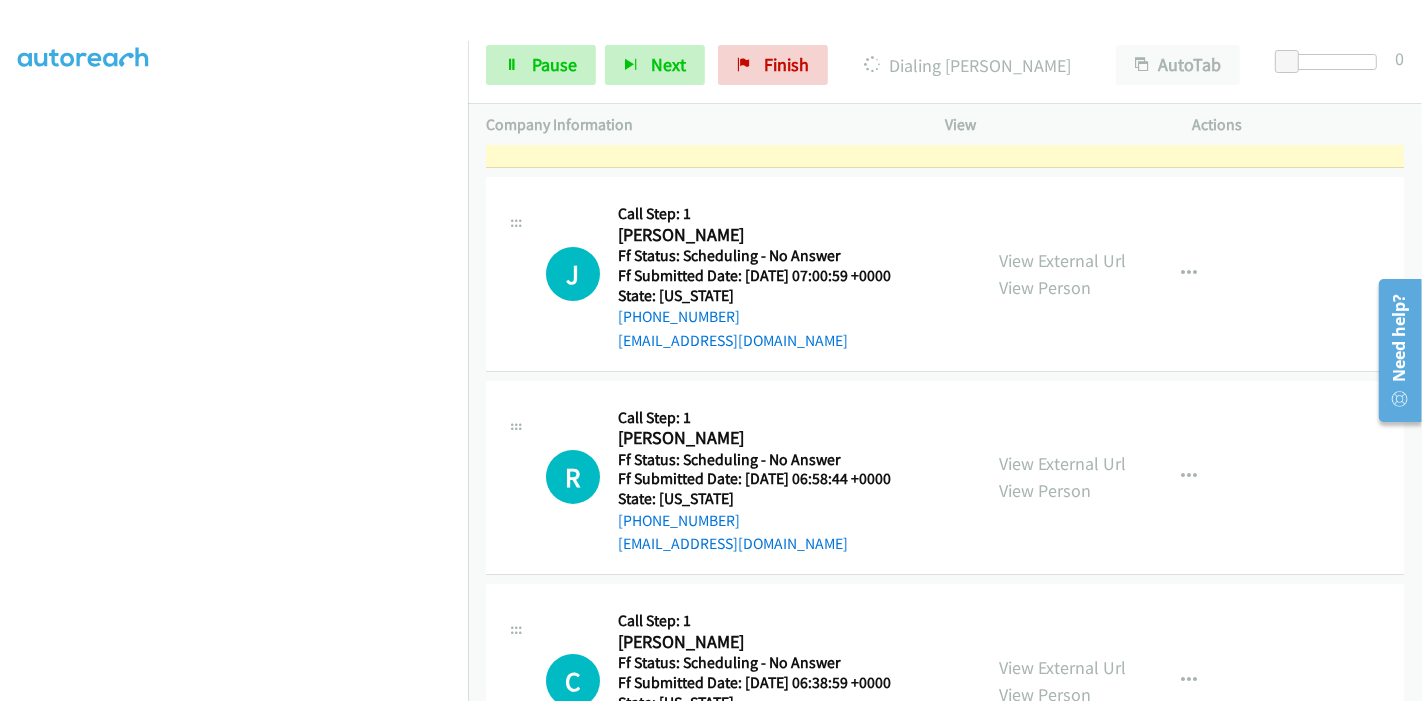 scroll, scrollTop: 0, scrollLeft: 0, axis: both 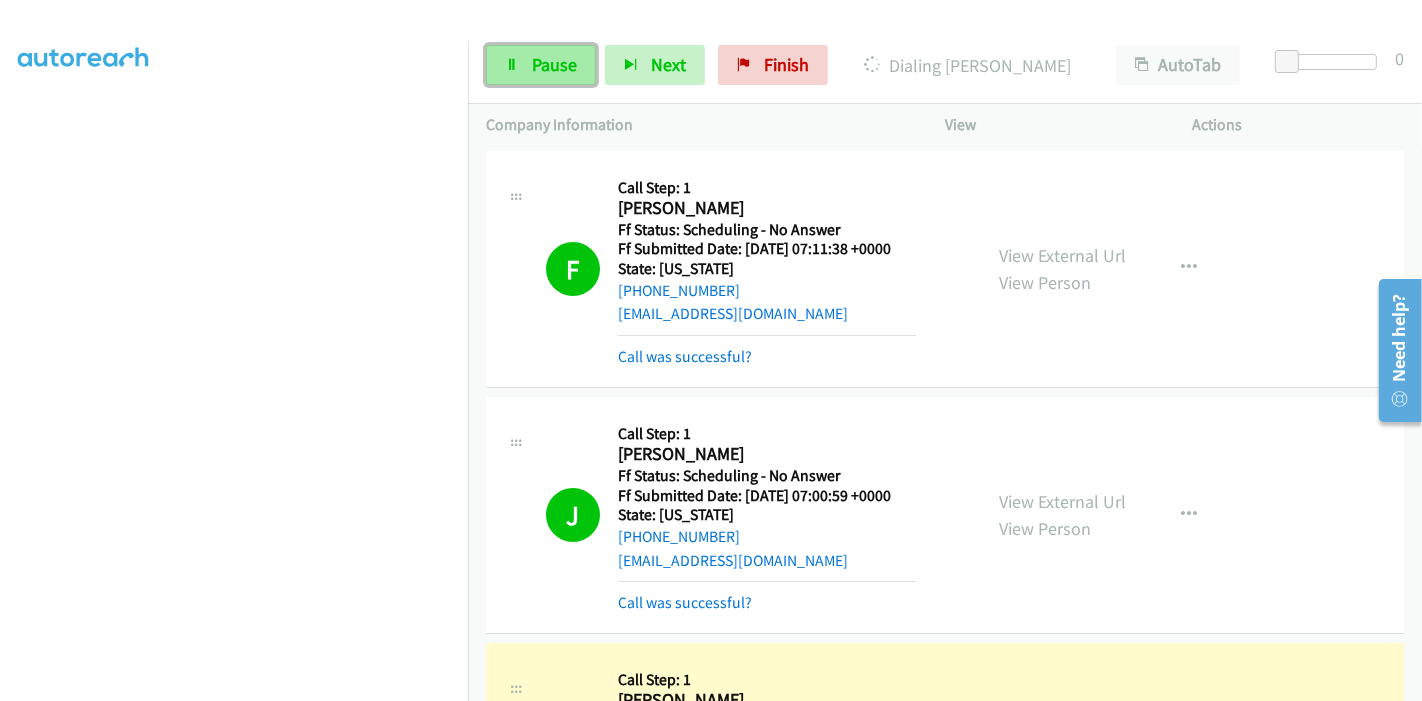 click at bounding box center [512, 66] 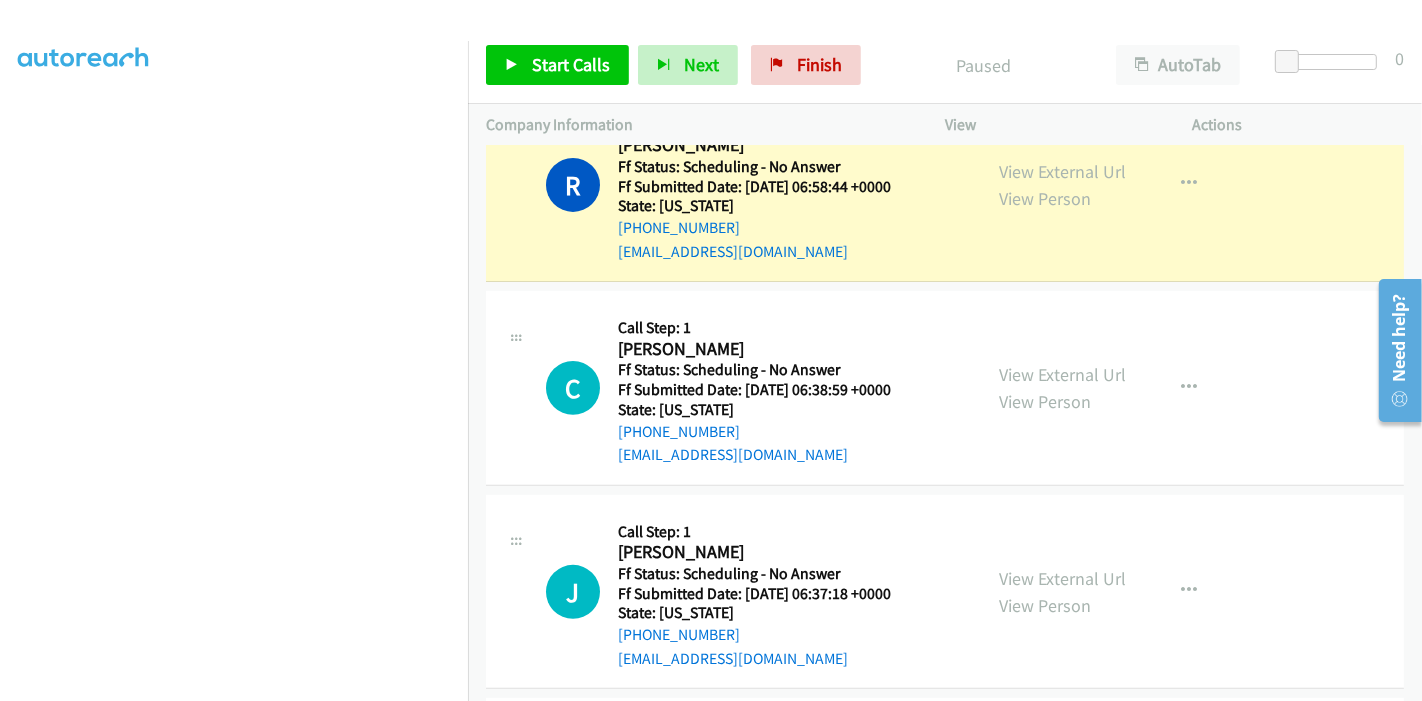 scroll, scrollTop: 333, scrollLeft: 0, axis: vertical 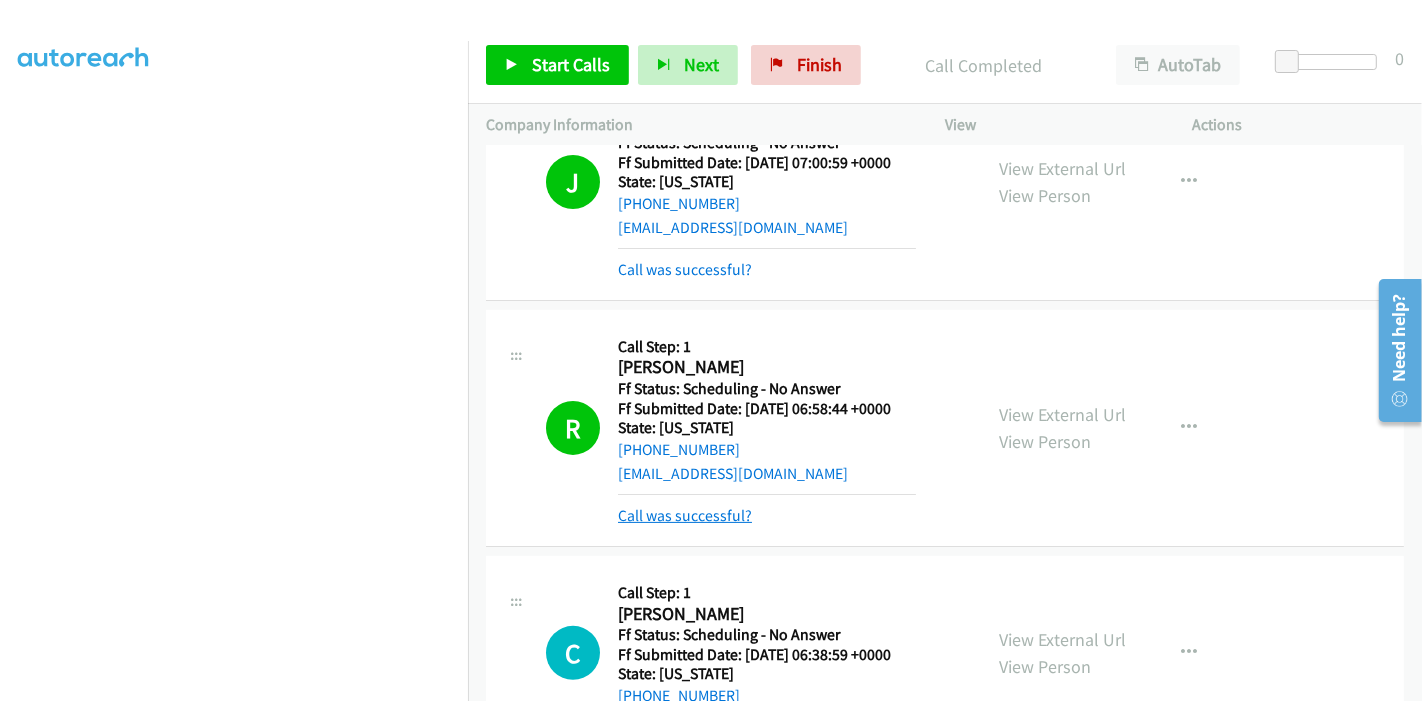 click on "Call was successful?" at bounding box center (685, 515) 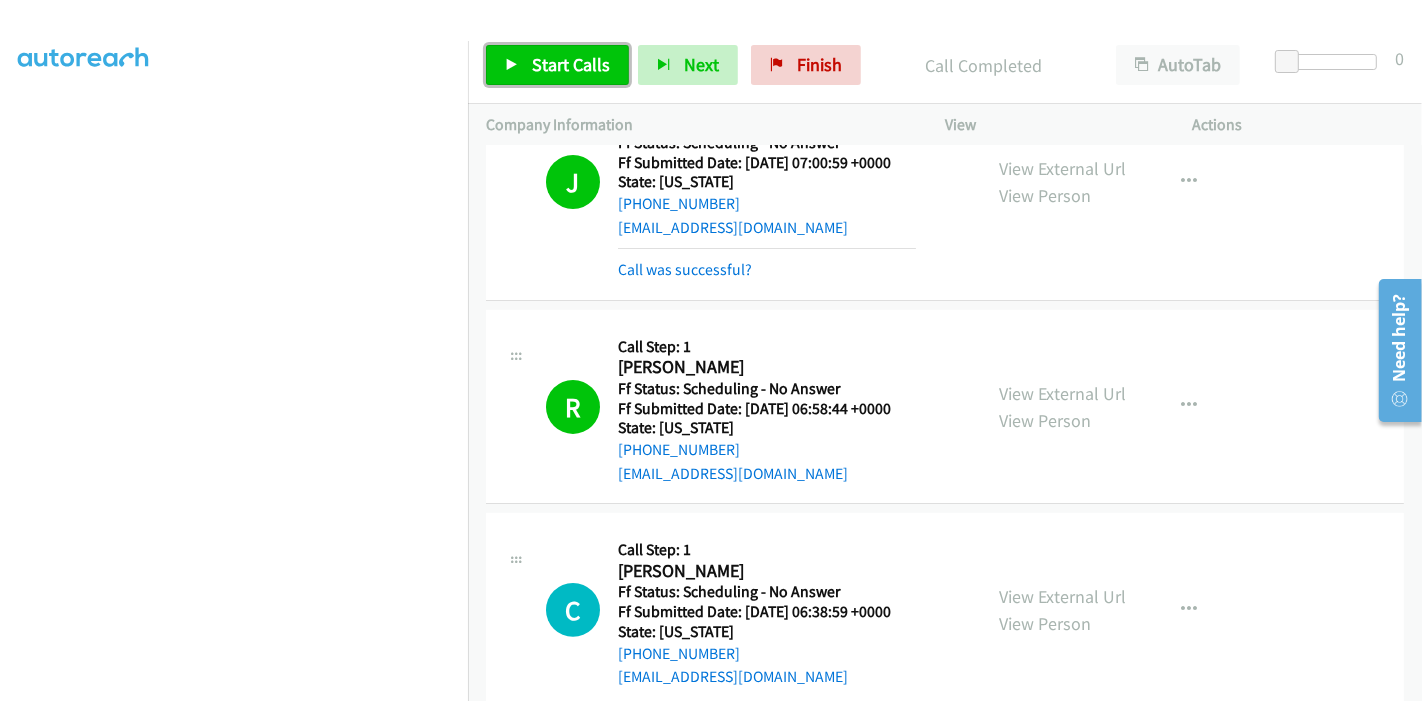 click on "Start Calls" at bounding box center [571, 64] 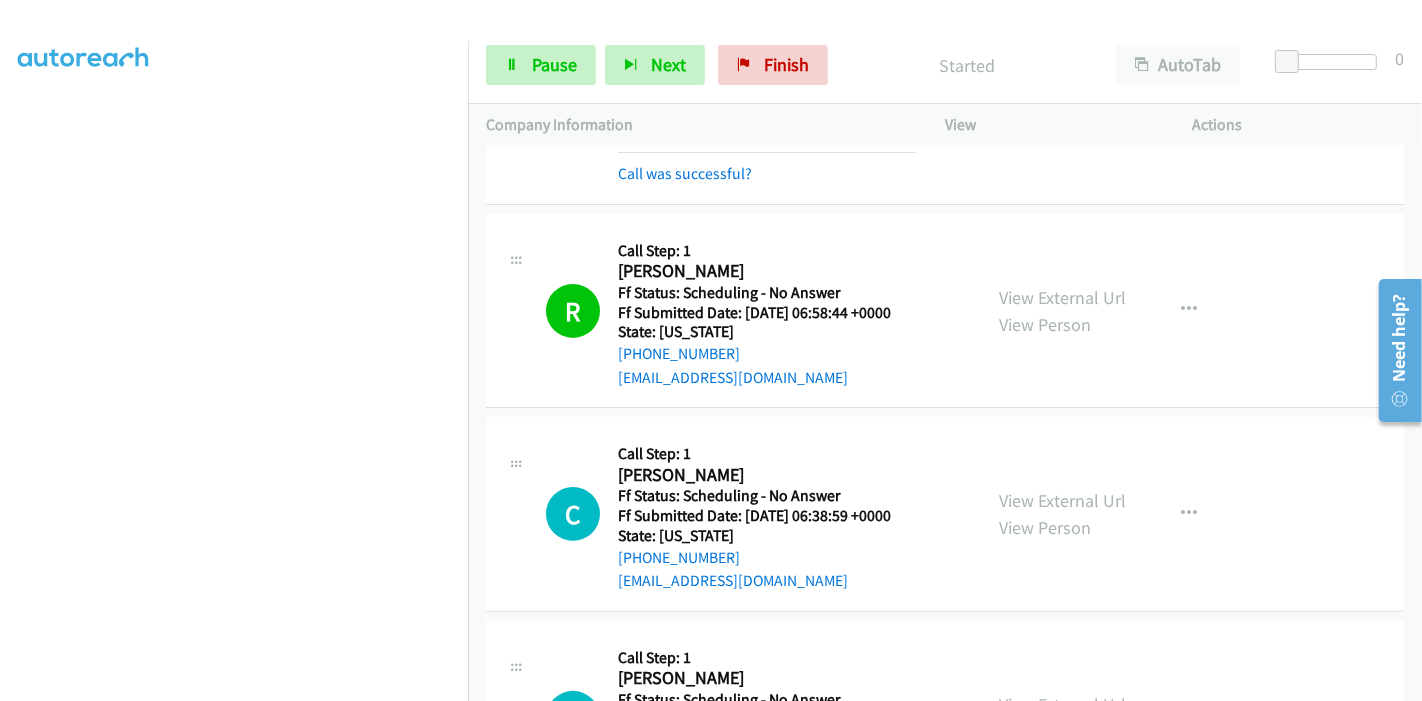 scroll, scrollTop: 555, scrollLeft: 0, axis: vertical 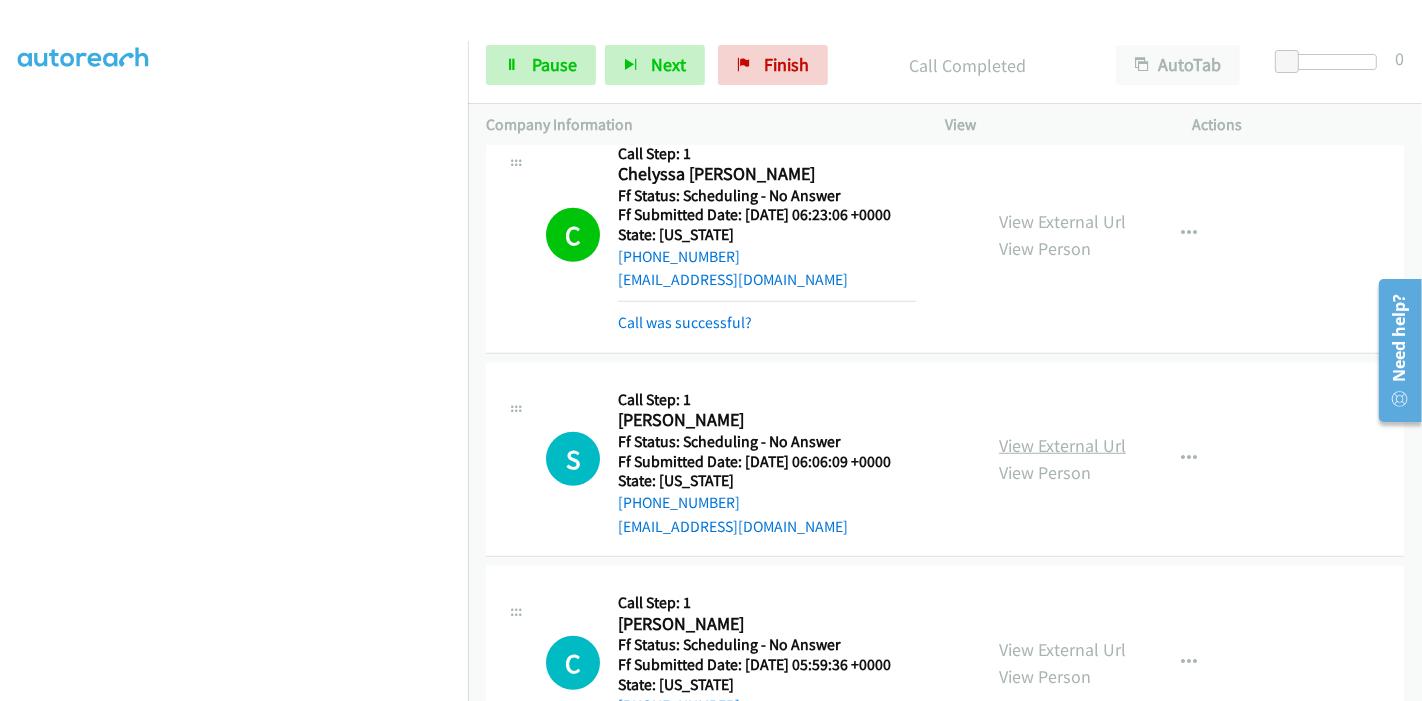 click on "View External Url" at bounding box center (1062, 445) 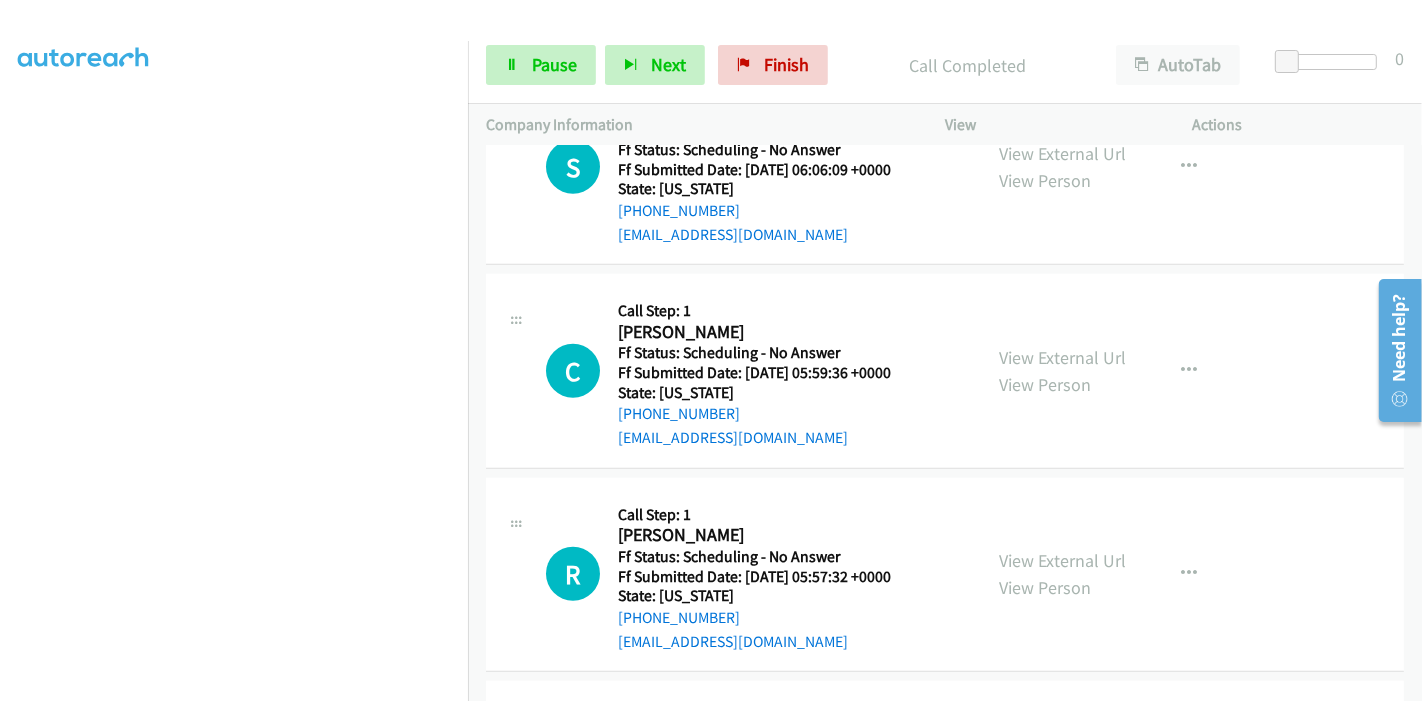 scroll, scrollTop: 1555, scrollLeft: 0, axis: vertical 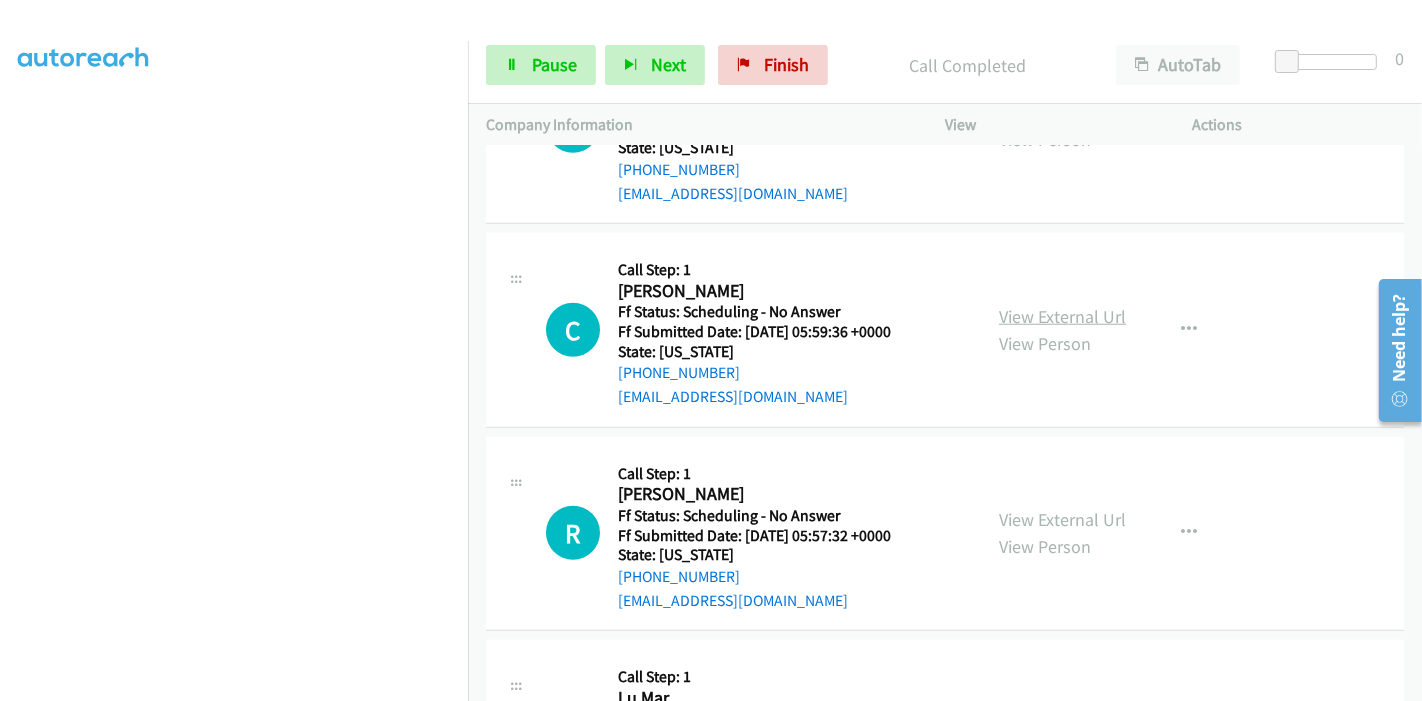 click on "View External Url" at bounding box center (1062, 316) 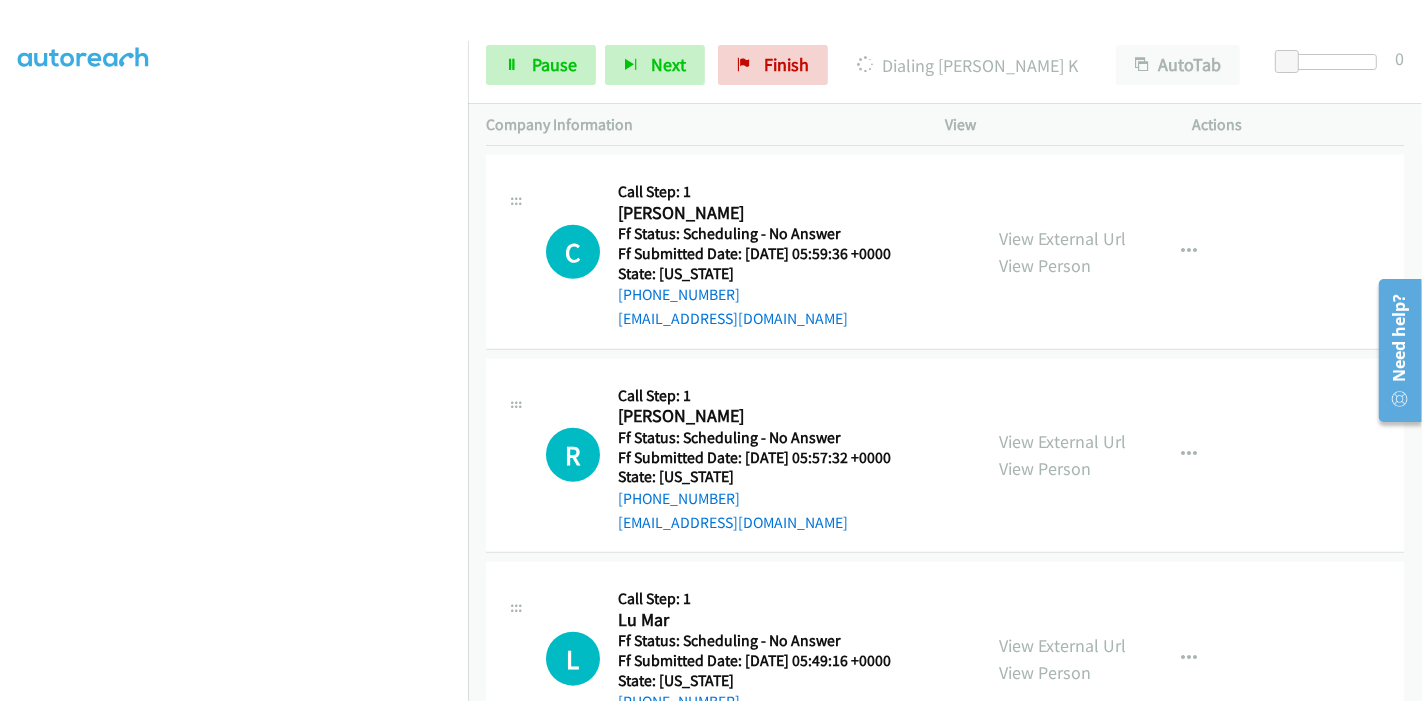 scroll, scrollTop: 1666, scrollLeft: 0, axis: vertical 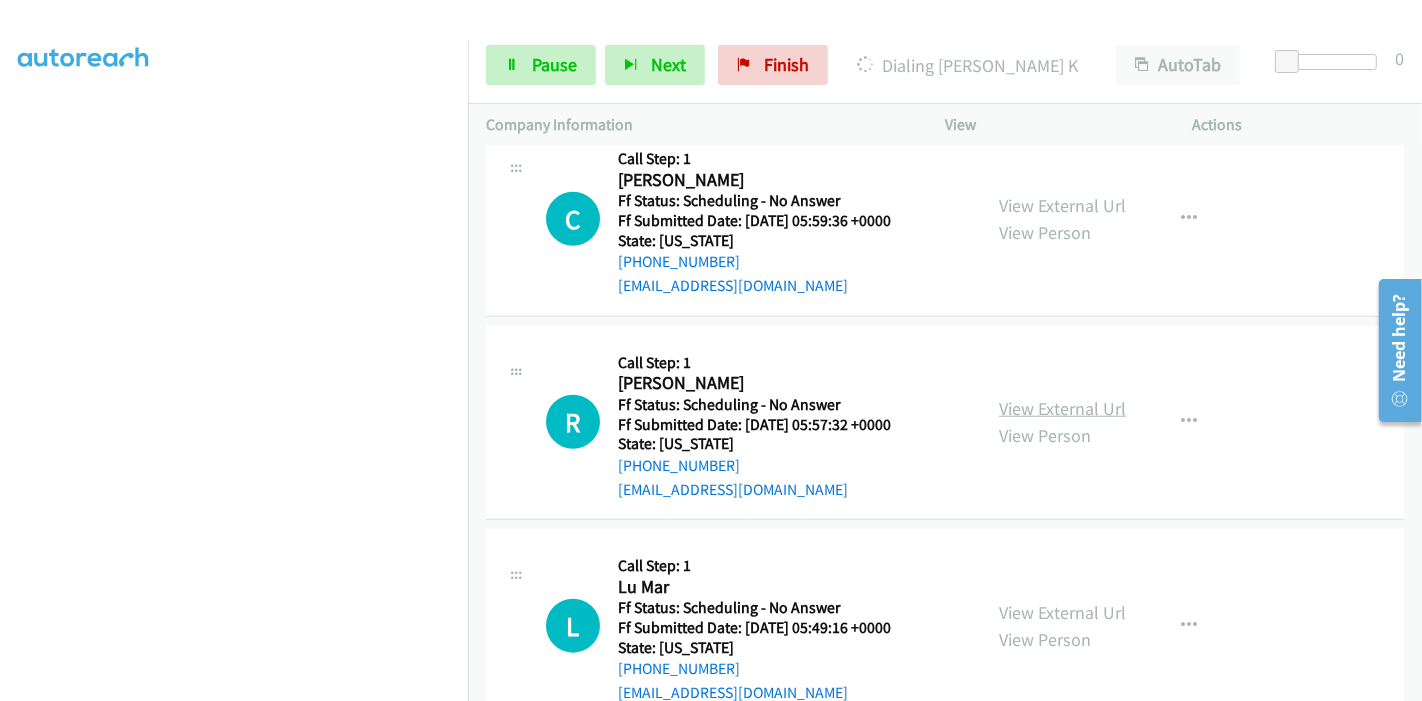 click on "View External Url" at bounding box center [1062, 408] 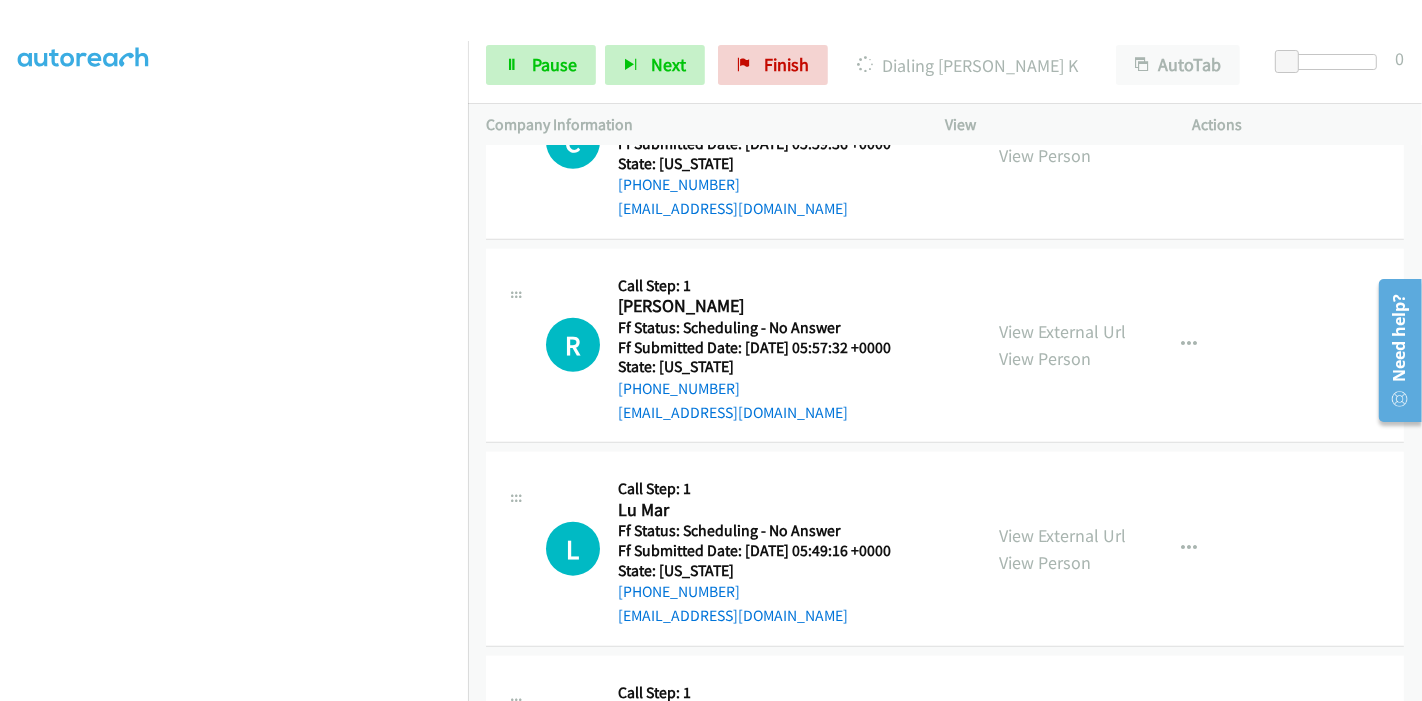scroll, scrollTop: 1777, scrollLeft: 0, axis: vertical 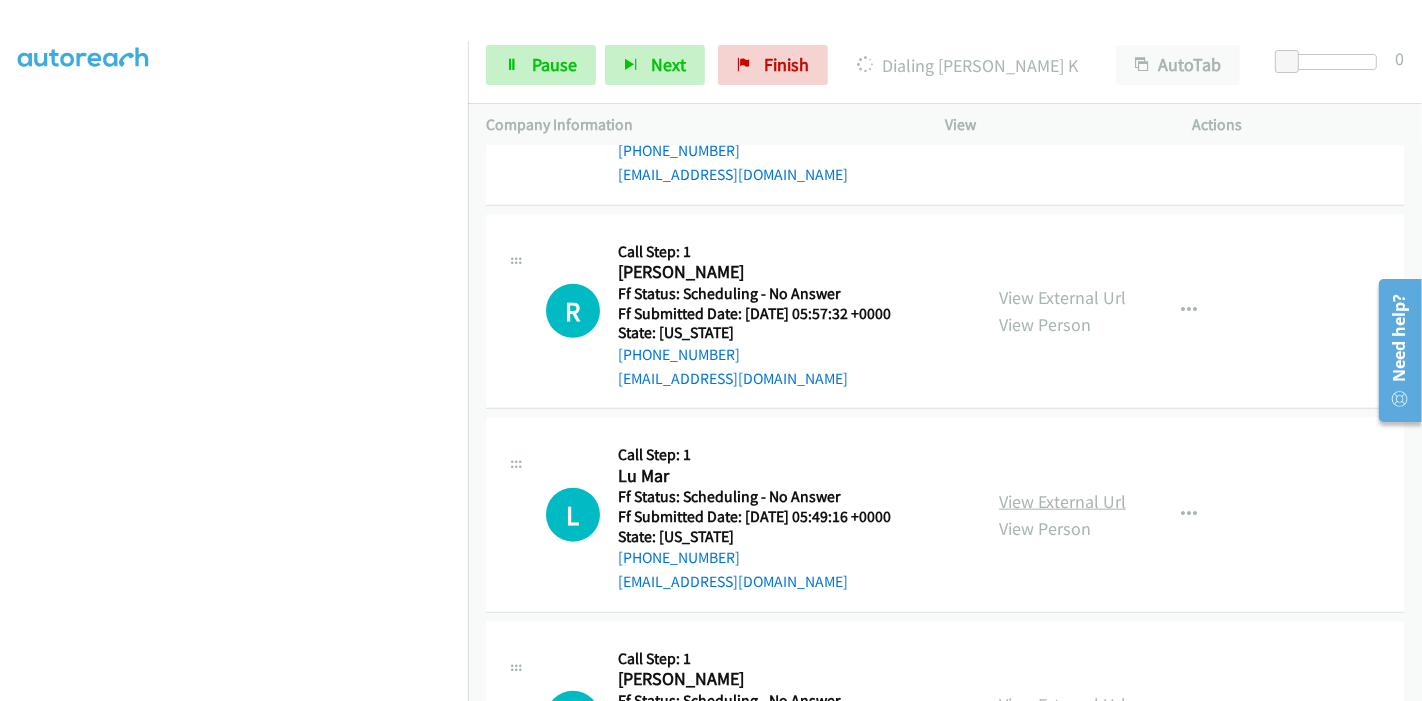 click on "View External Url" at bounding box center [1062, 501] 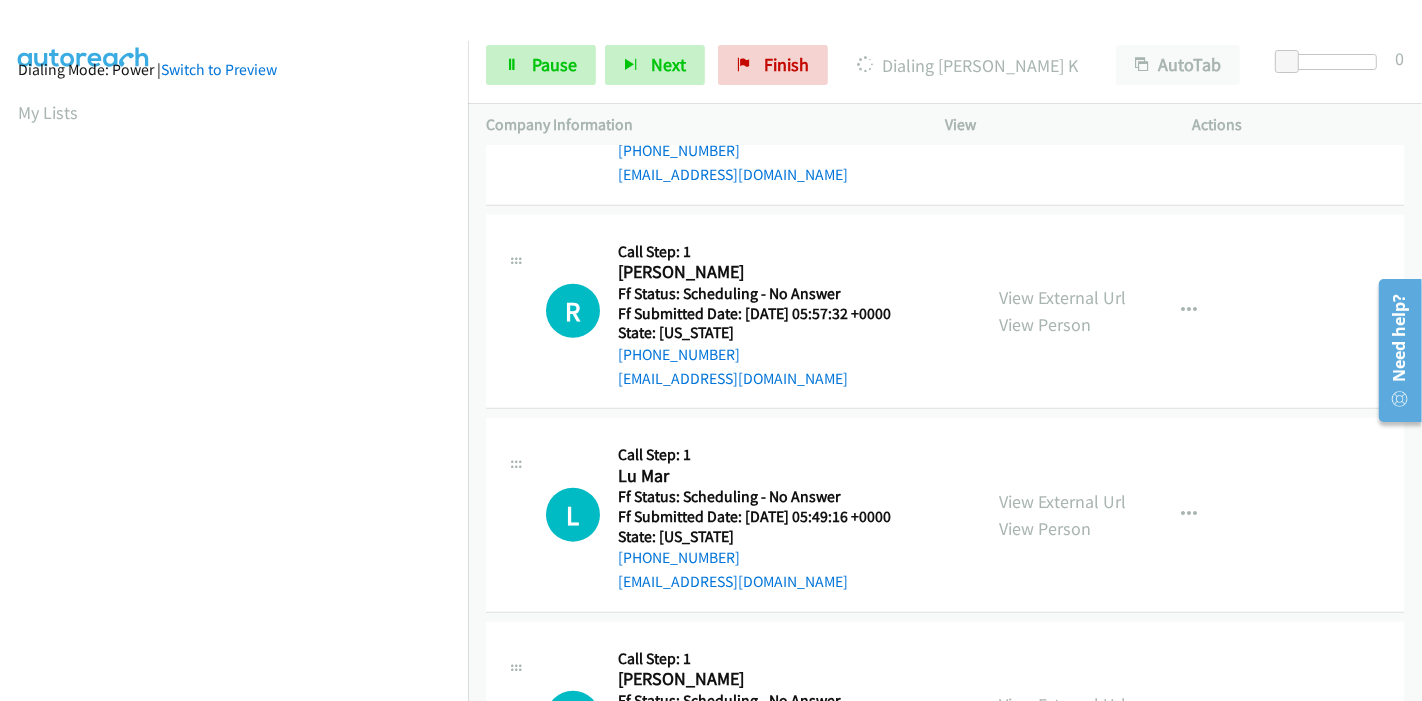 scroll, scrollTop: 422, scrollLeft: 0, axis: vertical 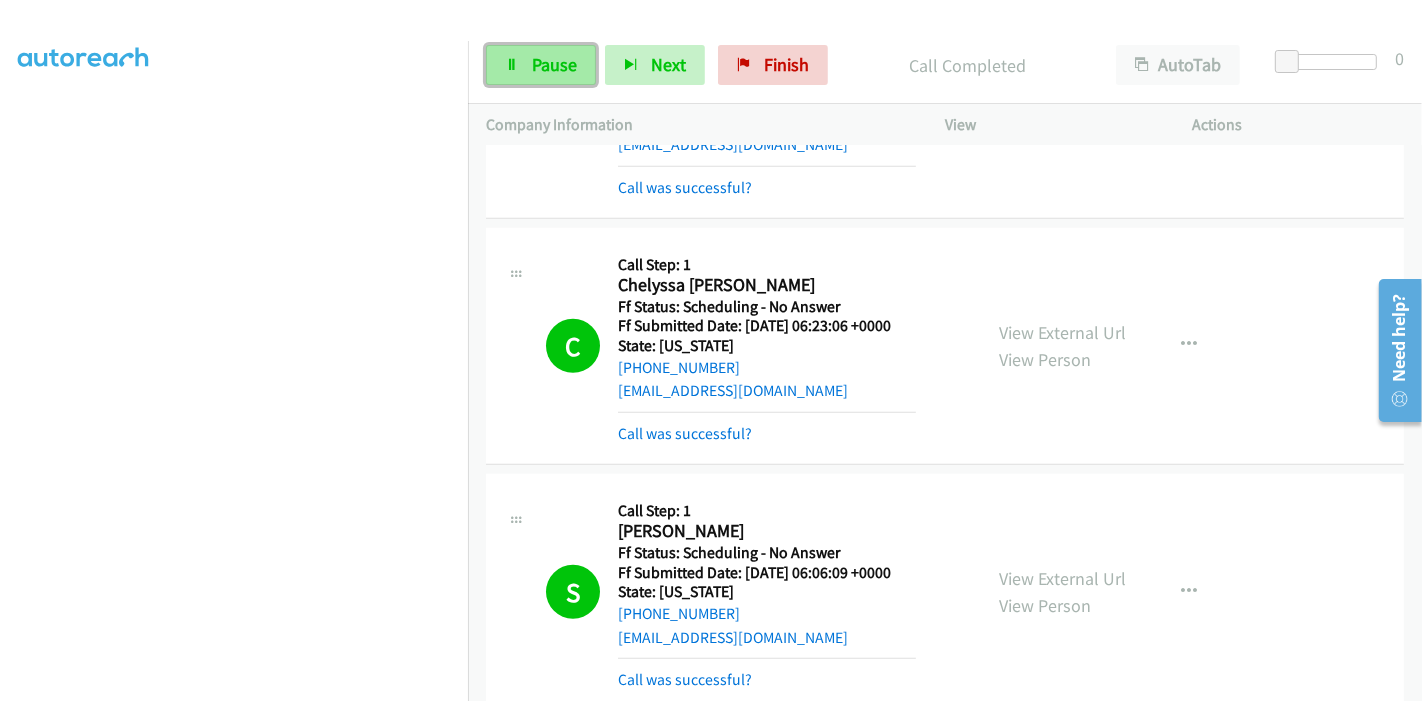 click on "Pause" at bounding box center [554, 64] 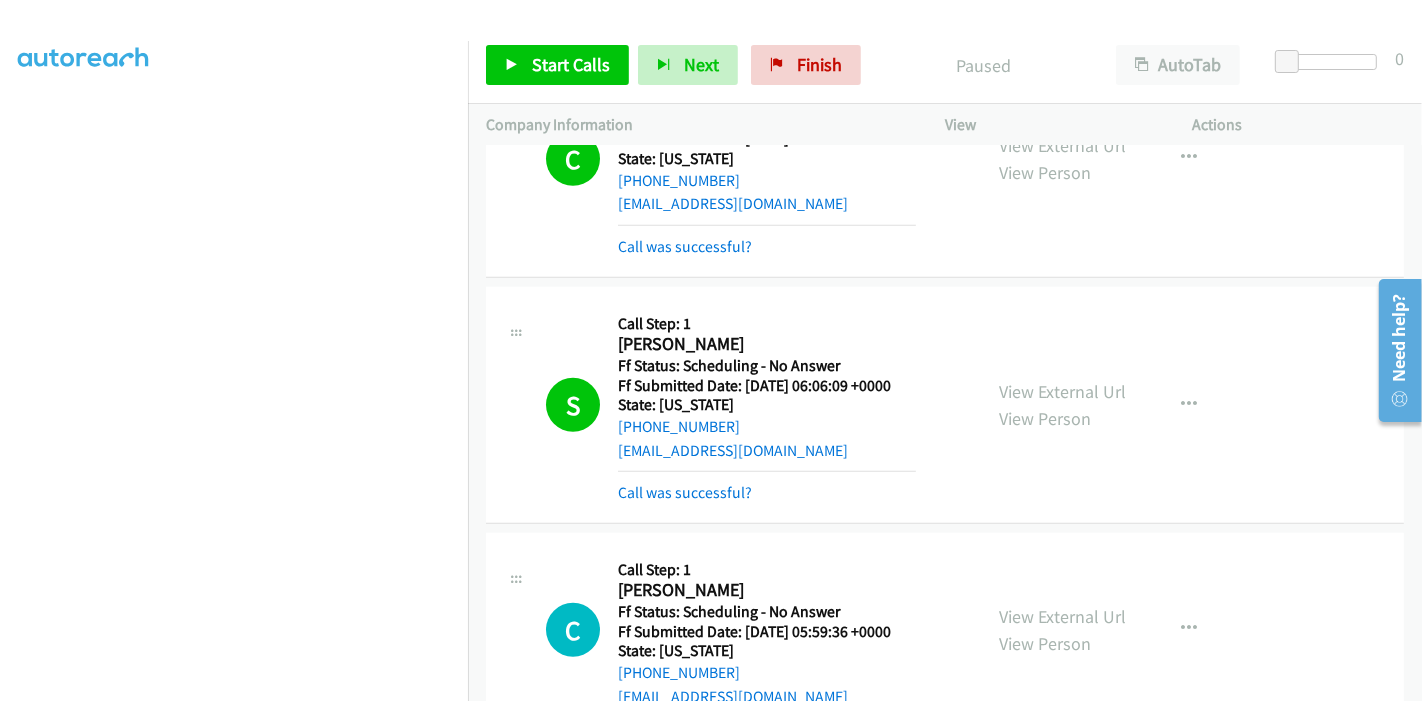 scroll, scrollTop: 1222, scrollLeft: 0, axis: vertical 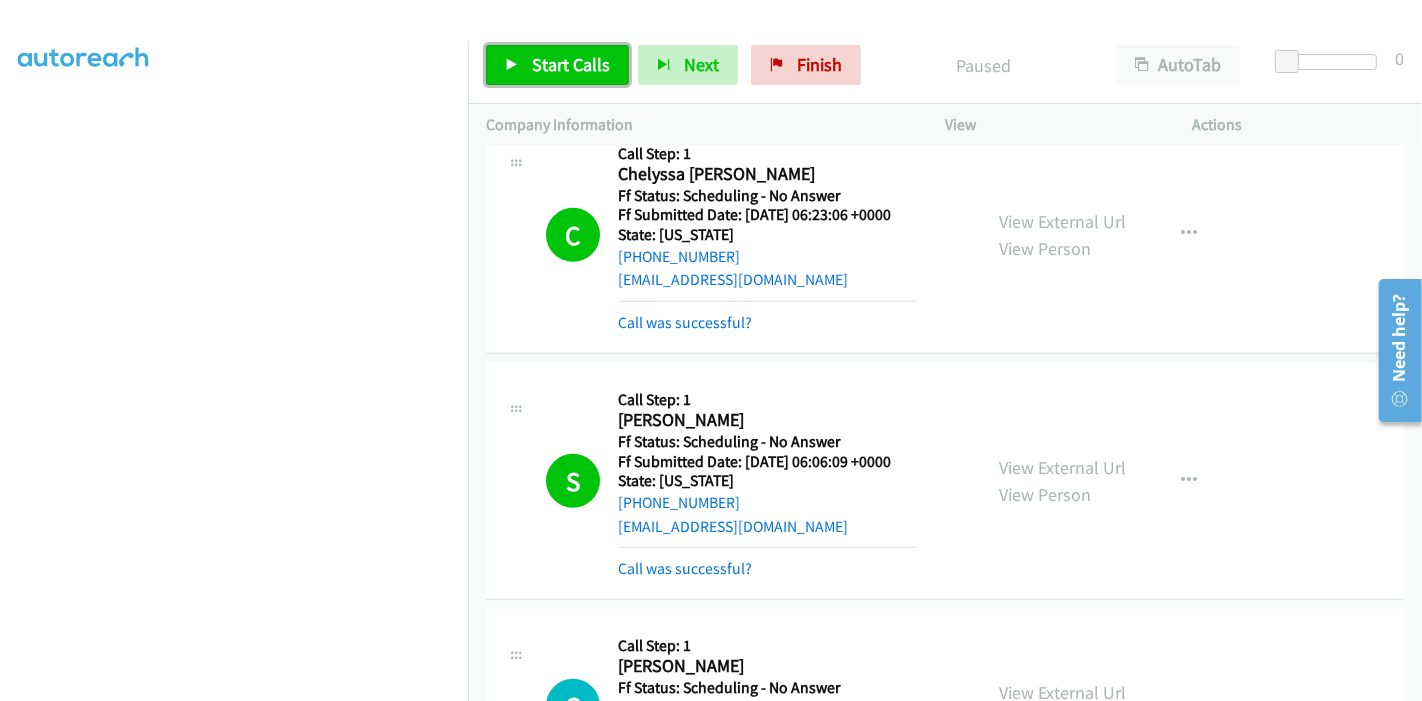 click on "Start Calls" at bounding box center (571, 64) 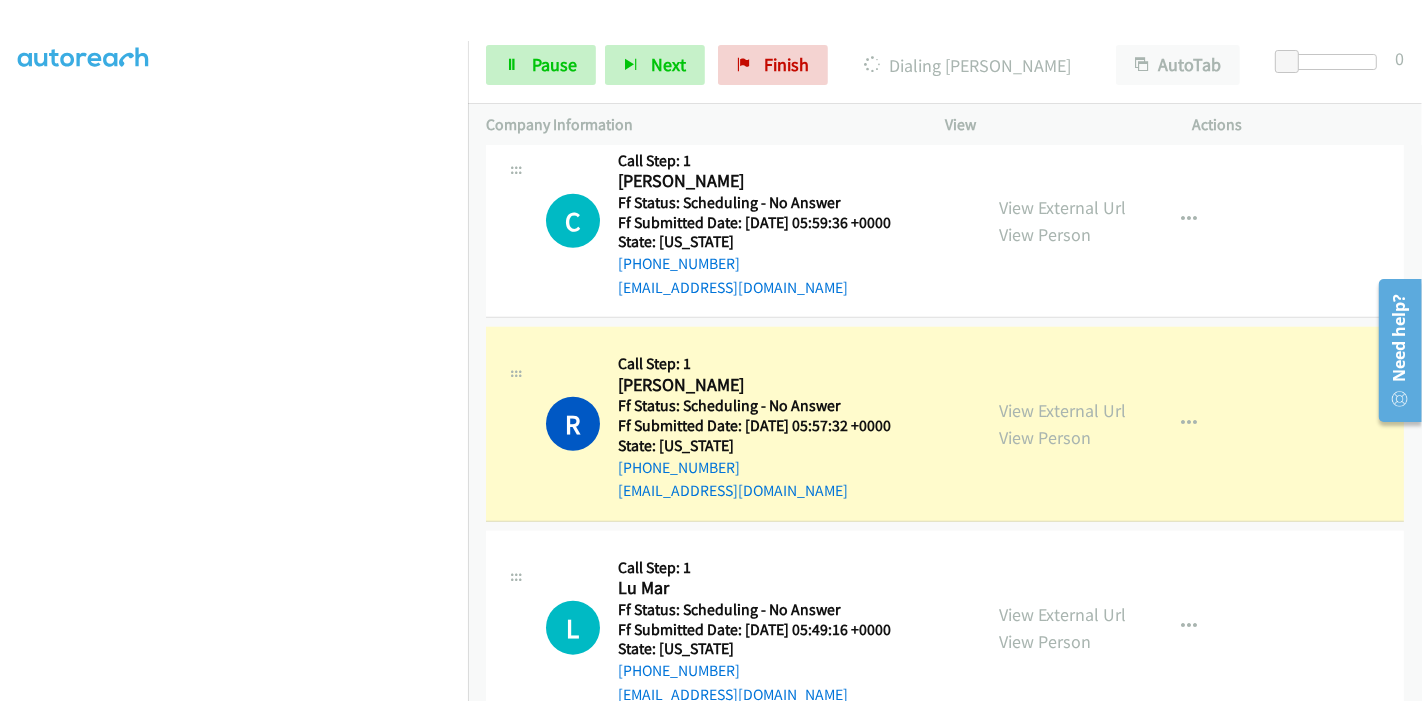 scroll, scrollTop: 1777, scrollLeft: 0, axis: vertical 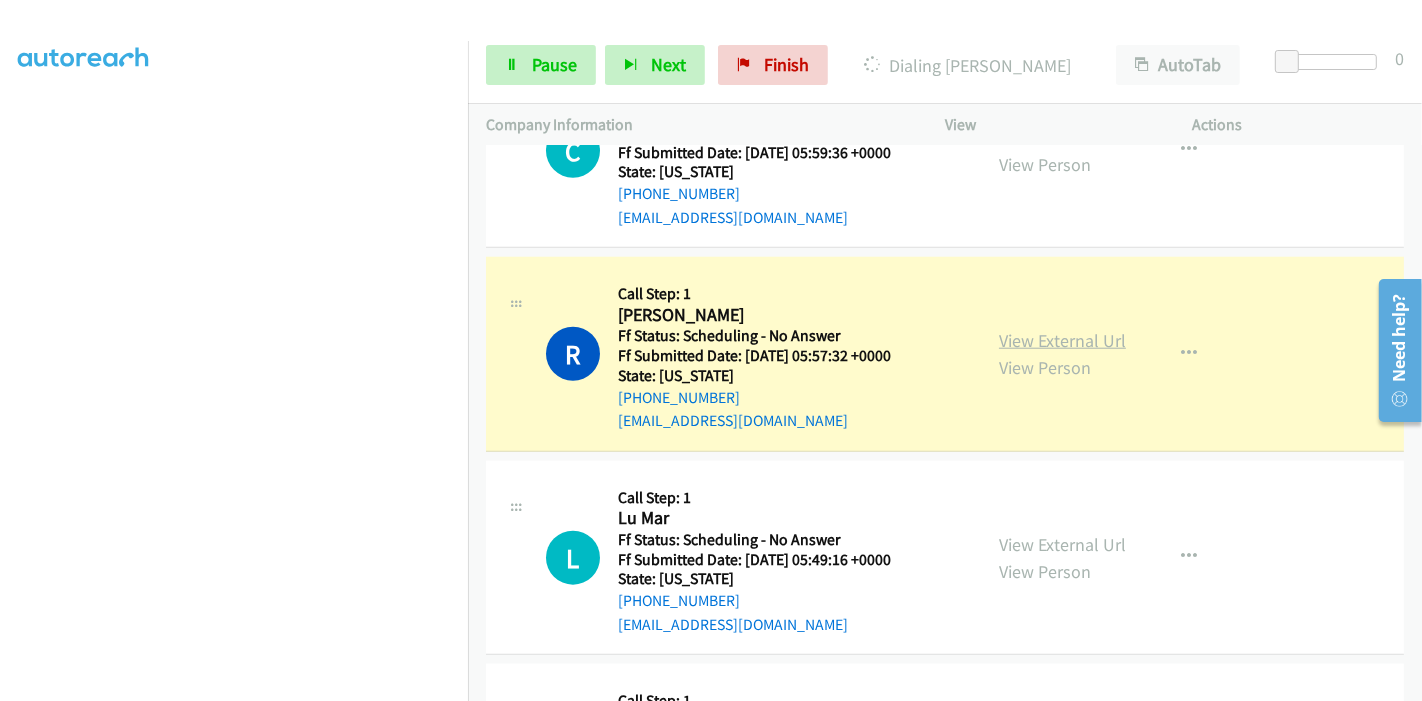 click on "View External Url" at bounding box center [1062, 340] 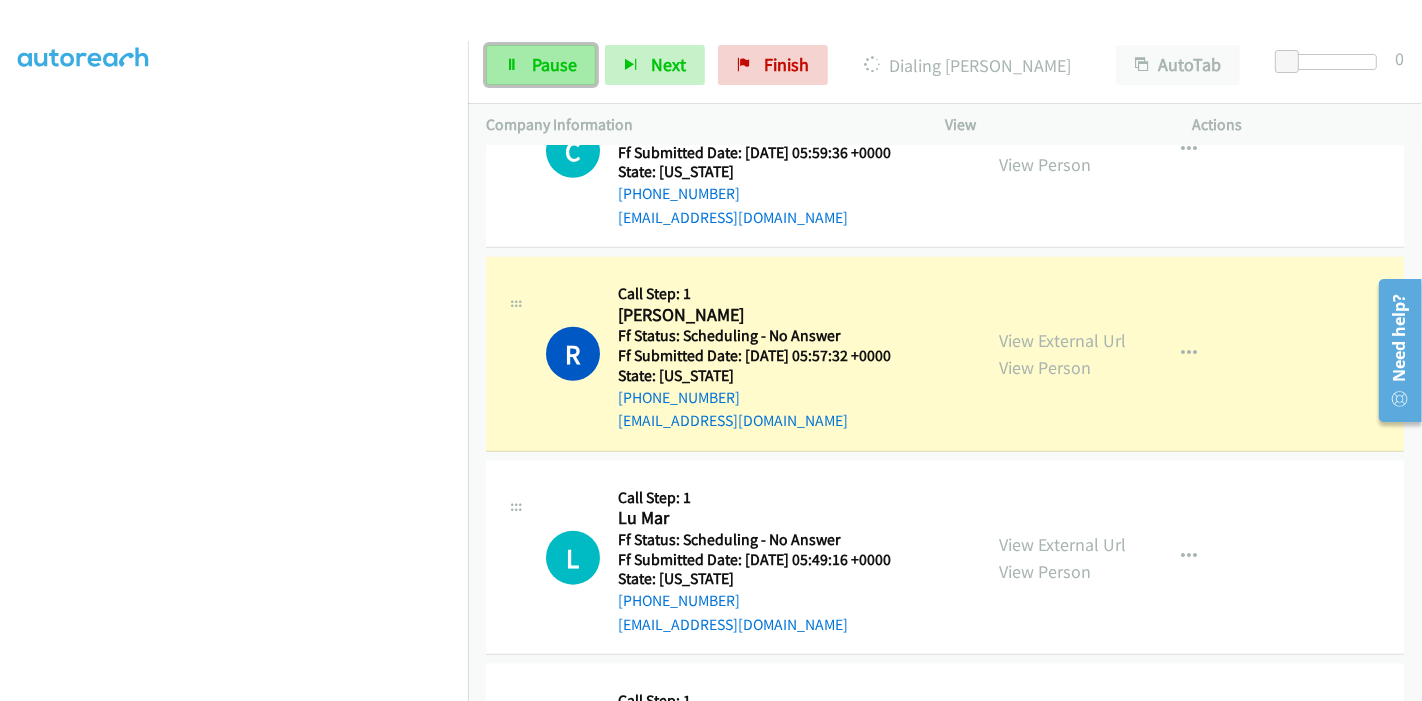 click on "Pause" at bounding box center [554, 64] 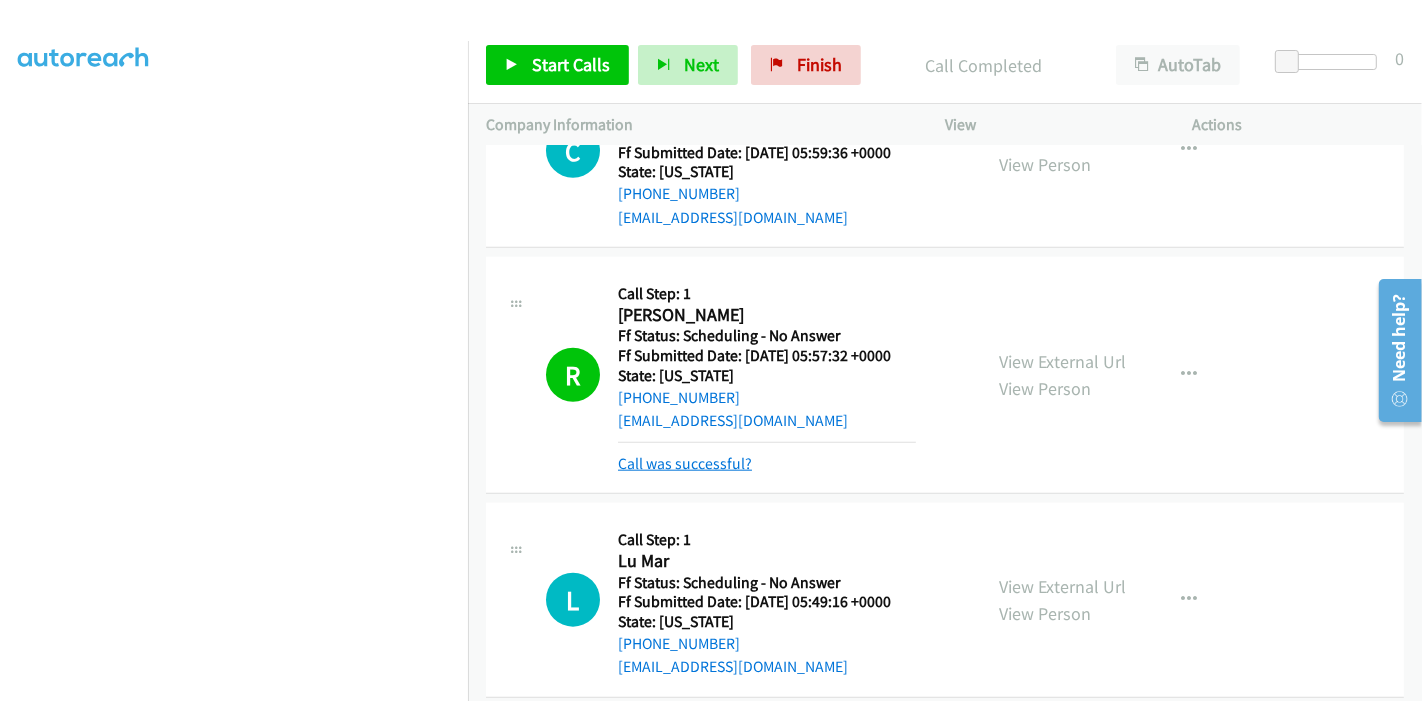 click on "Call was successful?" at bounding box center [685, 463] 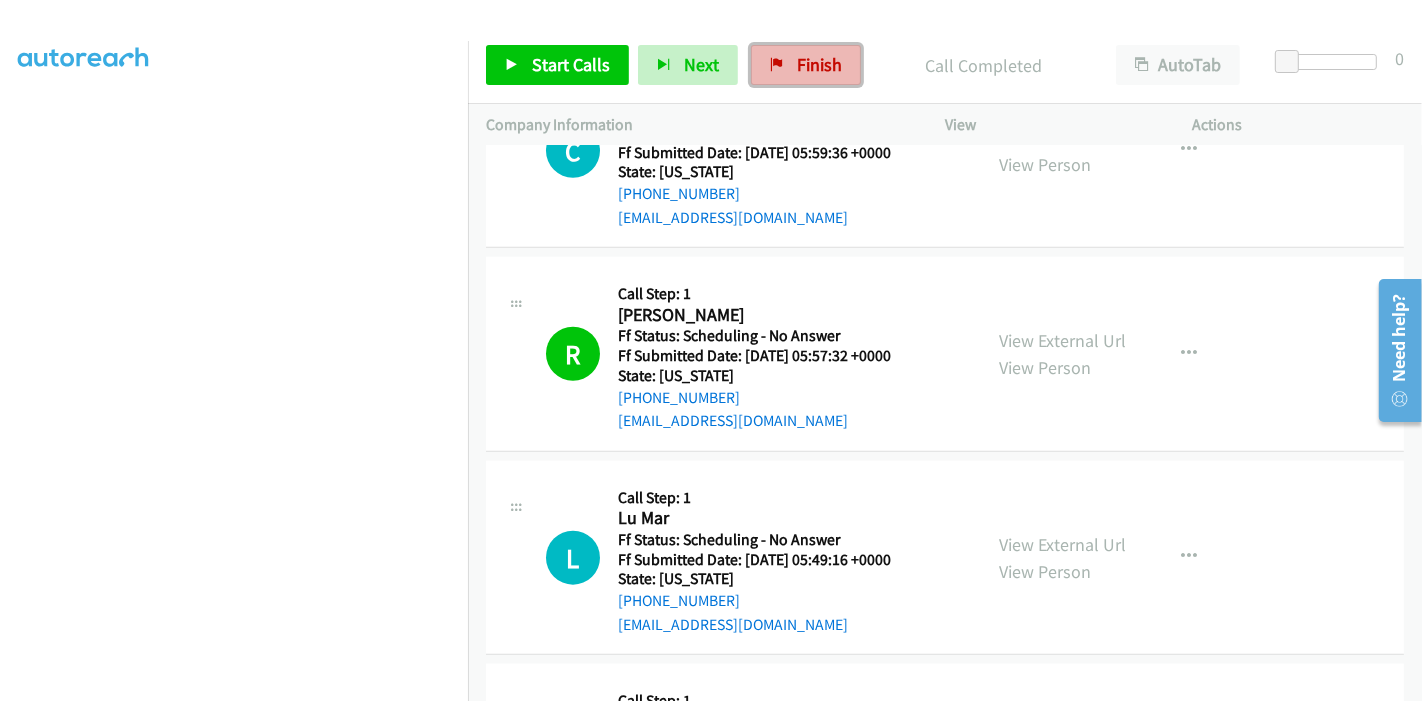 click on "Finish" at bounding box center [819, 64] 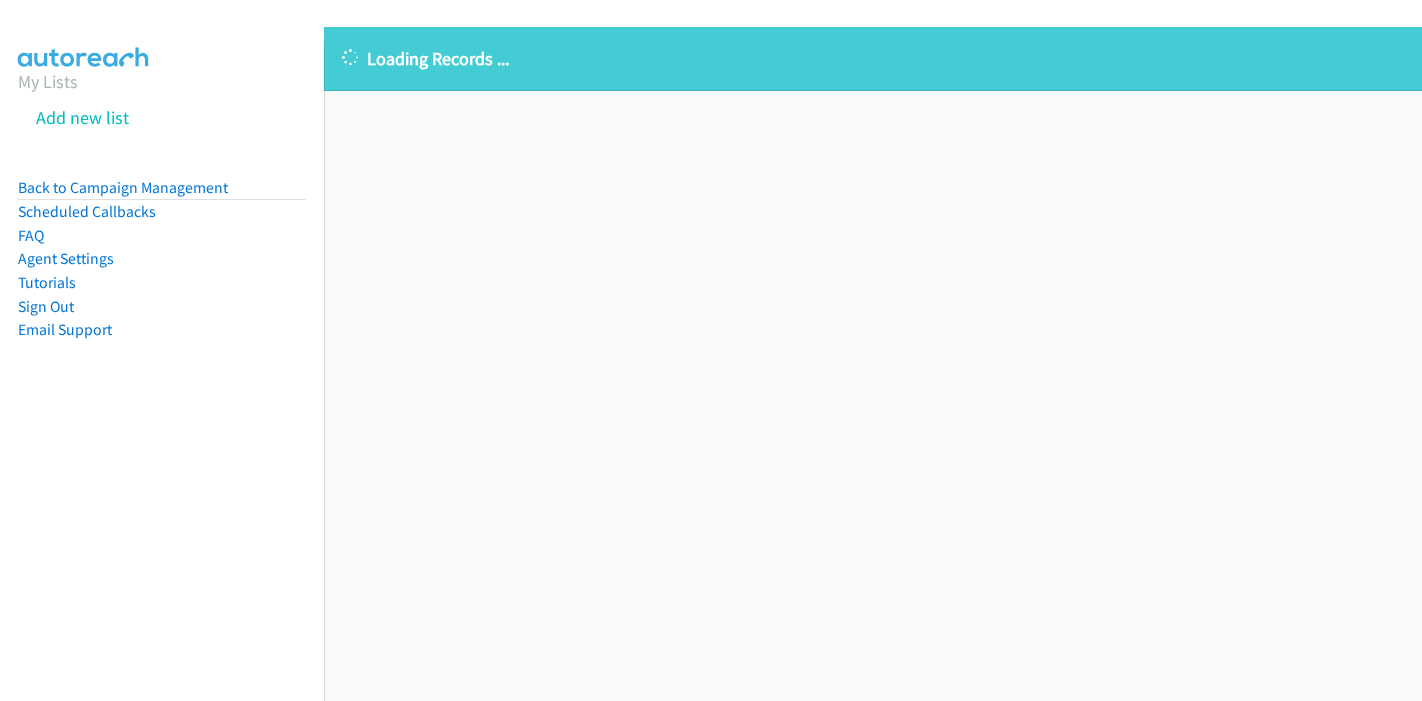 scroll, scrollTop: 0, scrollLeft: 0, axis: both 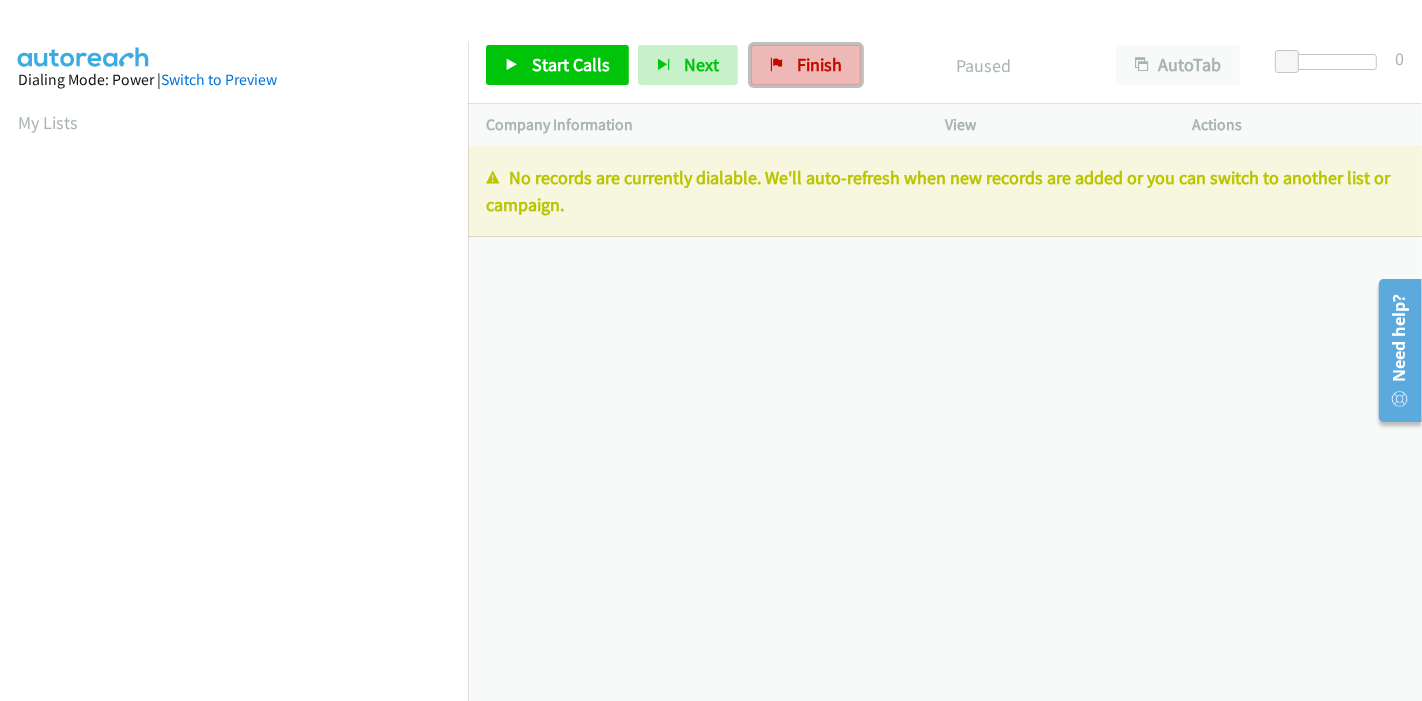 click on "Finish" at bounding box center [819, 64] 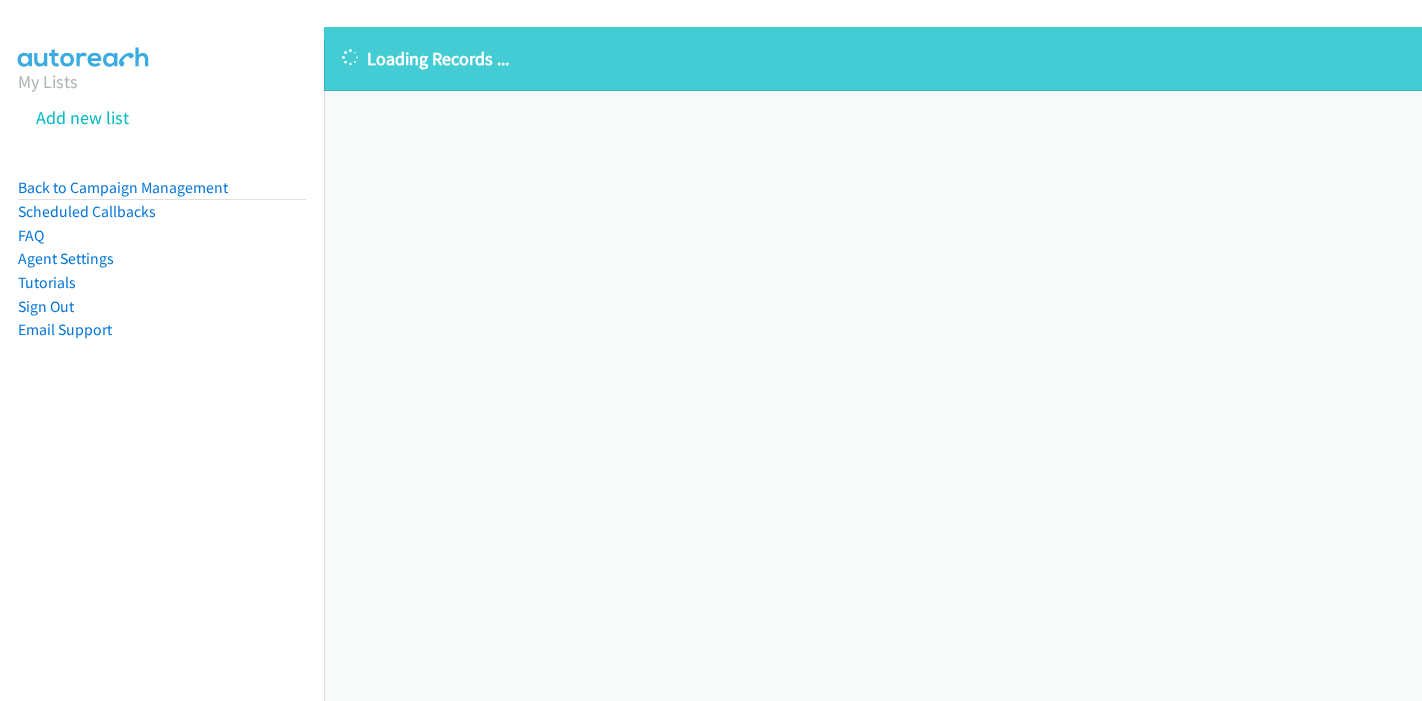 scroll, scrollTop: 0, scrollLeft: 0, axis: both 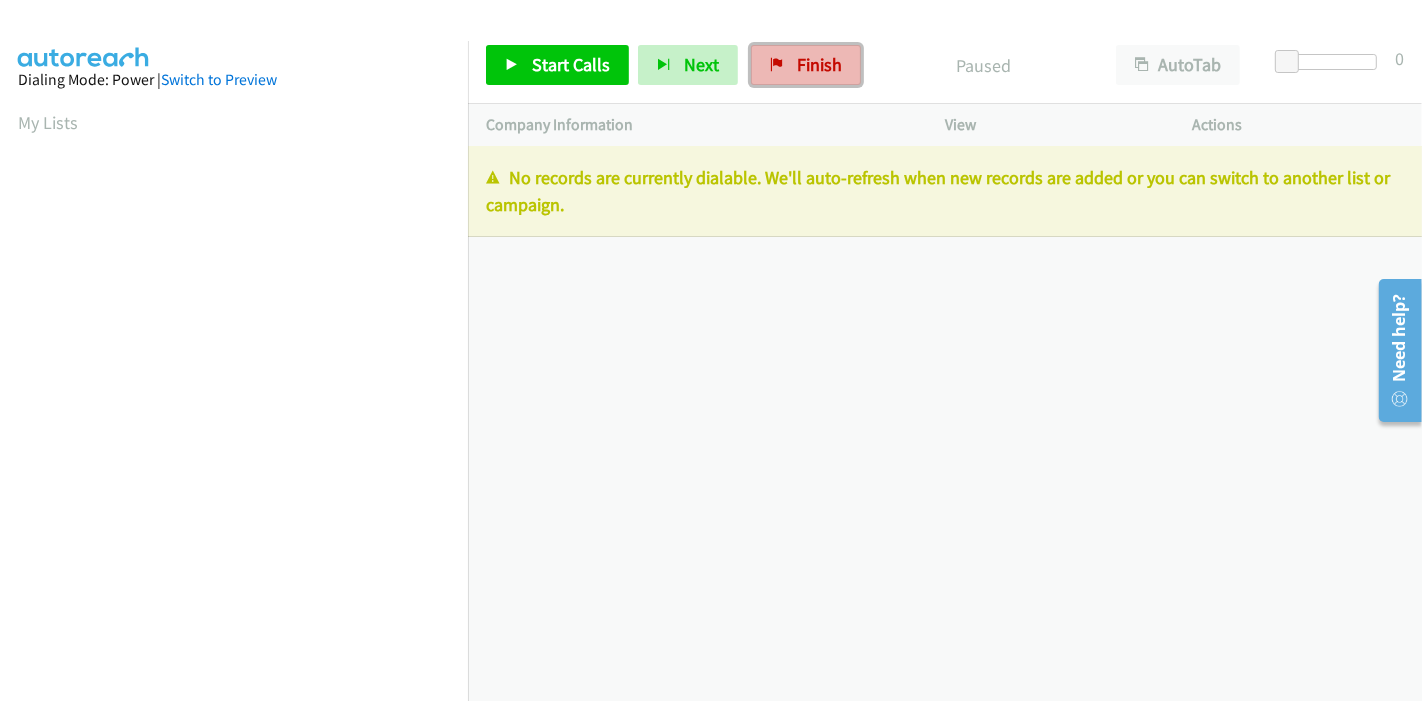 click on "Finish" at bounding box center (819, 64) 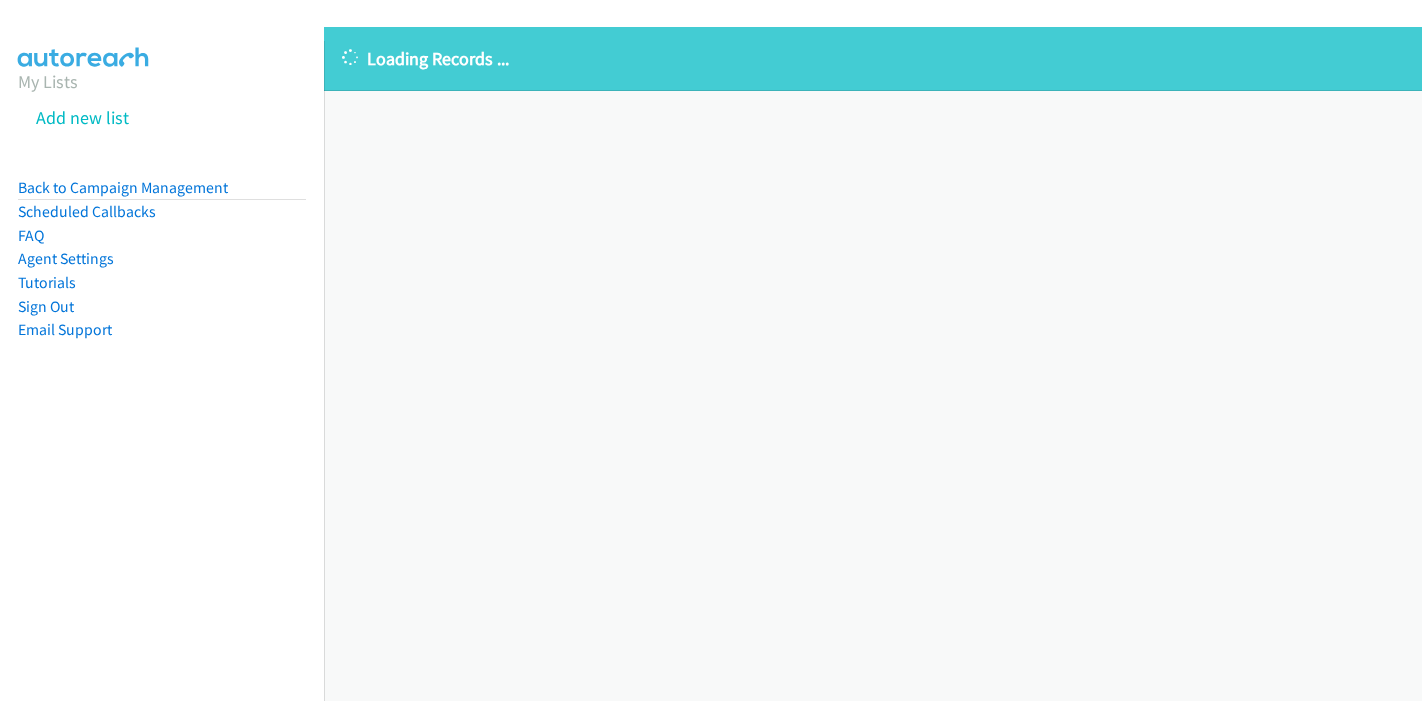 scroll, scrollTop: 0, scrollLeft: 0, axis: both 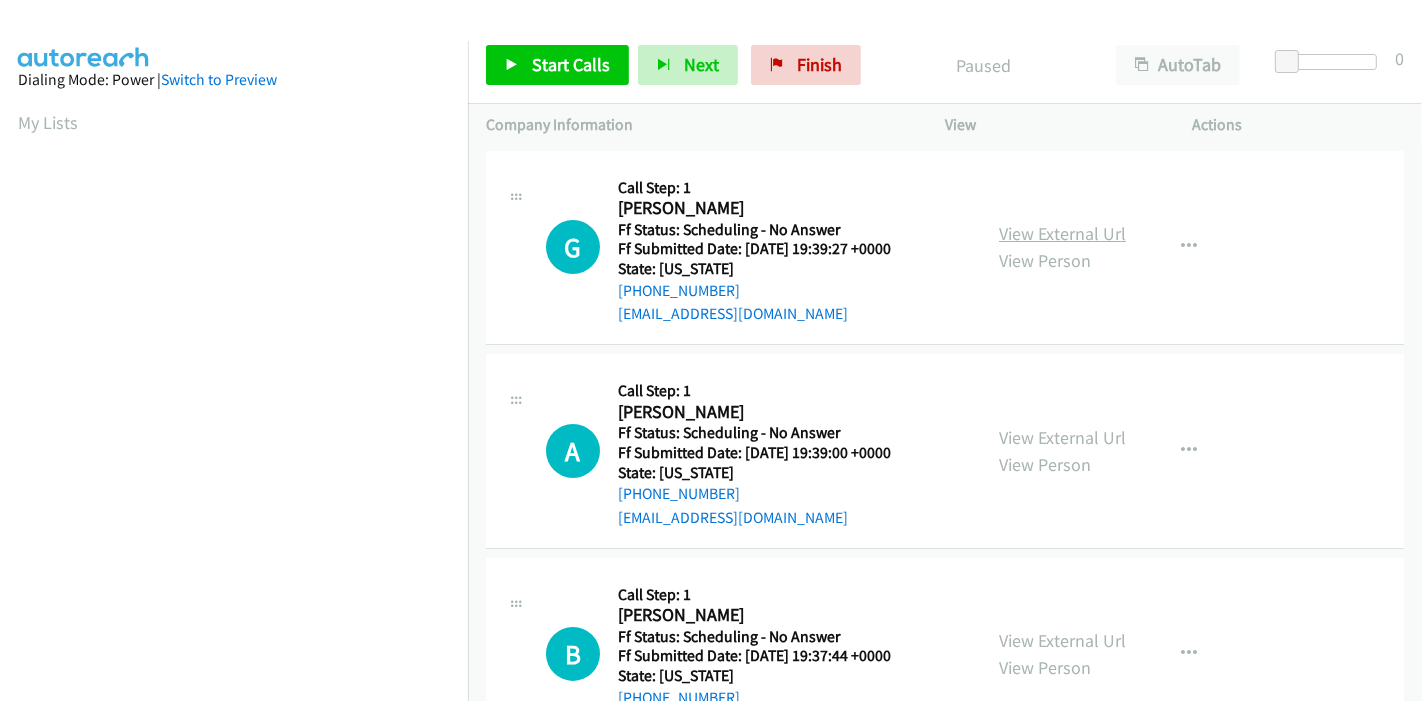 click on "View External Url" at bounding box center [1062, 233] 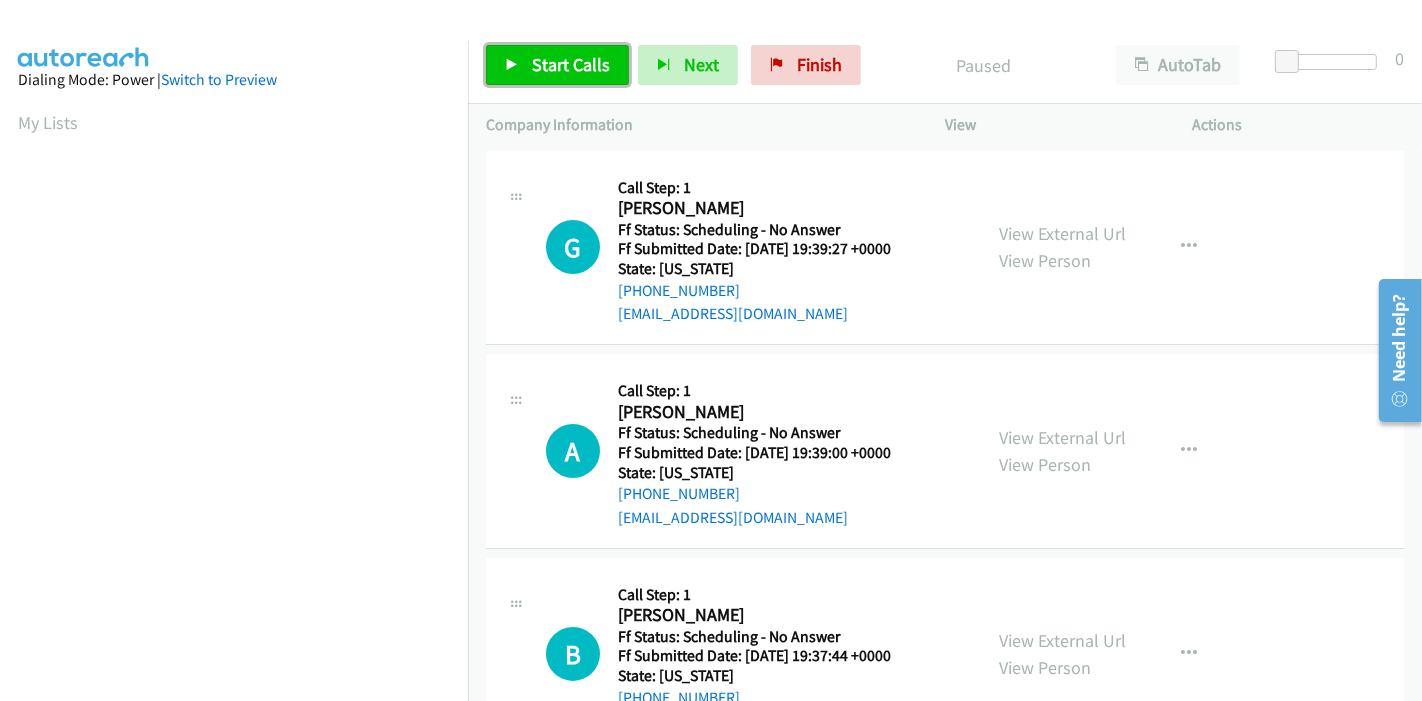 click on "Start Calls" at bounding box center (571, 64) 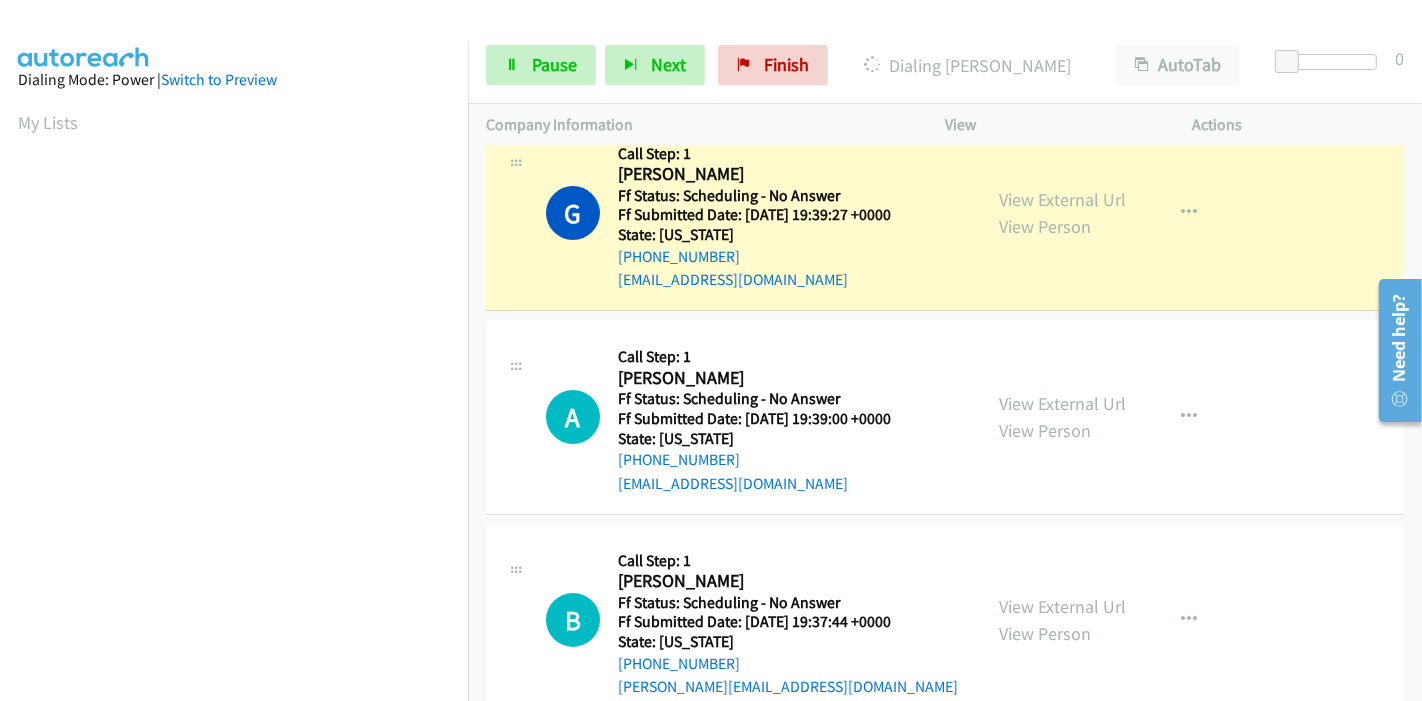 scroll, scrollTop: 0, scrollLeft: 0, axis: both 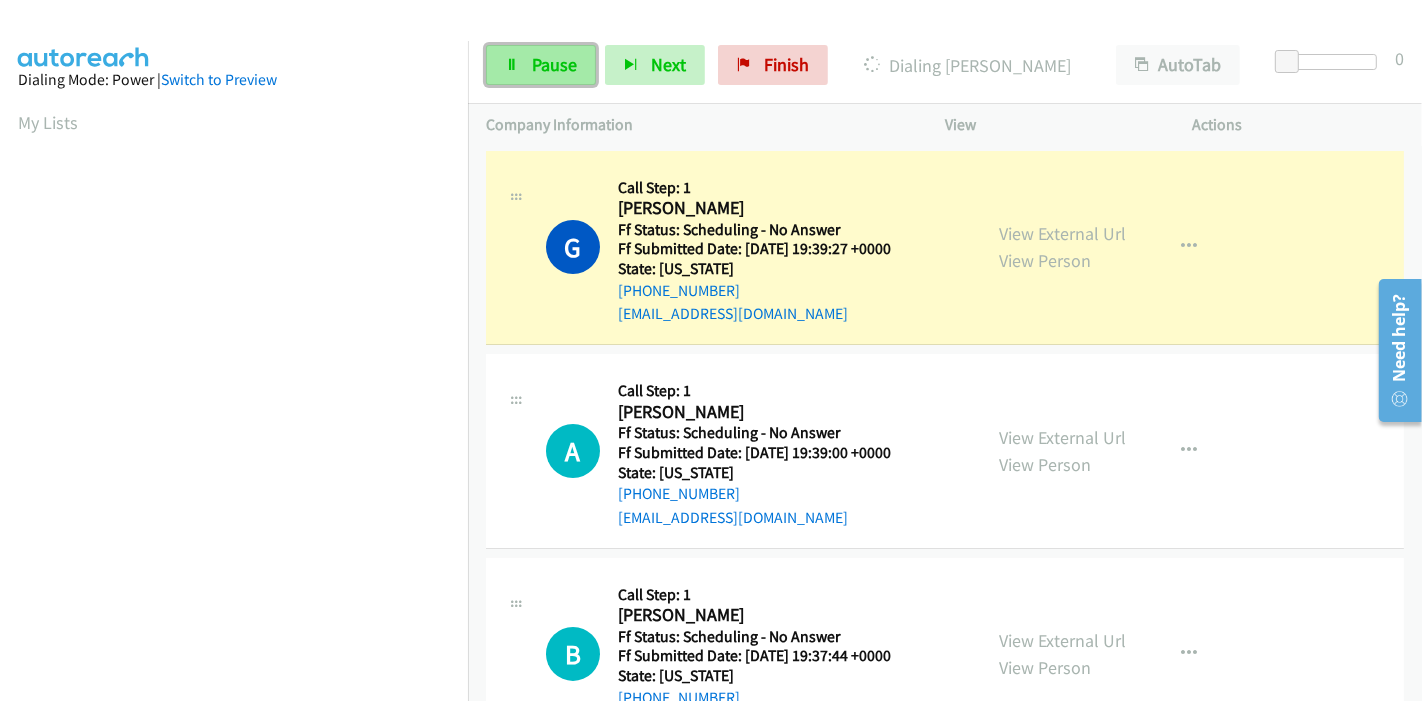 click on "Pause" at bounding box center [541, 65] 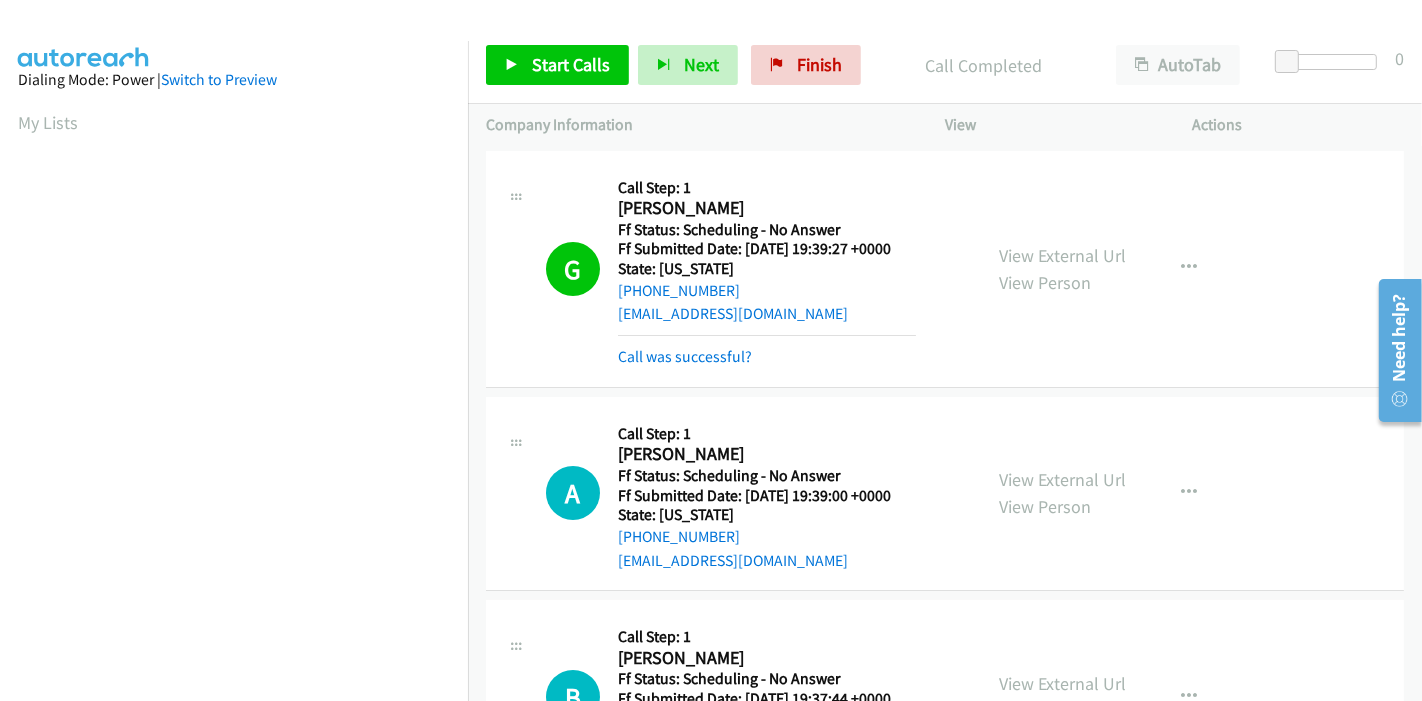 scroll, scrollTop: 422, scrollLeft: 0, axis: vertical 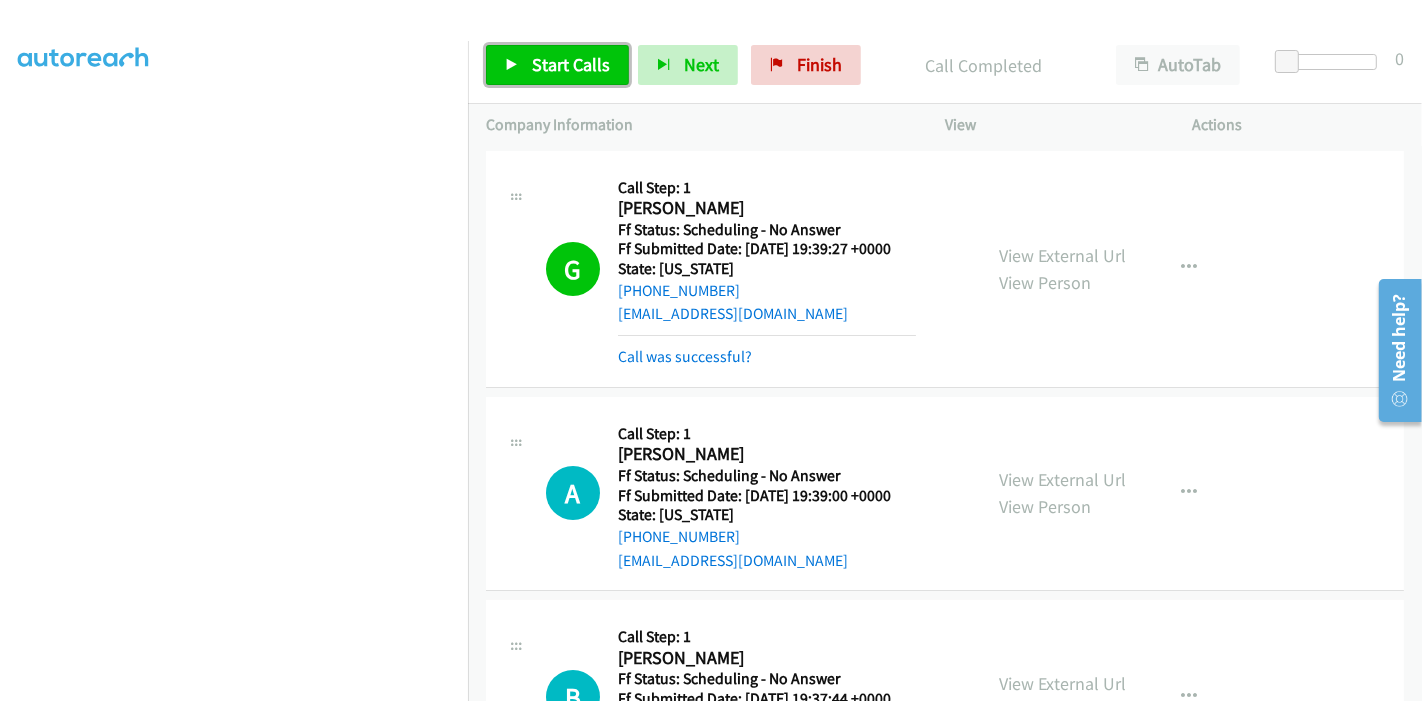 click on "Start Calls" at bounding box center [571, 64] 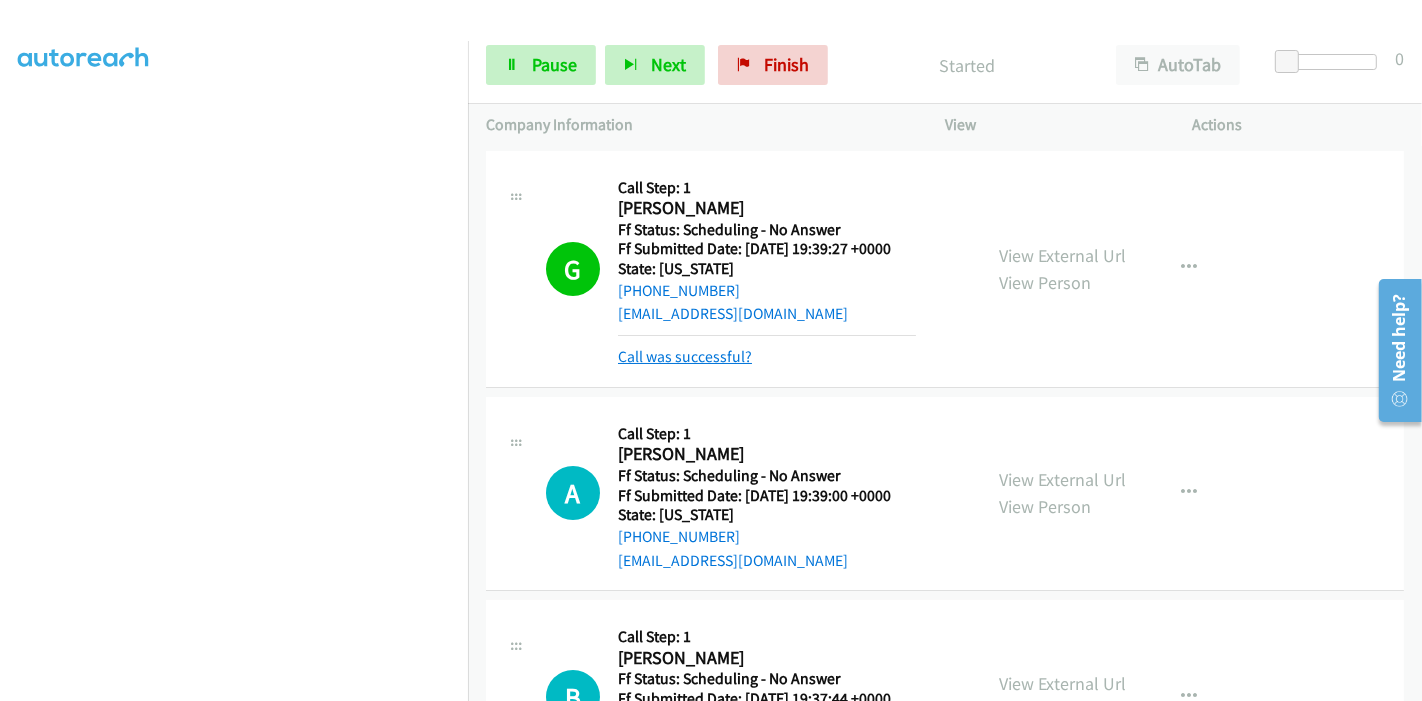 click on "Call was successful?" at bounding box center (685, 356) 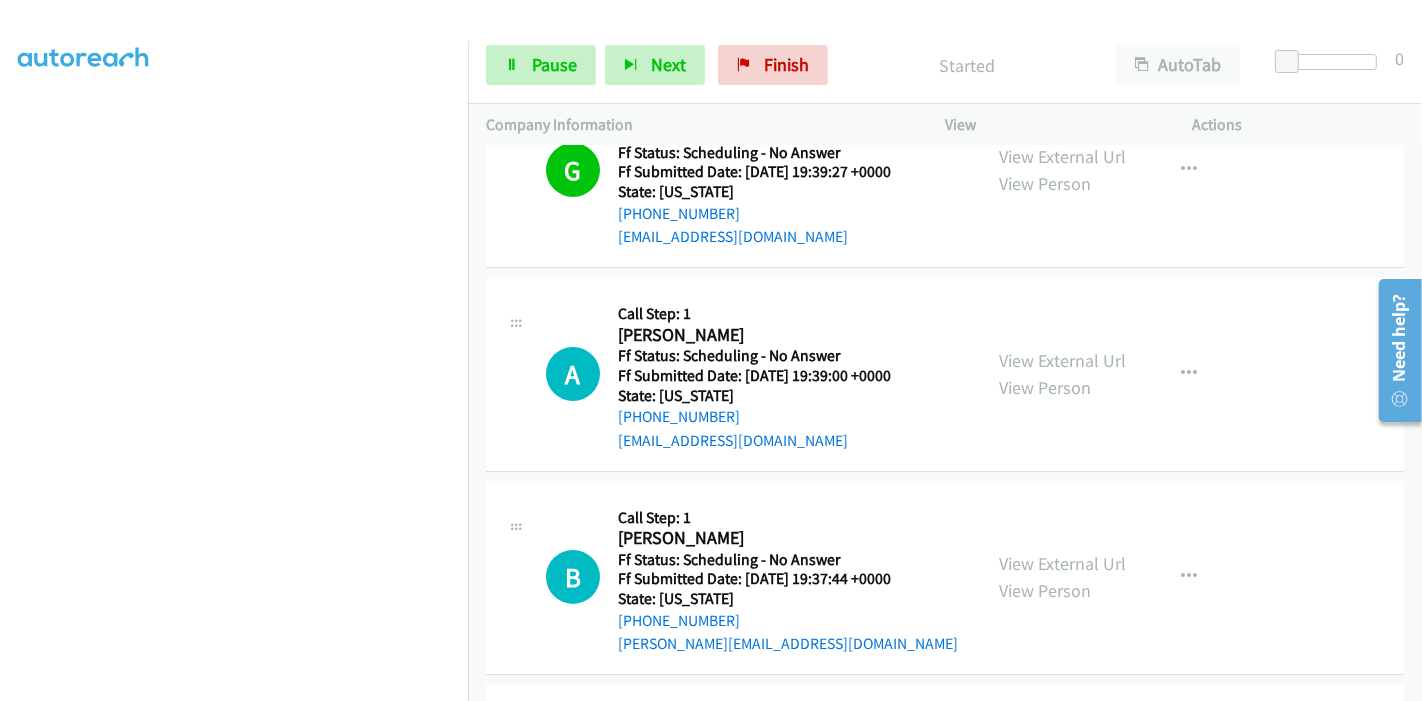 scroll, scrollTop: 111, scrollLeft: 0, axis: vertical 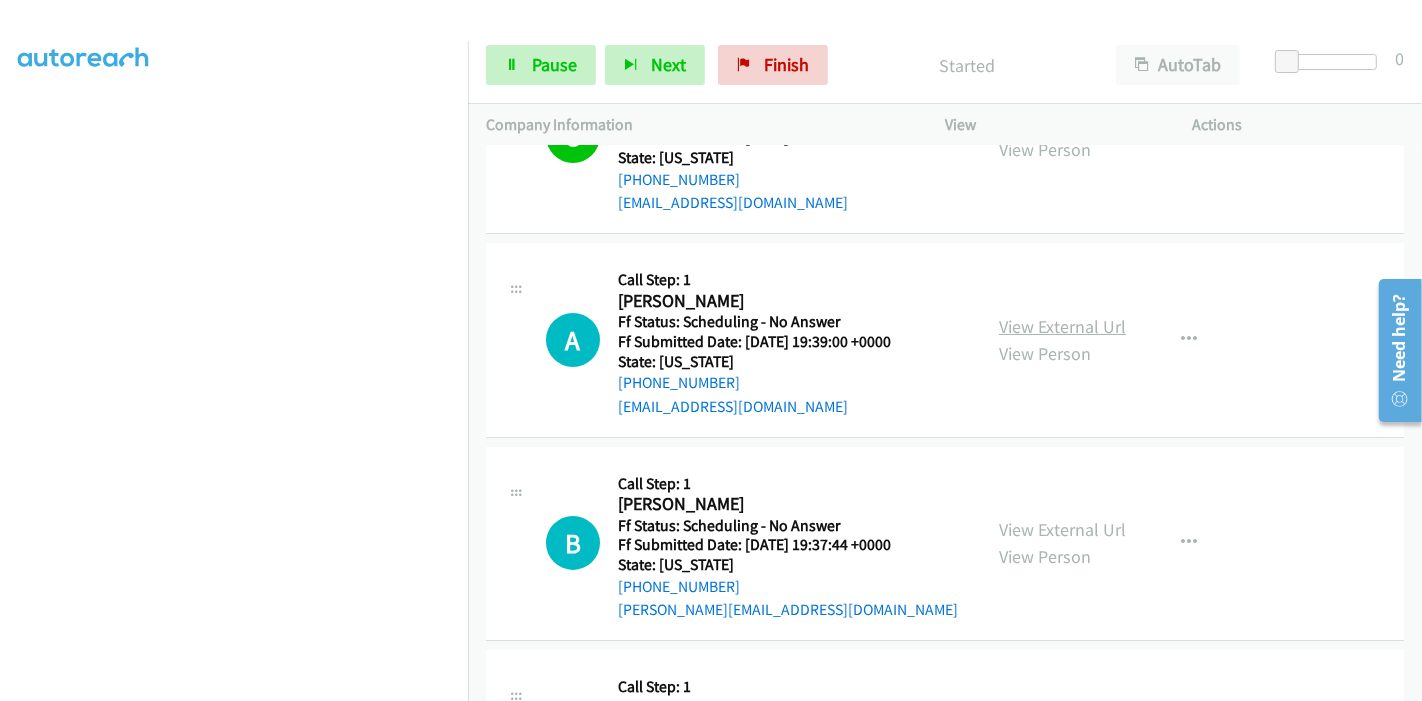 click on "View External Url" at bounding box center (1062, 326) 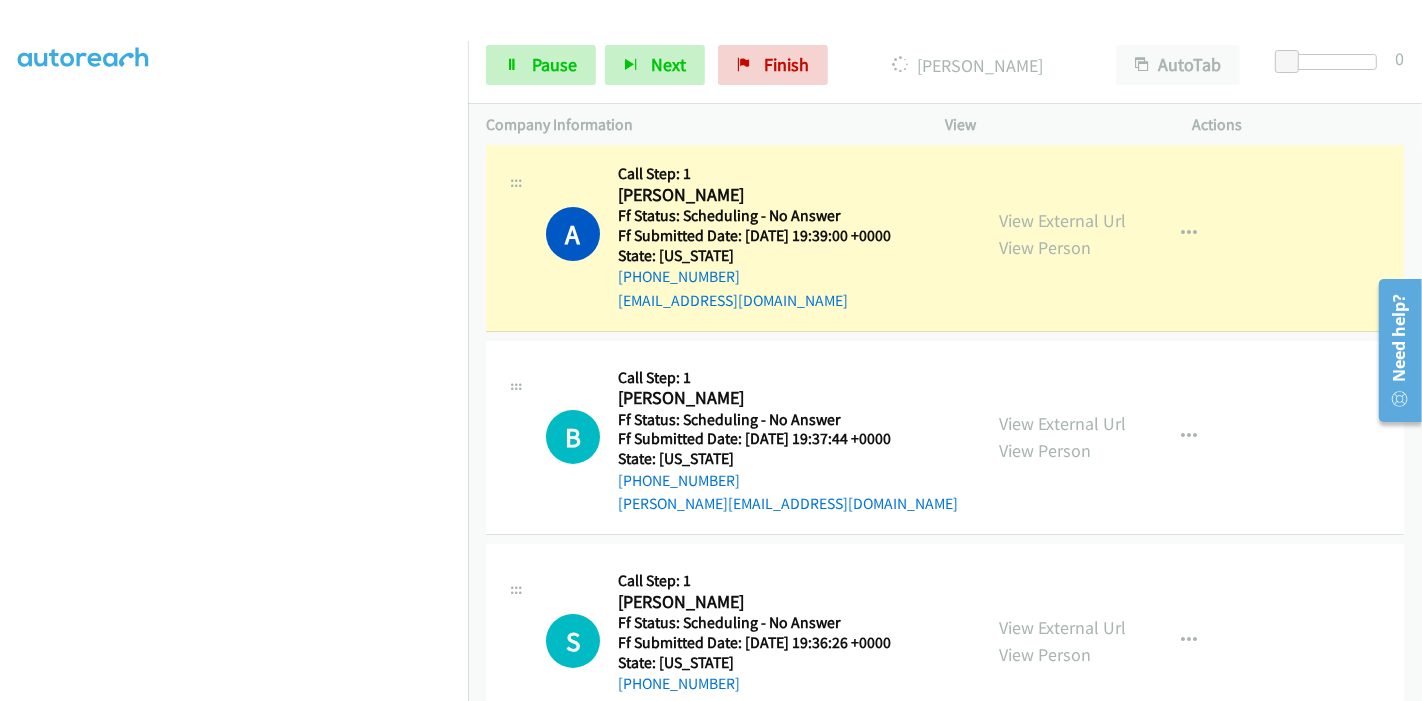 scroll, scrollTop: 333, scrollLeft: 0, axis: vertical 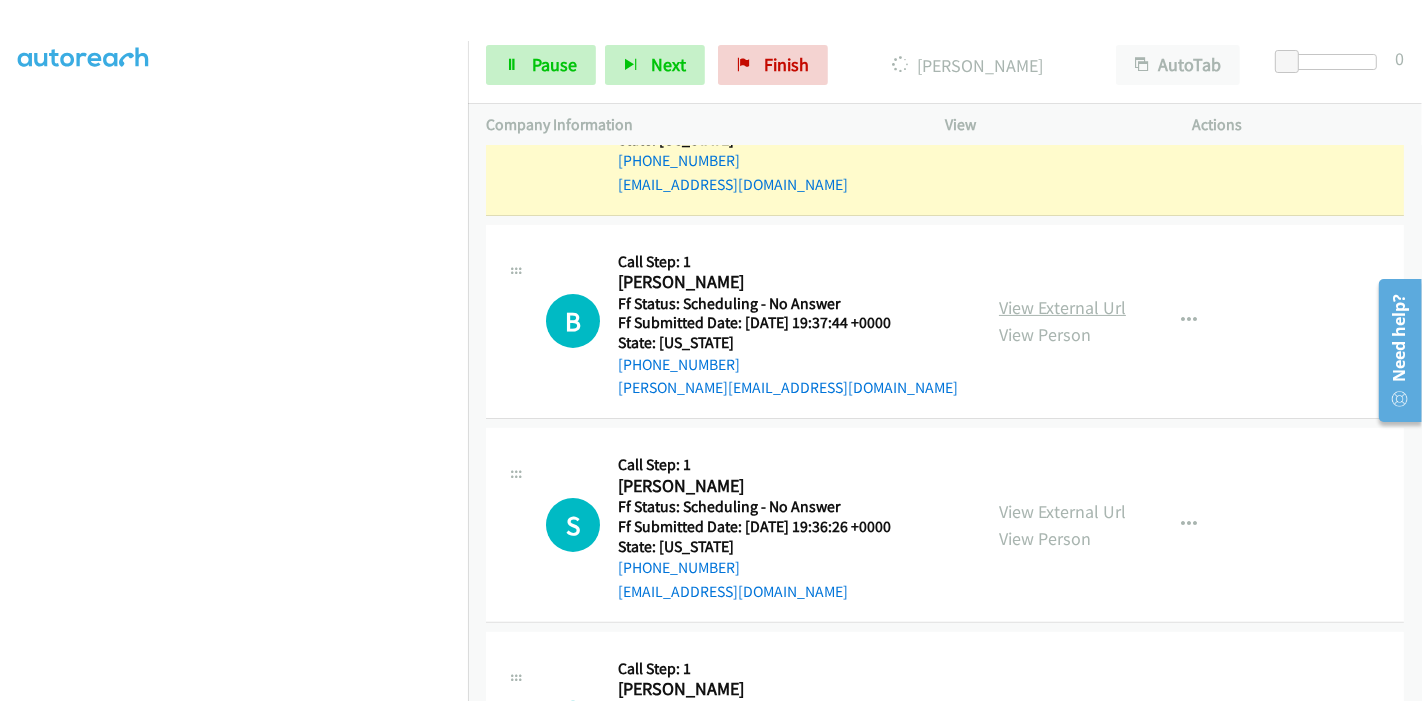 click on "View External Url" at bounding box center [1062, 307] 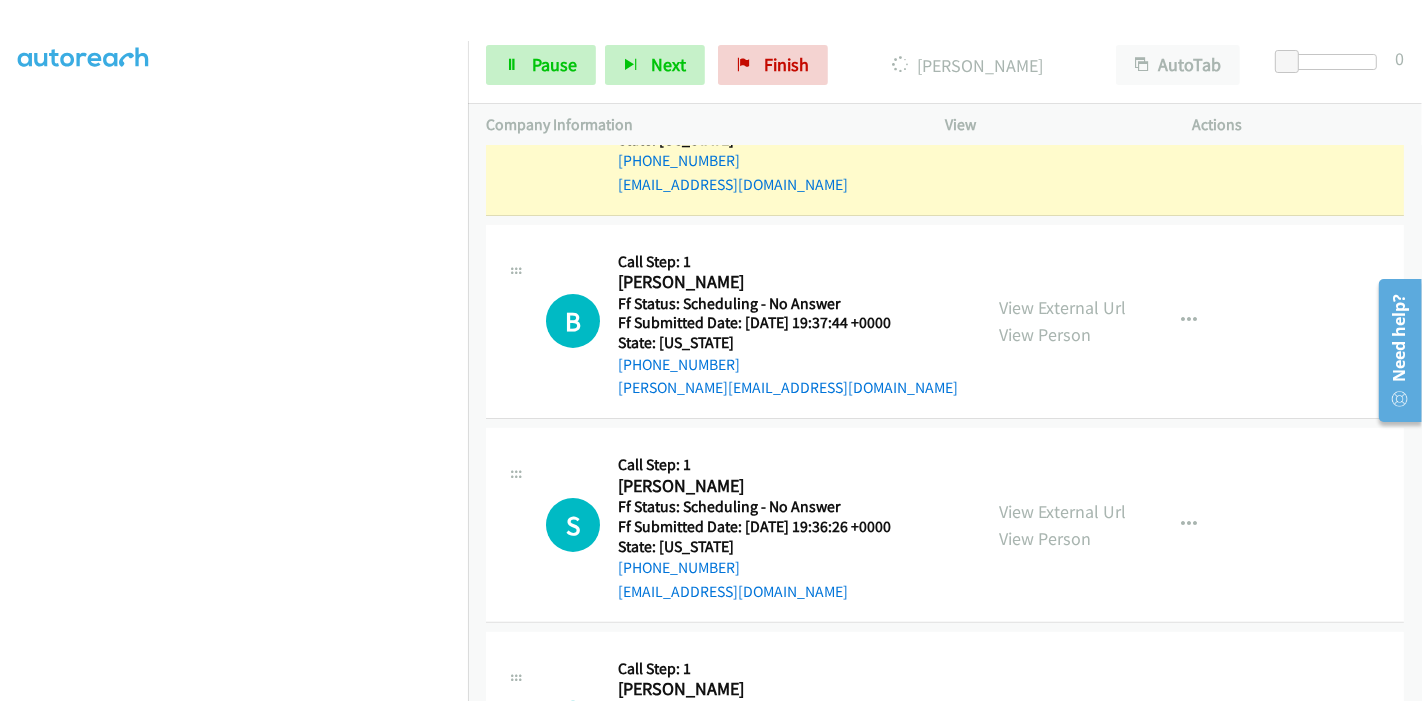 click on "View External Url" at bounding box center (1062, 511) 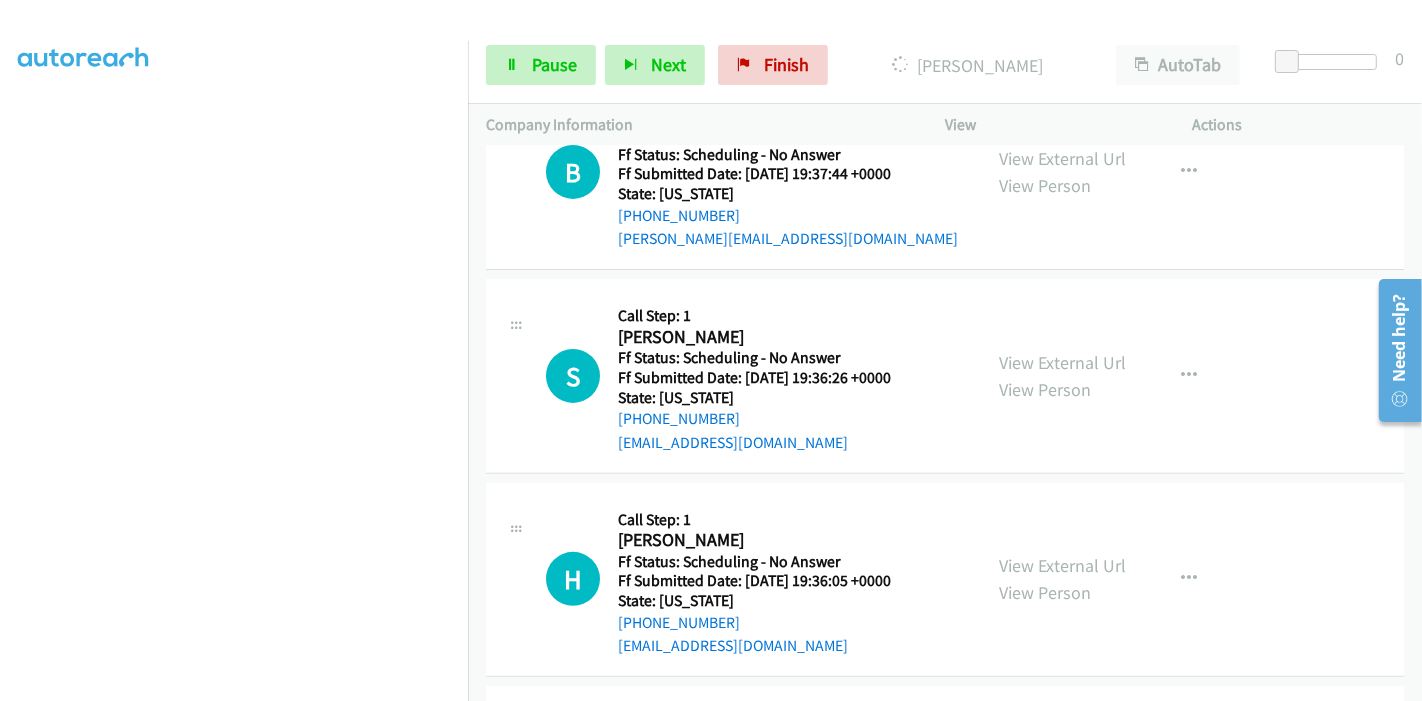 scroll, scrollTop: 555, scrollLeft: 0, axis: vertical 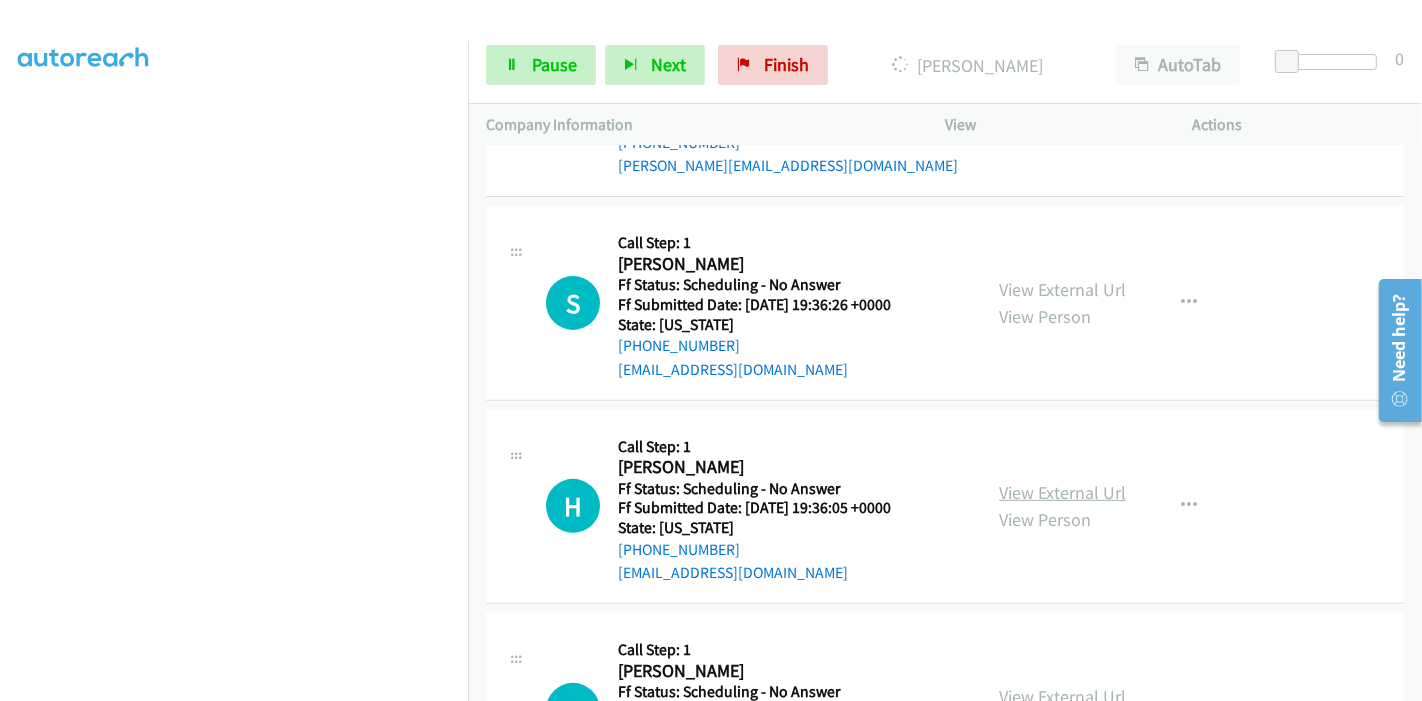click on "View External Url" at bounding box center [1062, 492] 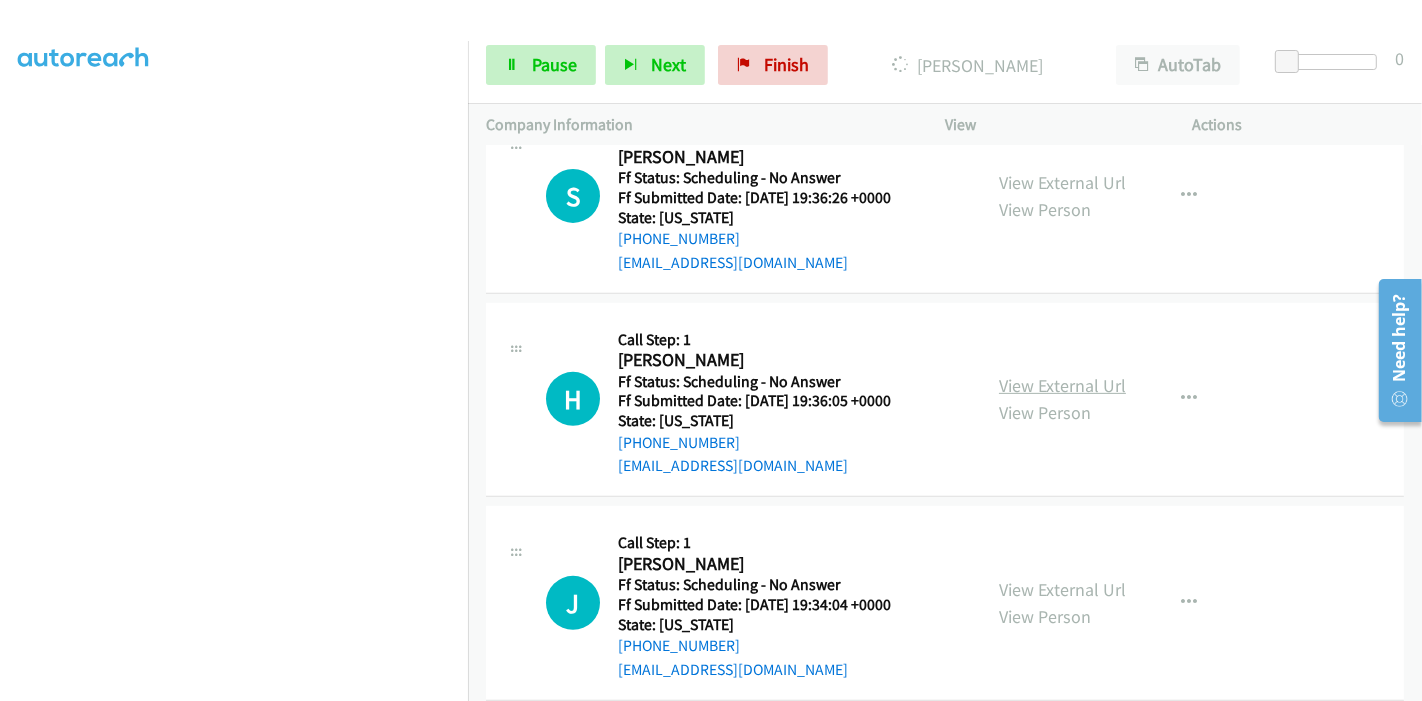 scroll, scrollTop: 777, scrollLeft: 0, axis: vertical 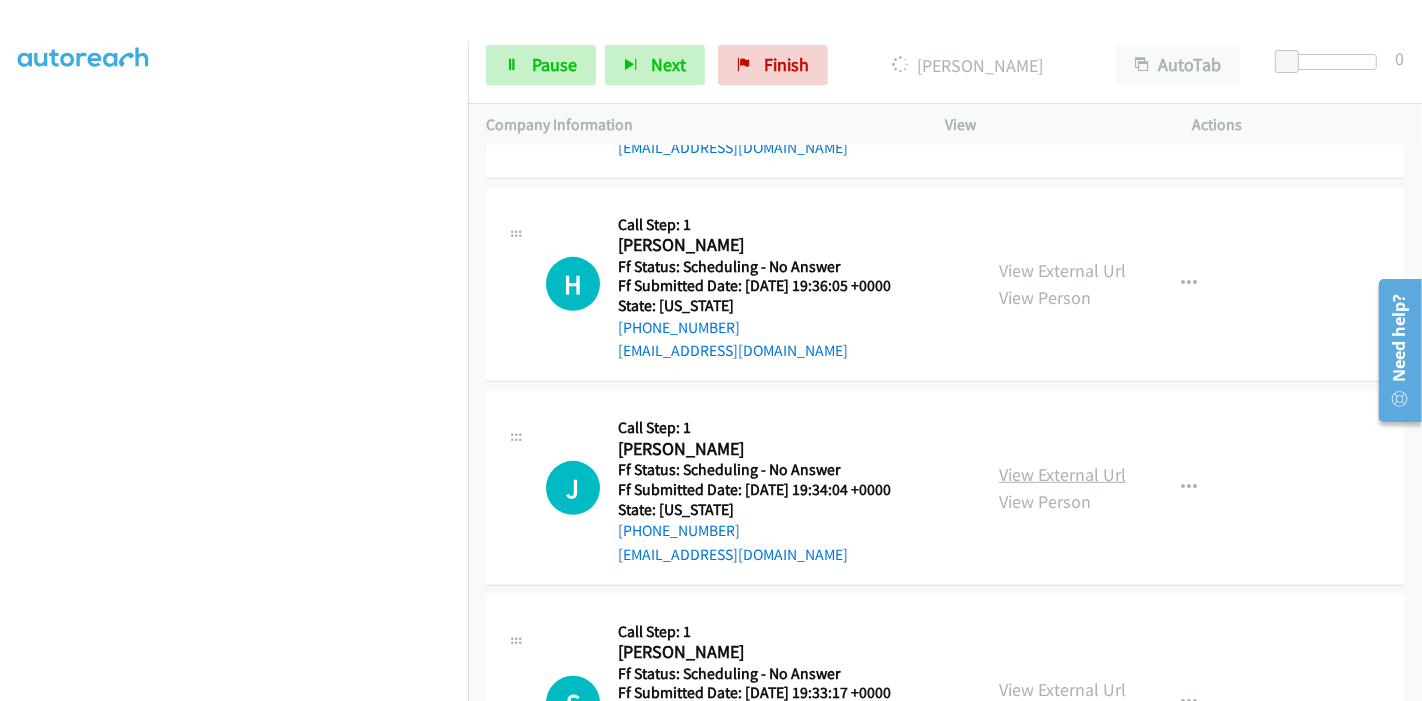 click on "View External Url" at bounding box center [1062, 474] 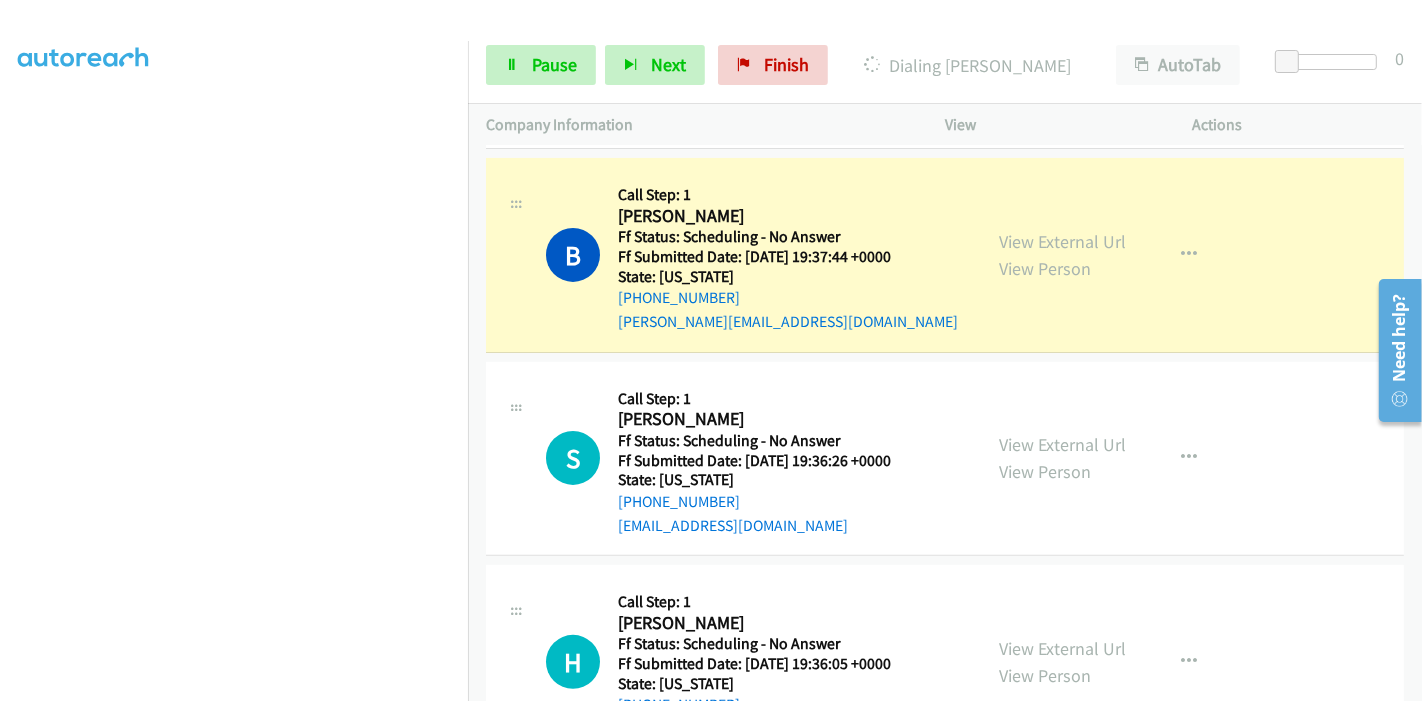 scroll, scrollTop: 444, scrollLeft: 0, axis: vertical 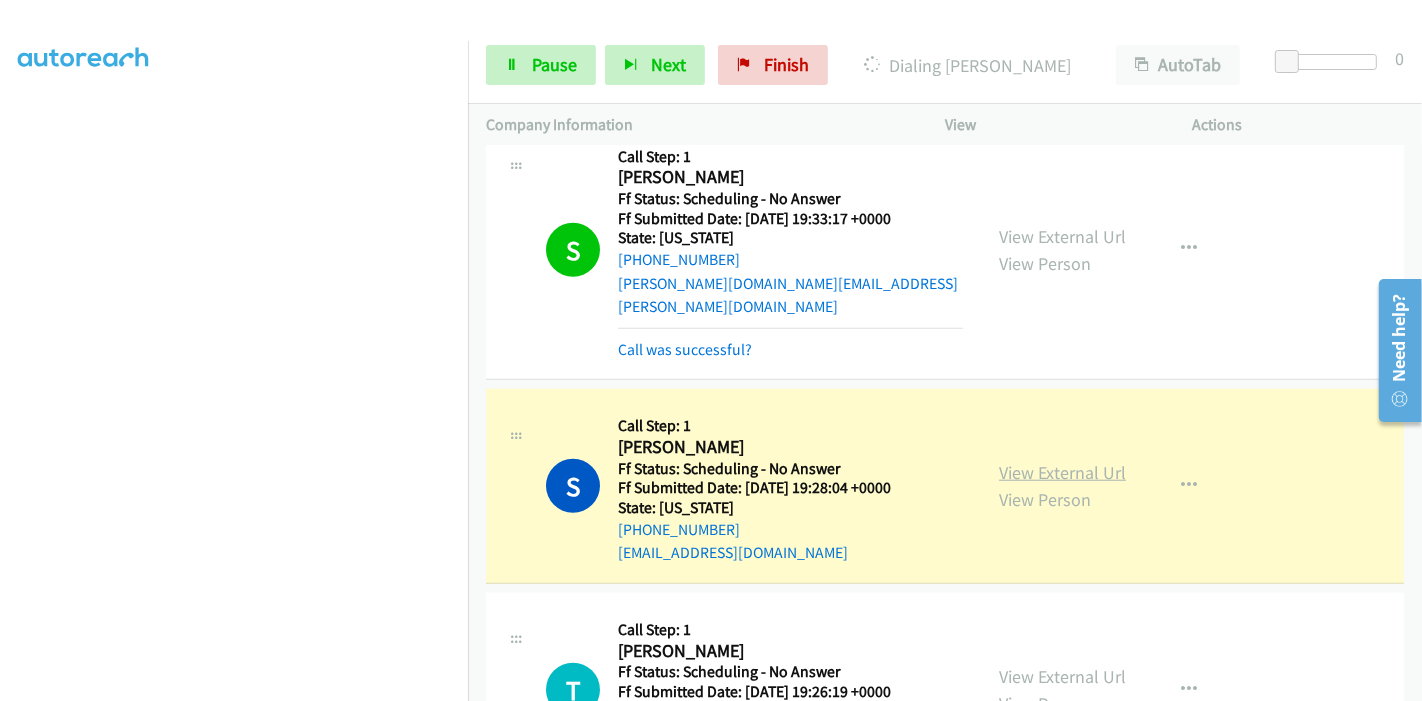 click on "View External Url" at bounding box center [1062, 472] 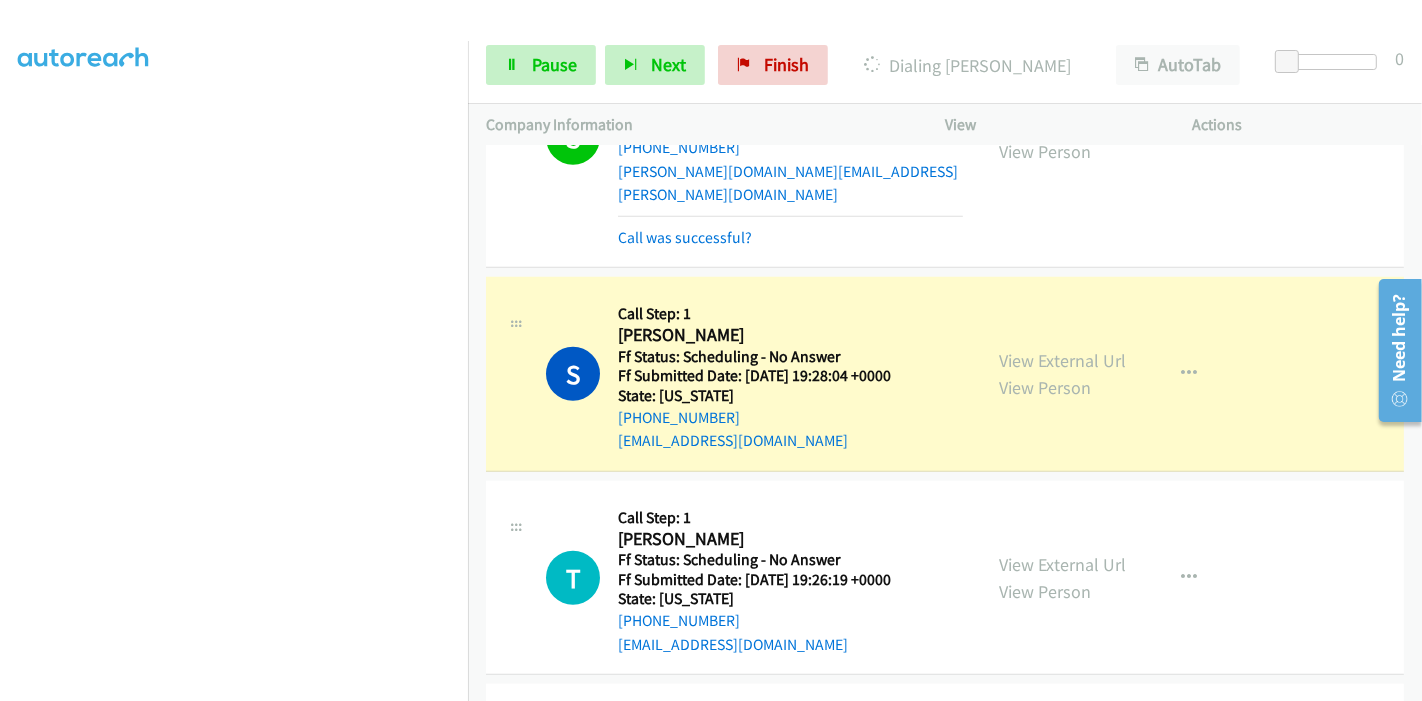 scroll, scrollTop: 1688, scrollLeft: 0, axis: vertical 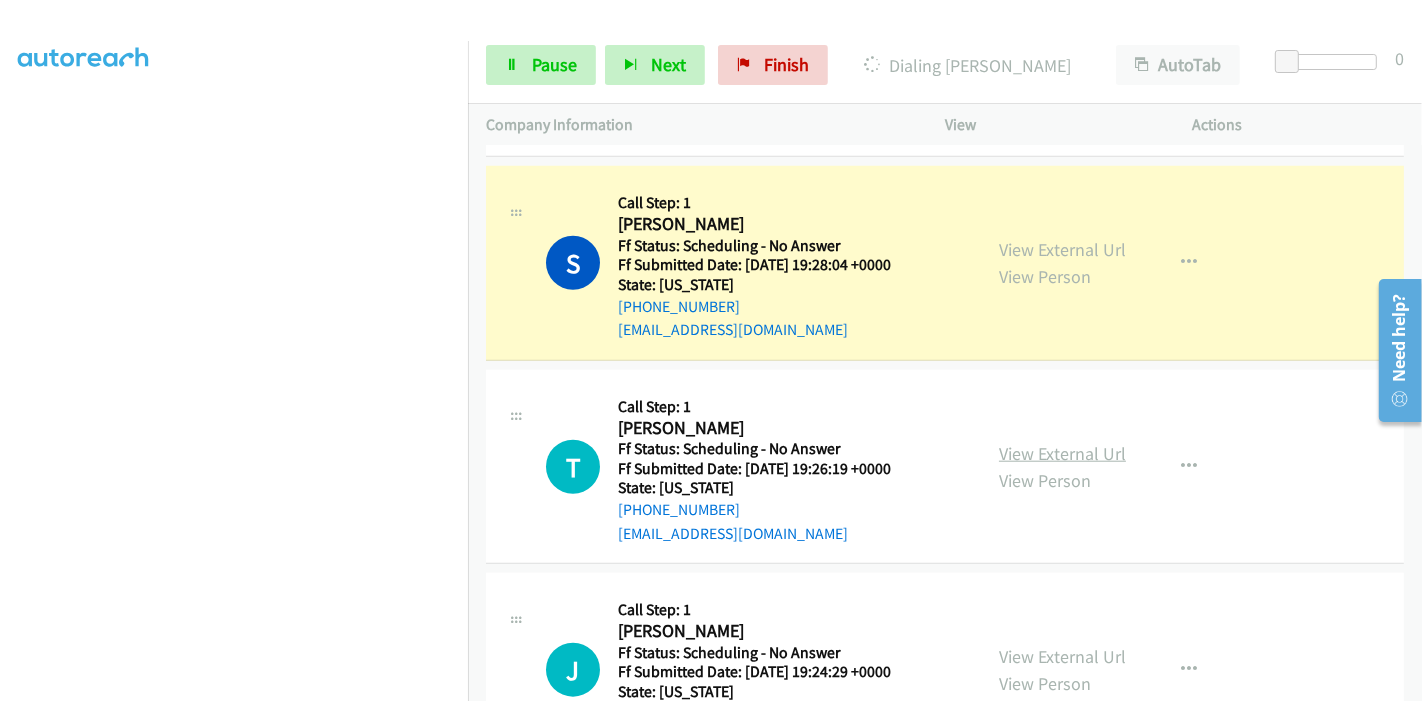 click on "View External Url" at bounding box center (1062, 453) 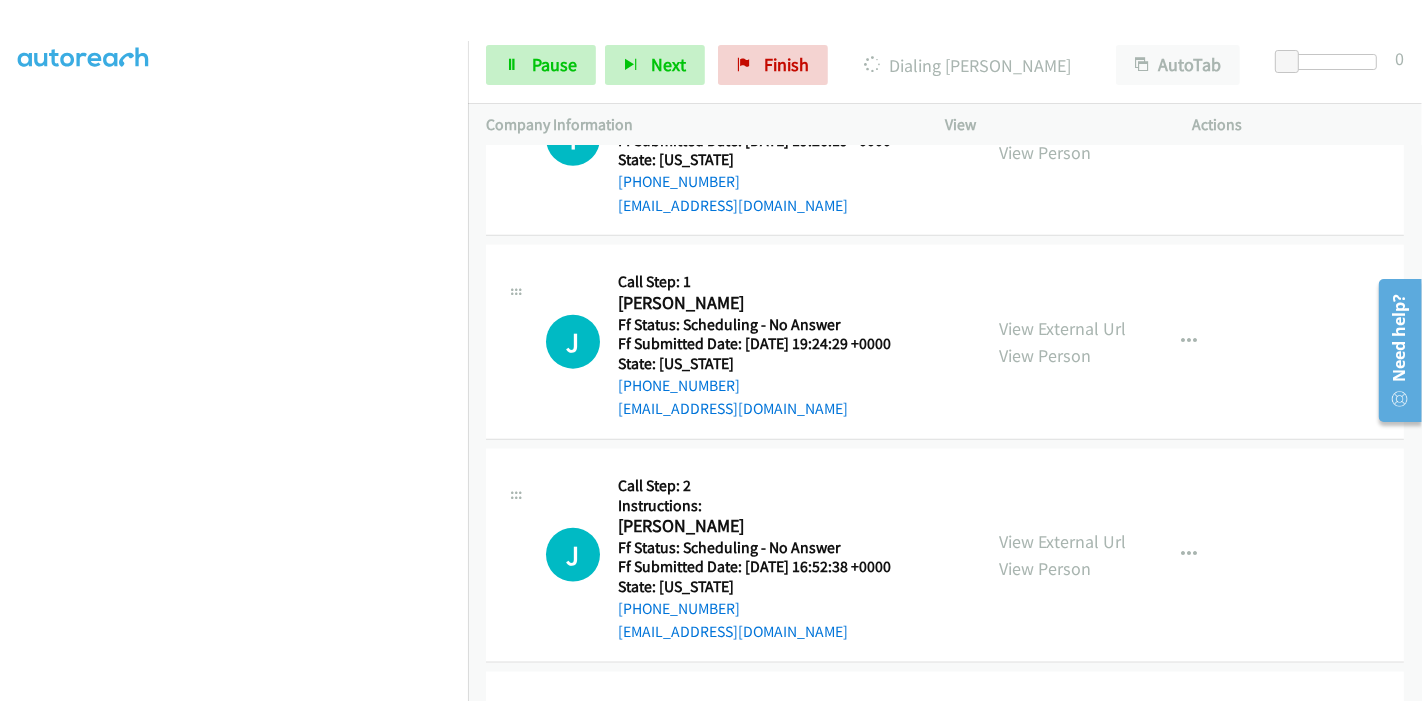 scroll, scrollTop: 2021, scrollLeft: 0, axis: vertical 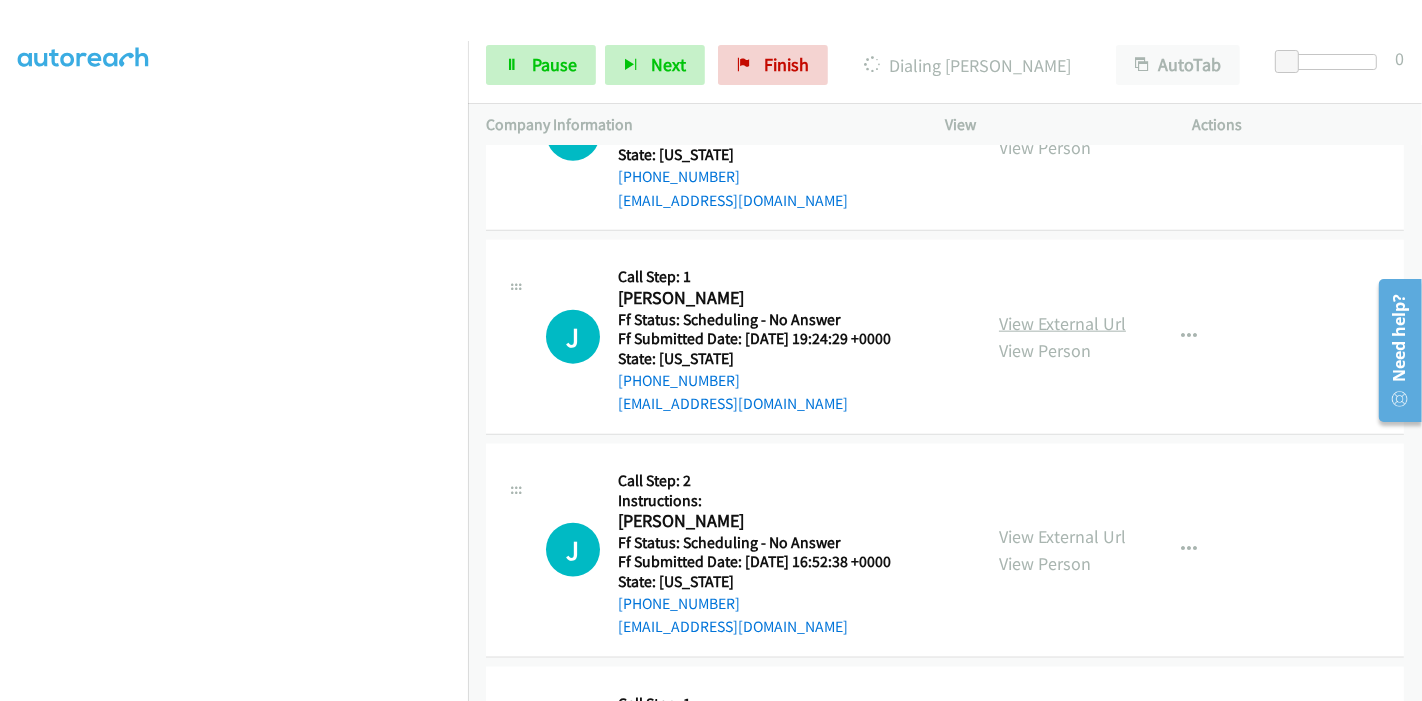 click on "View External Url" at bounding box center (1062, 323) 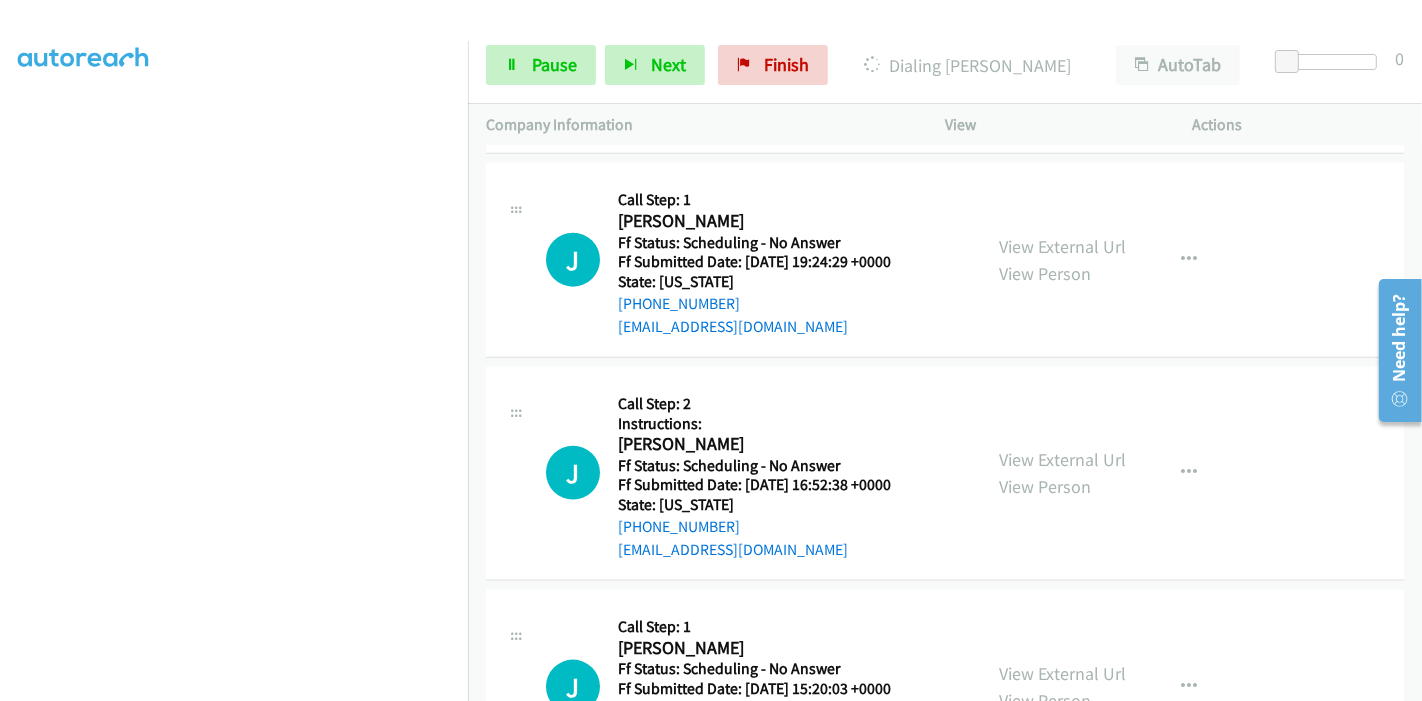 scroll, scrollTop: 2132, scrollLeft: 0, axis: vertical 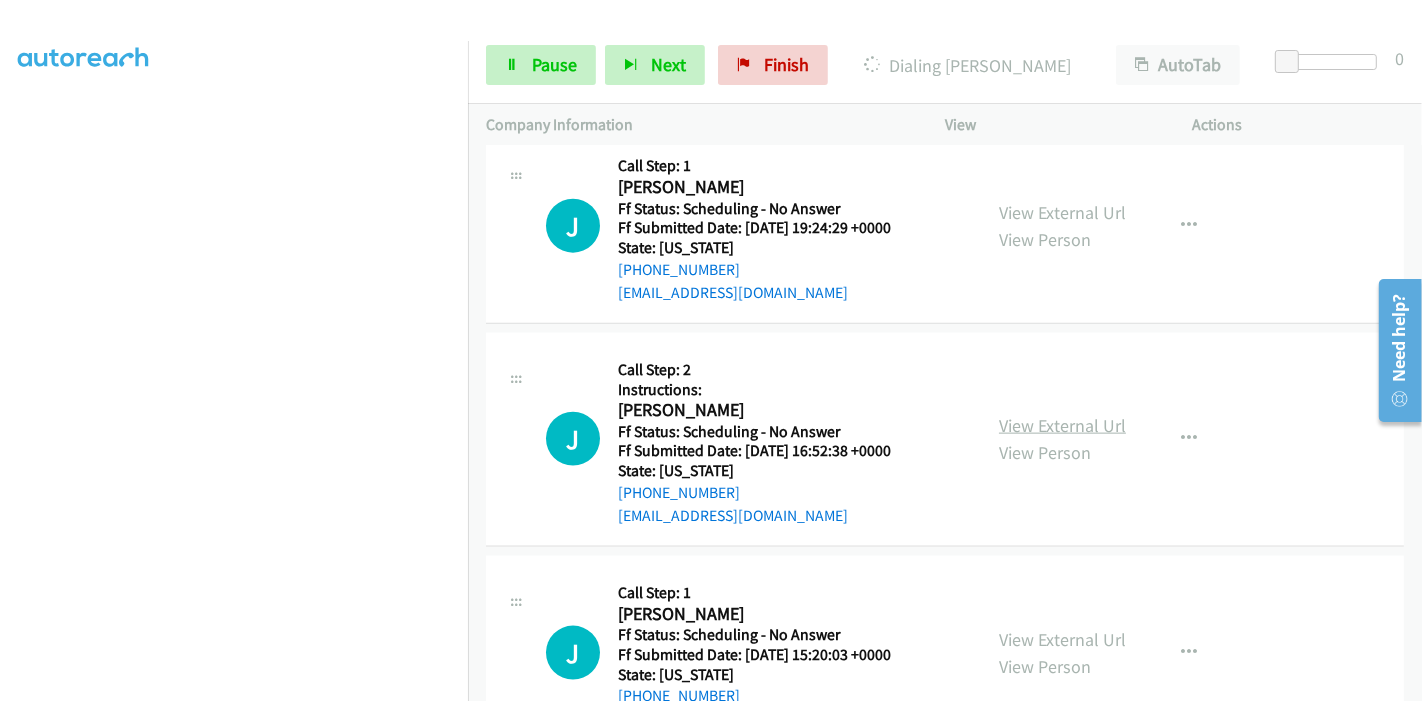 click on "View External Url" at bounding box center (1062, 425) 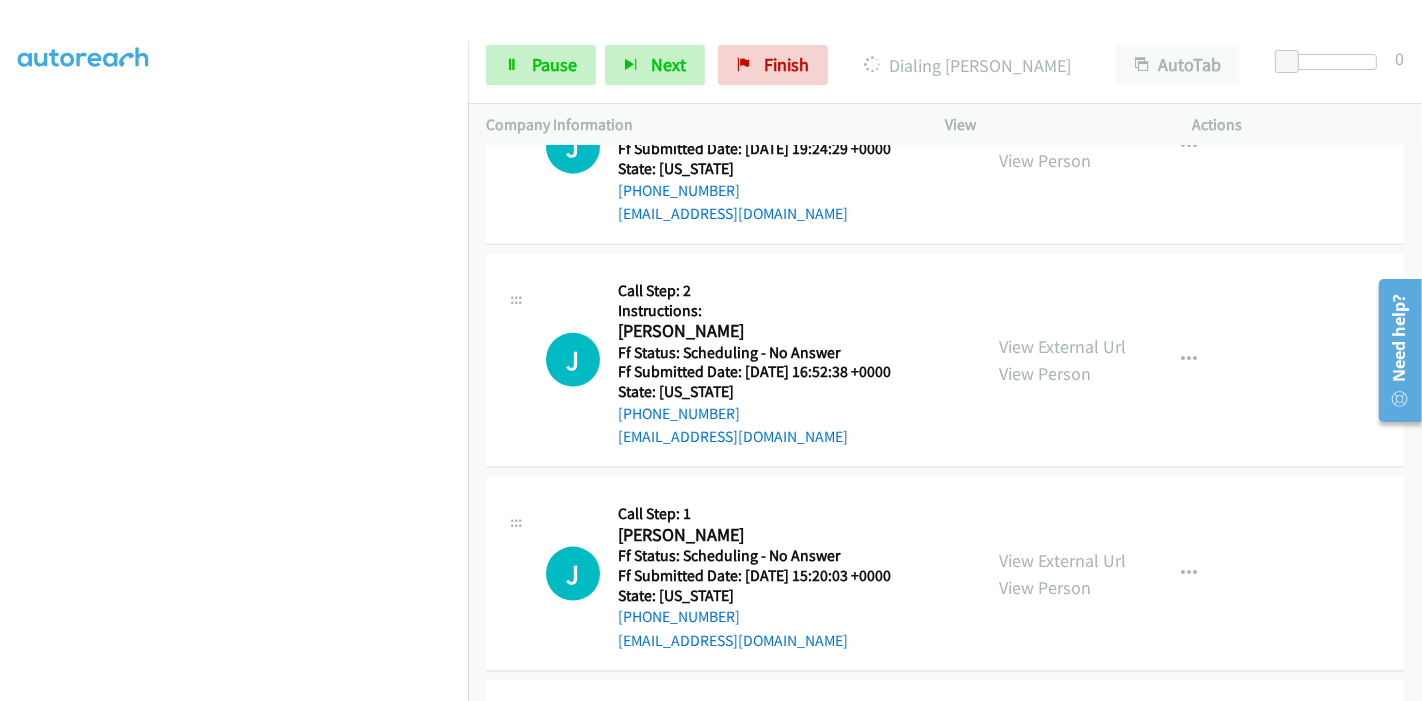 scroll, scrollTop: 2354, scrollLeft: 0, axis: vertical 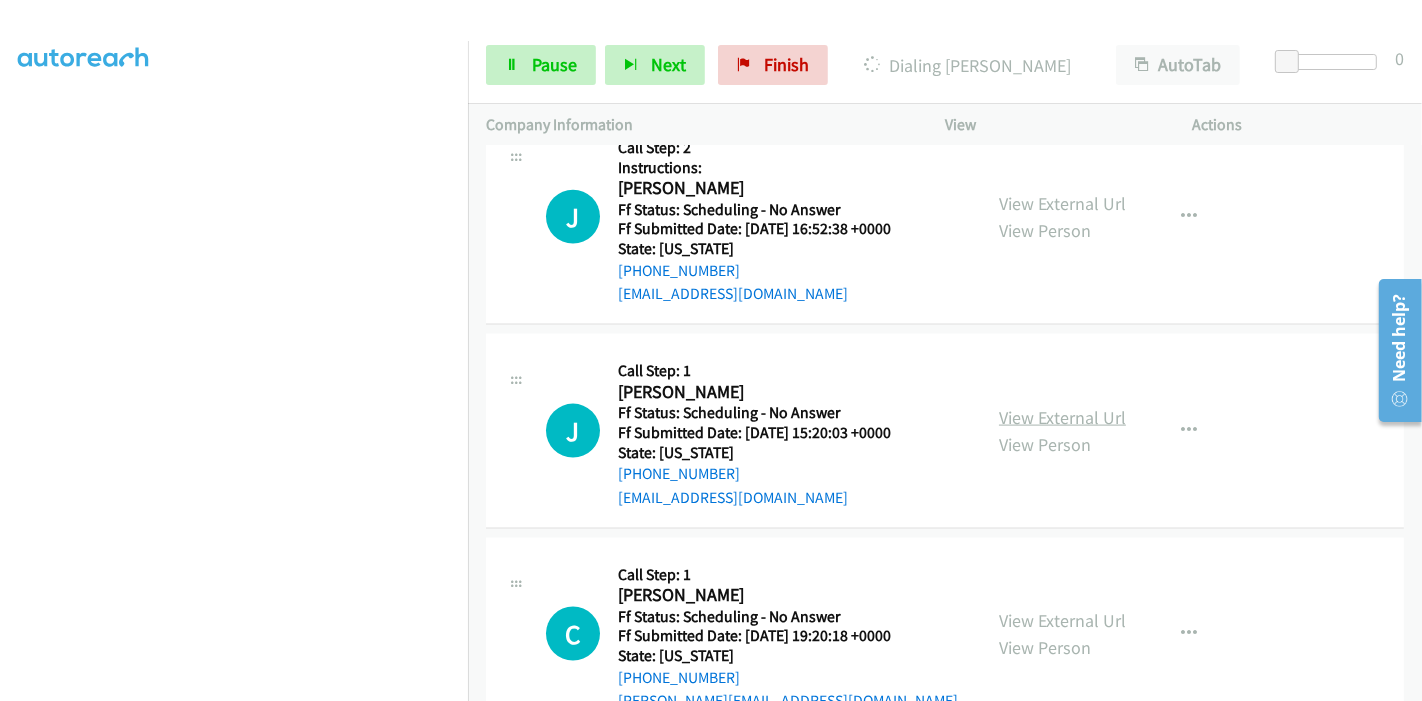 click on "View External Url" at bounding box center (1062, 417) 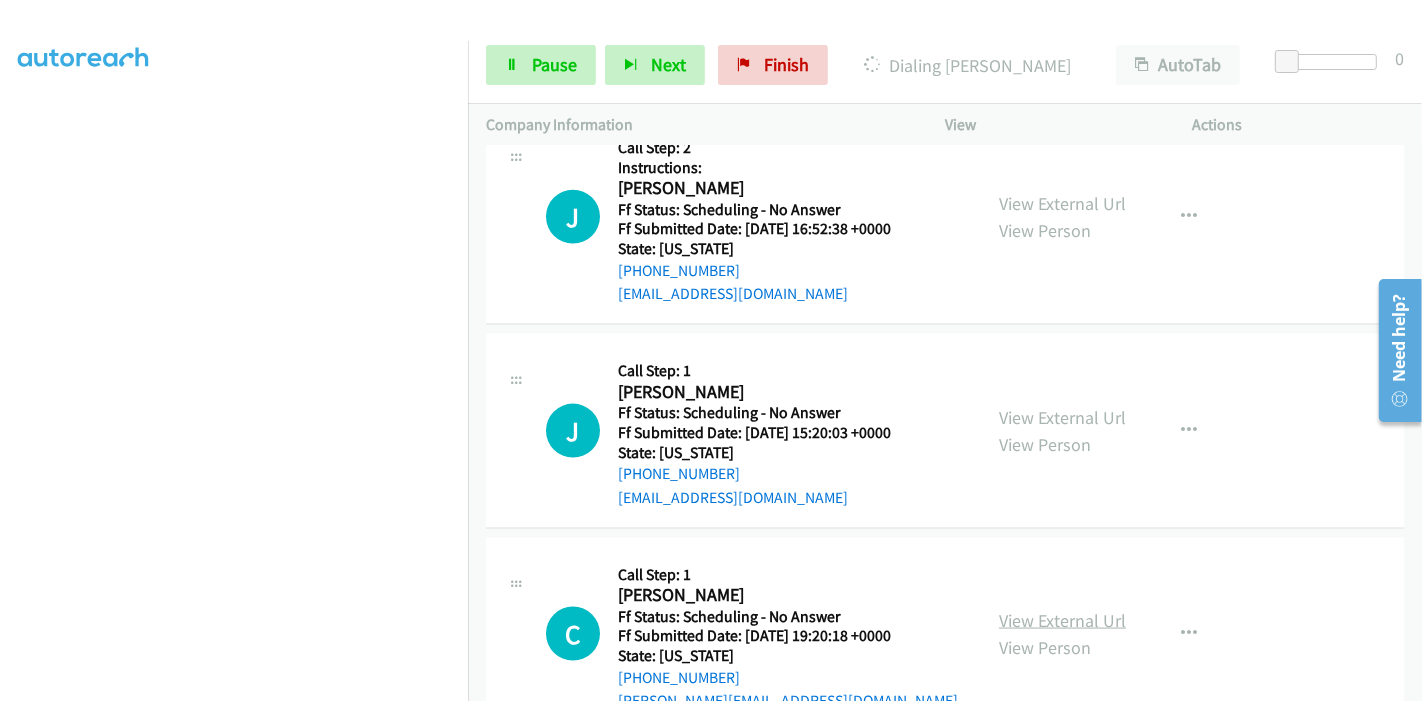 click on "View External Url" at bounding box center (1062, 620) 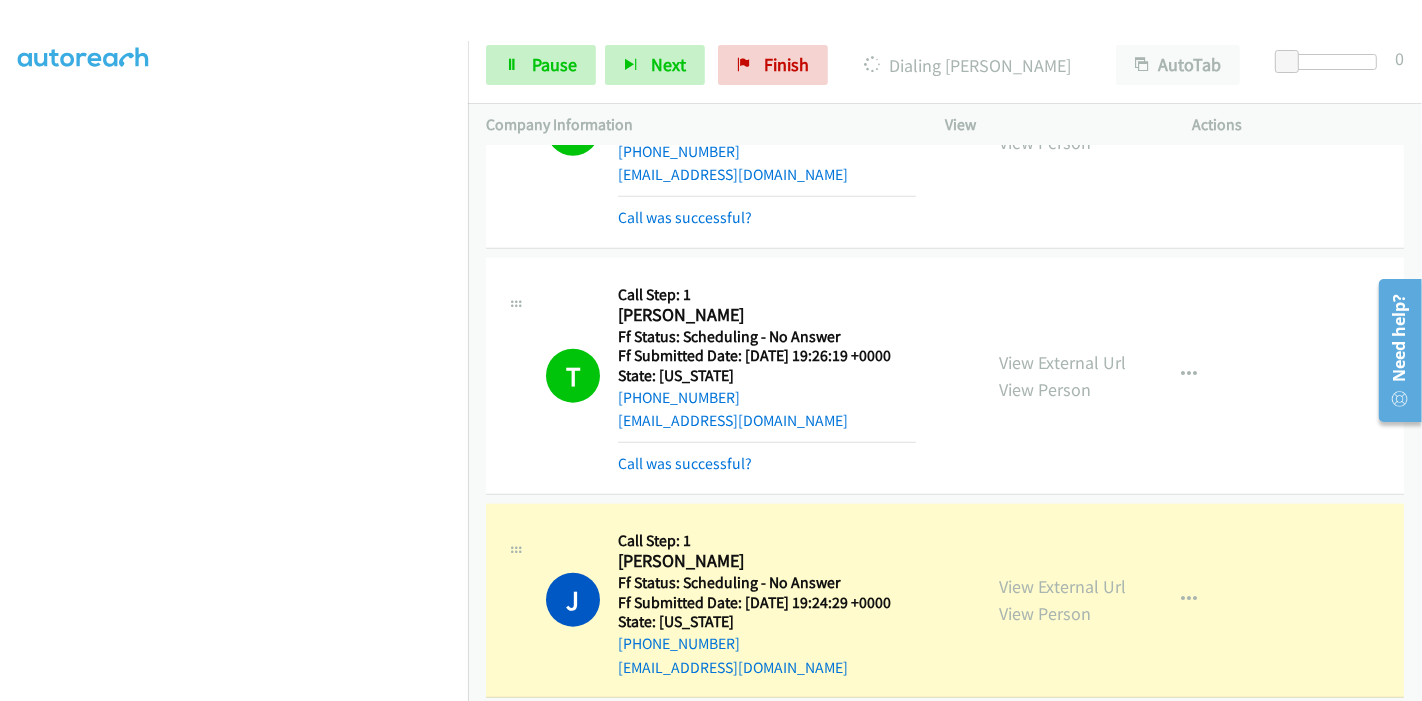 scroll, scrollTop: 1841, scrollLeft: 0, axis: vertical 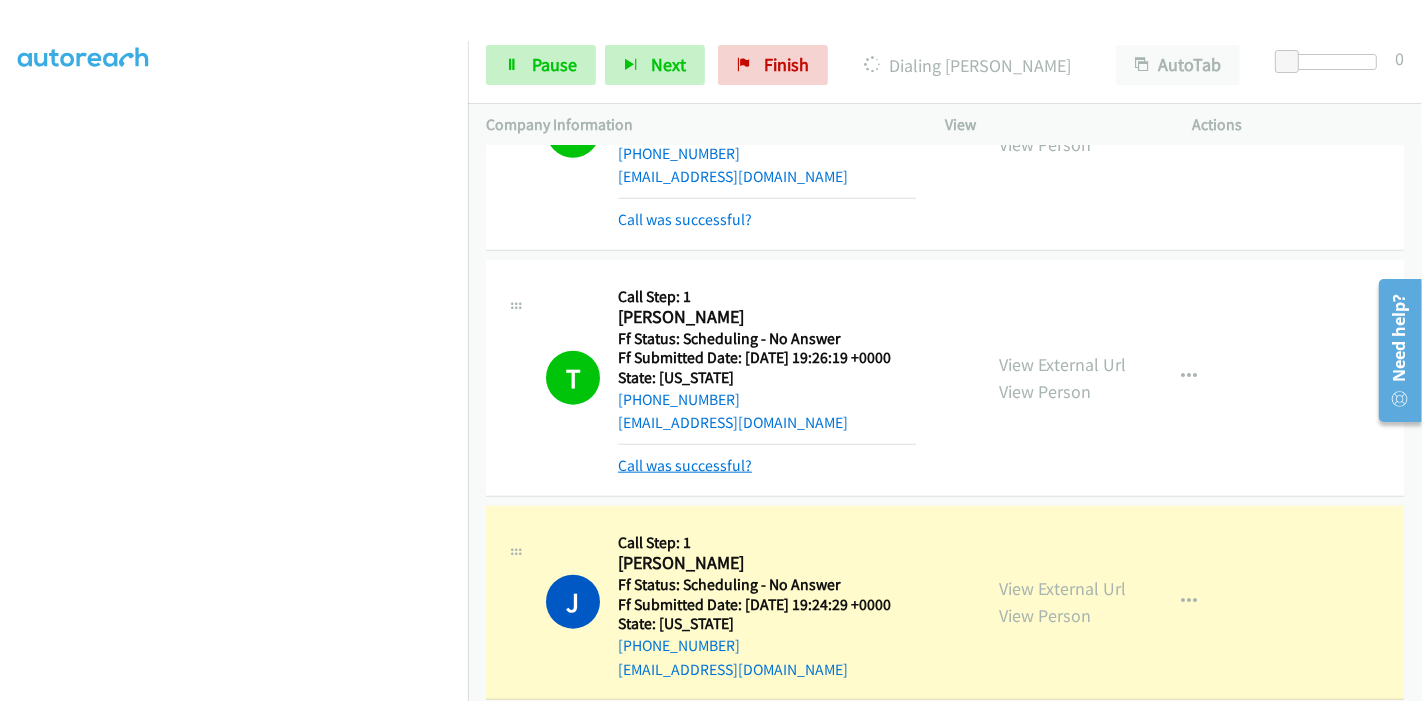 click on "Call was successful?" at bounding box center (685, 465) 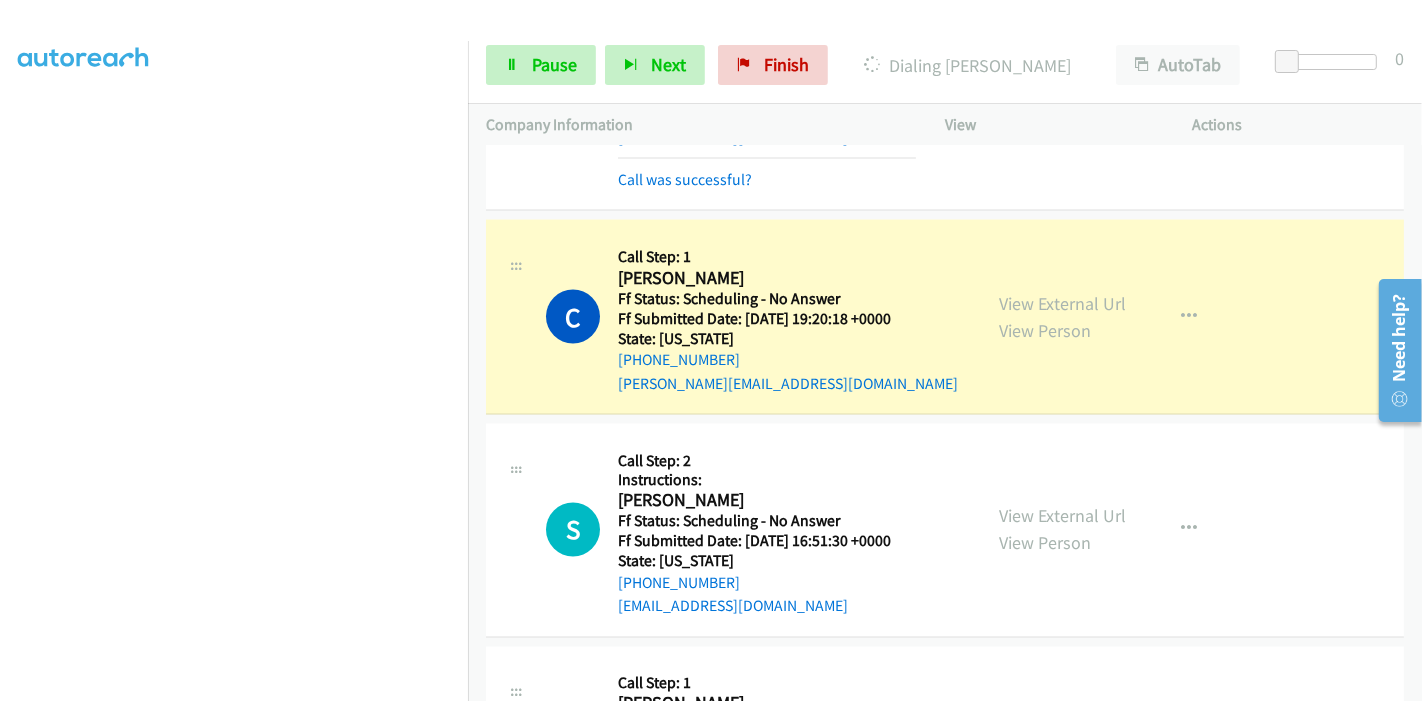 scroll, scrollTop: 2841, scrollLeft: 0, axis: vertical 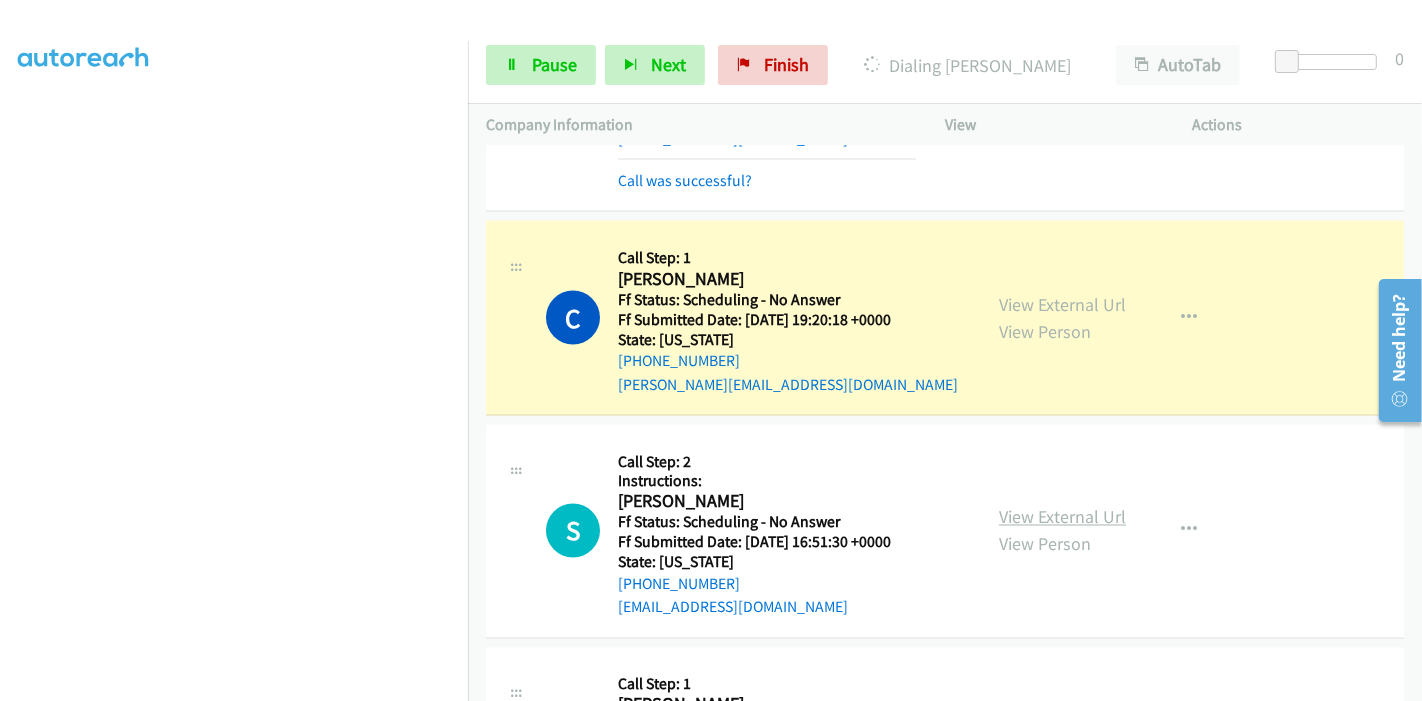 click on "View External Url" at bounding box center (1062, 517) 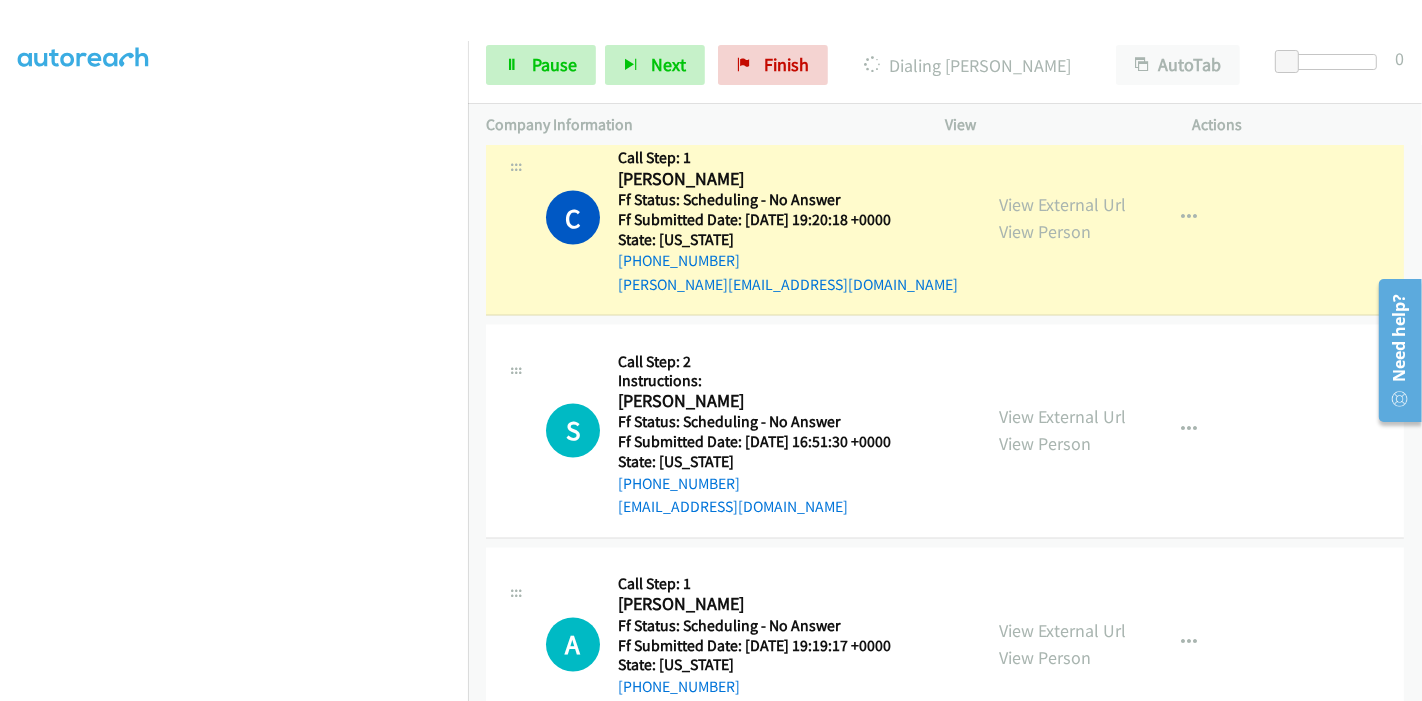 scroll, scrollTop: 3174, scrollLeft: 0, axis: vertical 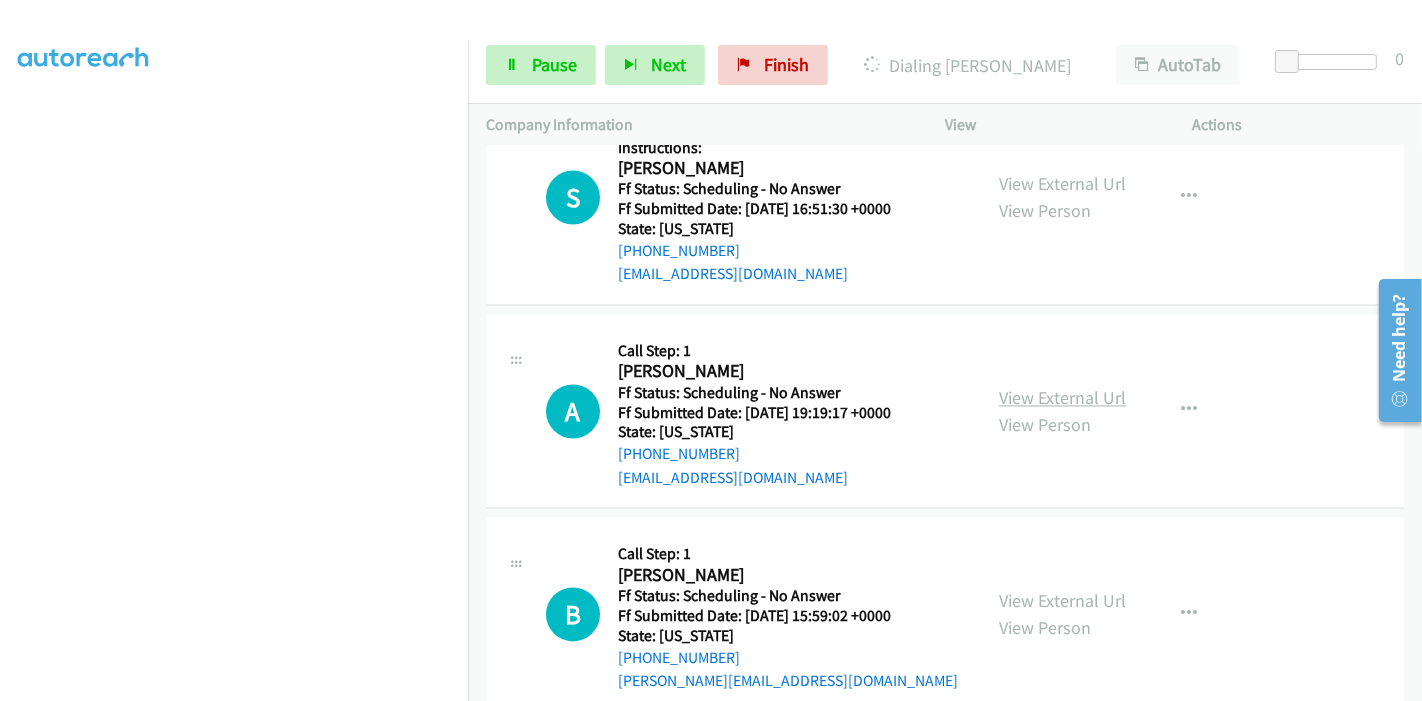 click on "View External Url" at bounding box center [1062, 398] 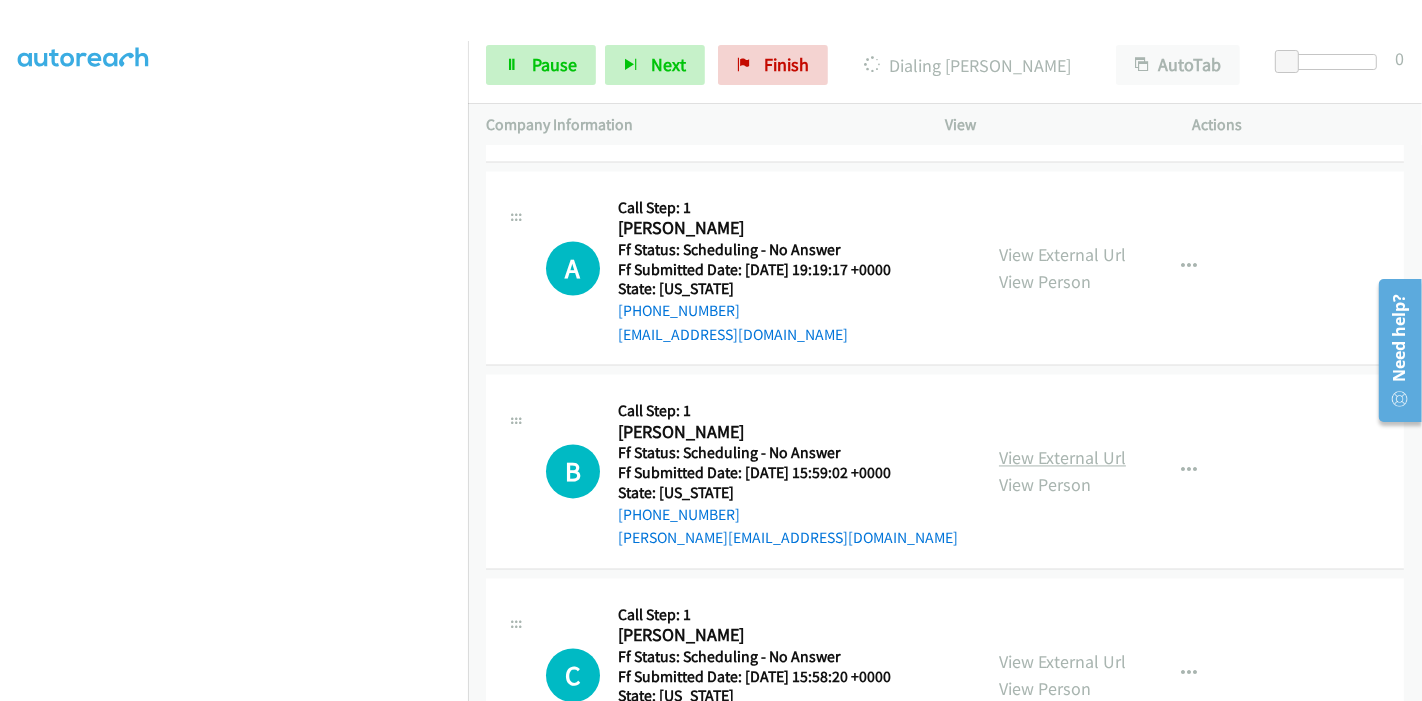 scroll, scrollTop: 3397, scrollLeft: 0, axis: vertical 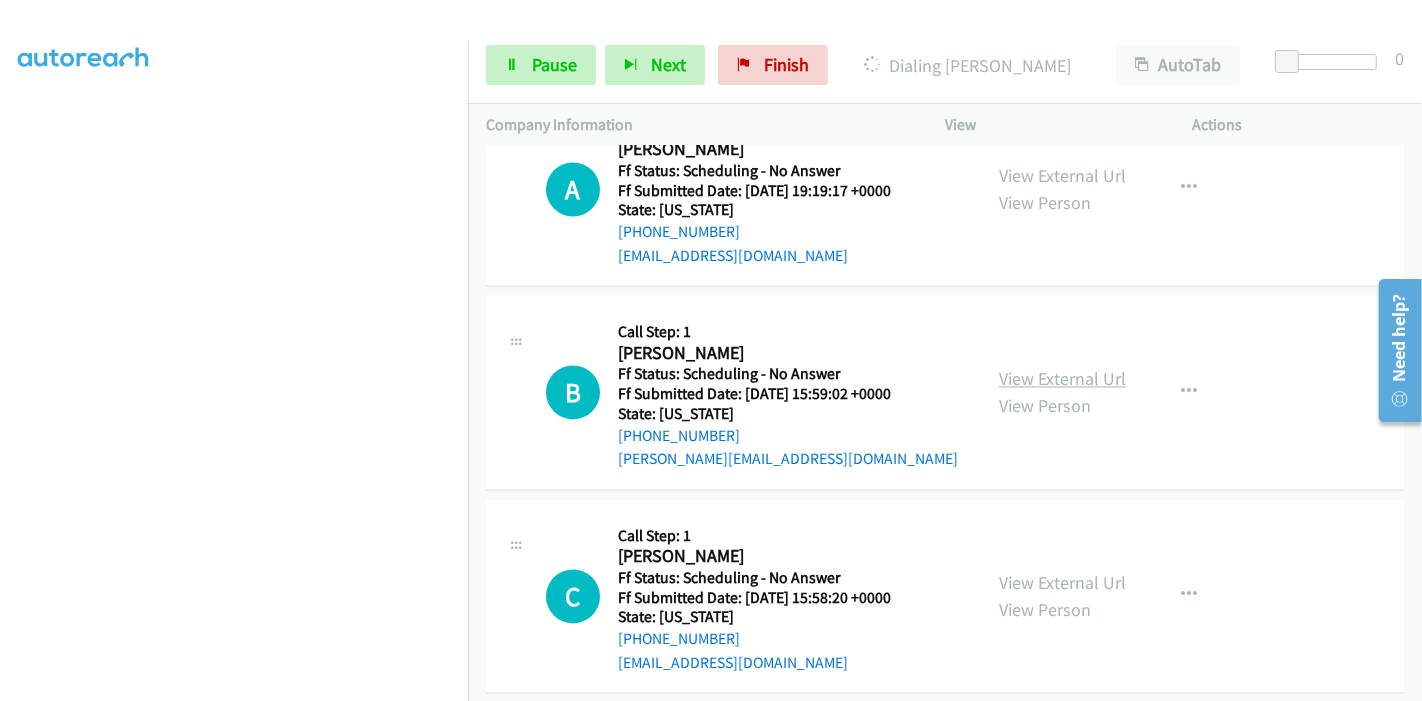 click on "View External Url" at bounding box center (1062, 378) 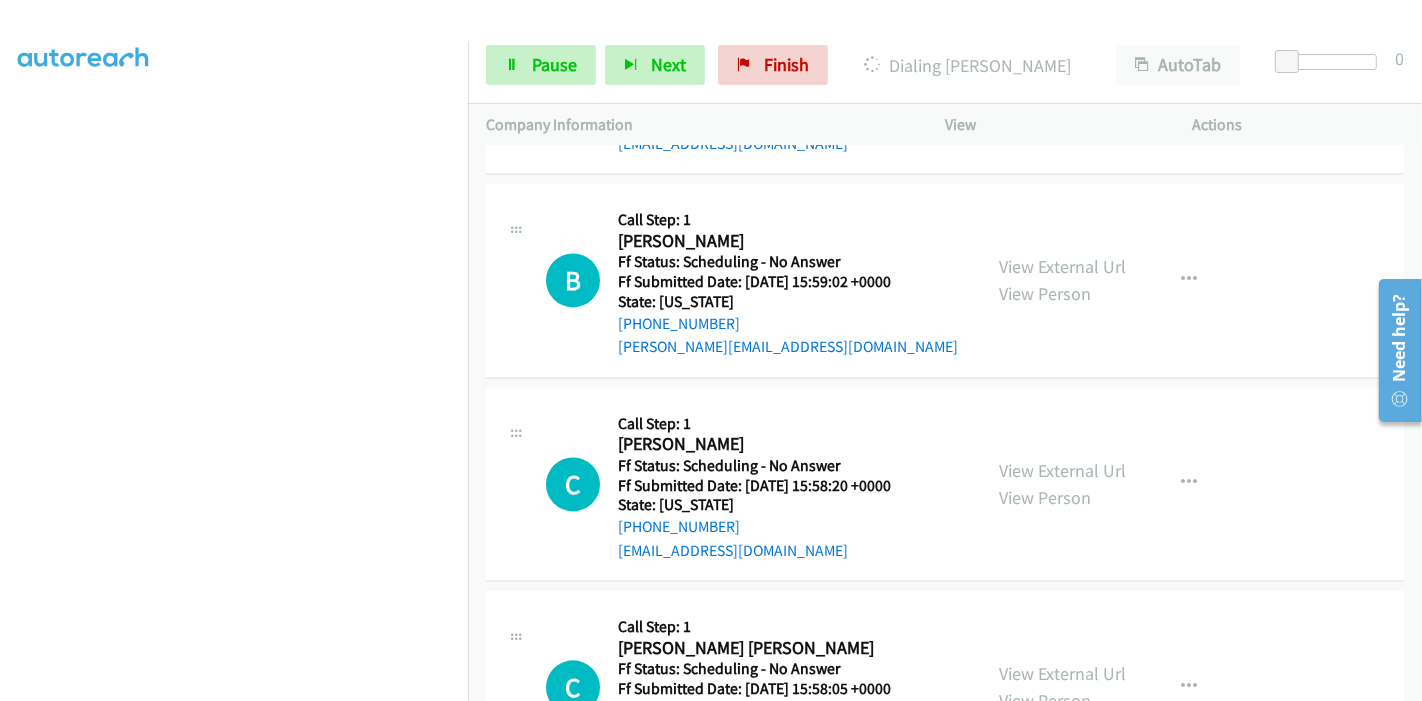 scroll, scrollTop: 3619, scrollLeft: 0, axis: vertical 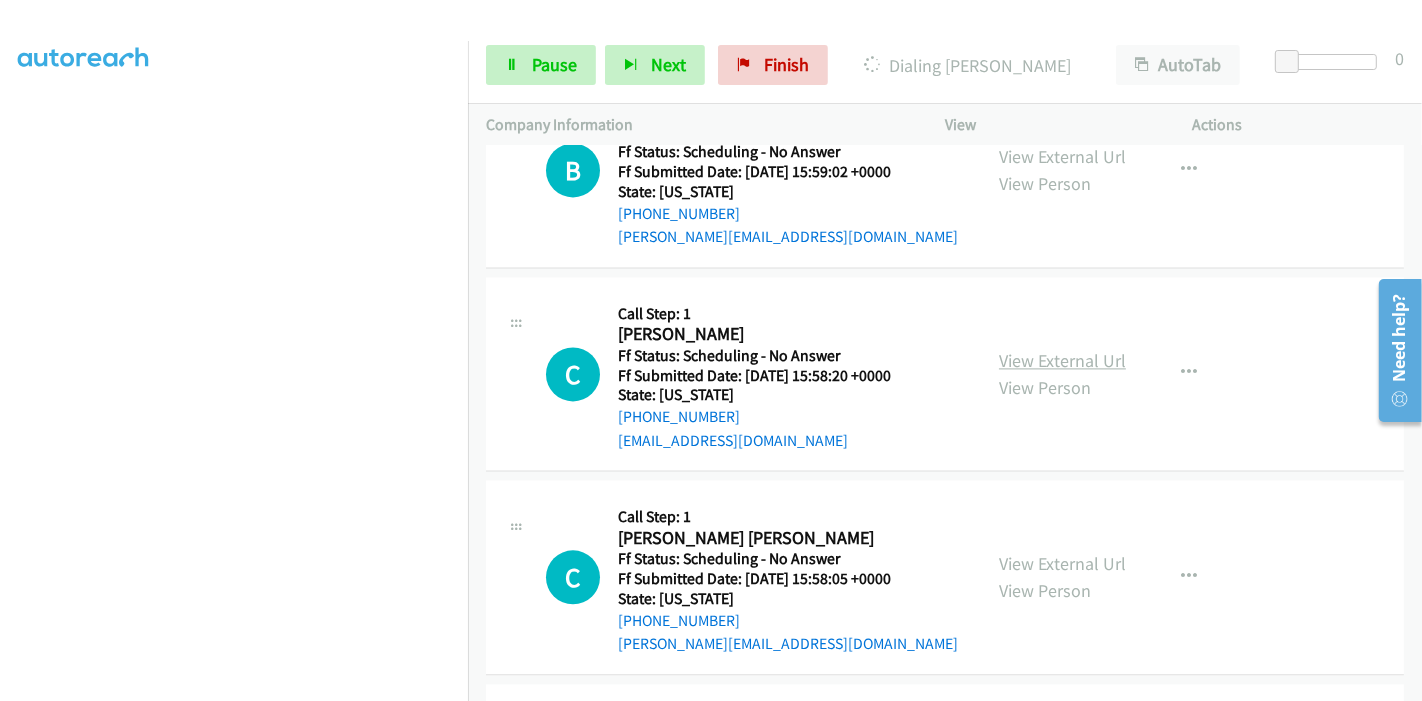 click on "View External Url" at bounding box center [1062, 360] 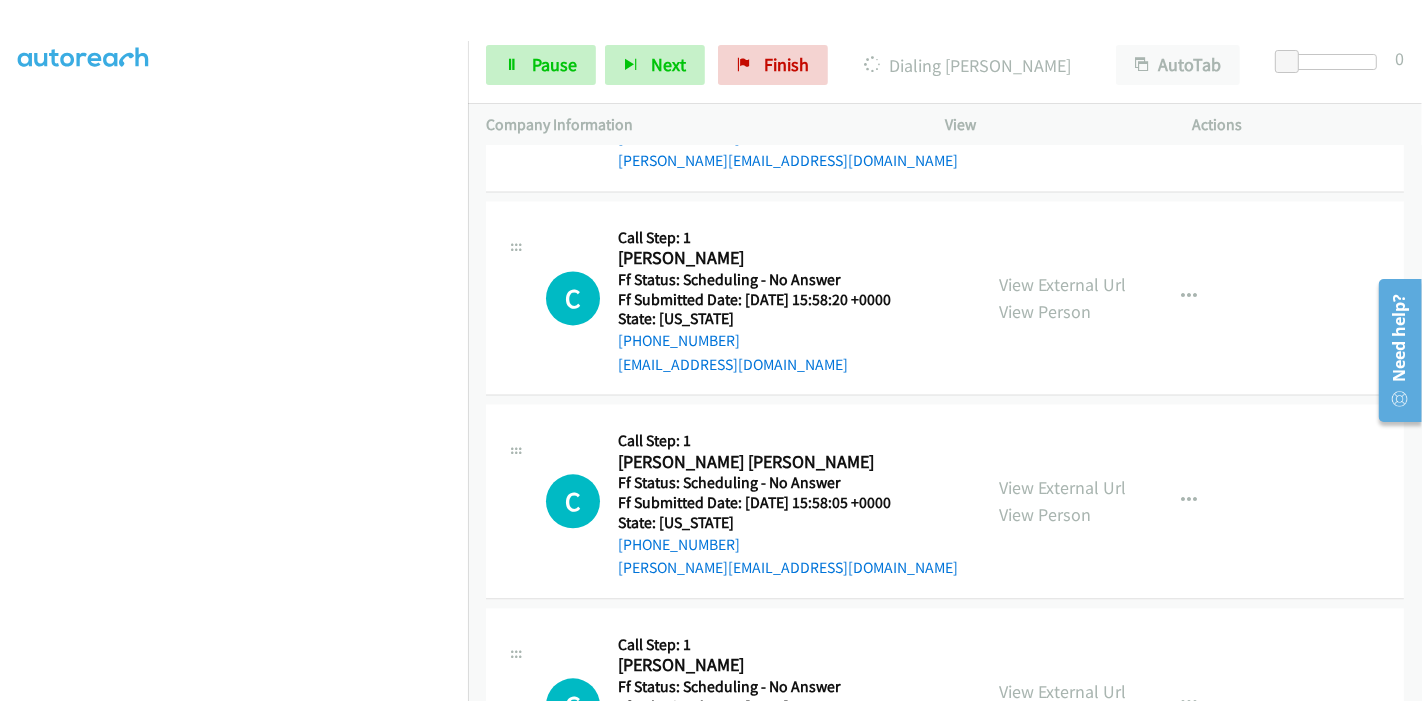 scroll, scrollTop: 3730, scrollLeft: 0, axis: vertical 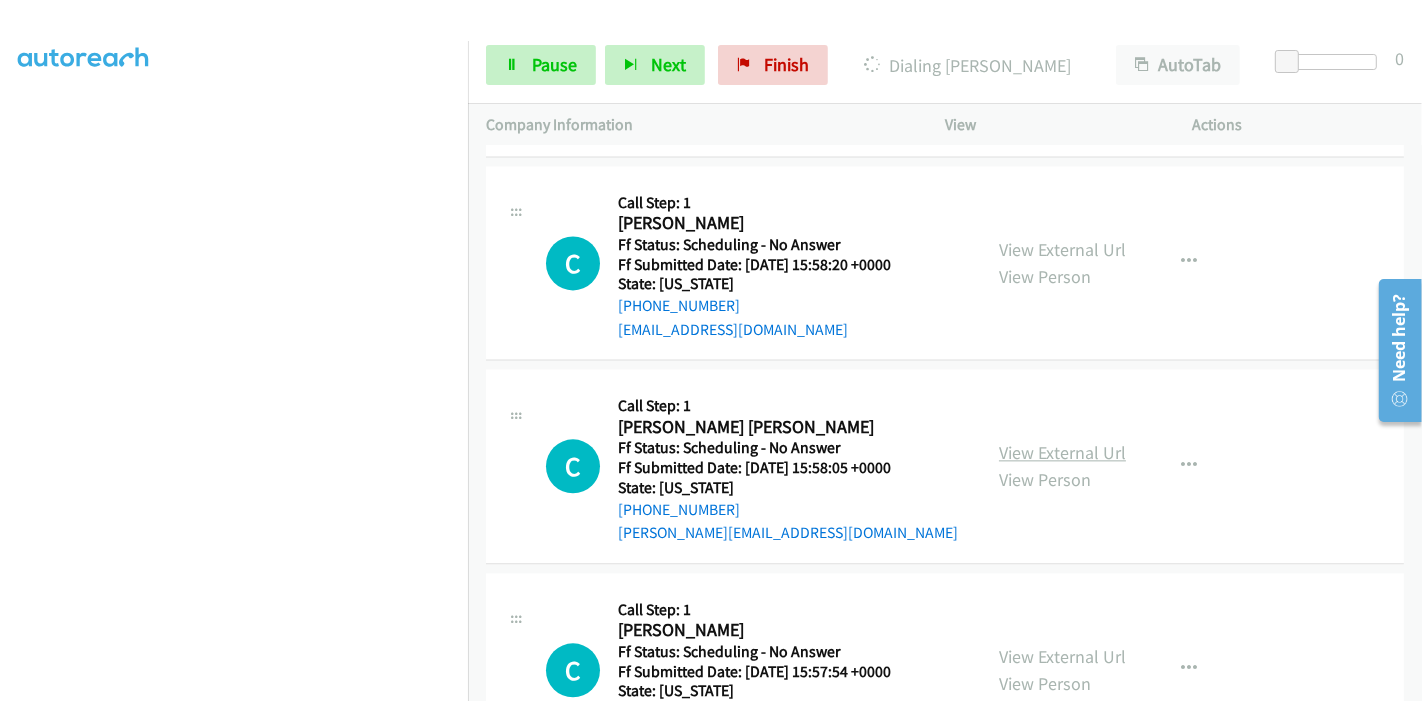 click on "View External Url" at bounding box center (1062, 452) 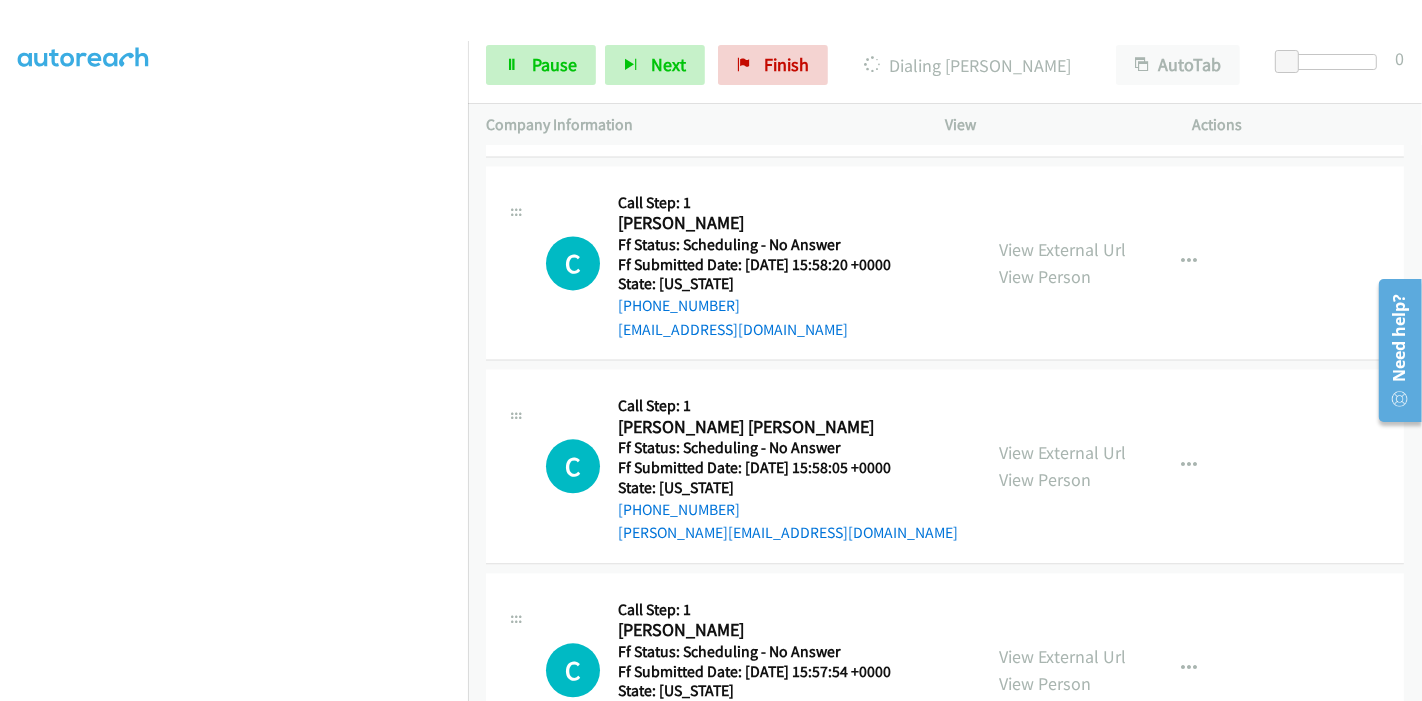 scroll, scrollTop: 3952, scrollLeft: 0, axis: vertical 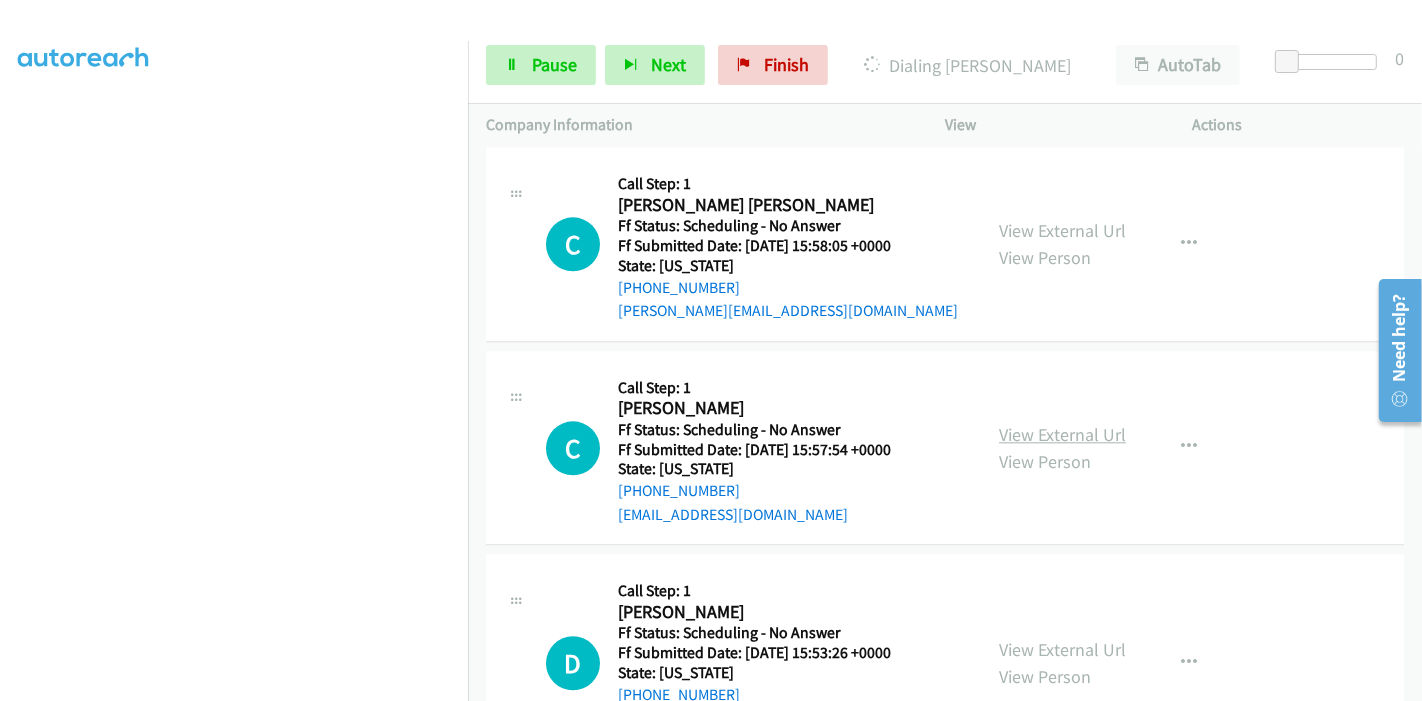 click on "View External Url" at bounding box center (1062, 434) 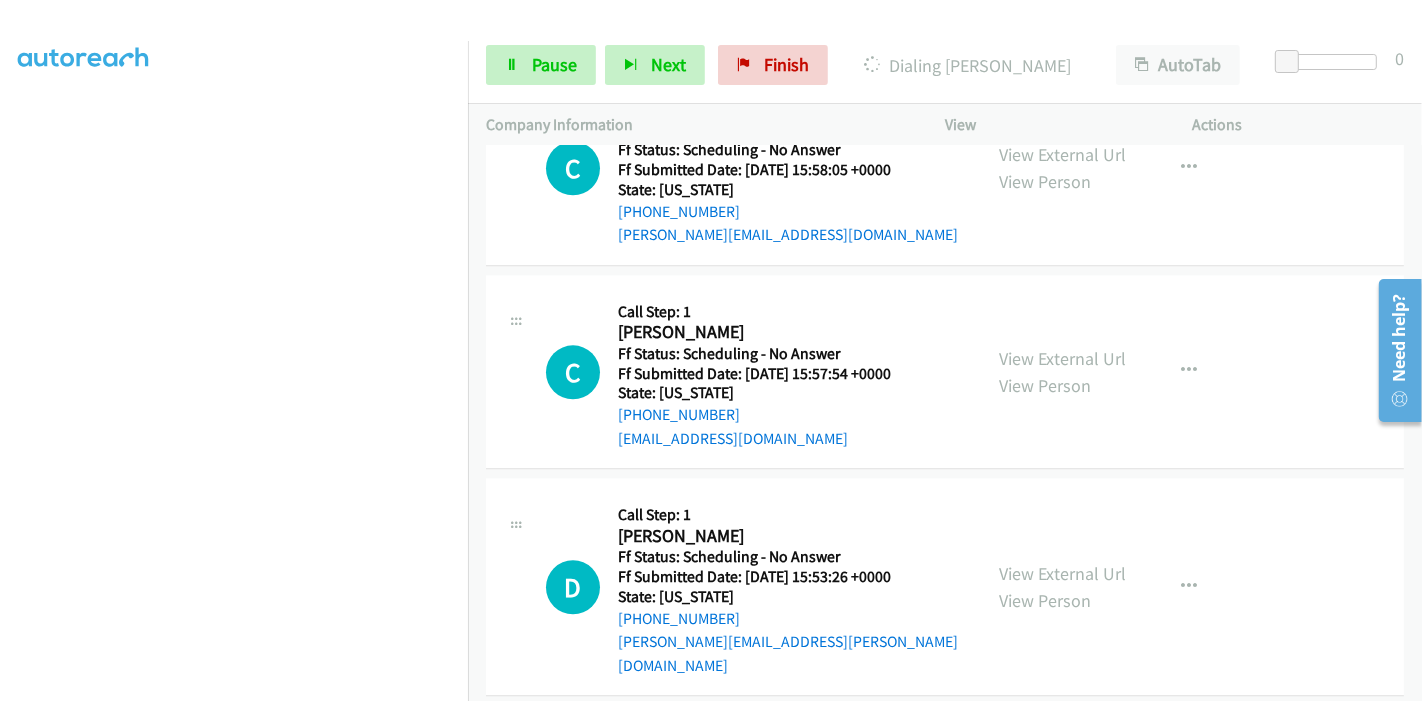 scroll, scrollTop: 4063, scrollLeft: 0, axis: vertical 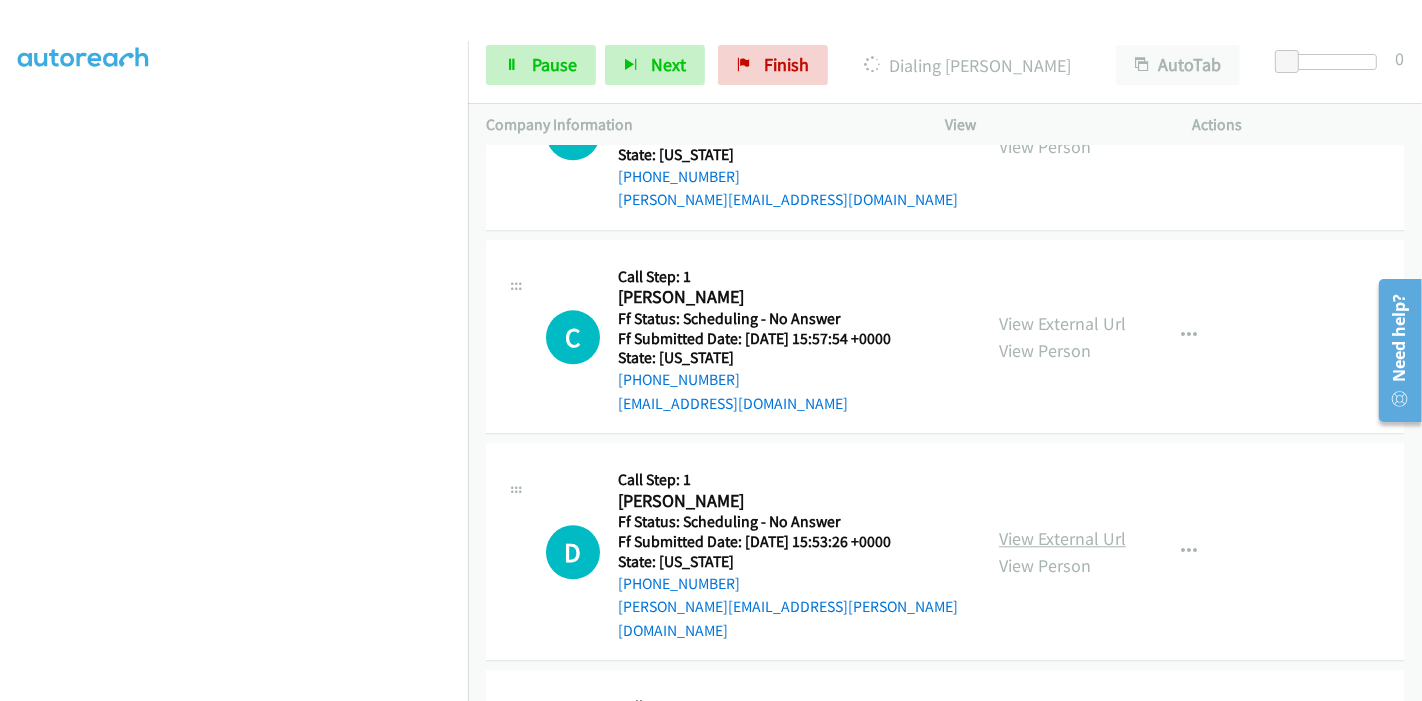 click on "View External Url" at bounding box center [1062, 538] 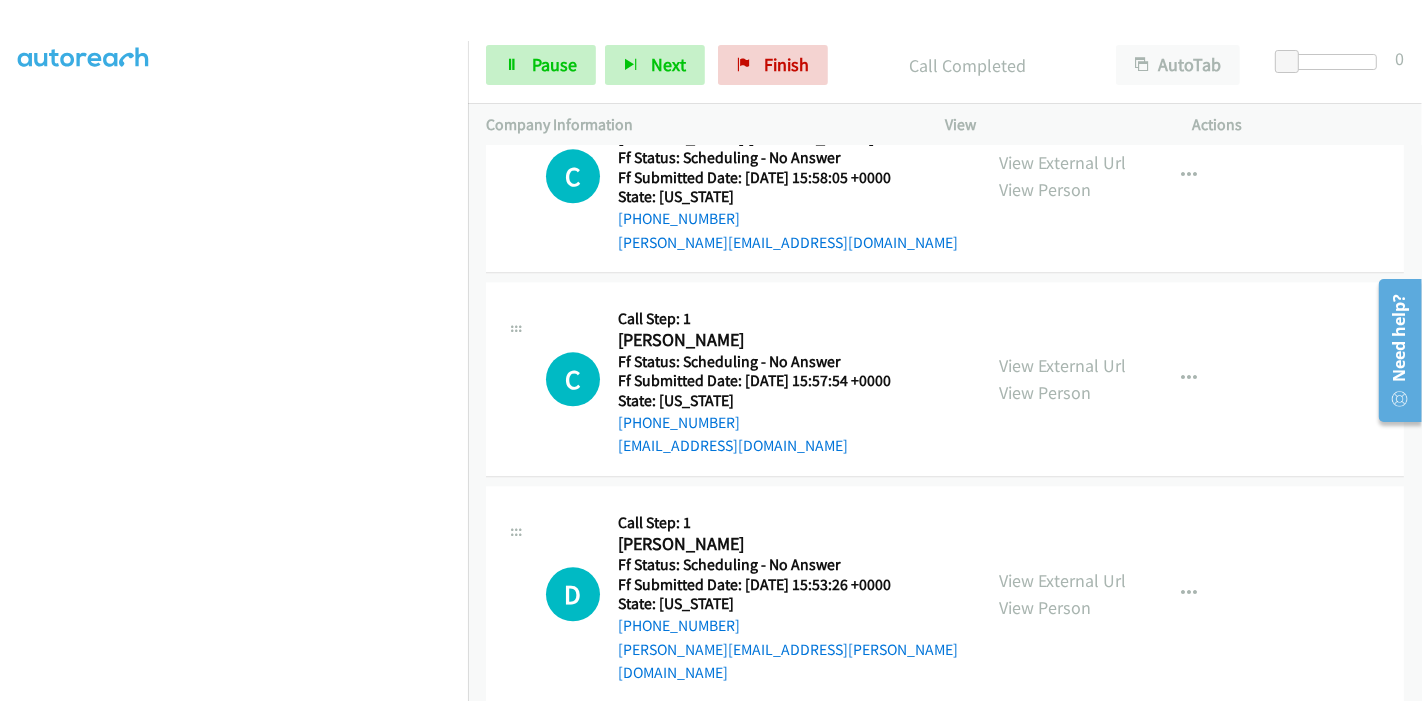 scroll, scrollTop: 4106, scrollLeft: 0, axis: vertical 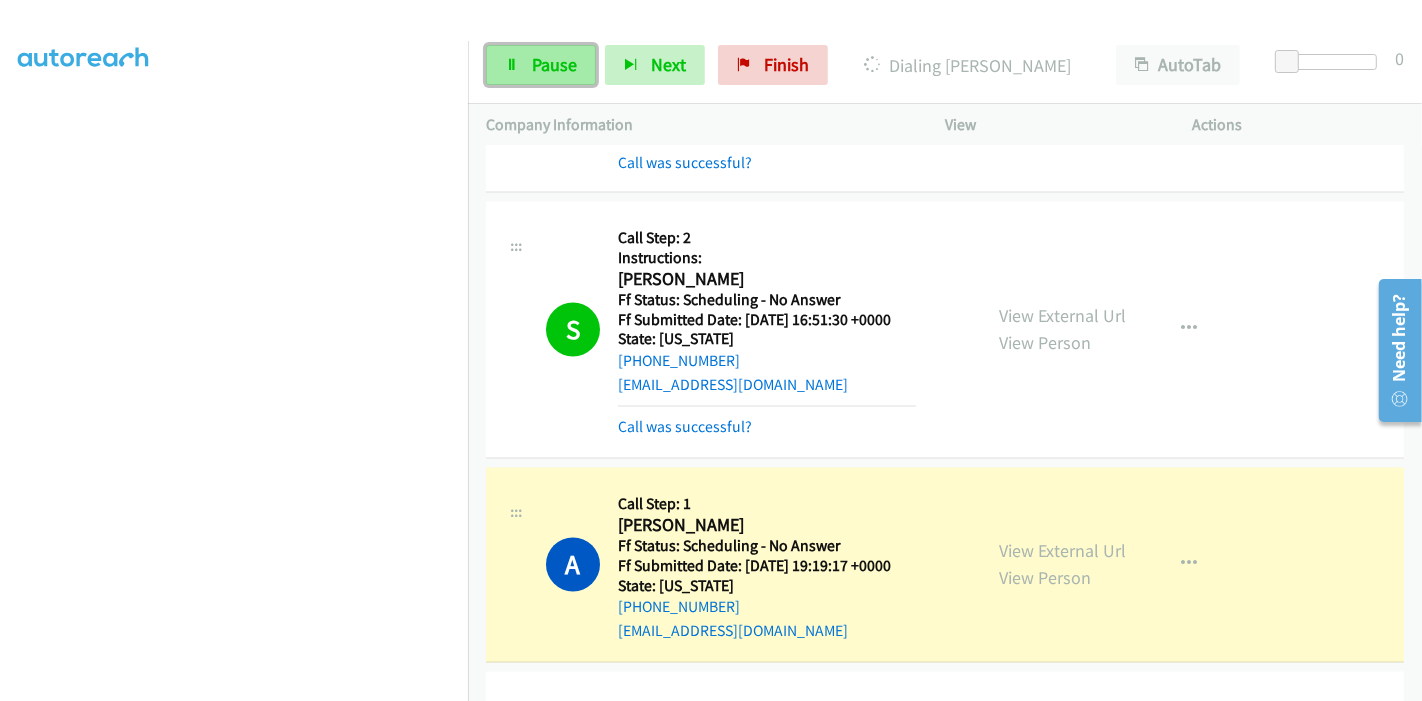 click at bounding box center (512, 66) 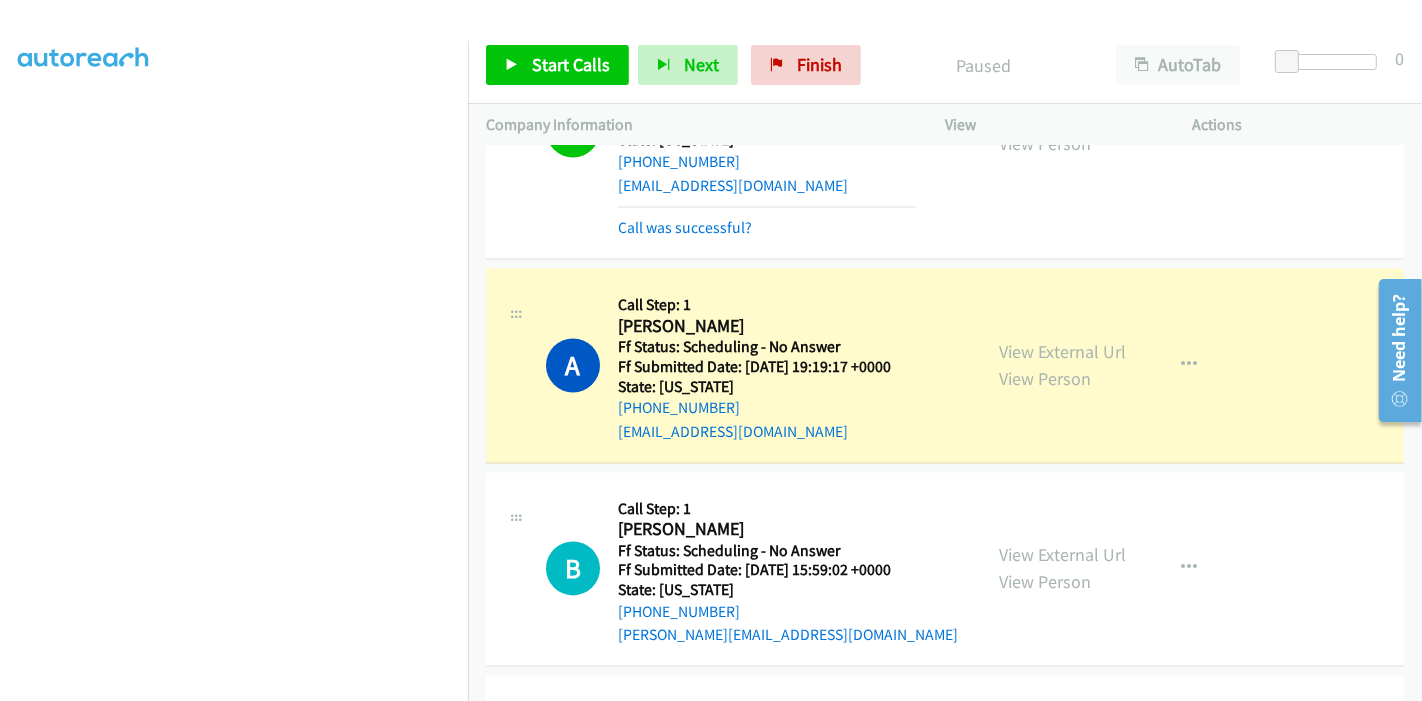 scroll, scrollTop: 3328, scrollLeft: 0, axis: vertical 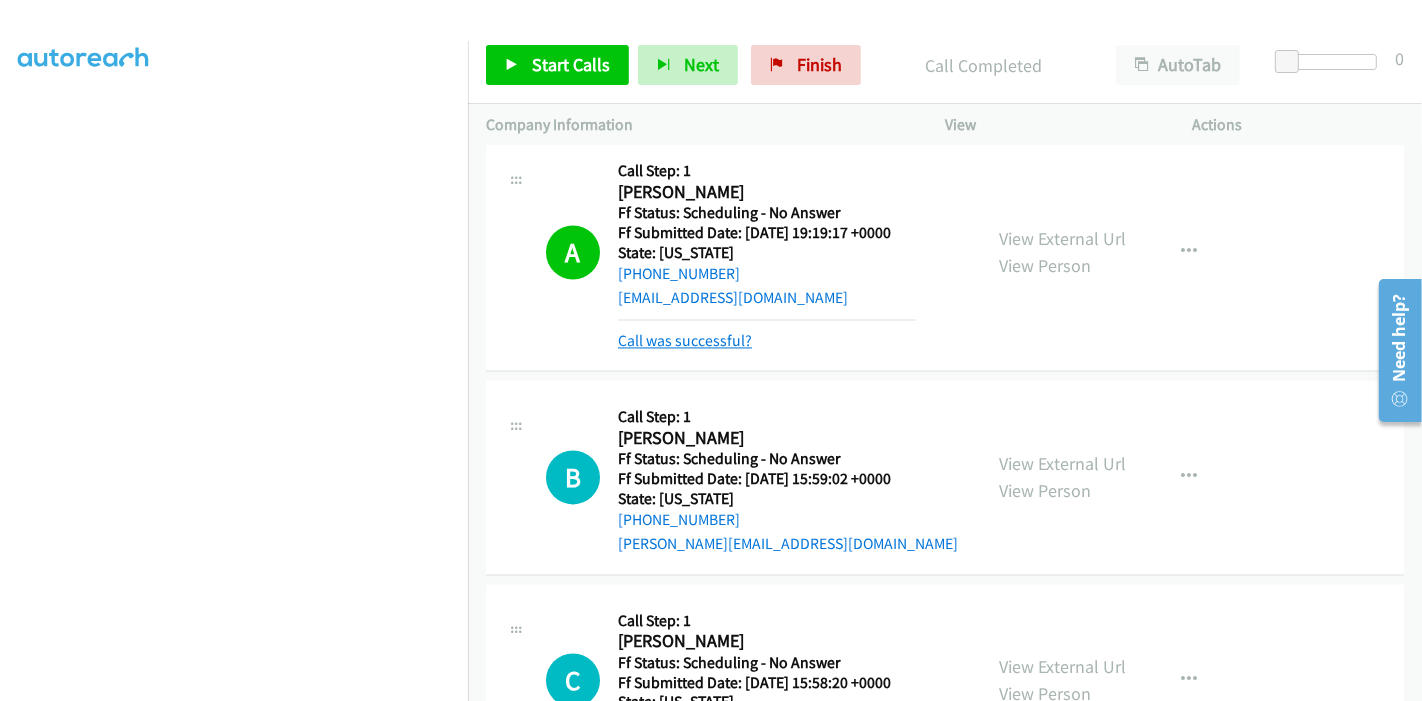 click on "Call was successful?" at bounding box center [685, 340] 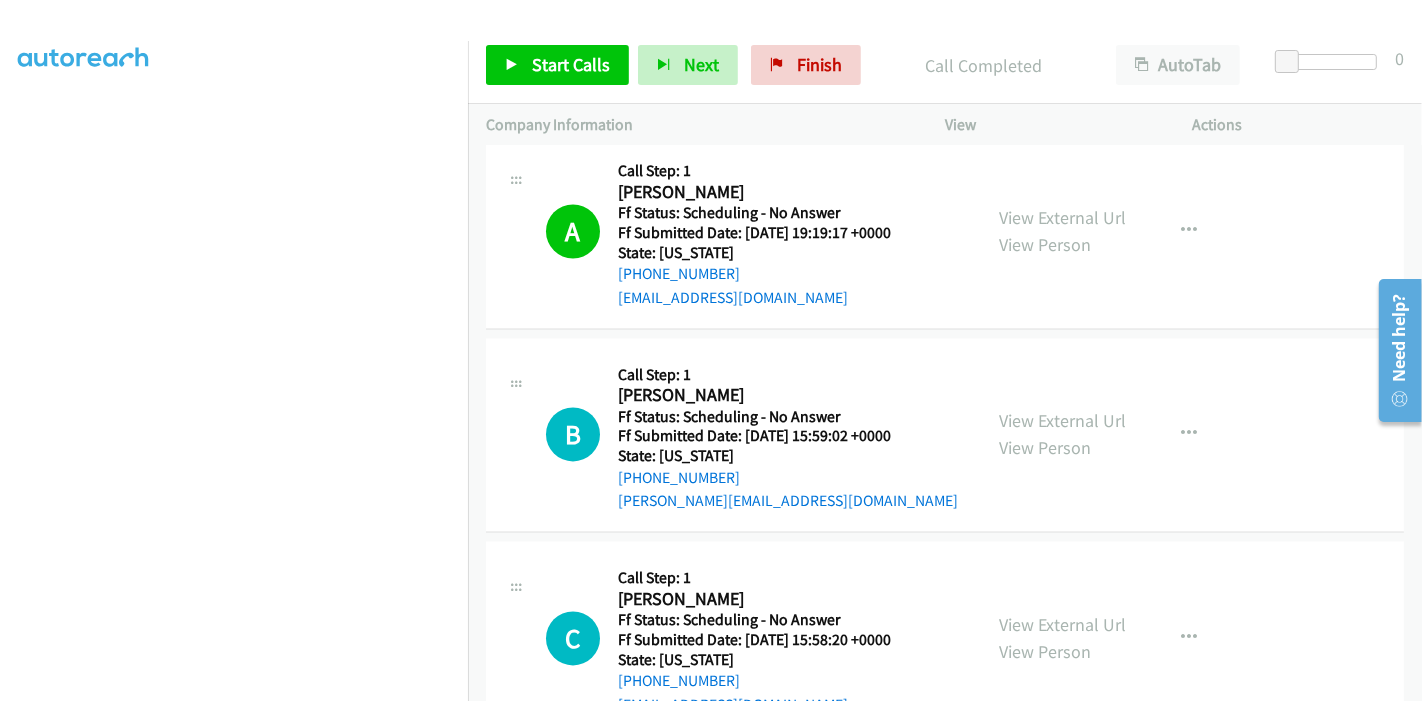 click on "Start Calls
Pause
Next
Finish
Call Completed
AutoTab
AutoTab
0" at bounding box center (945, 65) 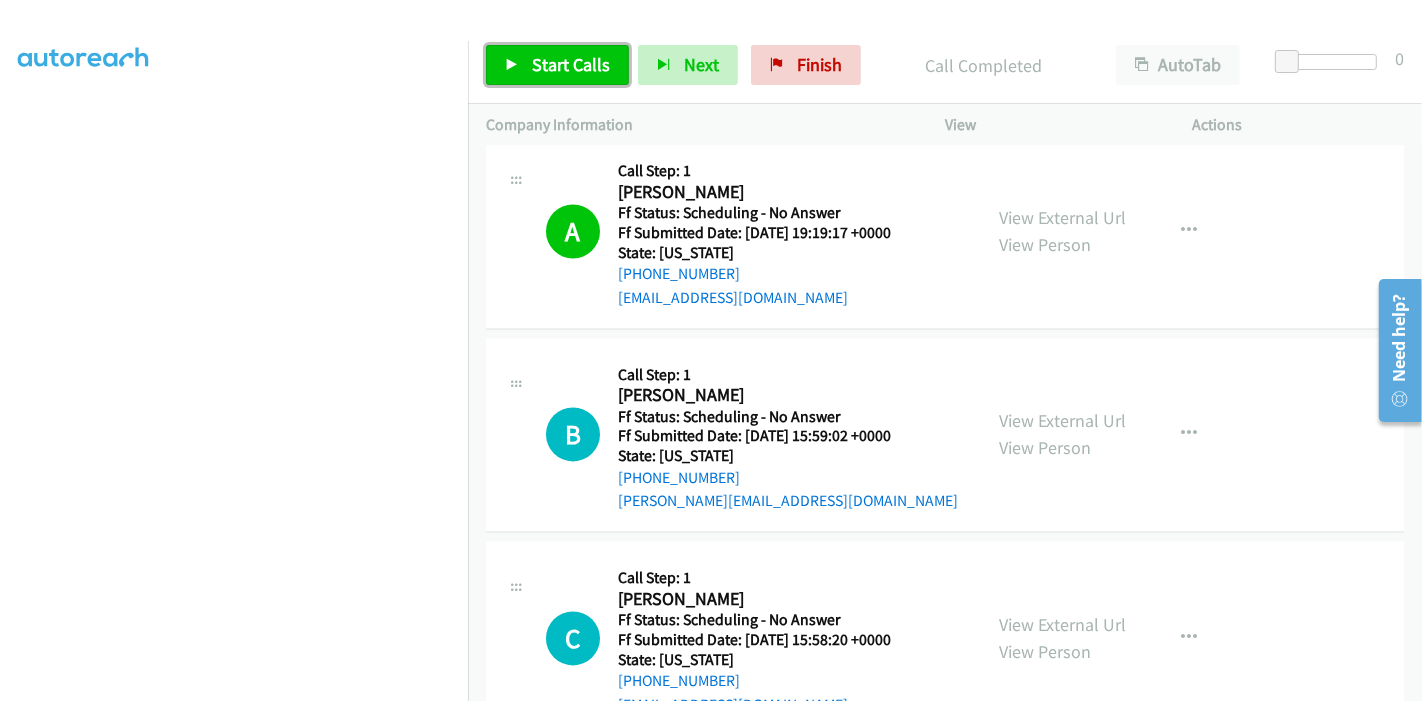 click on "Start Calls" at bounding box center [557, 65] 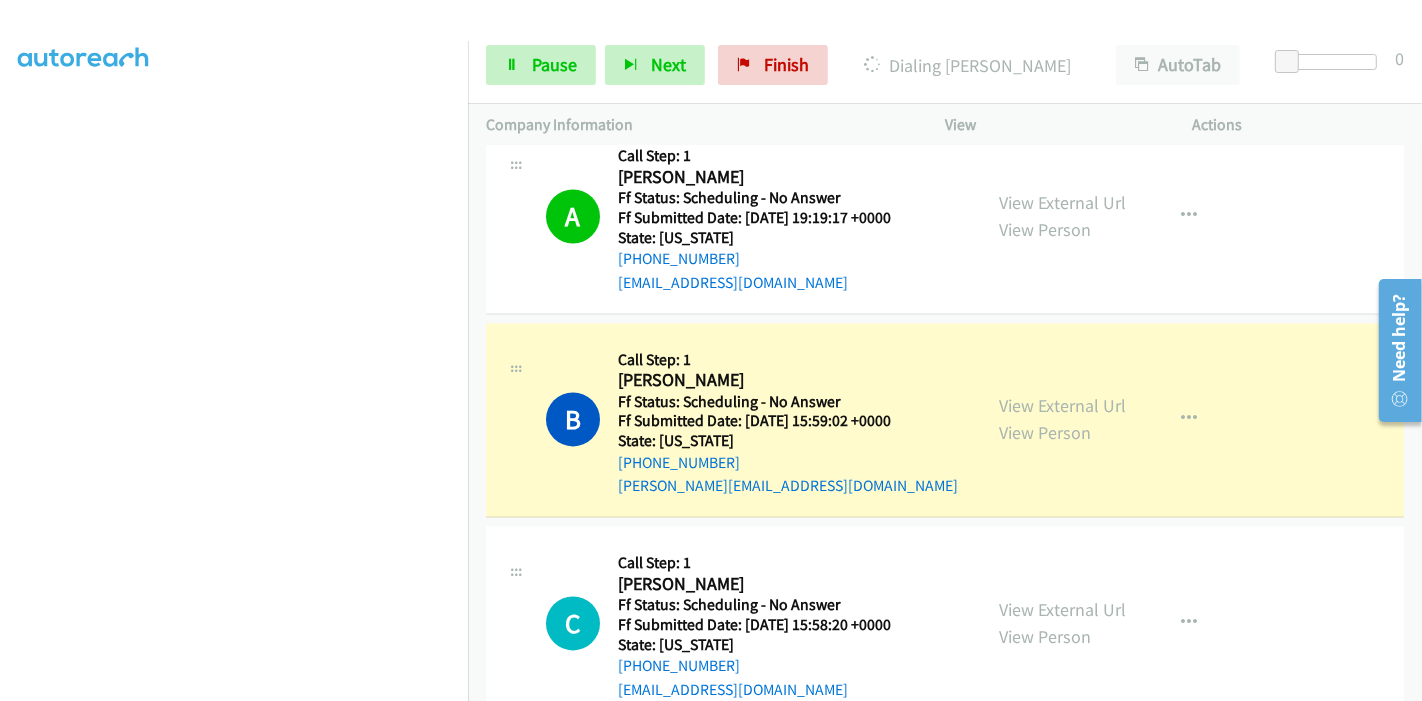 scroll, scrollTop: 3440, scrollLeft: 0, axis: vertical 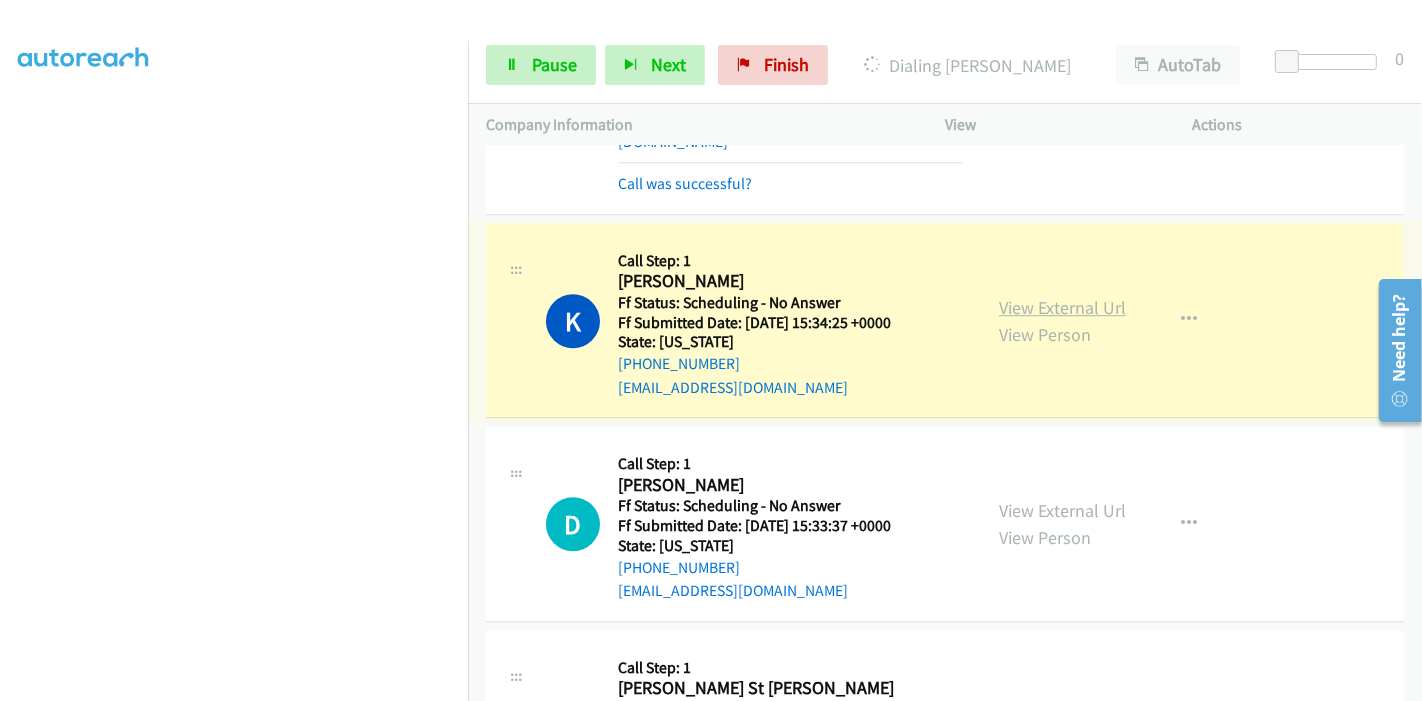 click on "View External Url" at bounding box center [1062, 307] 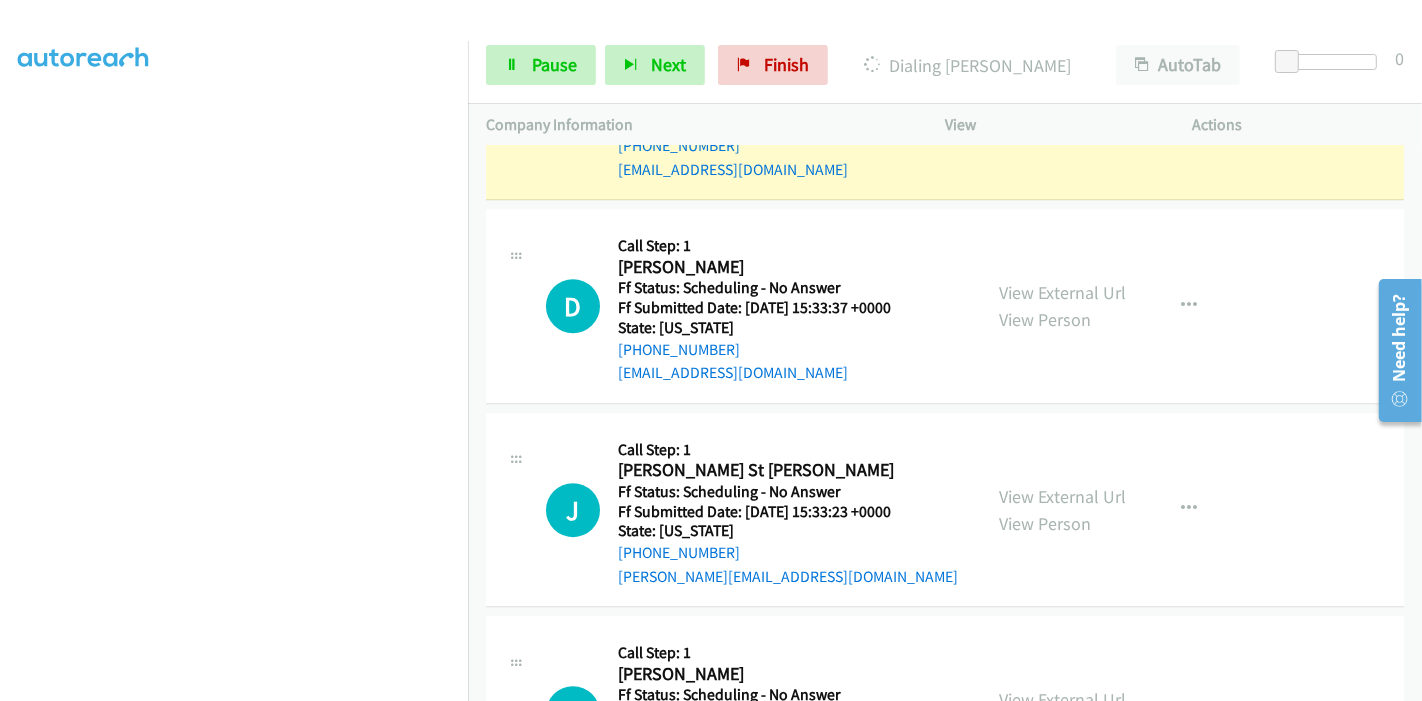 scroll, scrollTop: 5031, scrollLeft: 0, axis: vertical 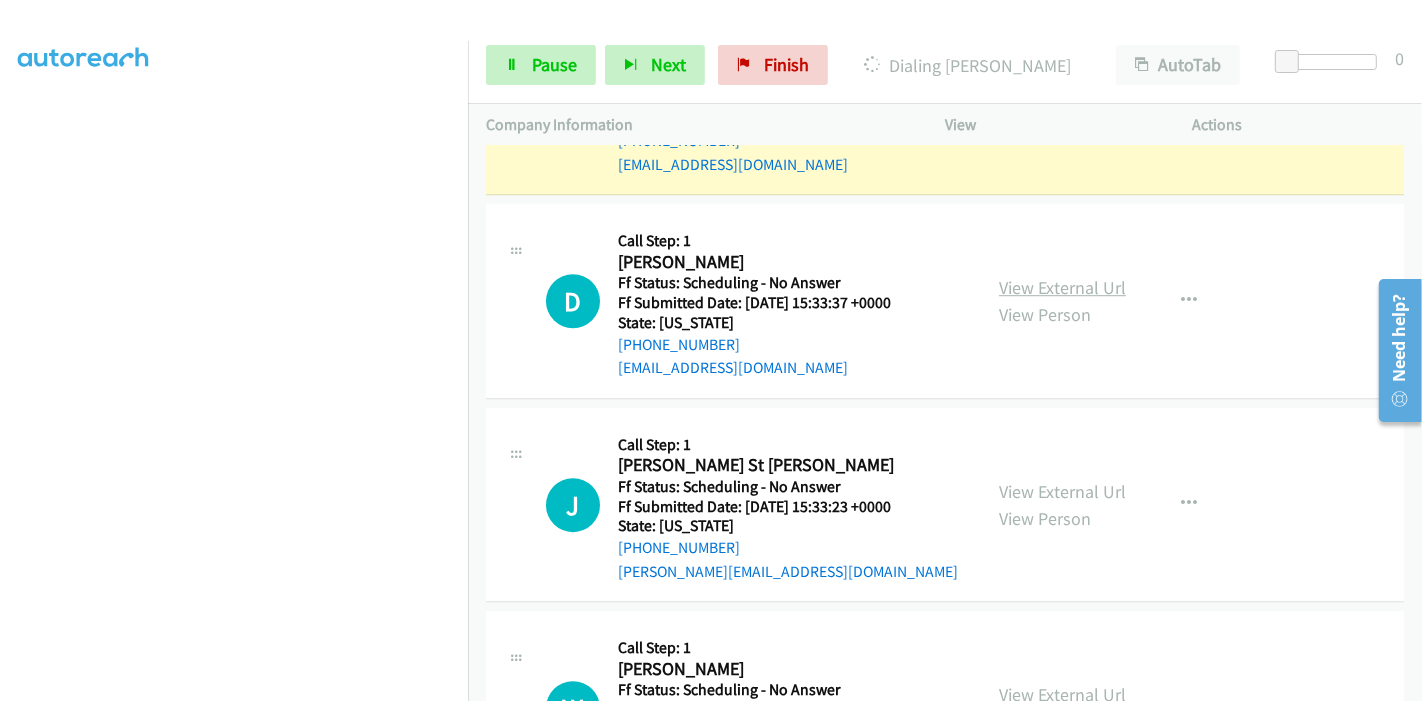 click on "View External Url" at bounding box center [1062, 287] 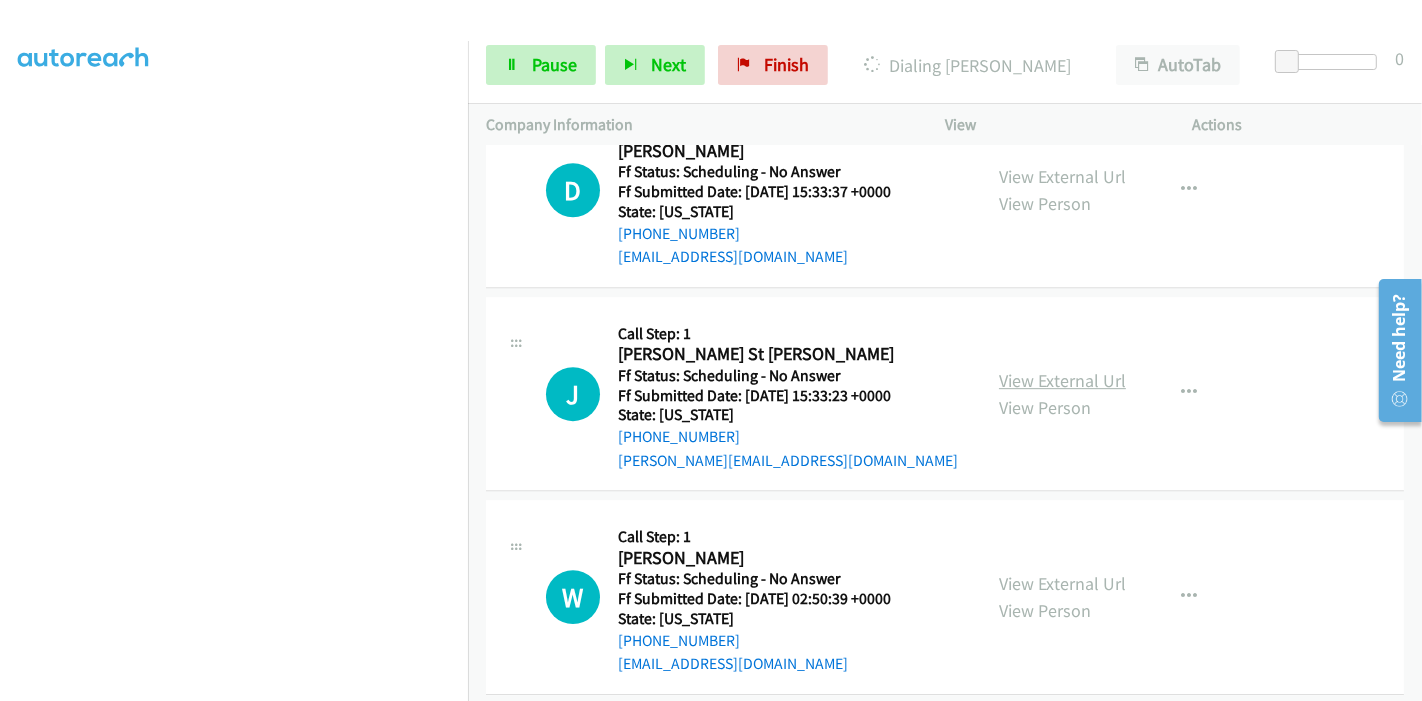 click on "View External Url" at bounding box center [1062, 380] 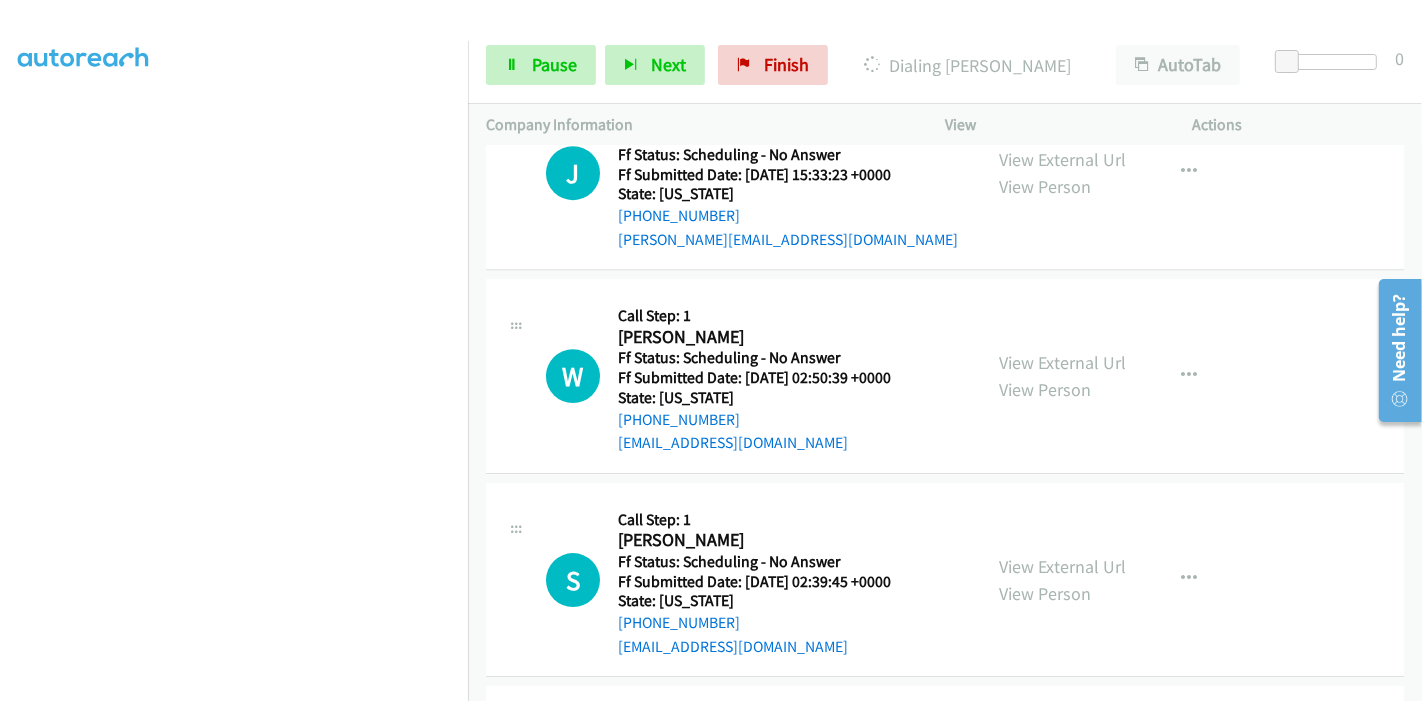 scroll, scrollTop: 5364, scrollLeft: 0, axis: vertical 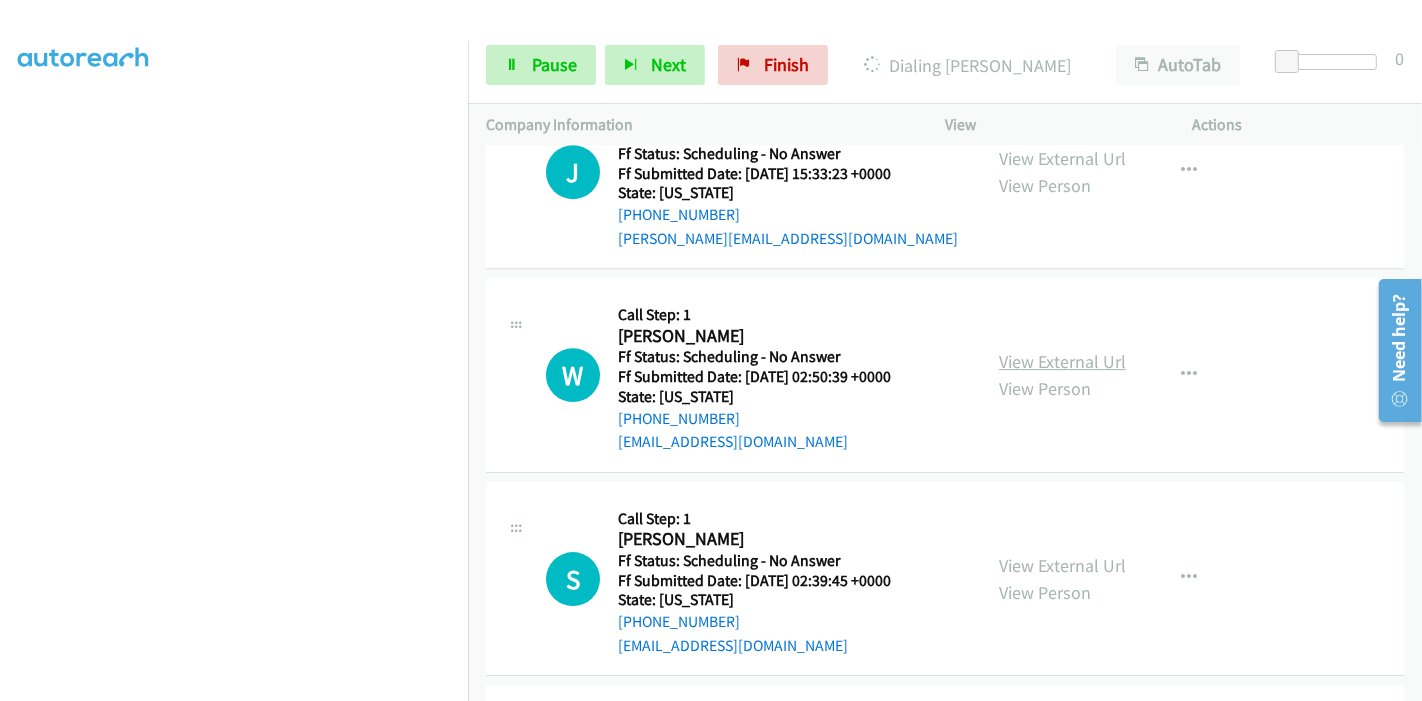 click on "View External Url" at bounding box center (1062, 361) 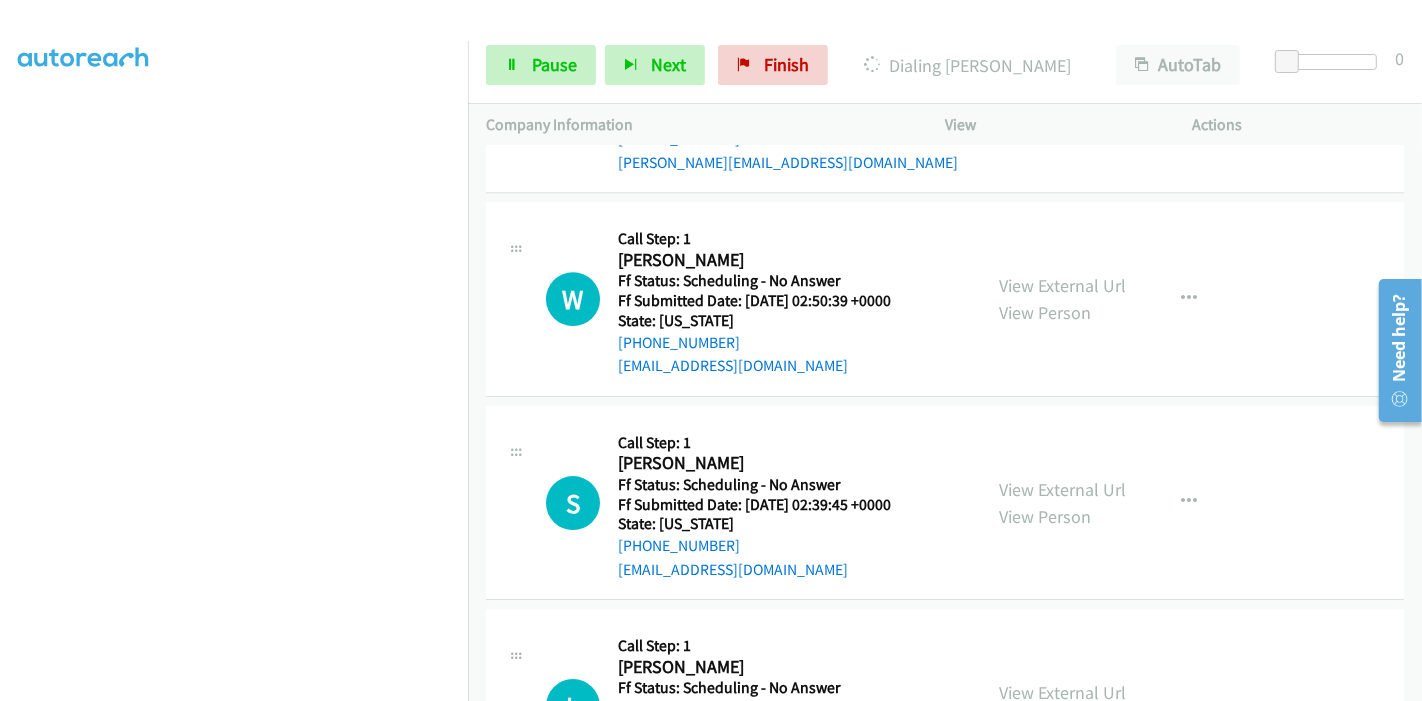 scroll, scrollTop: 5475, scrollLeft: 0, axis: vertical 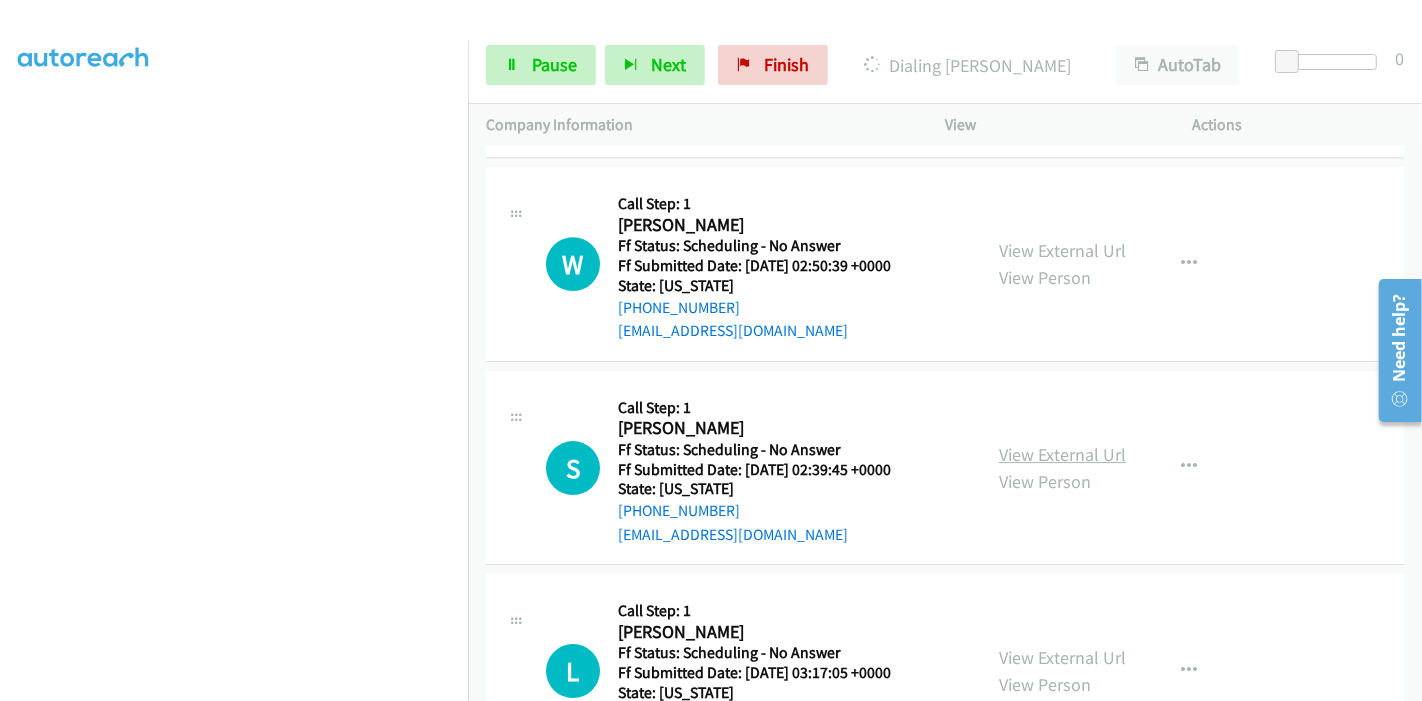 click on "View External Url" at bounding box center [1062, 454] 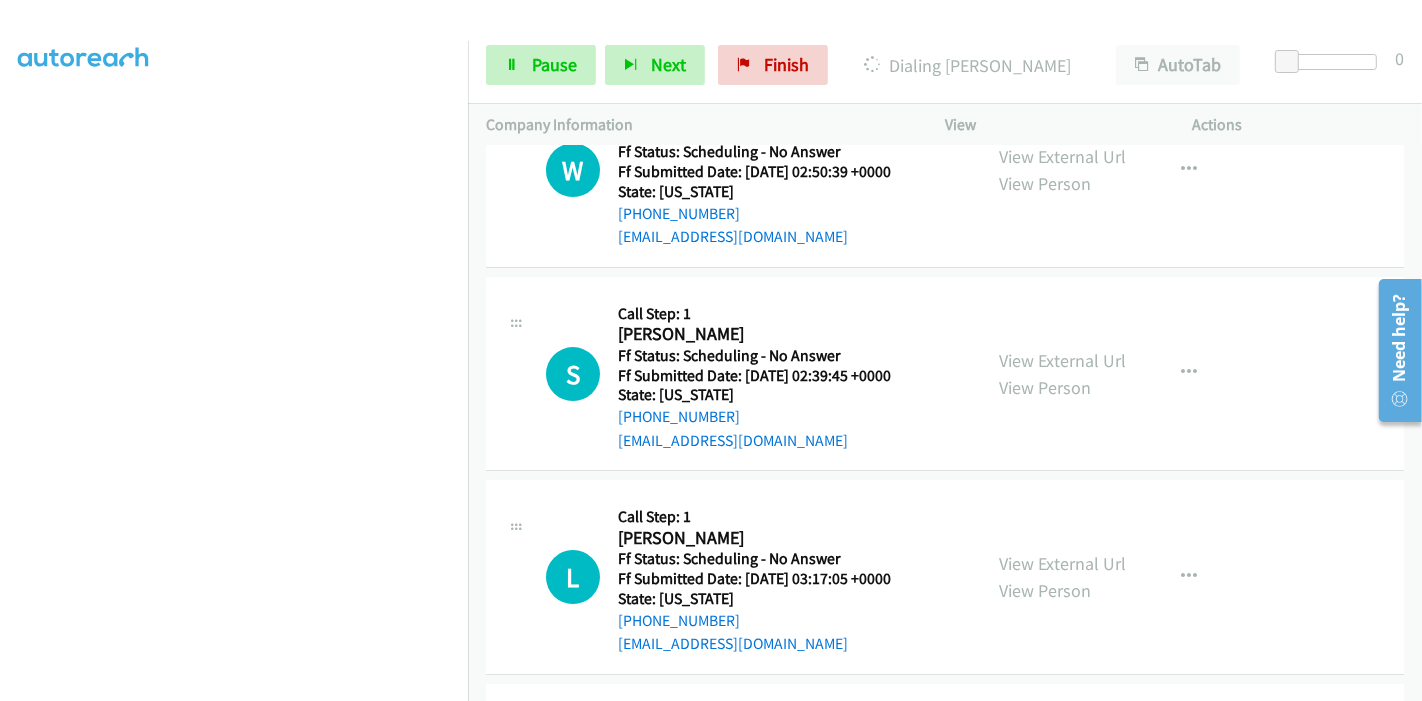scroll, scrollTop: 5697, scrollLeft: 0, axis: vertical 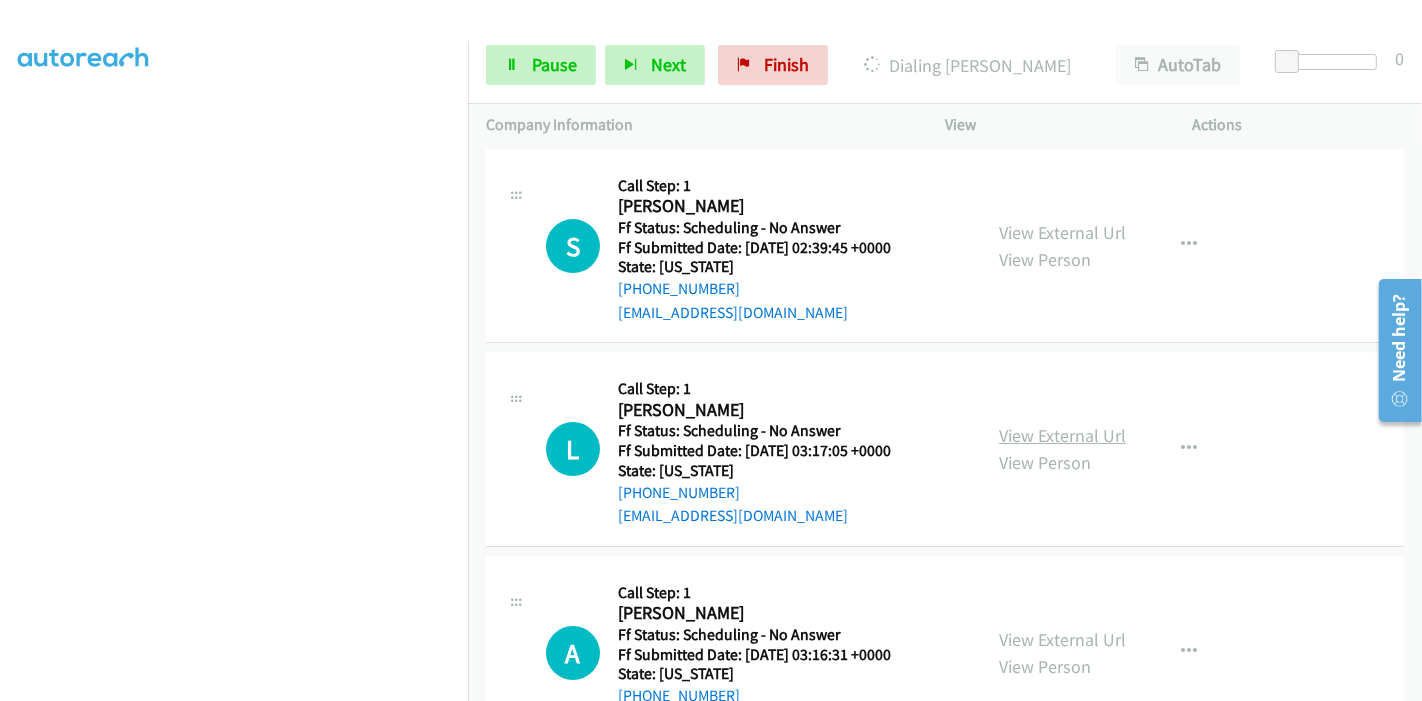 click on "View External Url" at bounding box center [1062, 435] 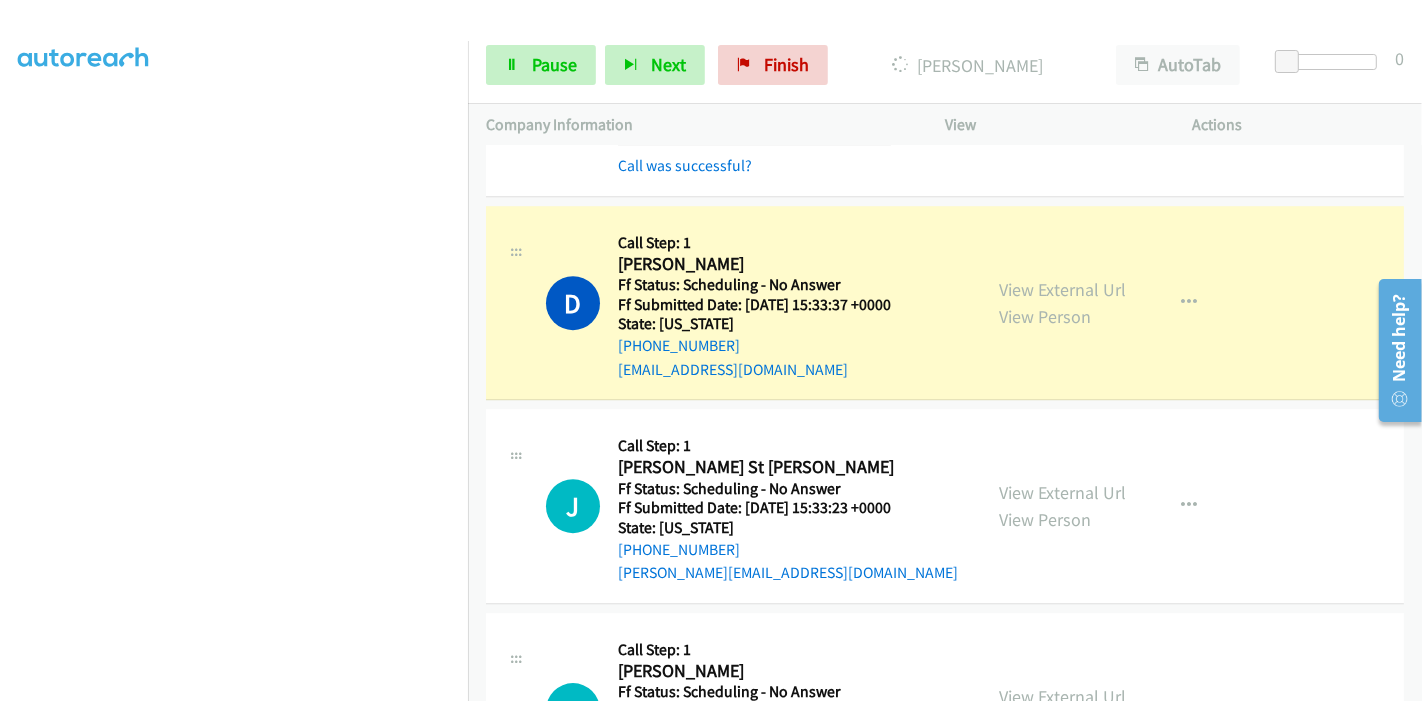 scroll, scrollTop: 5073, scrollLeft: 0, axis: vertical 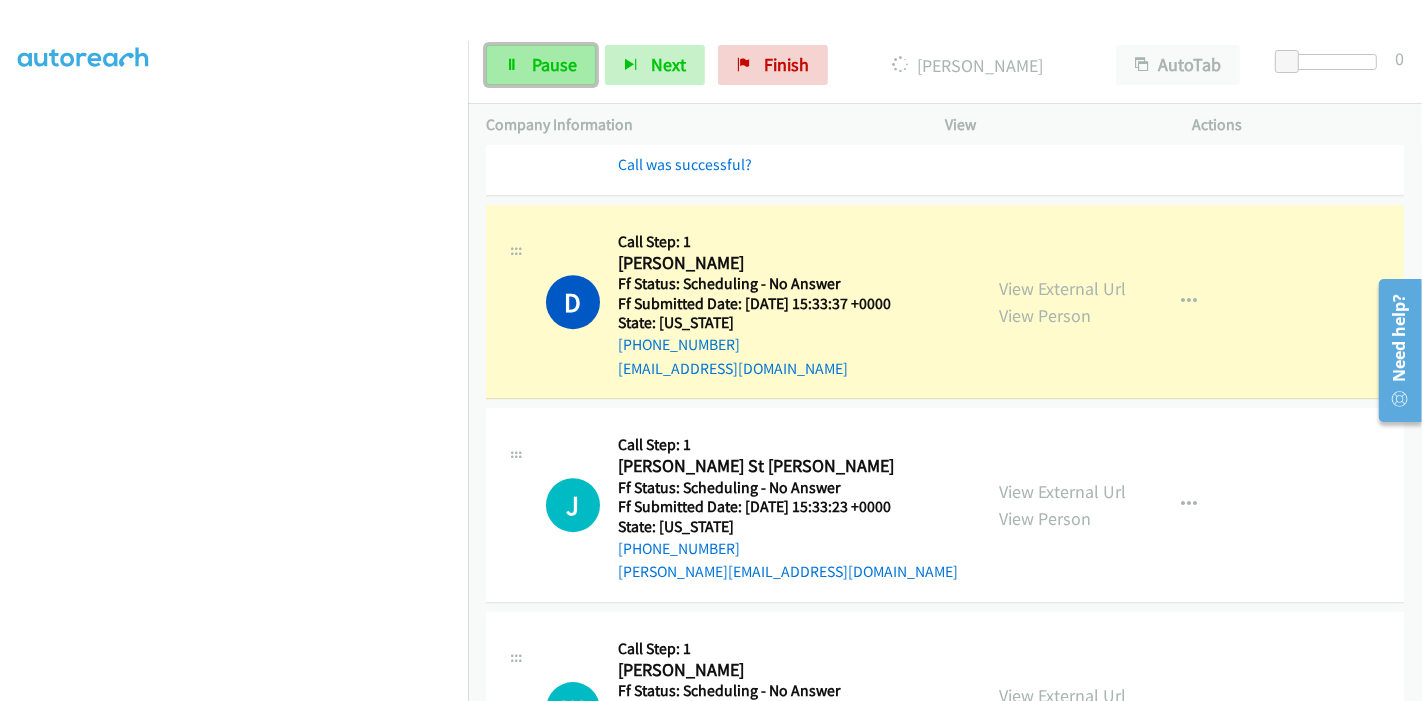 click on "Pause" at bounding box center (541, 65) 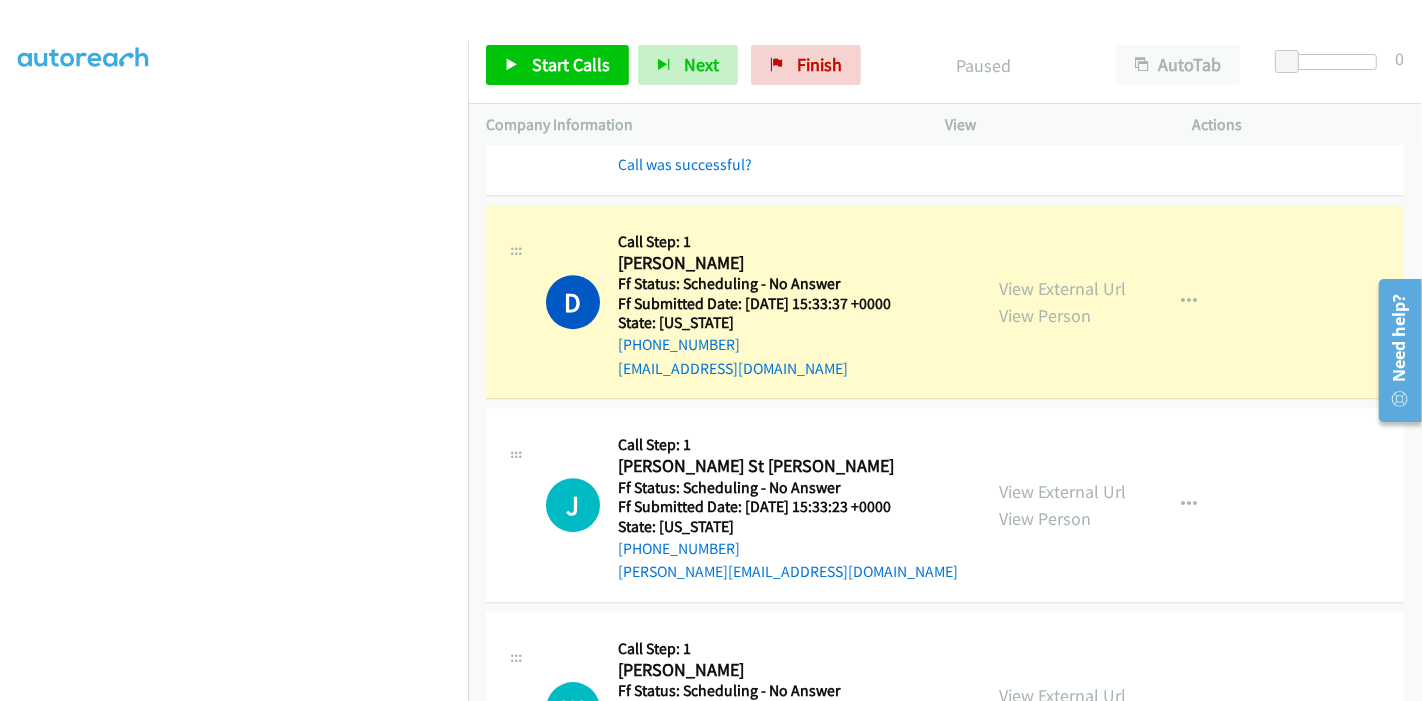 scroll, scrollTop: 200, scrollLeft: 0, axis: vertical 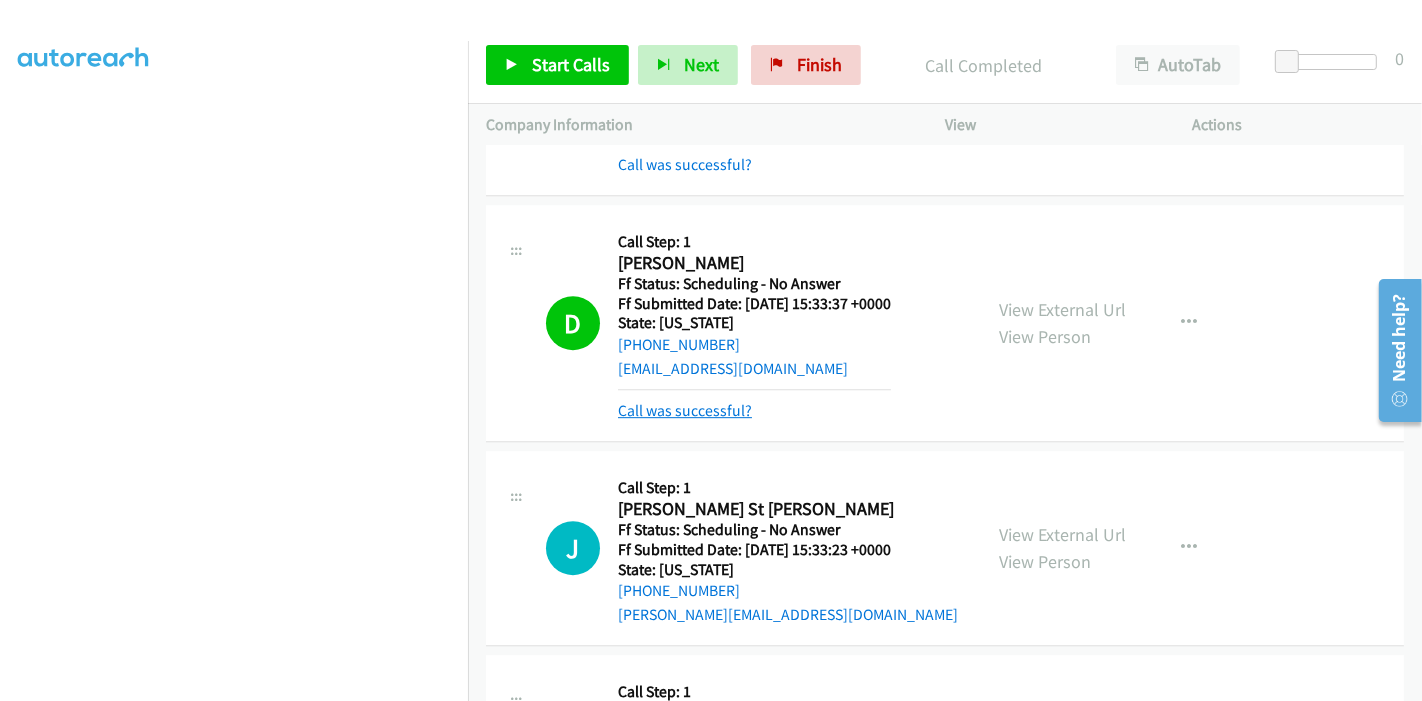 click on "Call was successful?" at bounding box center (685, 410) 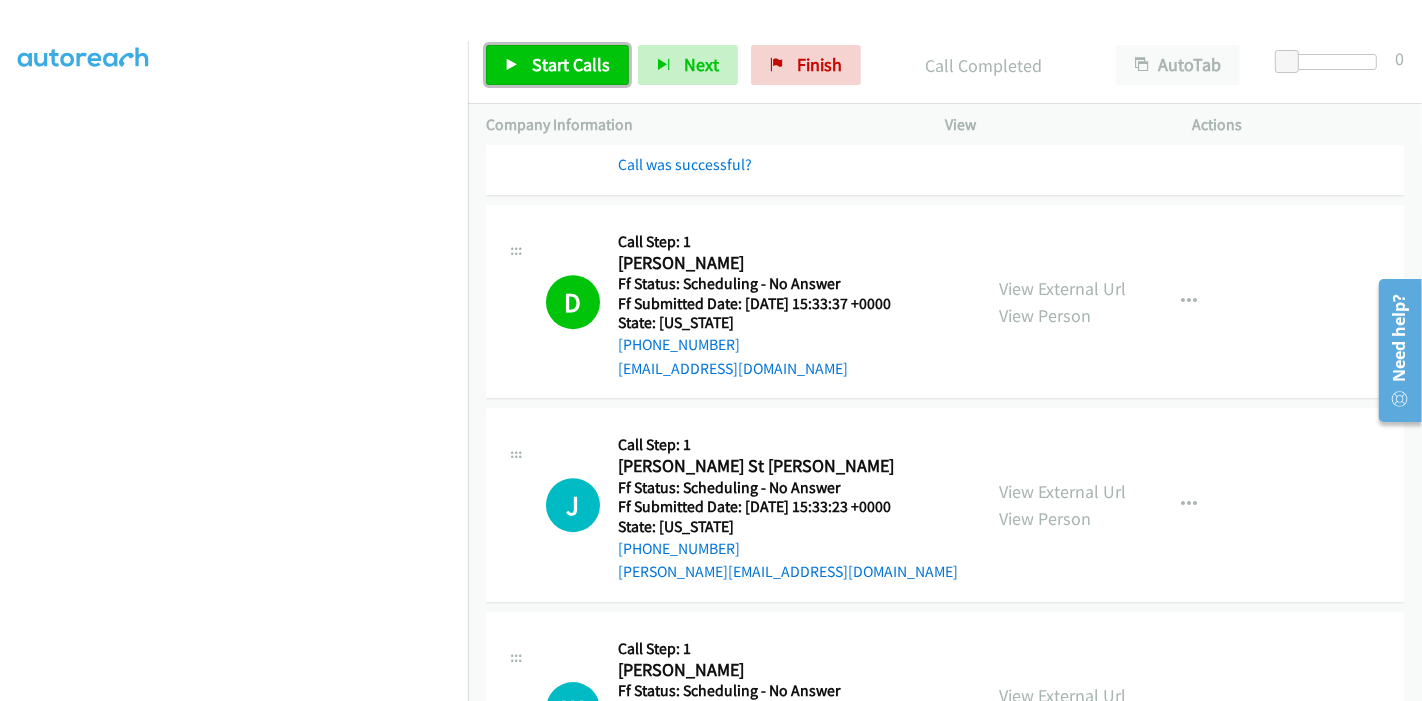 click on "Start Calls" at bounding box center [571, 64] 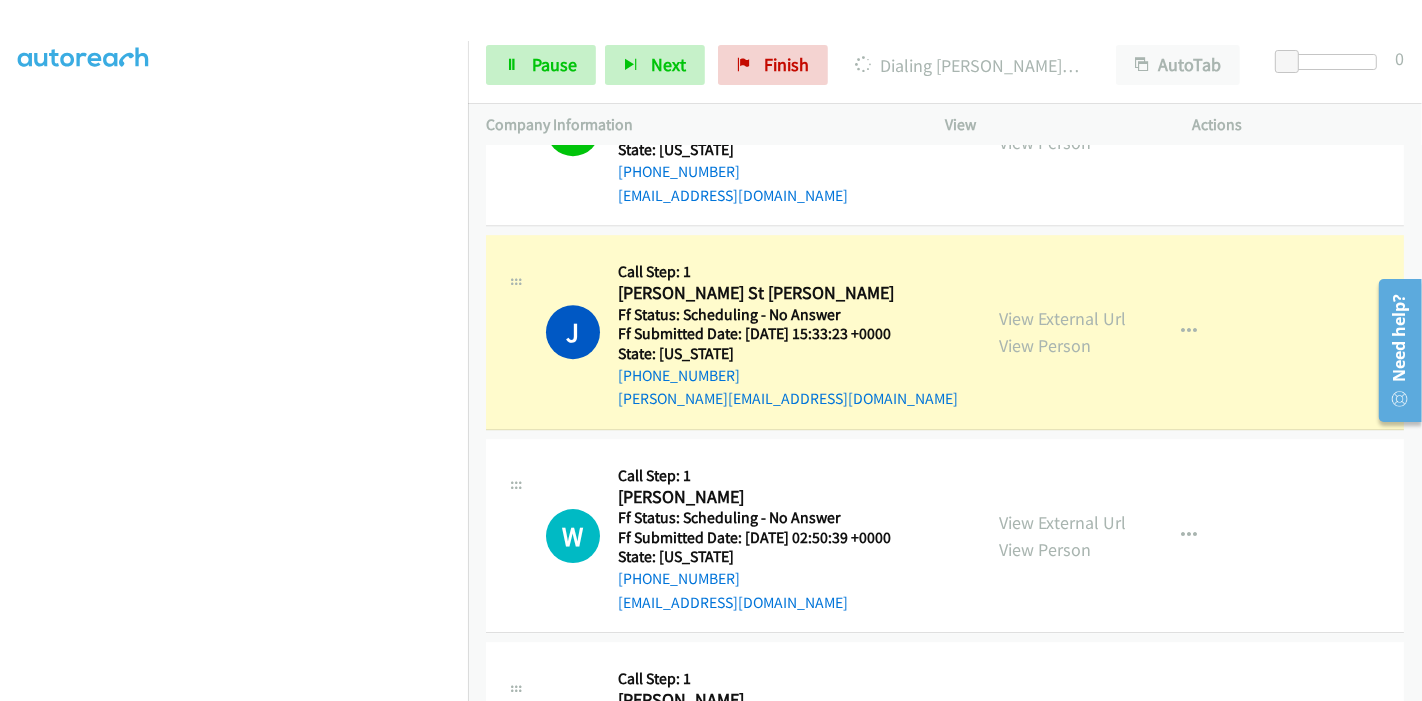 scroll, scrollTop: 5295, scrollLeft: 0, axis: vertical 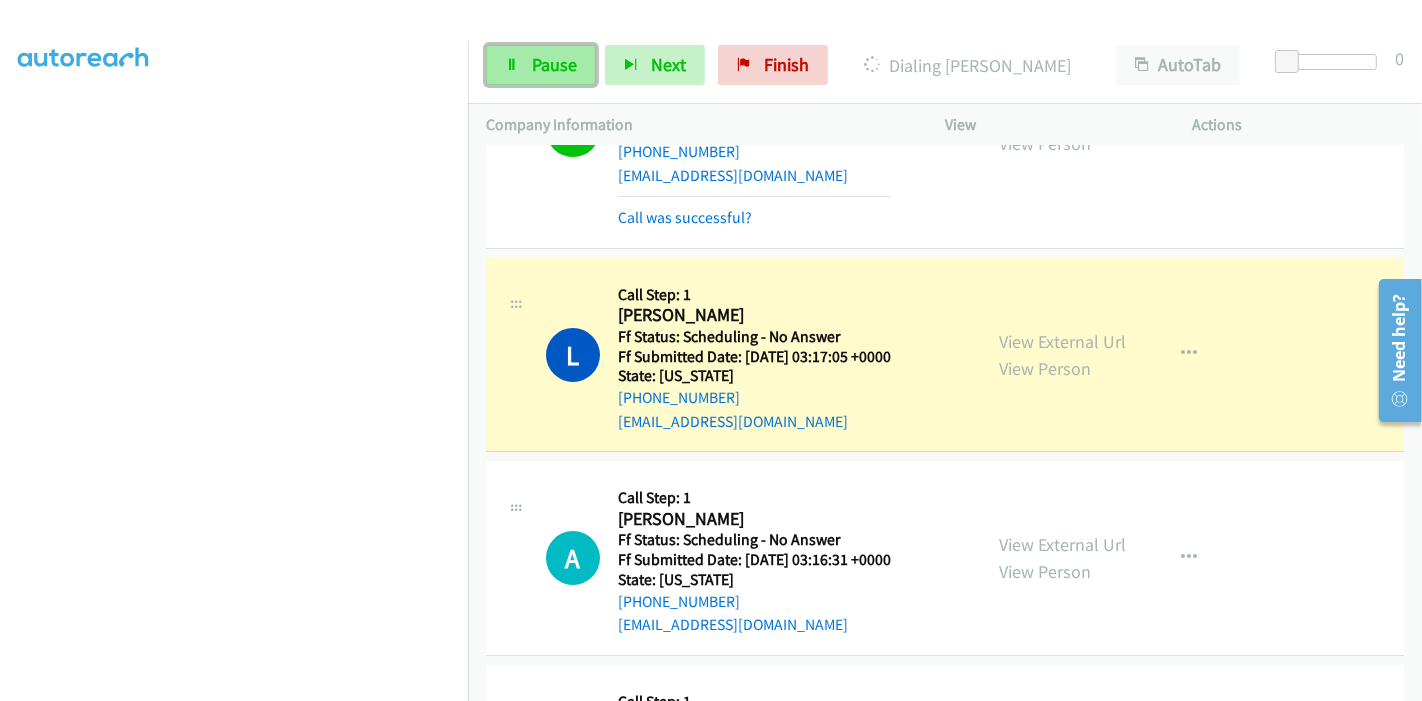 click on "Pause" at bounding box center [541, 65] 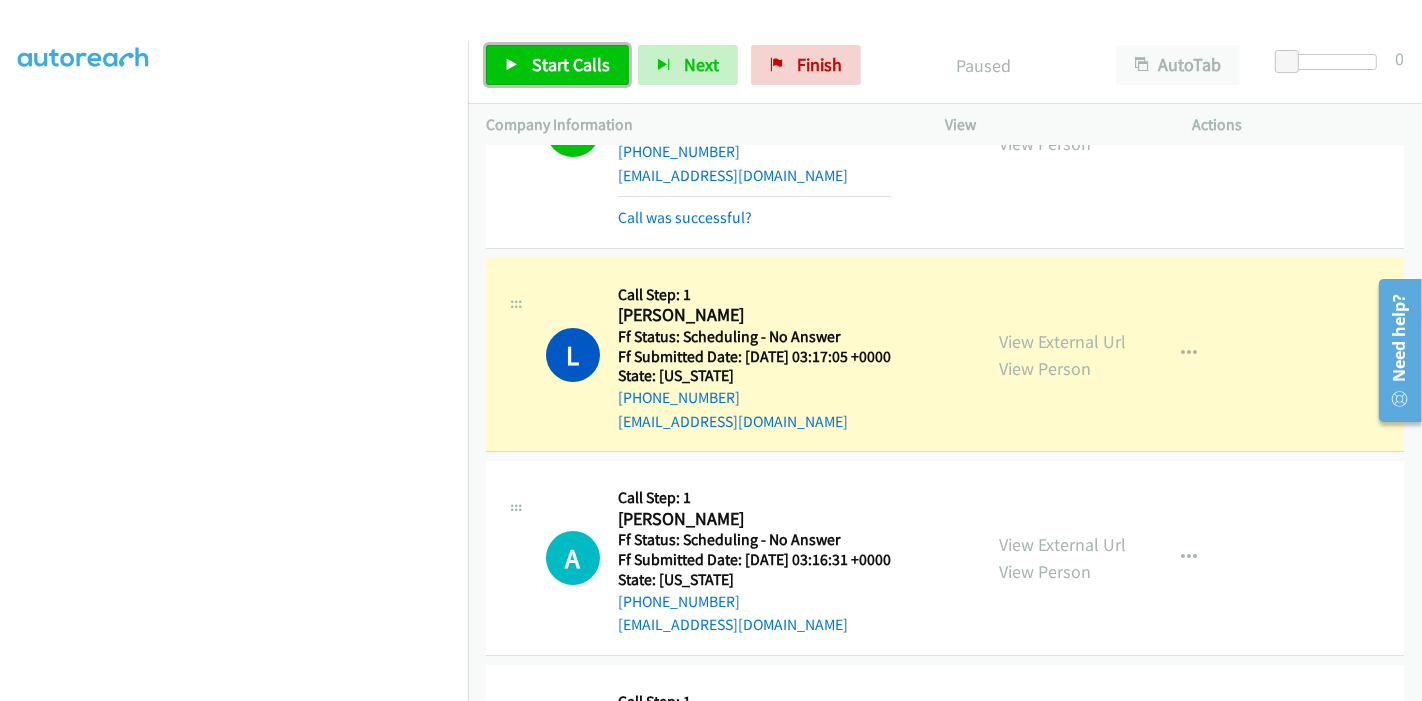 click on "Start Calls" at bounding box center (571, 64) 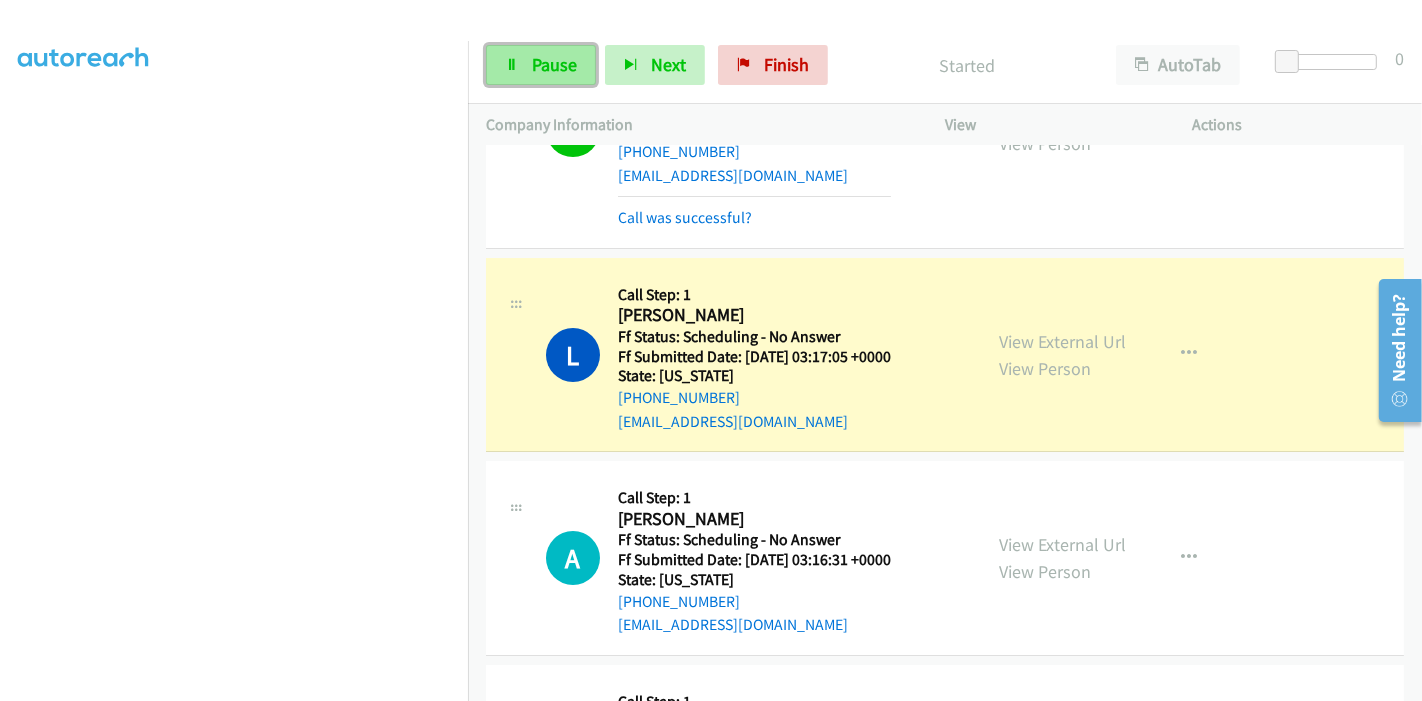 click on "Pause" at bounding box center [541, 65] 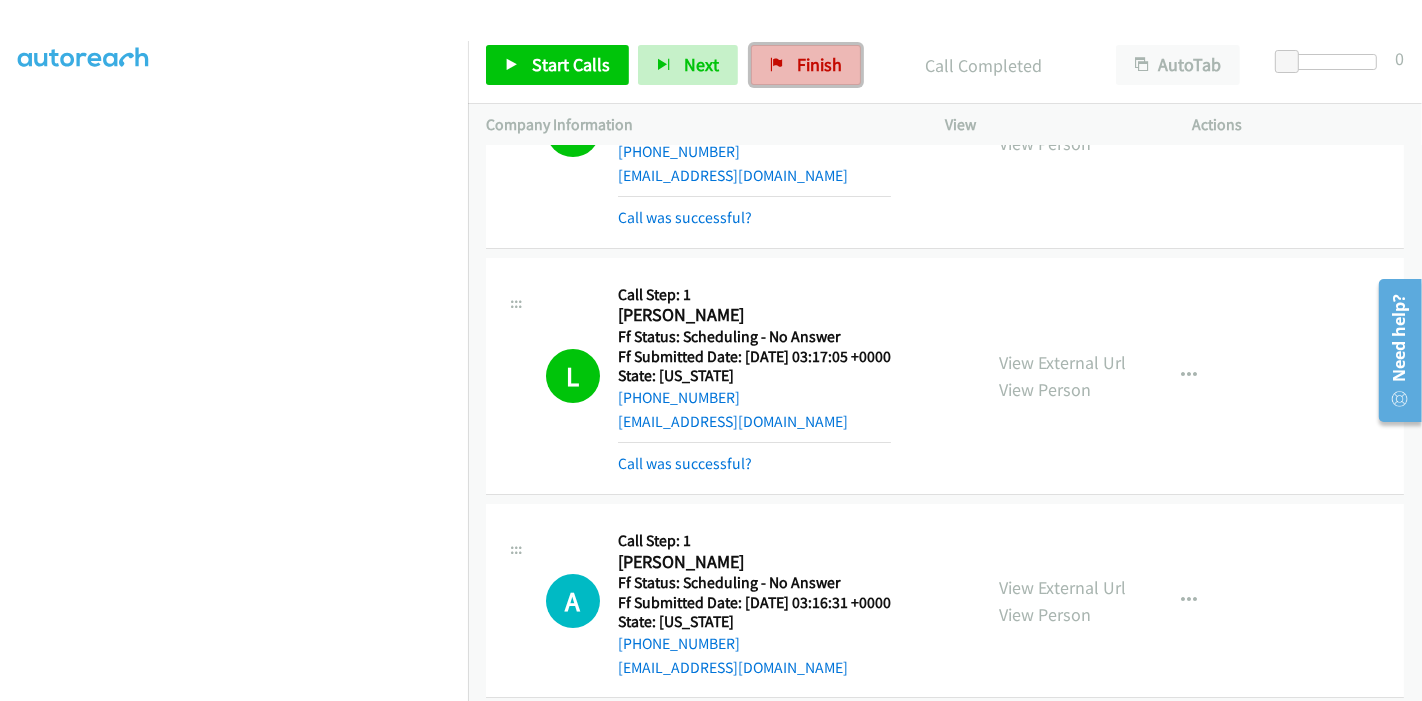 click on "Finish" at bounding box center [819, 64] 